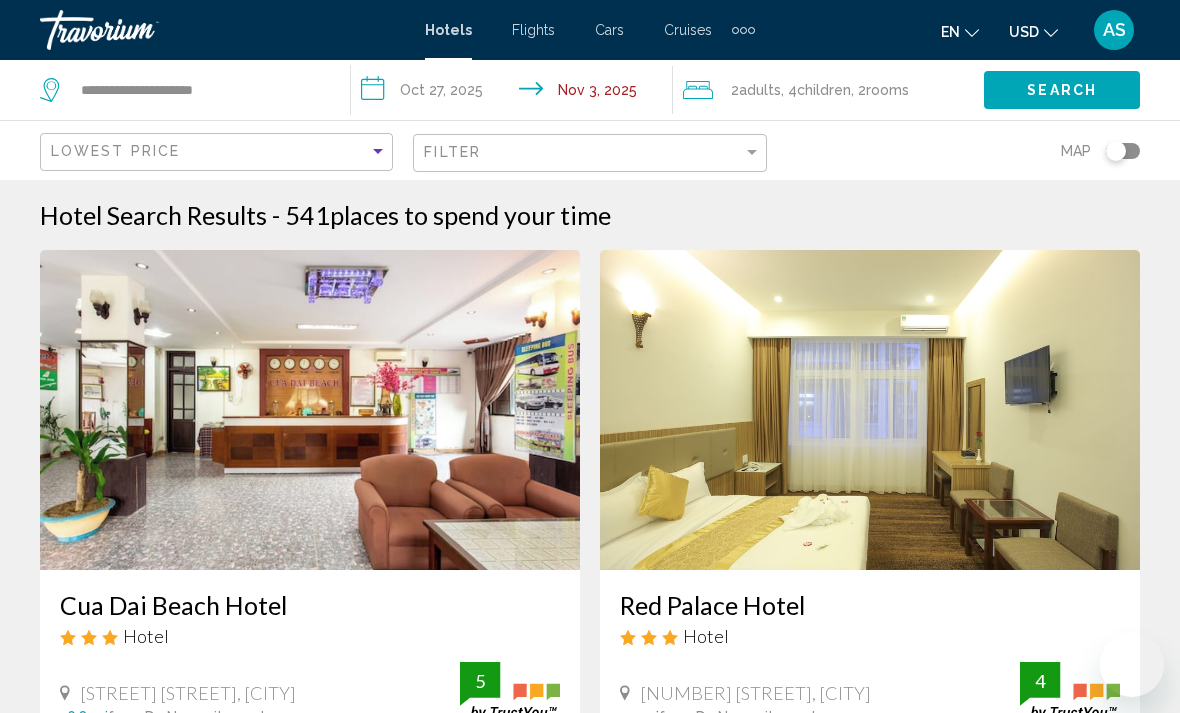 scroll, scrollTop: 883, scrollLeft: 0, axis: vertical 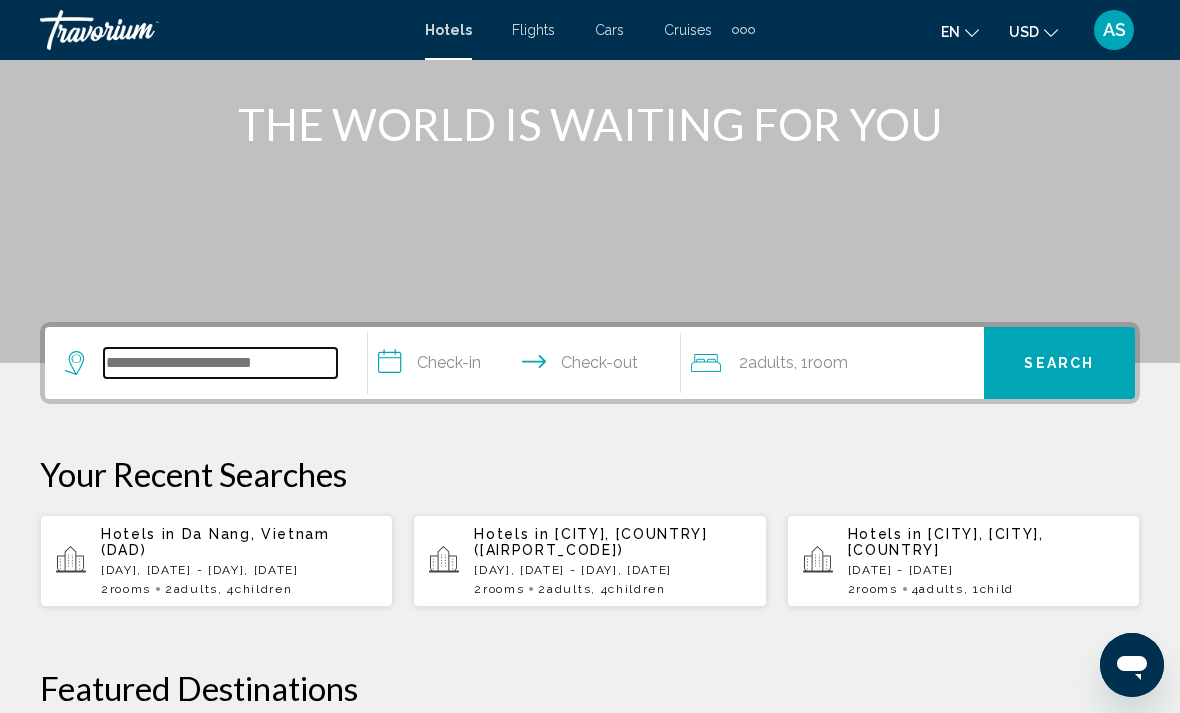 click at bounding box center (220, 363) 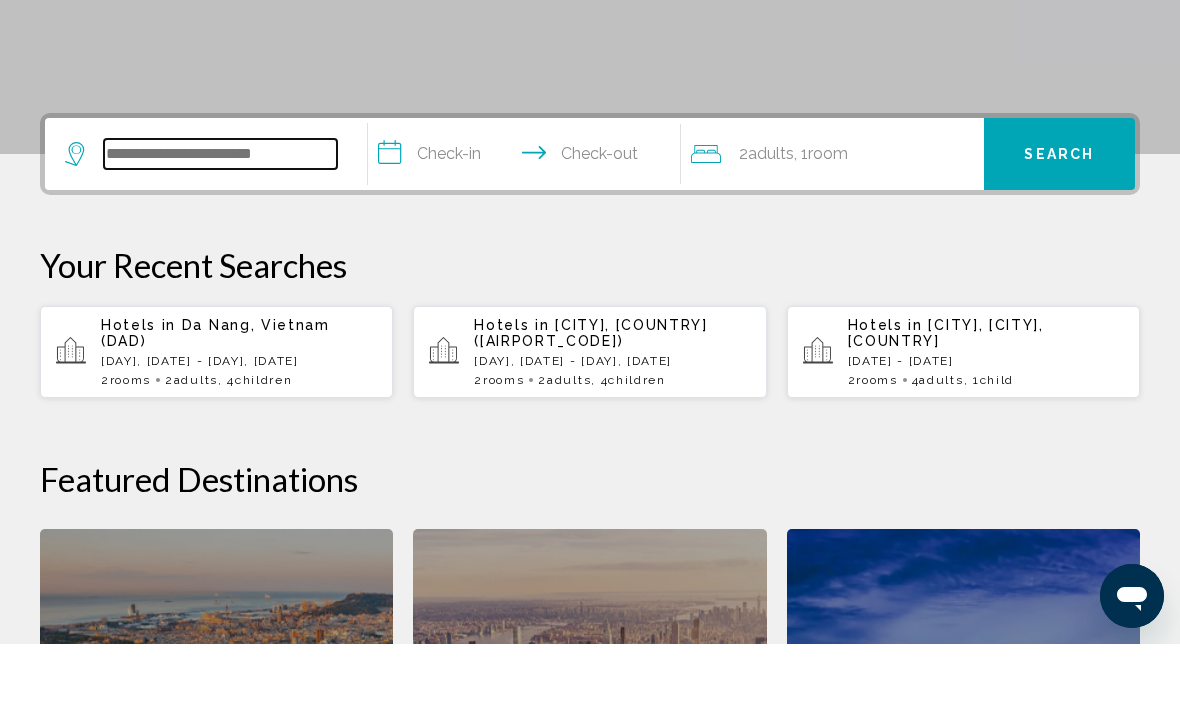 scroll, scrollTop: 425, scrollLeft: 0, axis: vertical 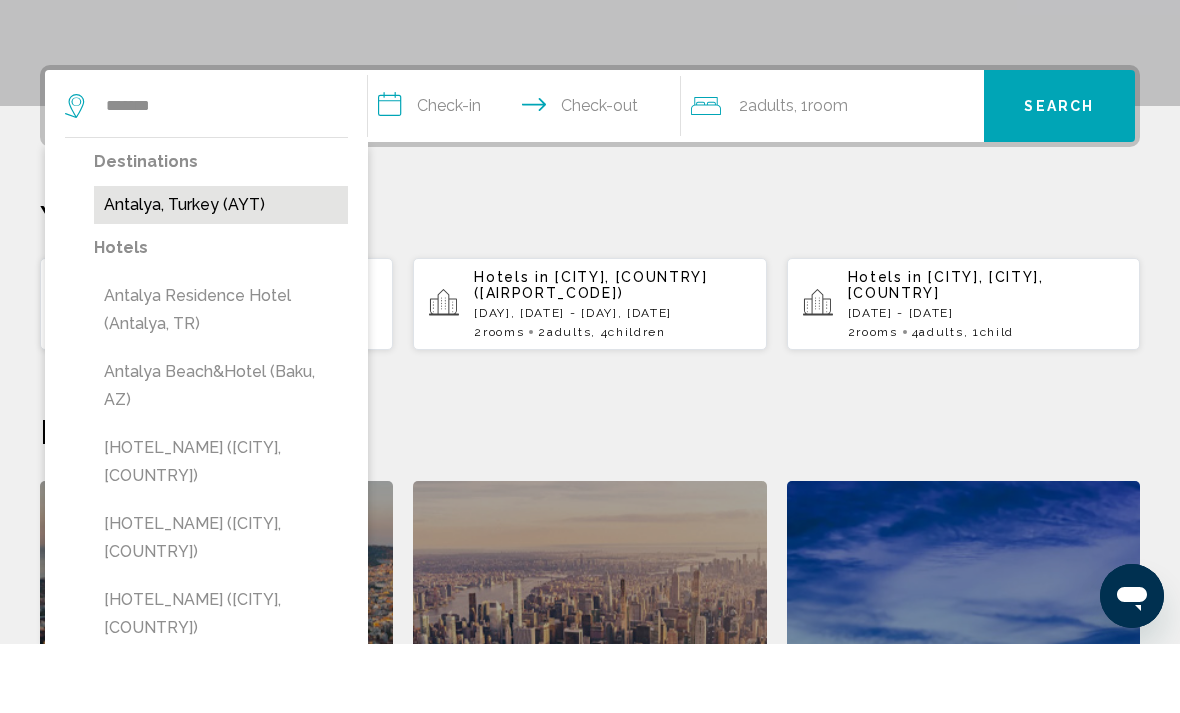 click on "Antalya, Turkey (AYT)" at bounding box center [221, 274] 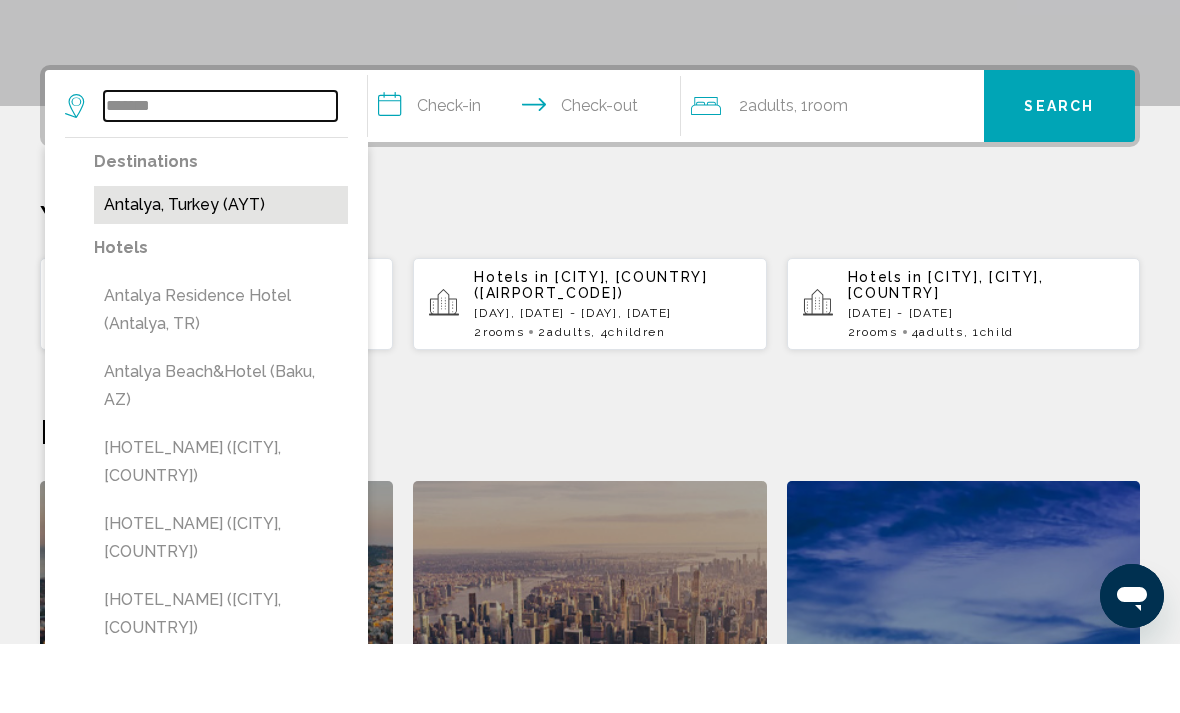 type on "**********" 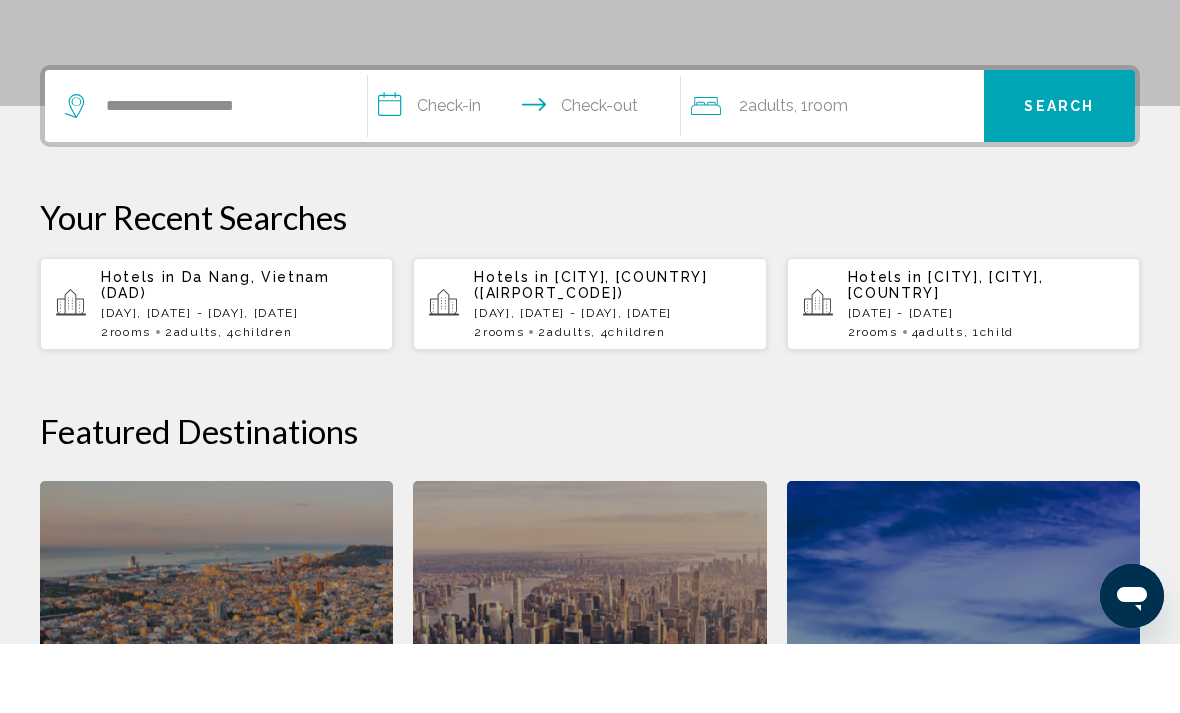click on "**********" at bounding box center (528, 178) 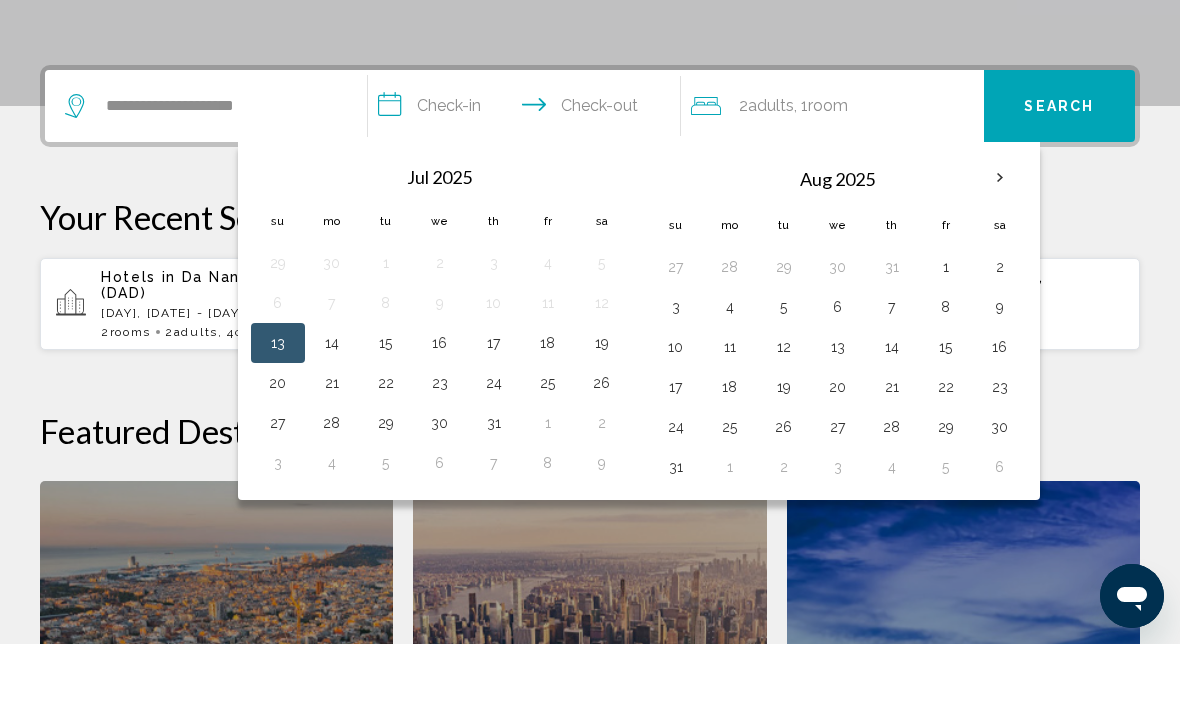 scroll, scrollTop: 494, scrollLeft: 0, axis: vertical 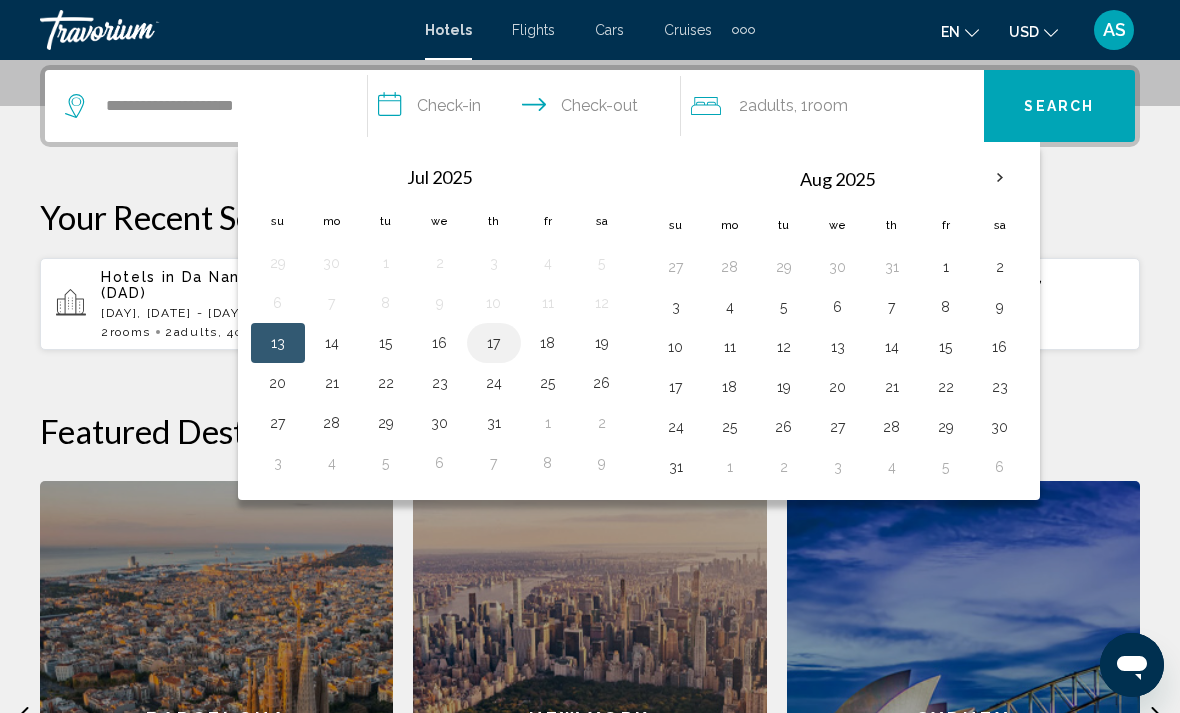 click on "17" at bounding box center (494, 343) 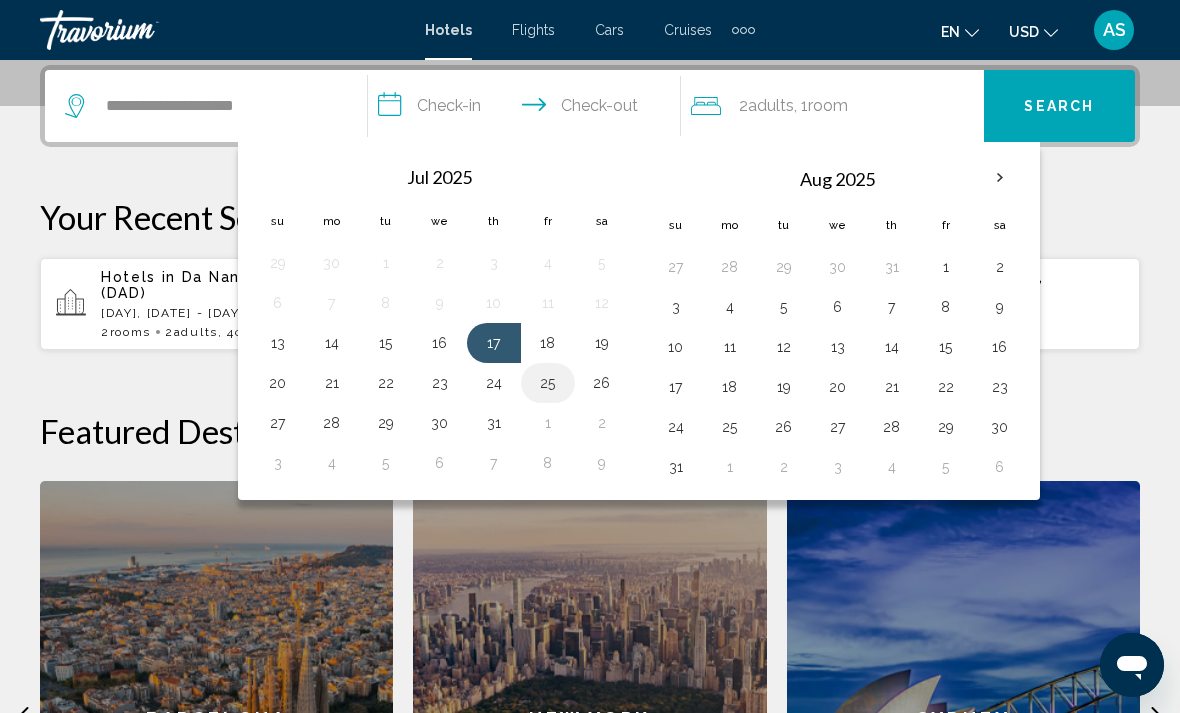 click on "25" at bounding box center [548, 383] 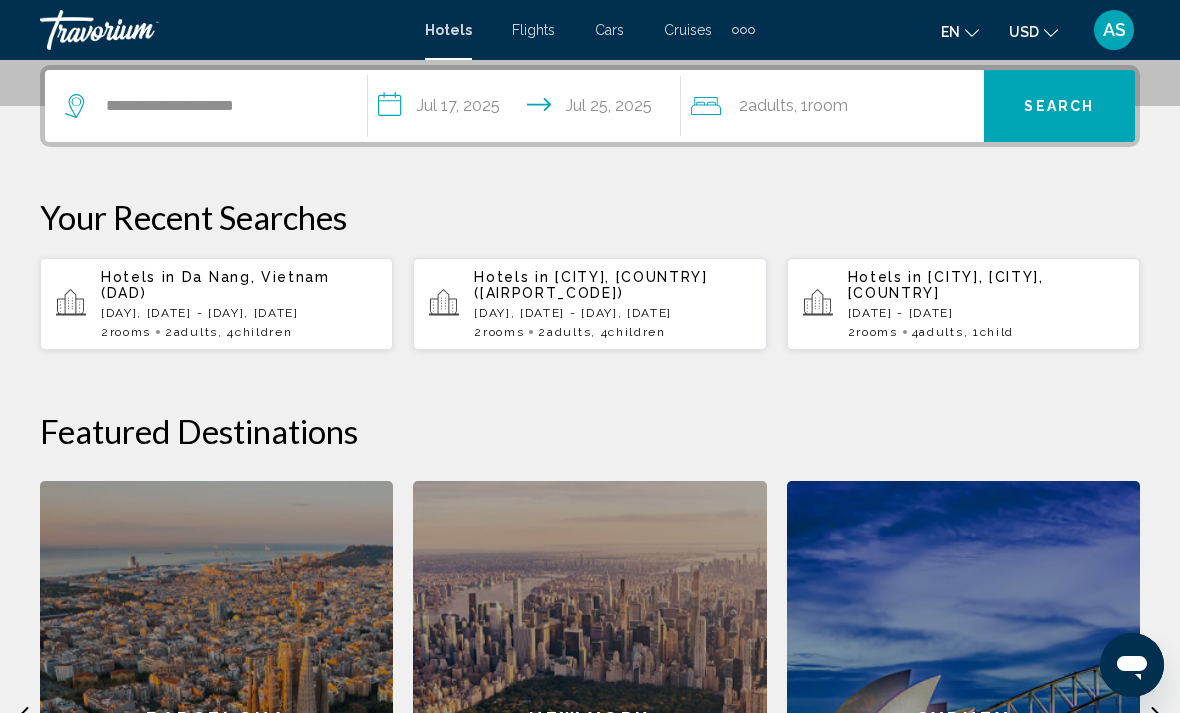 click on "2  Adult Adults , 1  Room rooms" 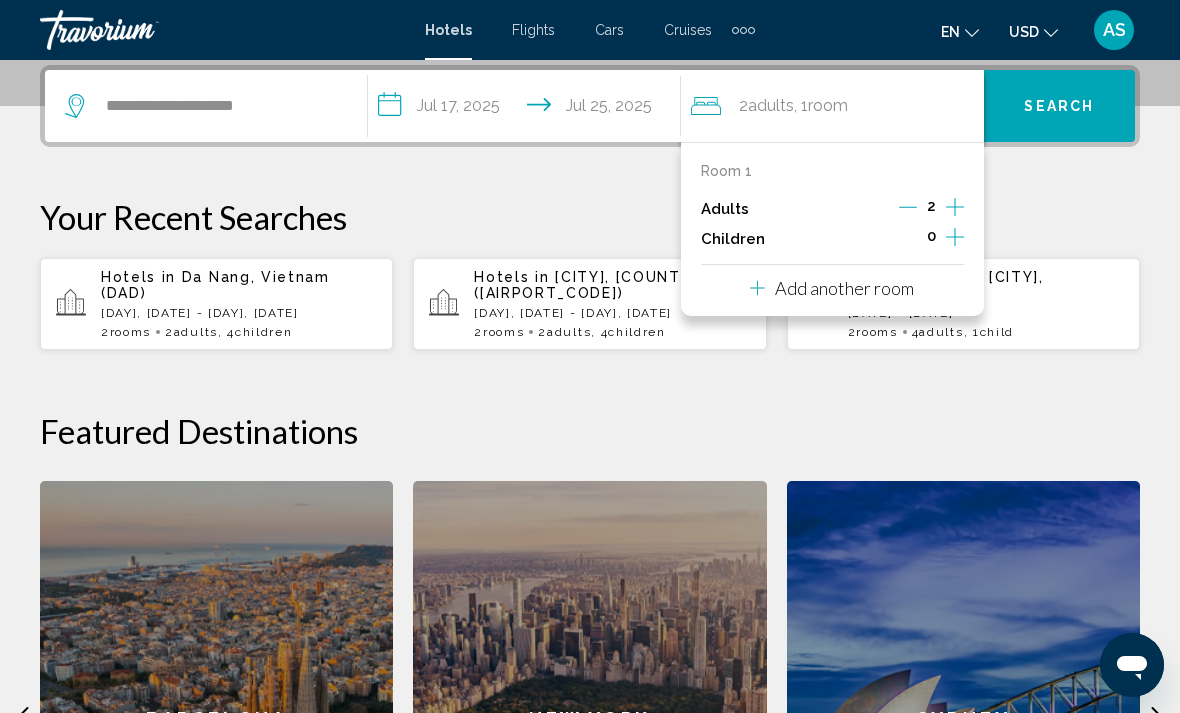 click 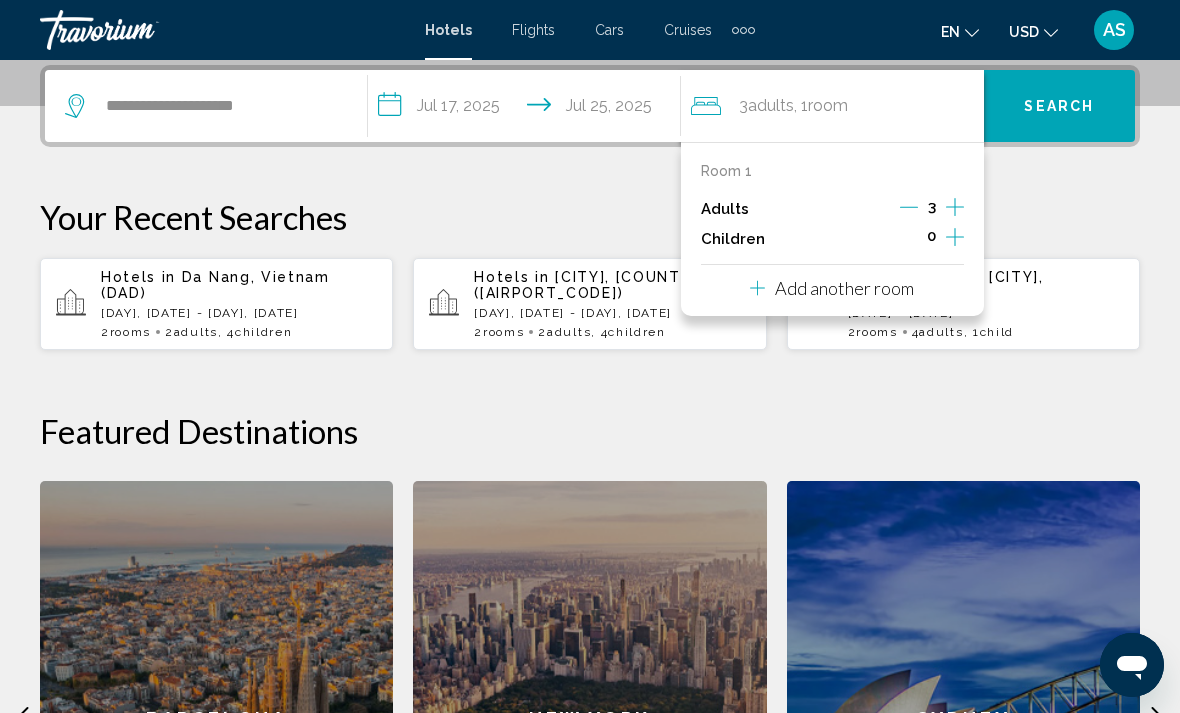 click 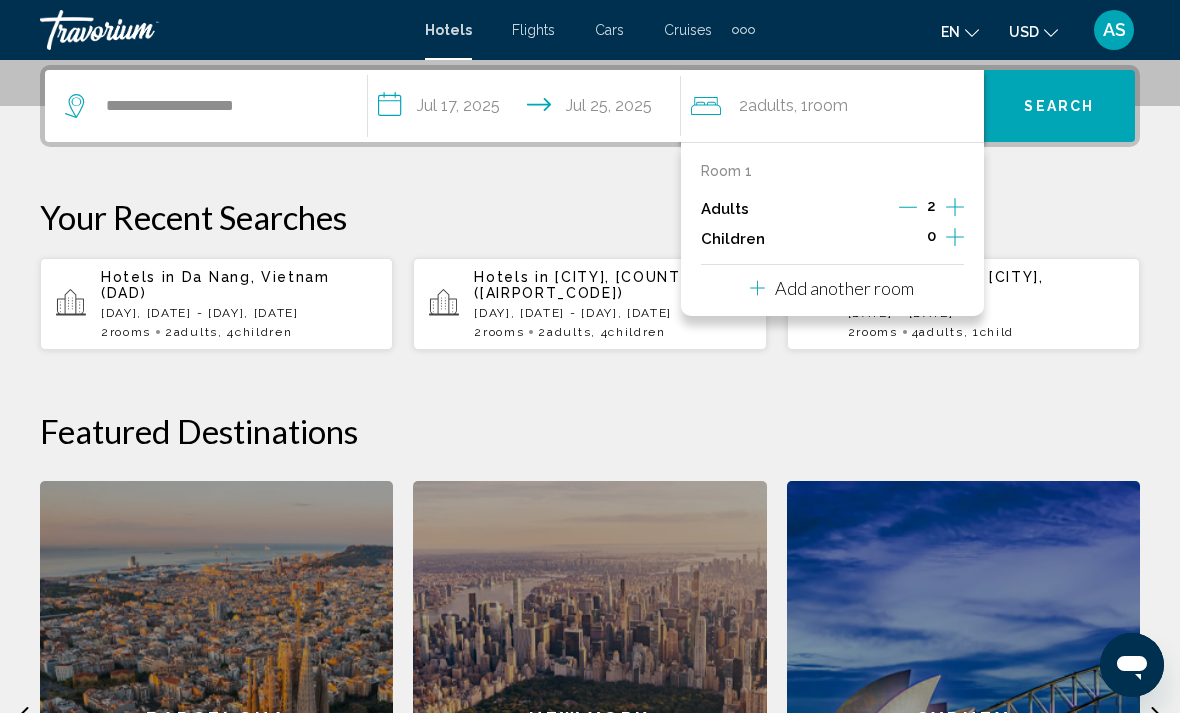 click 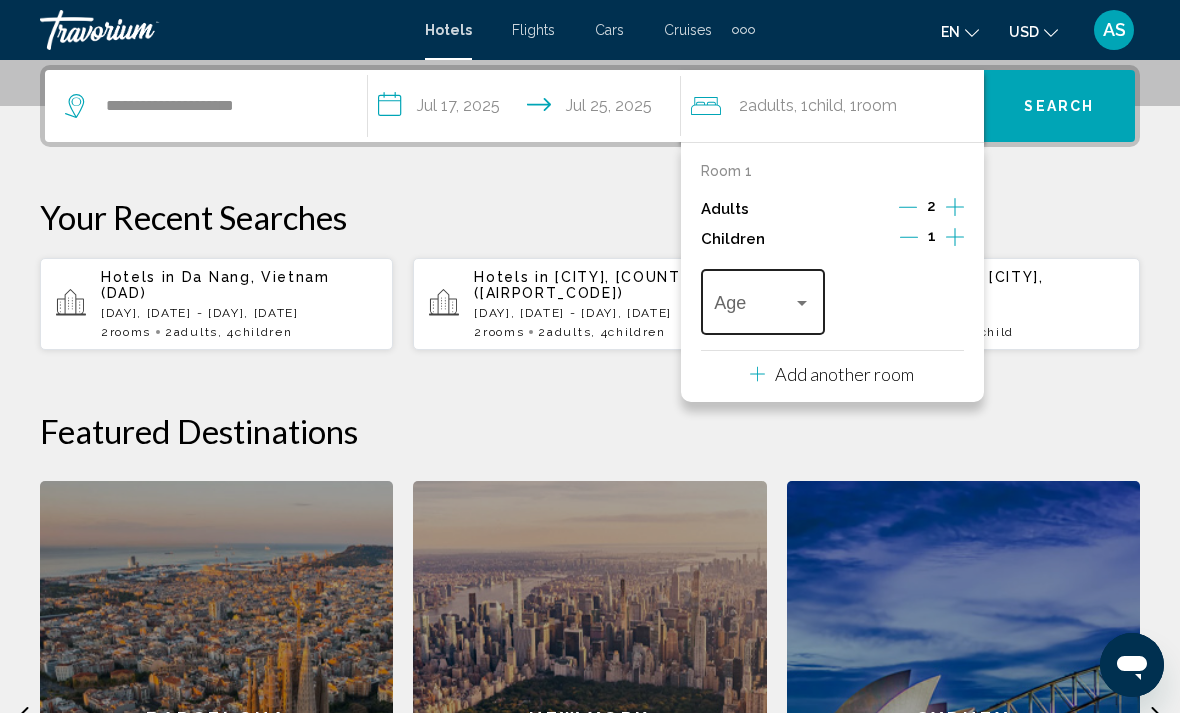 click at bounding box center [762, 307] 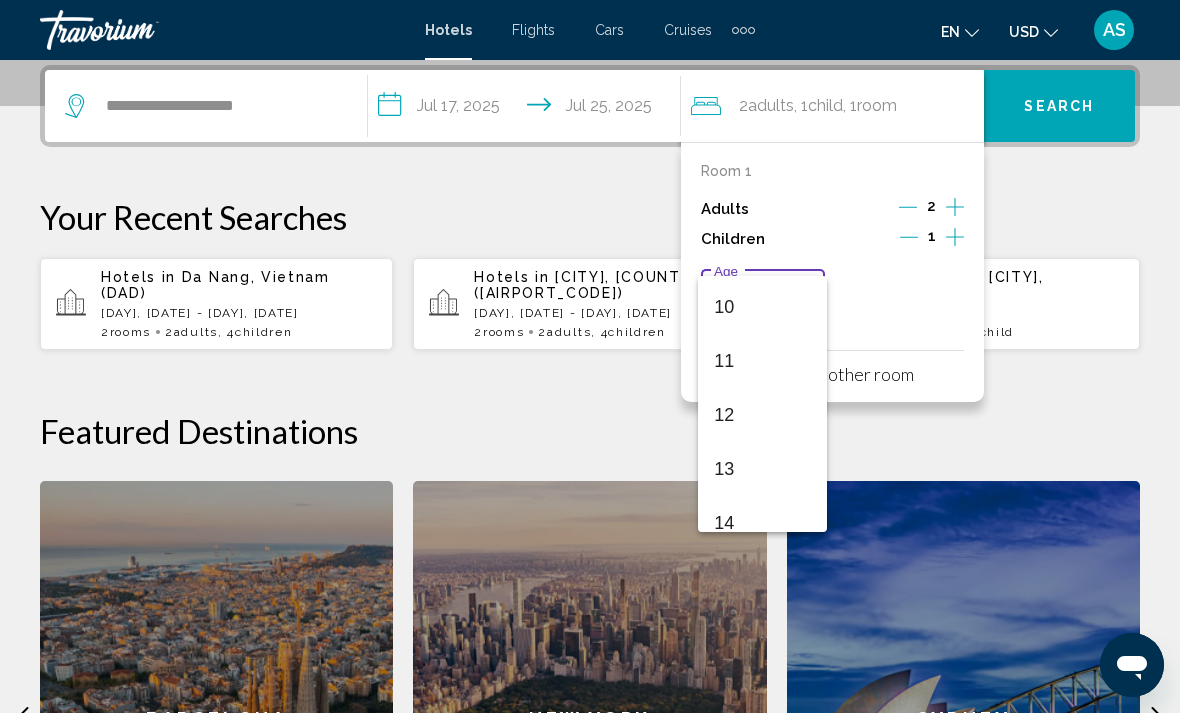 scroll, scrollTop: 527, scrollLeft: 0, axis: vertical 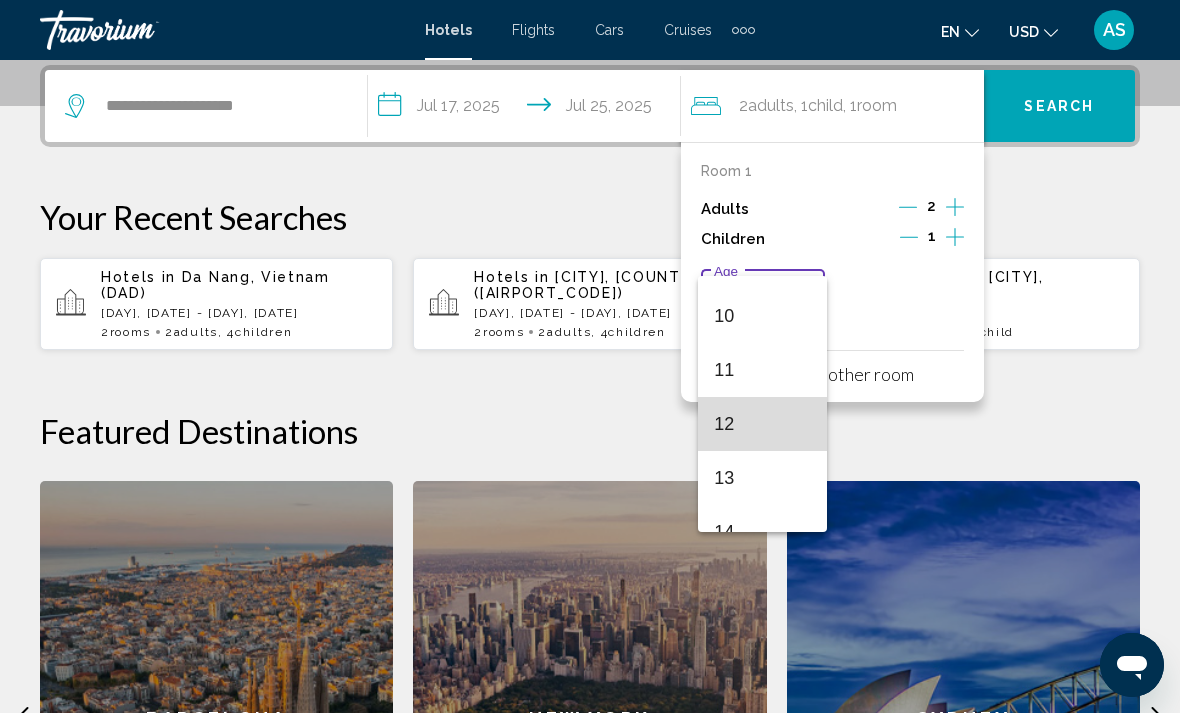 click on "12" at bounding box center [762, 424] 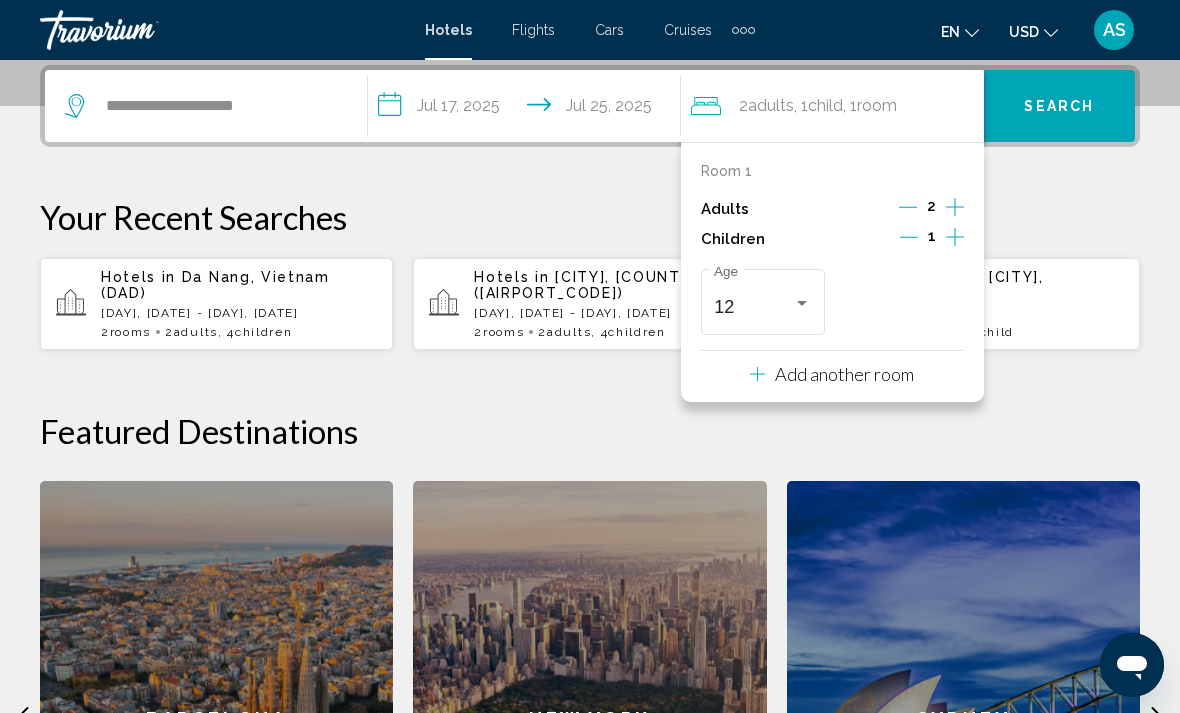 click on "Add another room" at bounding box center (844, 374) 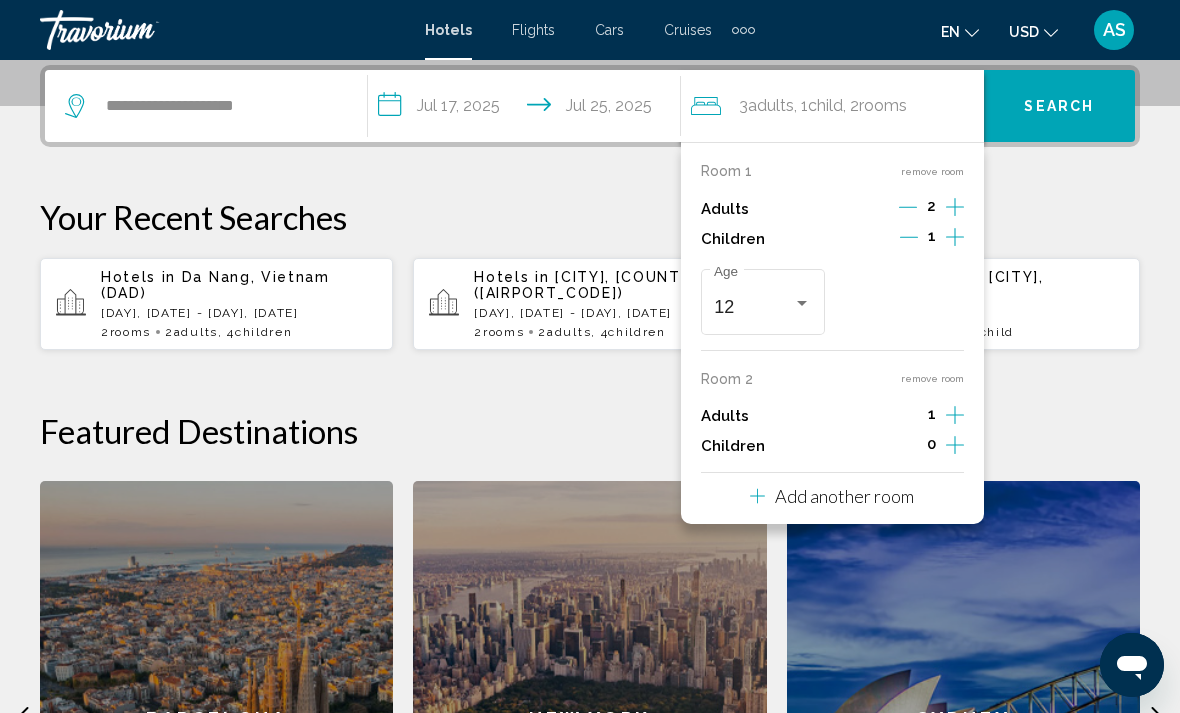 click 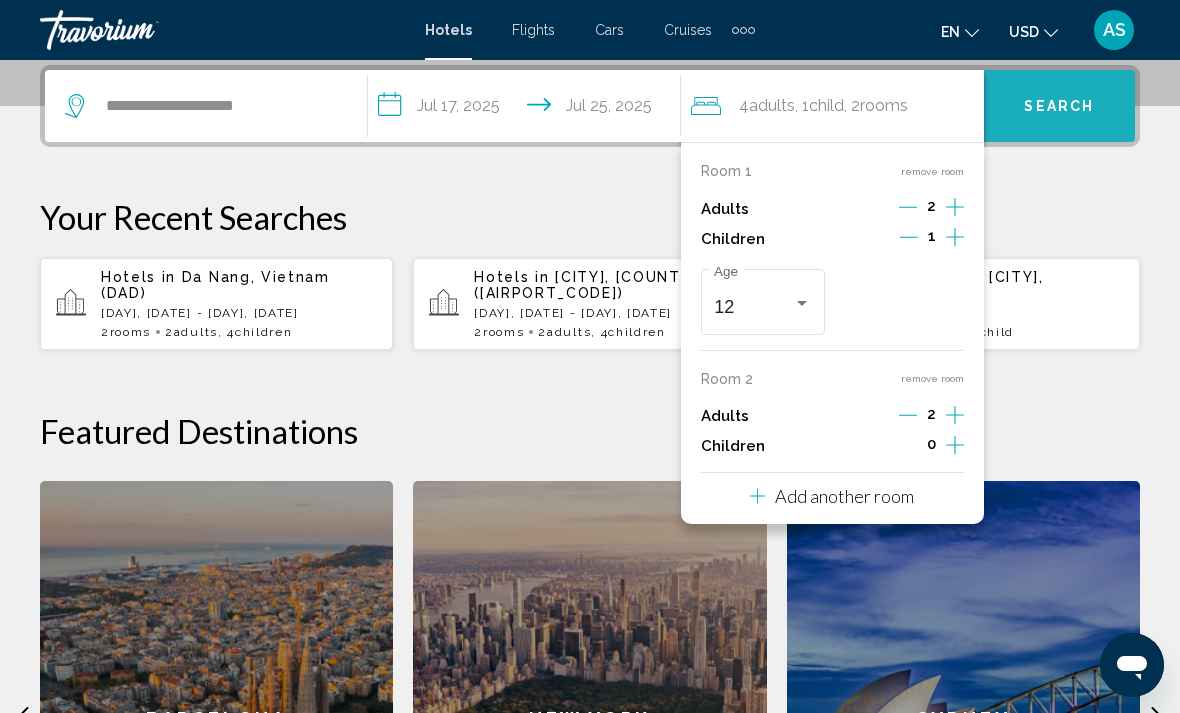 click on "Search" at bounding box center [1059, 107] 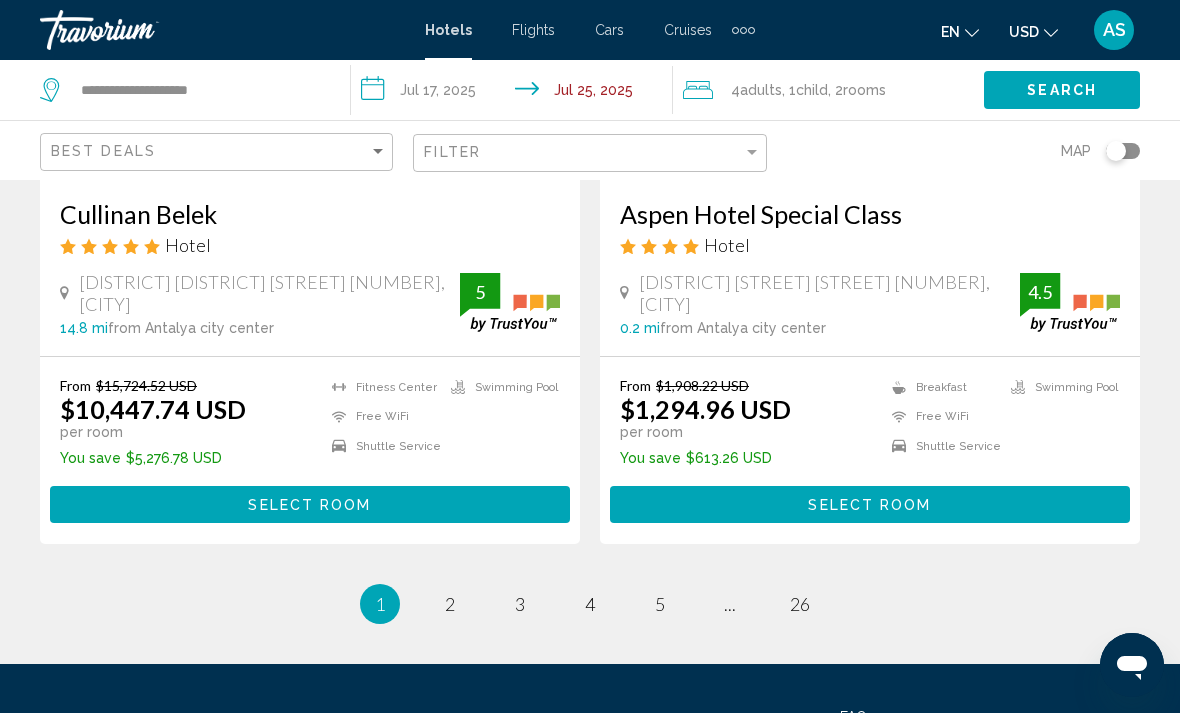 scroll, scrollTop: 4137, scrollLeft: 0, axis: vertical 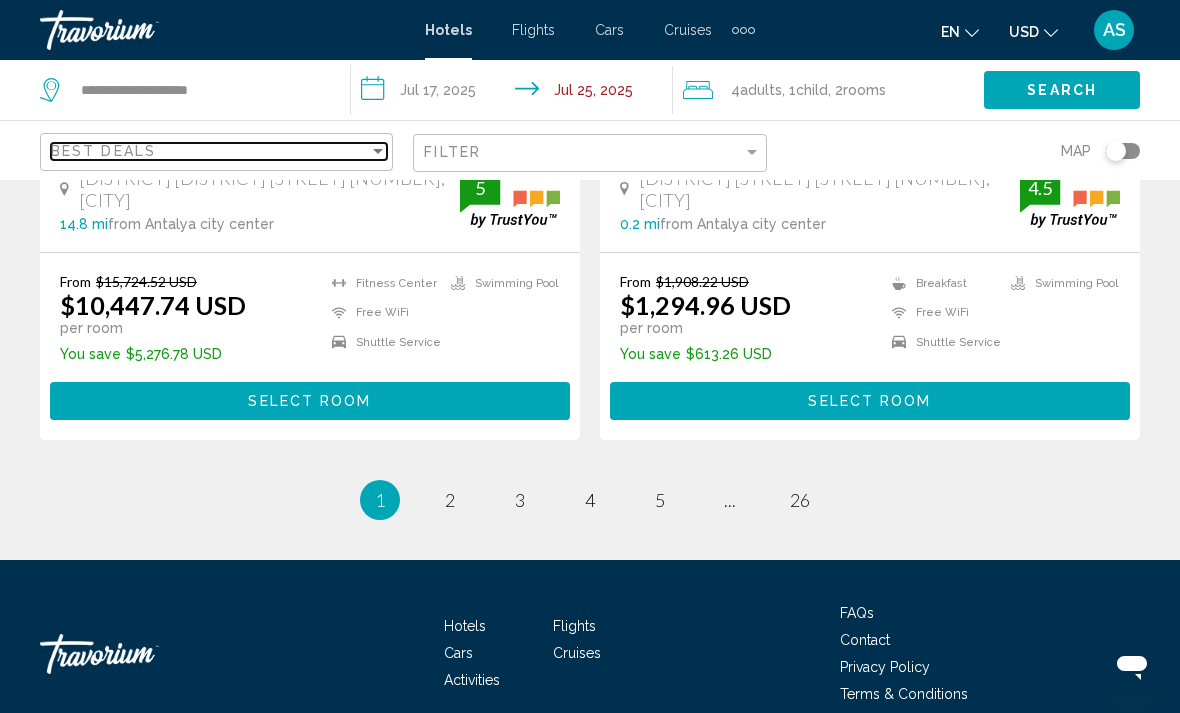 click on "Best Deals" at bounding box center [210, 151] 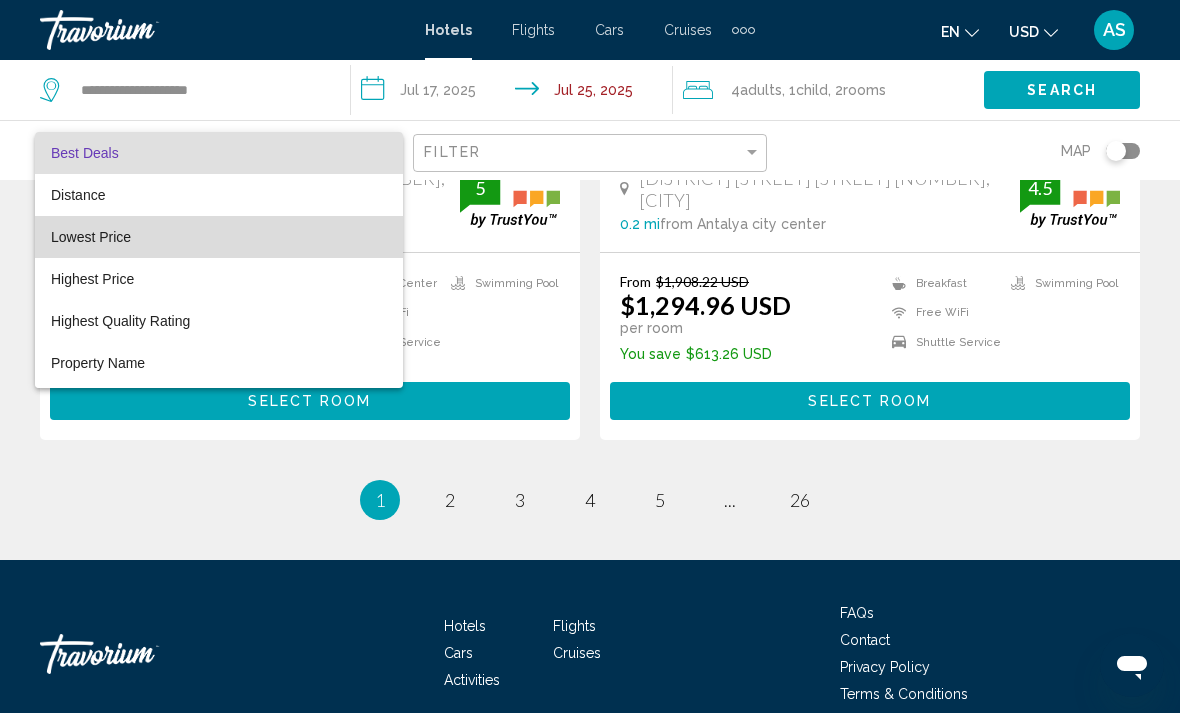 click on "Lowest Price" at bounding box center (219, 237) 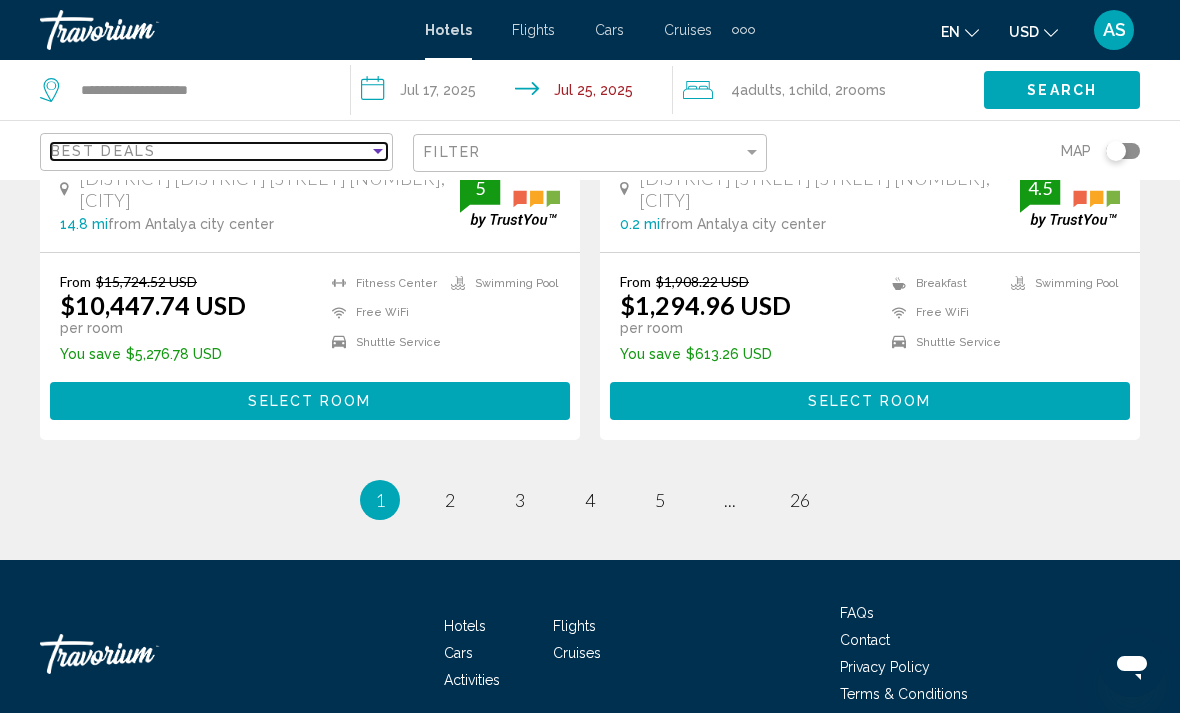 scroll, scrollTop: 4039, scrollLeft: 0, axis: vertical 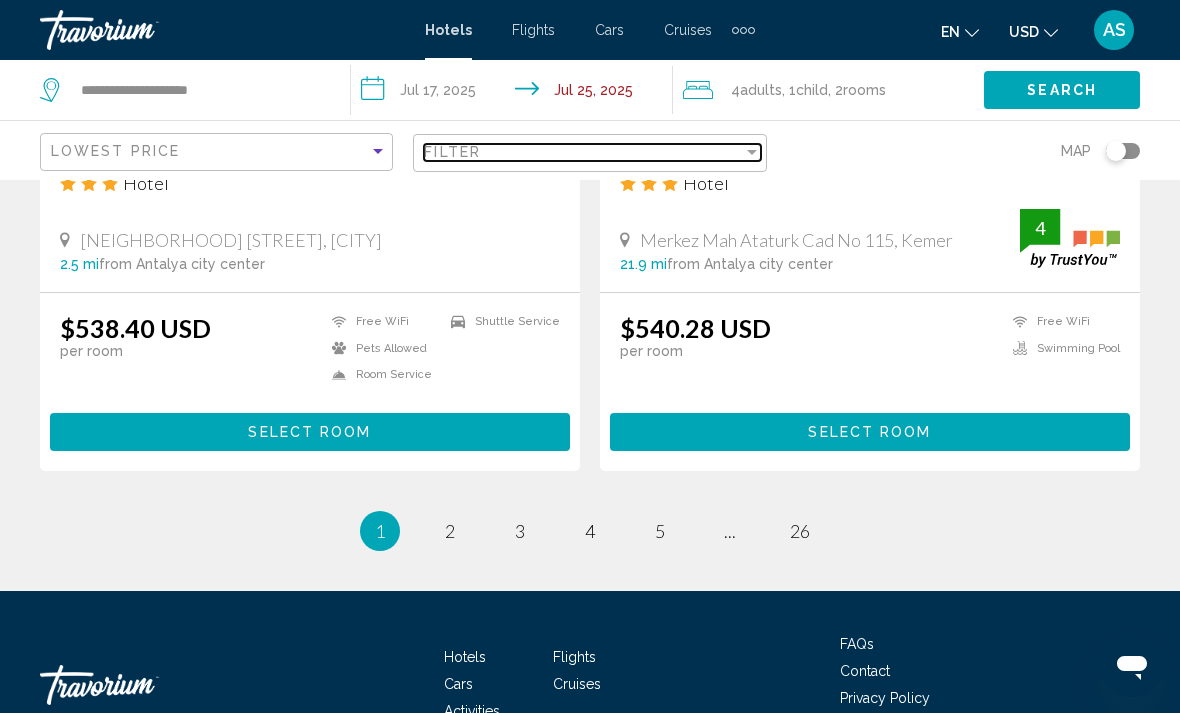 click on "Filter" at bounding box center (583, 152) 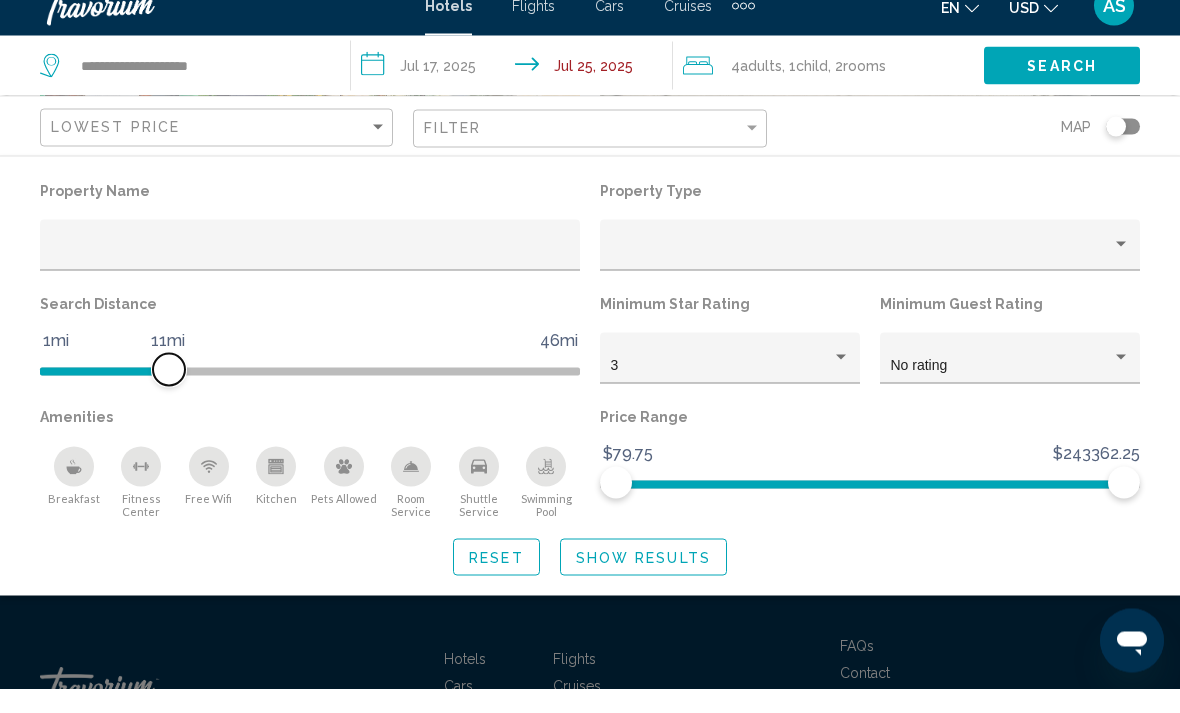 scroll, scrollTop: 4013, scrollLeft: 0, axis: vertical 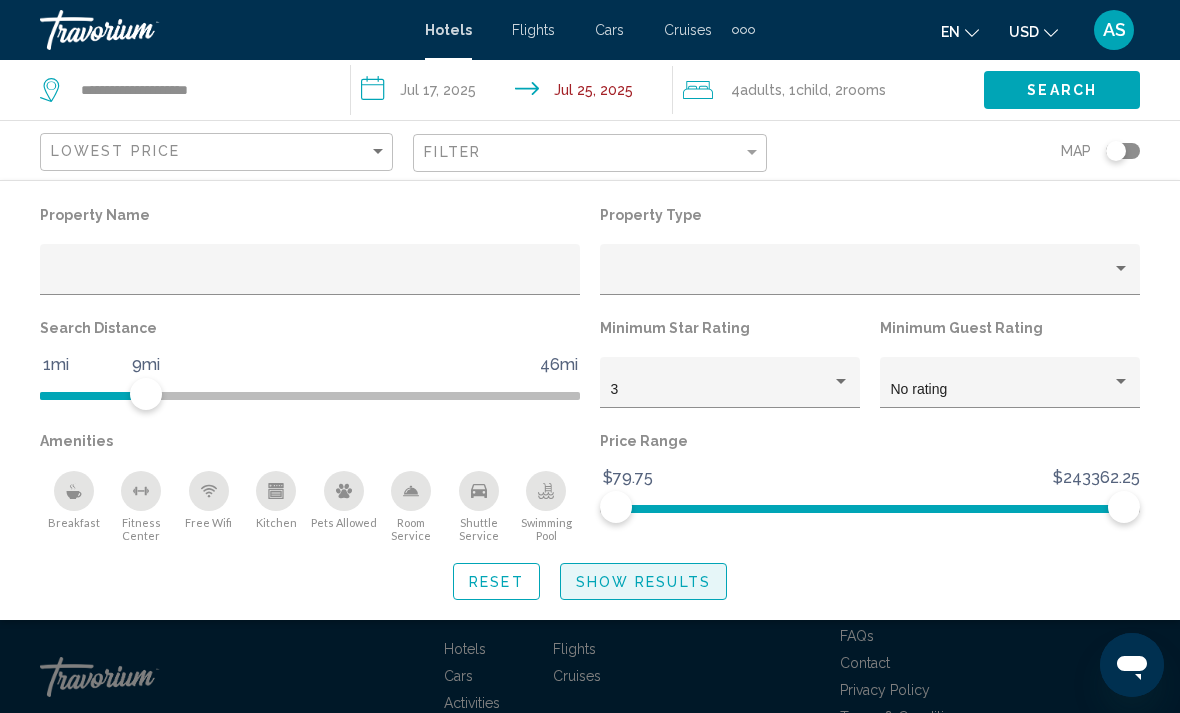 click on "Show Results" 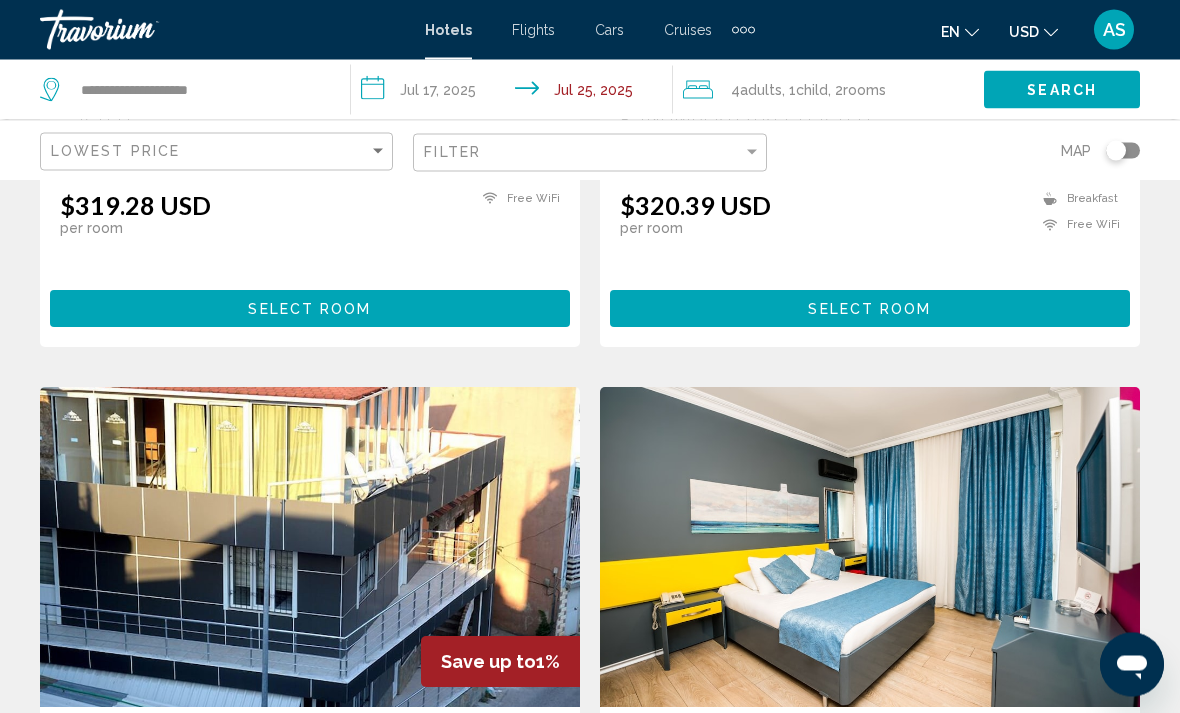 scroll, scrollTop: 707, scrollLeft: 0, axis: vertical 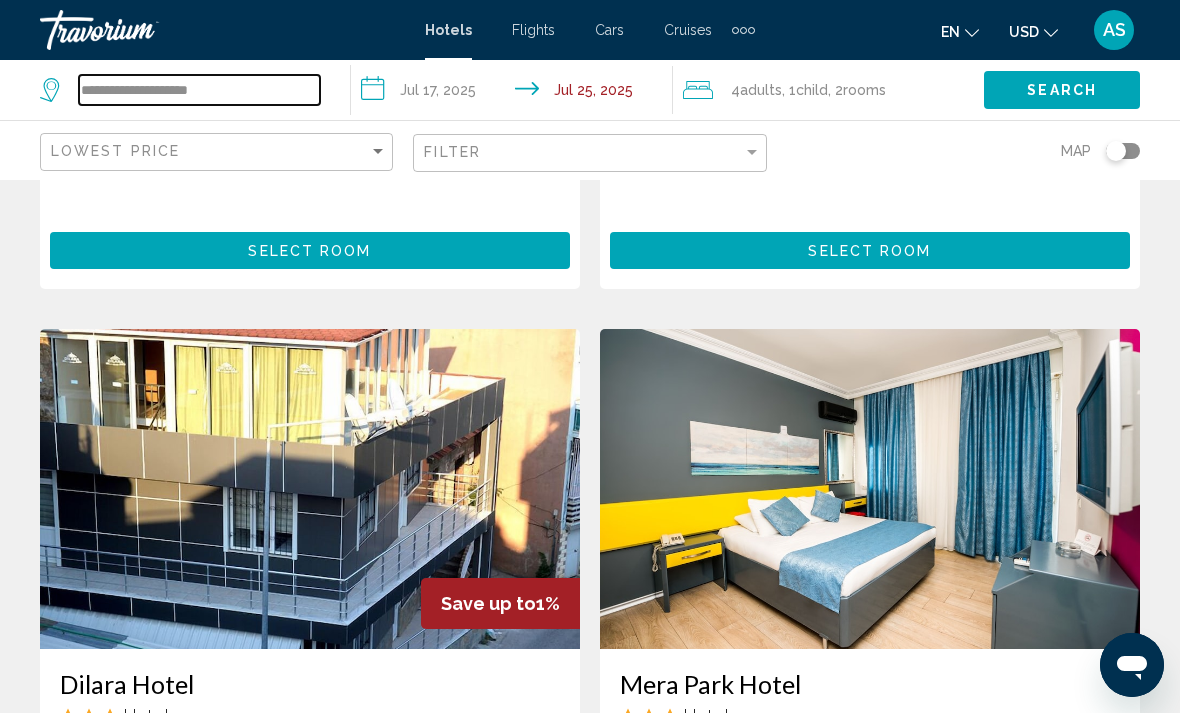 click on "**********" at bounding box center [199, 90] 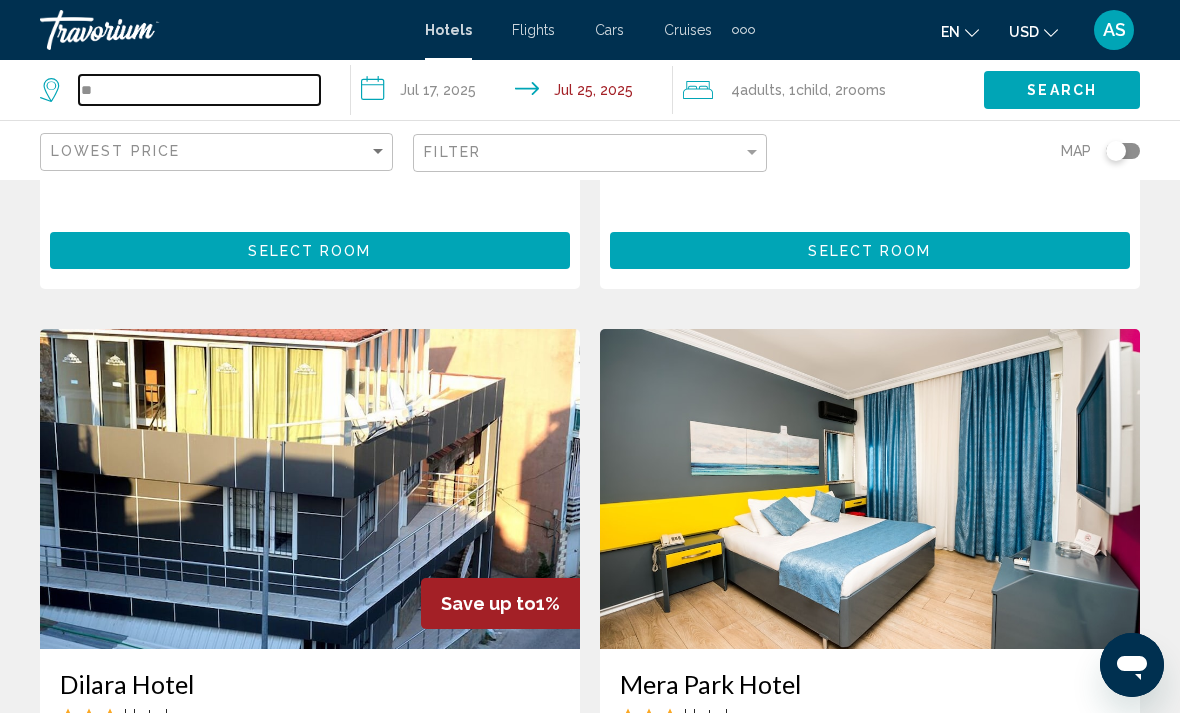 type on "*" 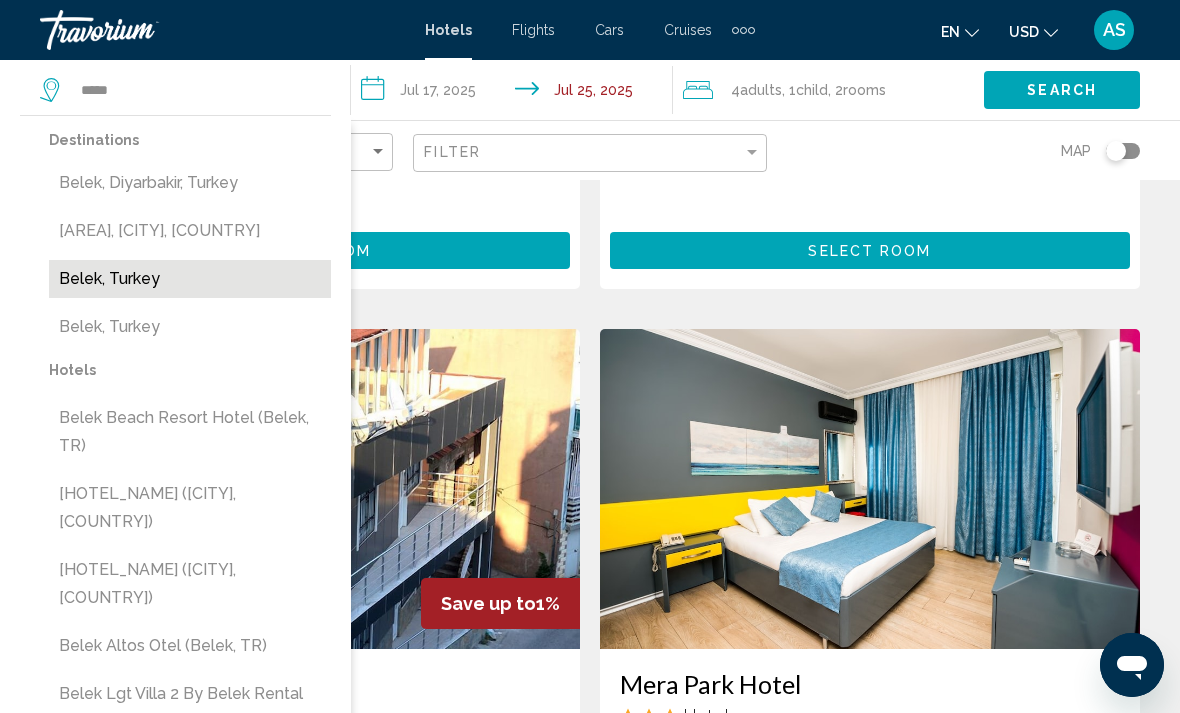 click on "[CITY], [COUNTRY]" at bounding box center [190, 279] 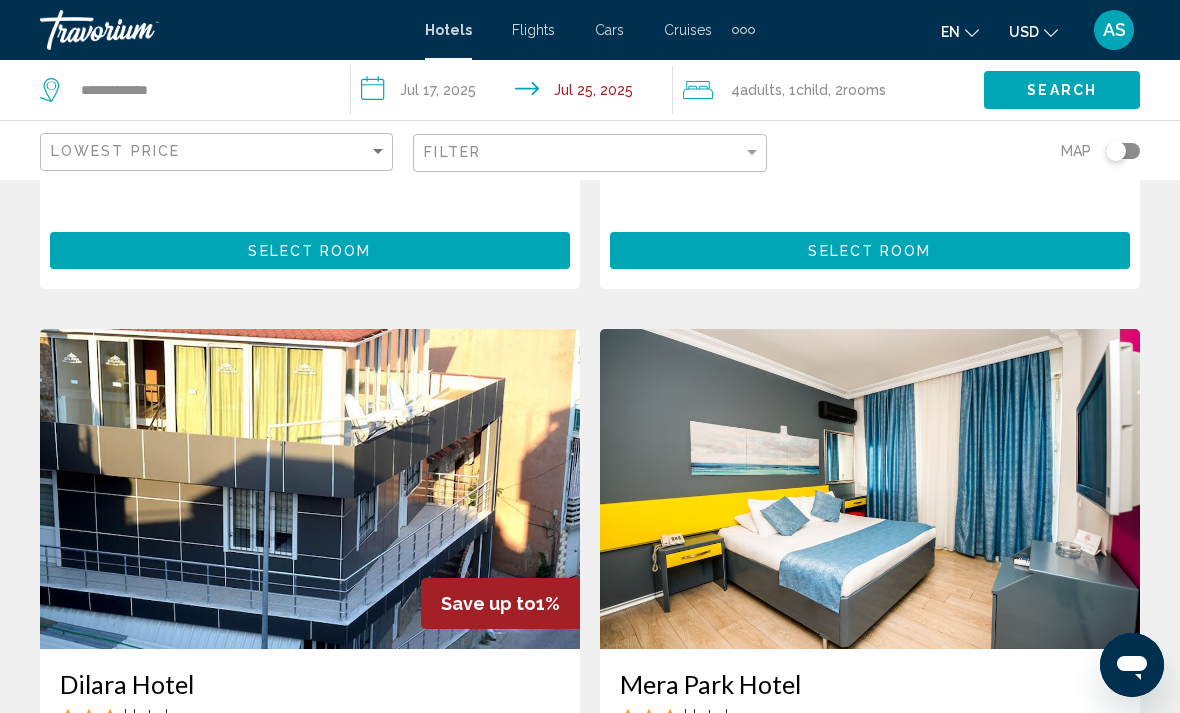 click on "Search" 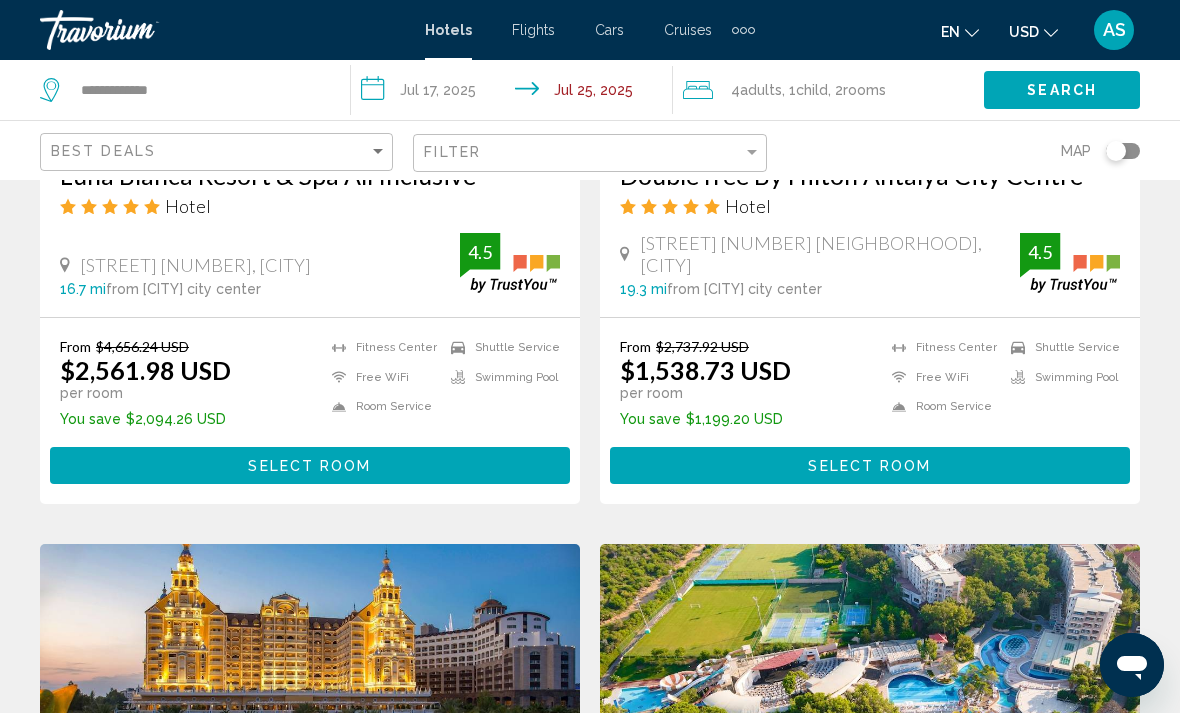 scroll, scrollTop: 1152, scrollLeft: 0, axis: vertical 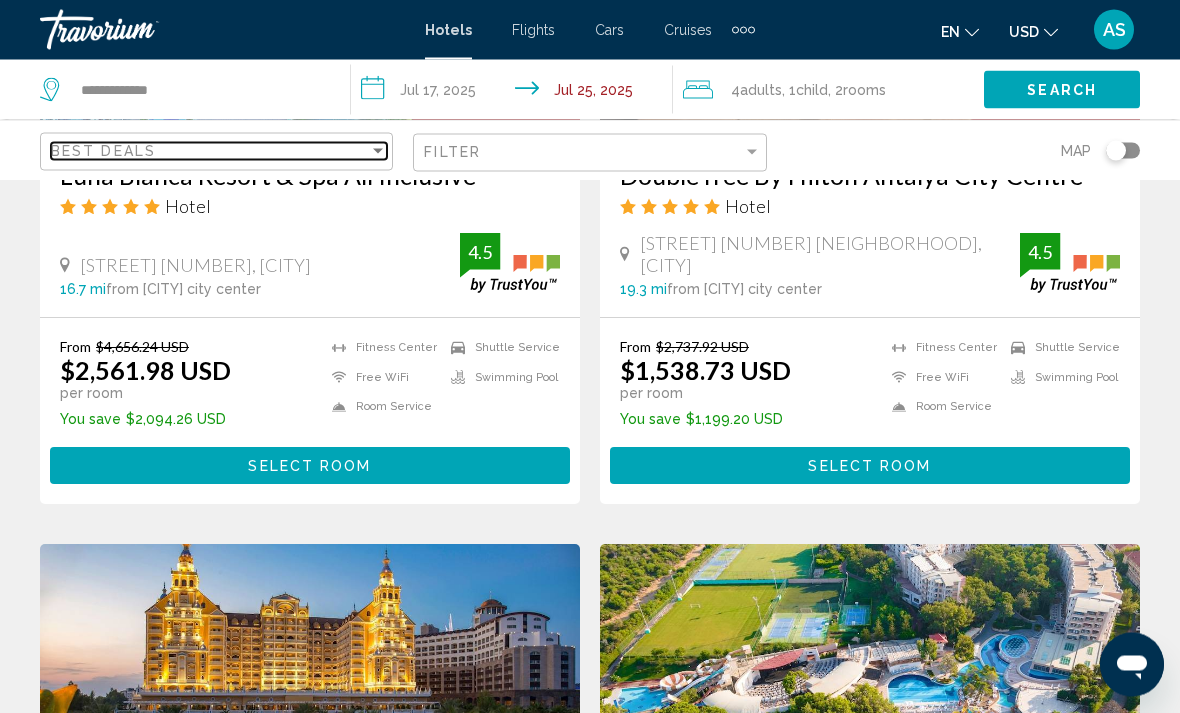 click on "Best Deals" at bounding box center (210, 151) 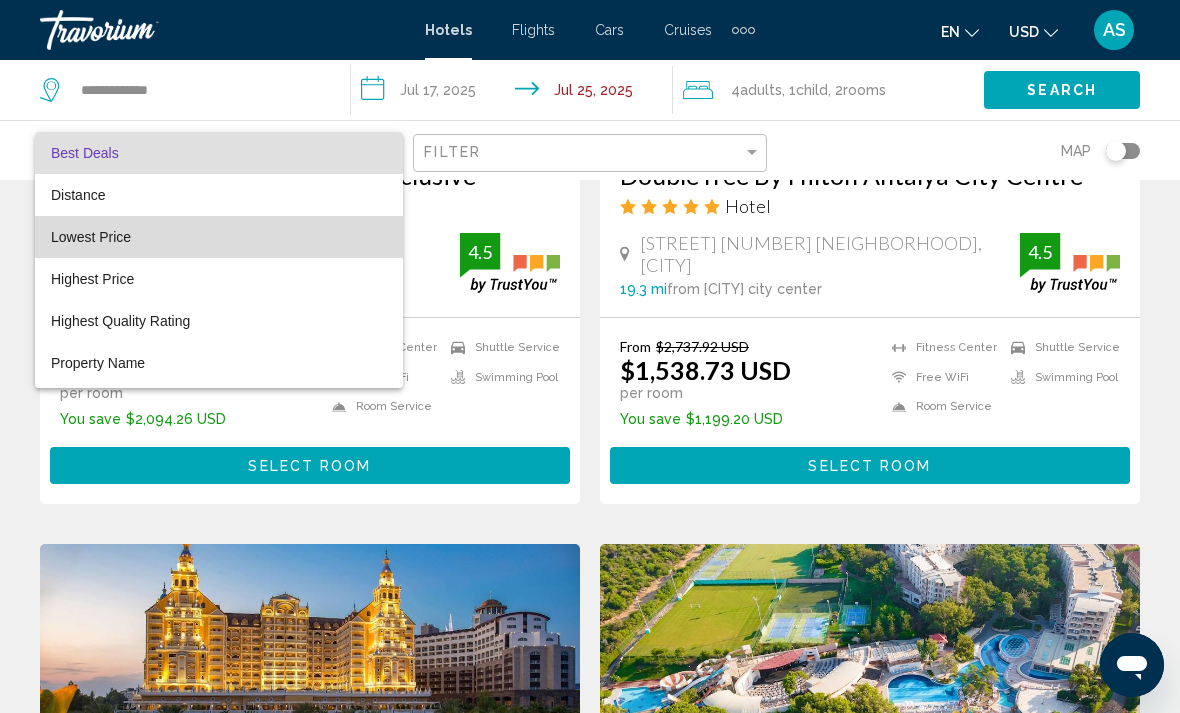 click on "Lowest Price" at bounding box center (219, 237) 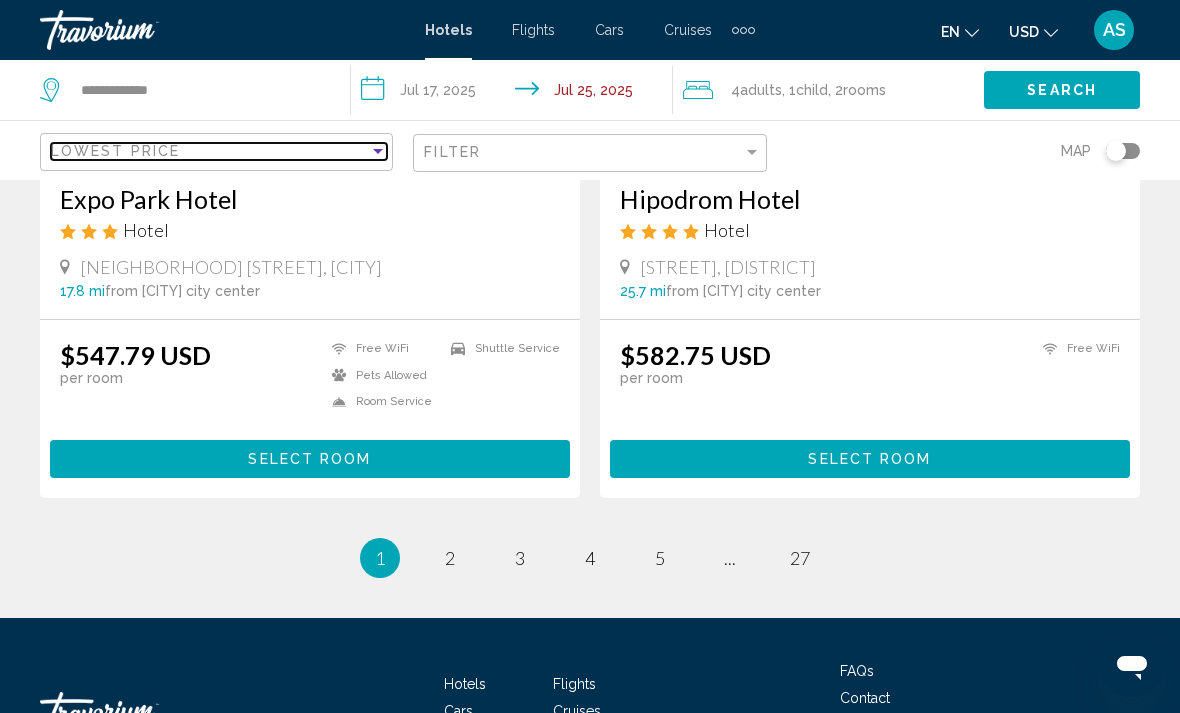 scroll, scrollTop: 4030, scrollLeft: 0, axis: vertical 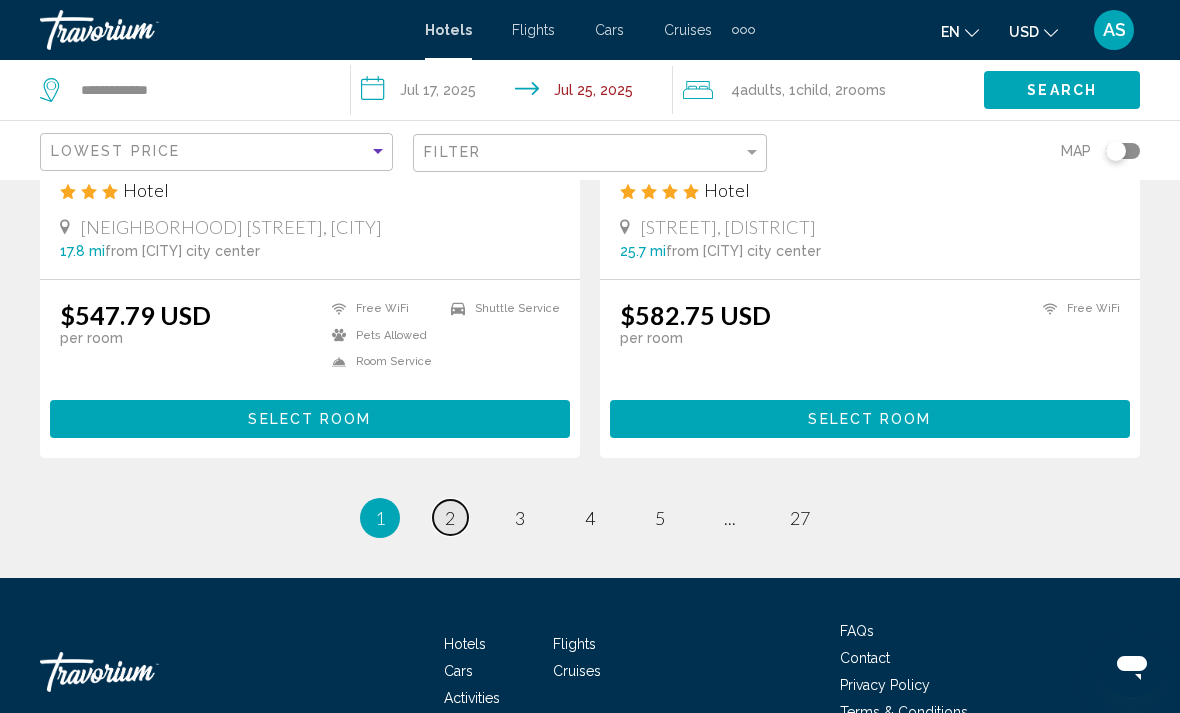 click on "page  2" at bounding box center (450, 517) 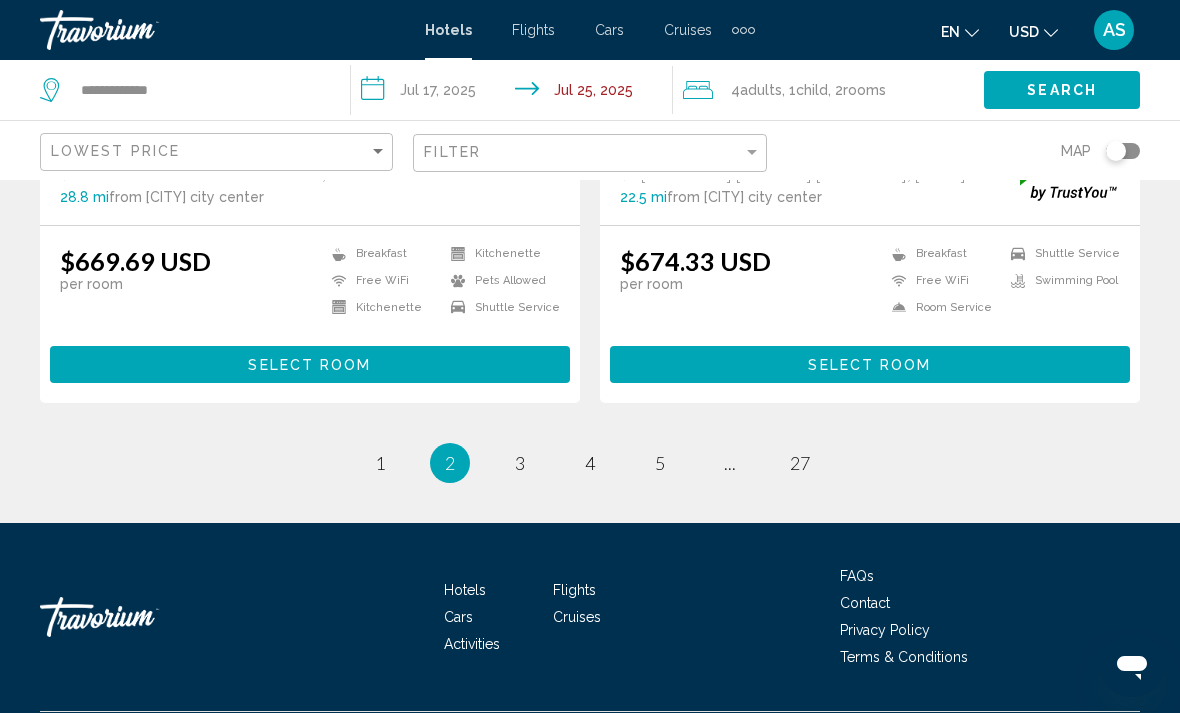 scroll, scrollTop: 4019, scrollLeft: 0, axis: vertical 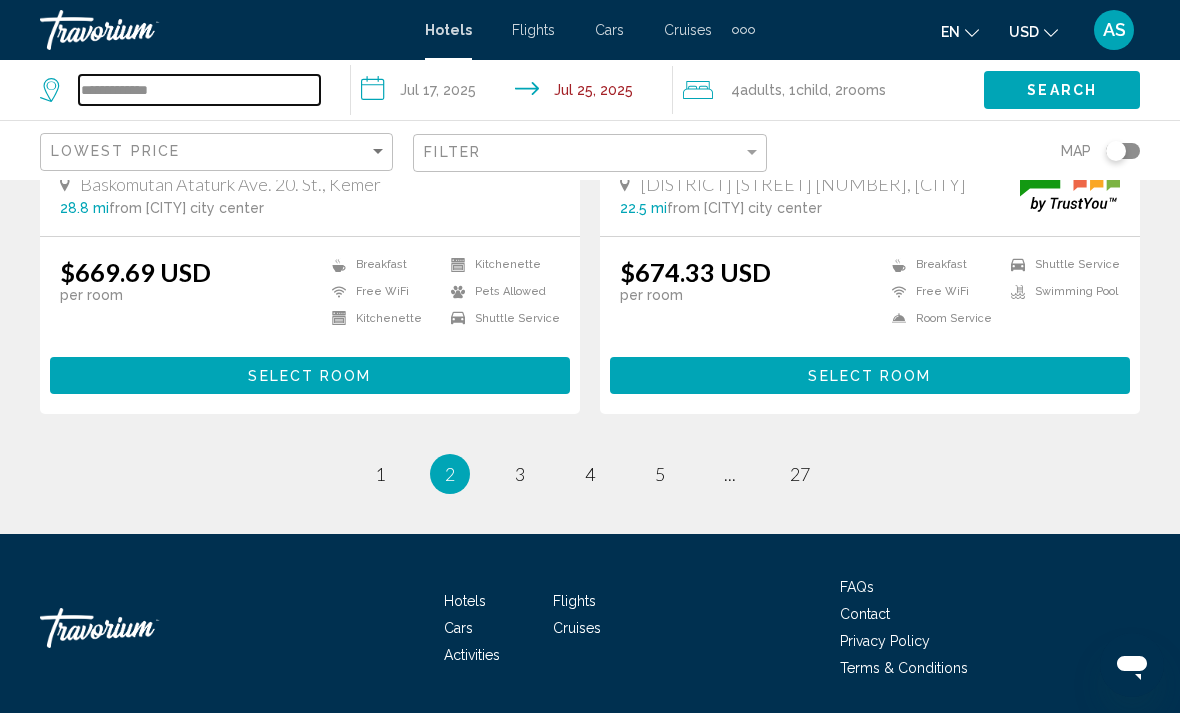 click on "**********" at bounding box center [199, 90] 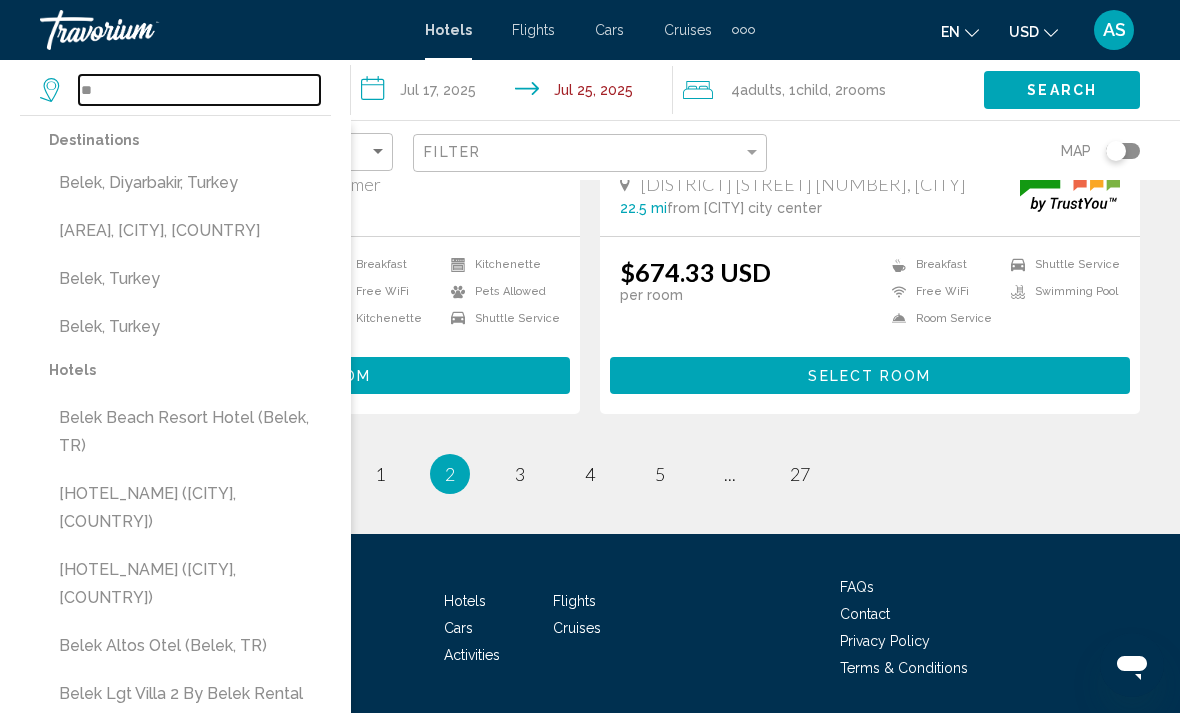 type on "*" 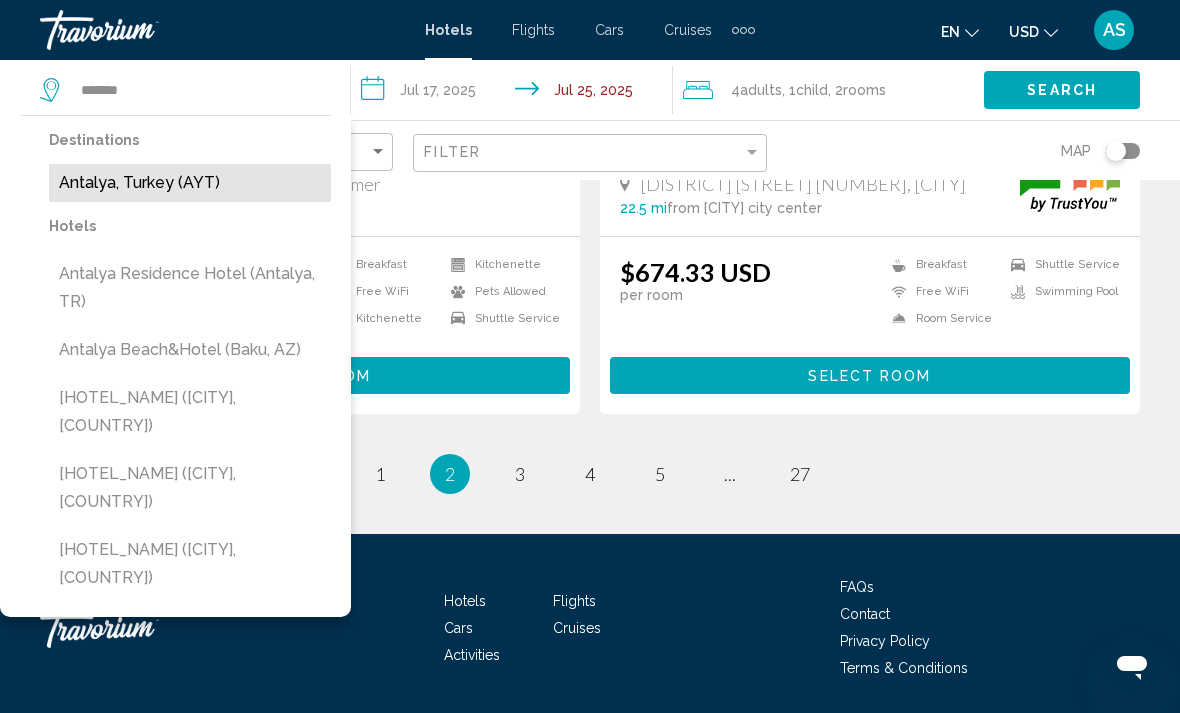 click on "Antalya, Turkey (AYT)" at bounding box center [190, 183] 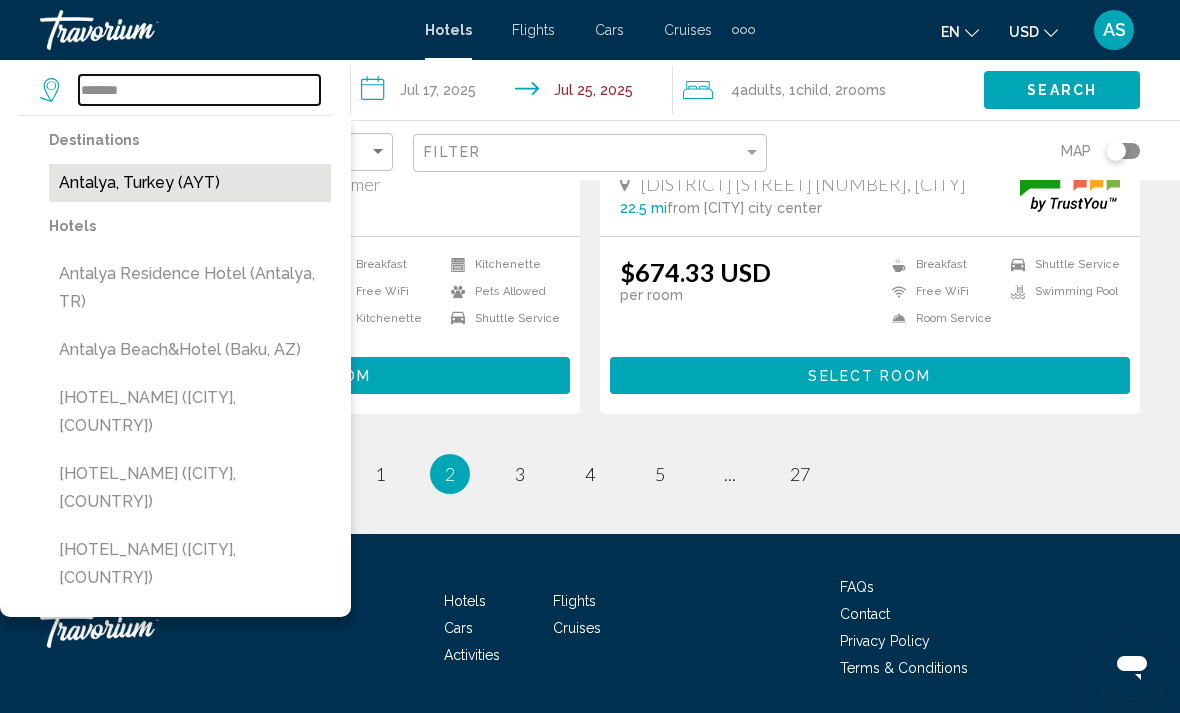 type on "**********" 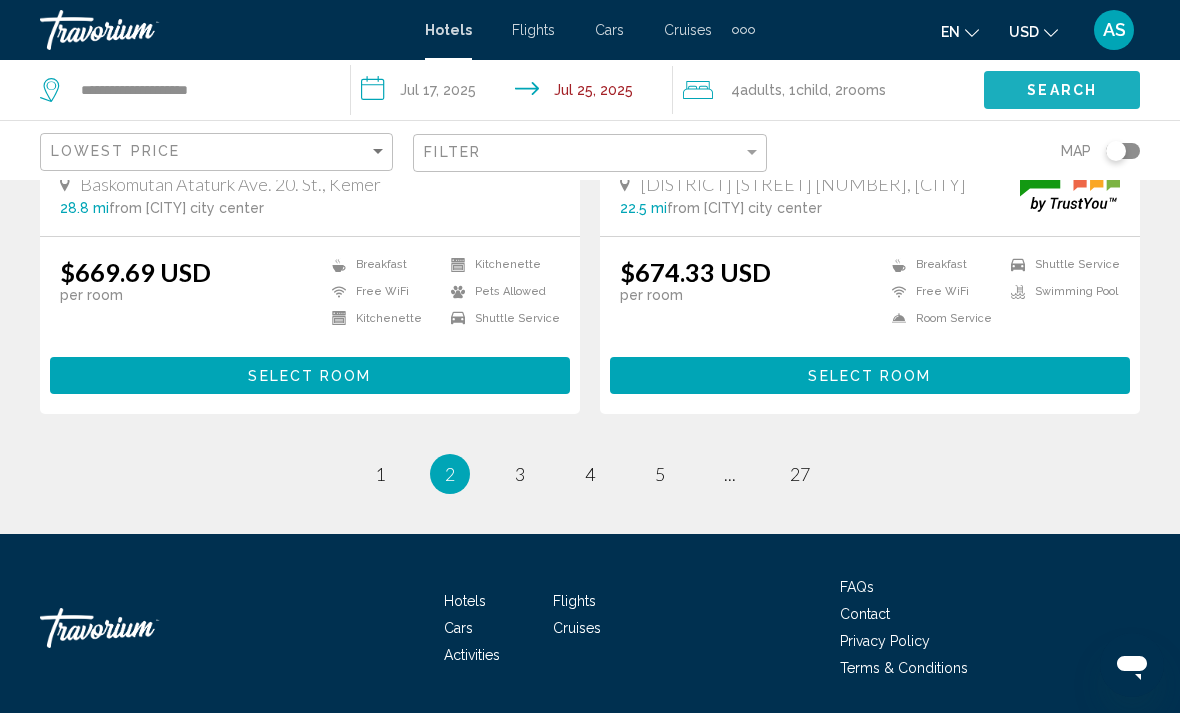 click on "Search" 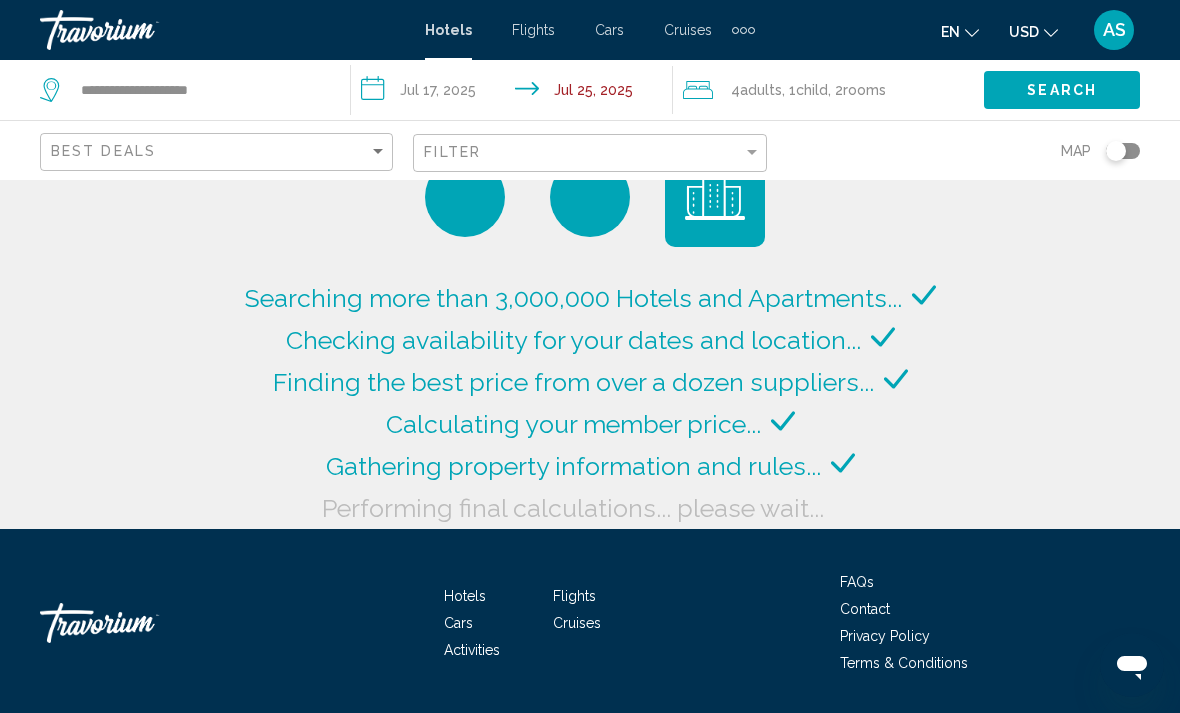 scroll, scrollTop: 0, scrollLeft: 0, axis: both 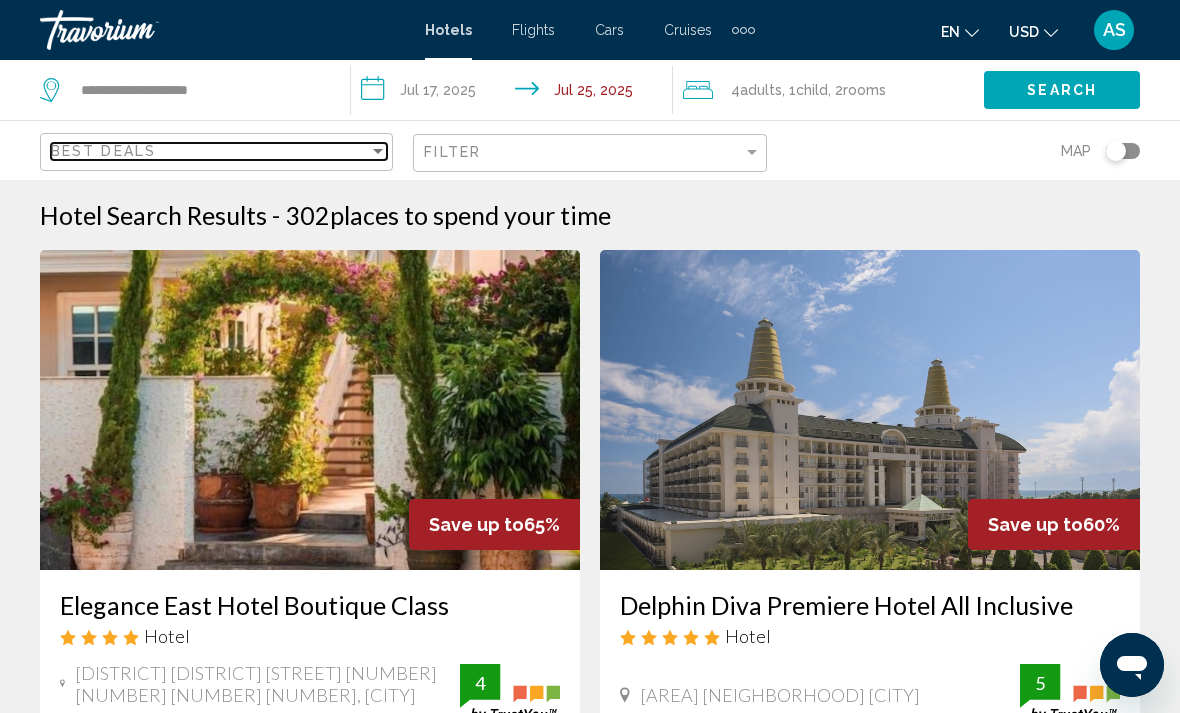 click on "Best Deals" at bounding box center [210, 151] 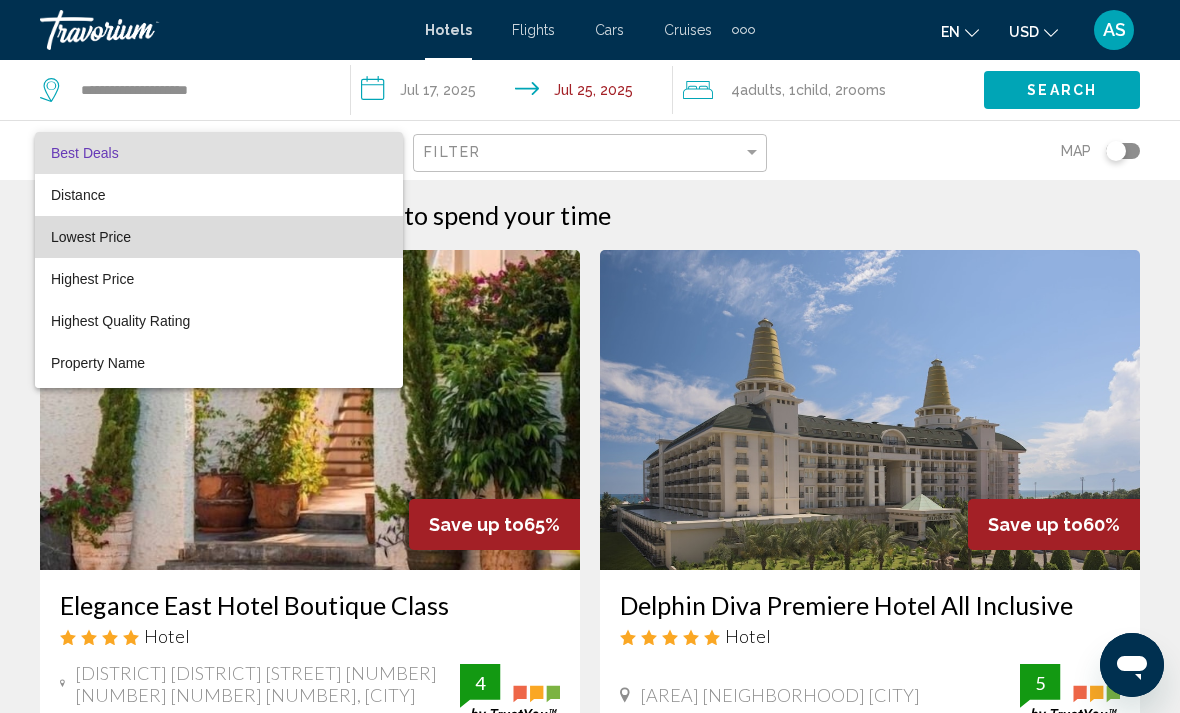 click on "Lowest Price" at bounding box center [91, 237] 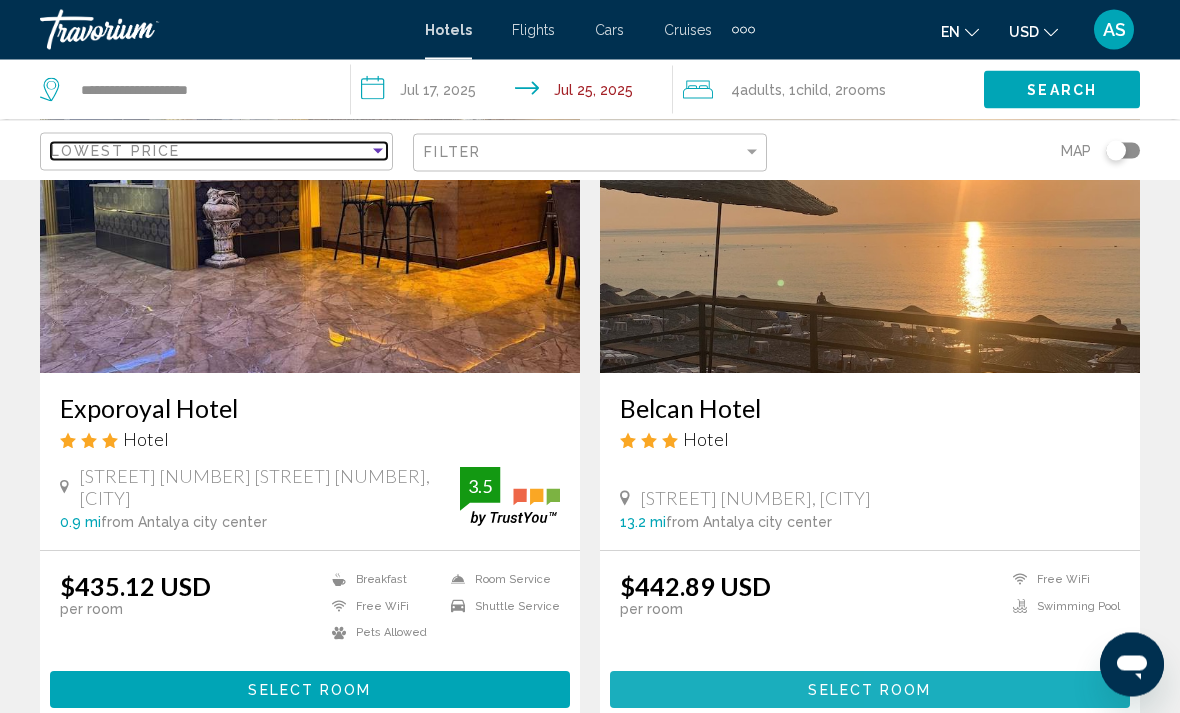 scroll, scrollTop: 2352, scrollLeft: 0, axis: vertical 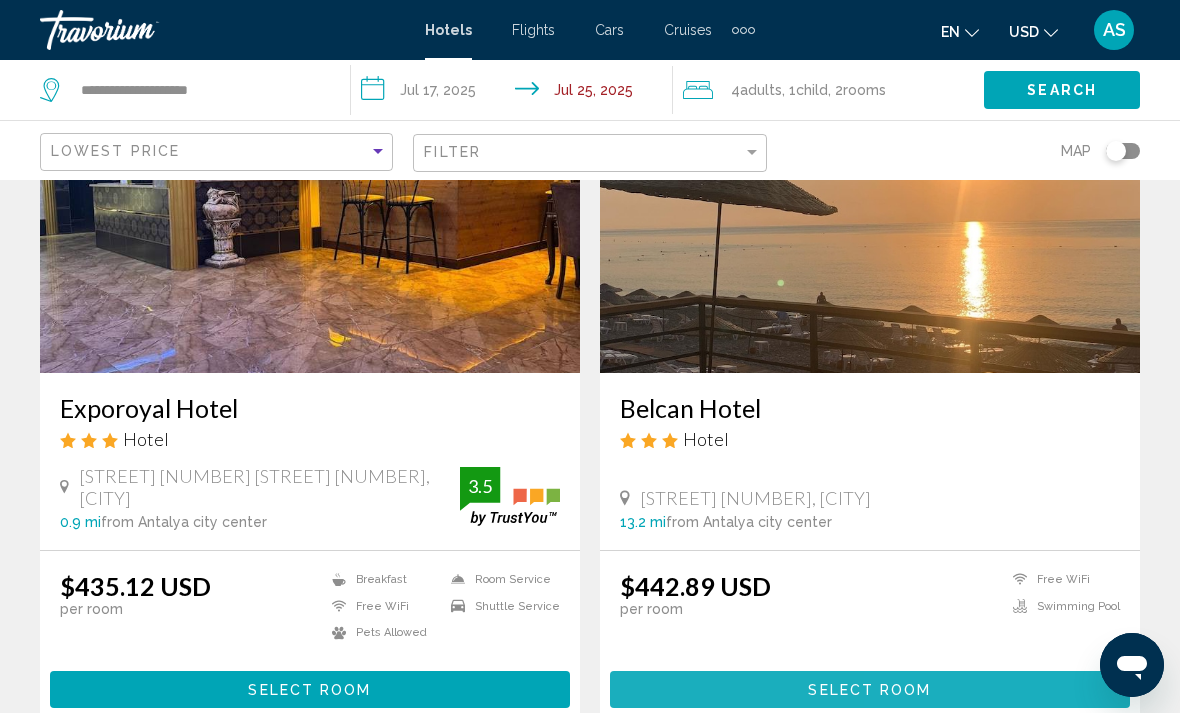 click on "Select Room" at bounding box center [869, 690] 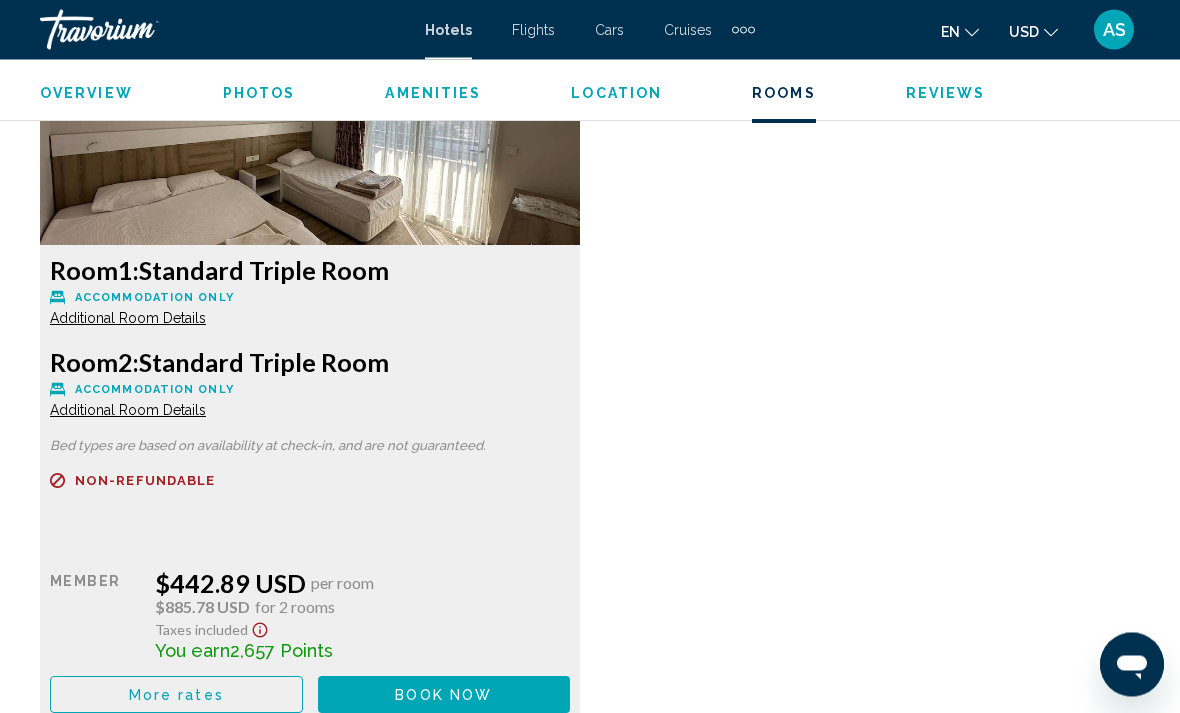 scroll, scrollTop: 0, scrollLeft: 0, axis: both 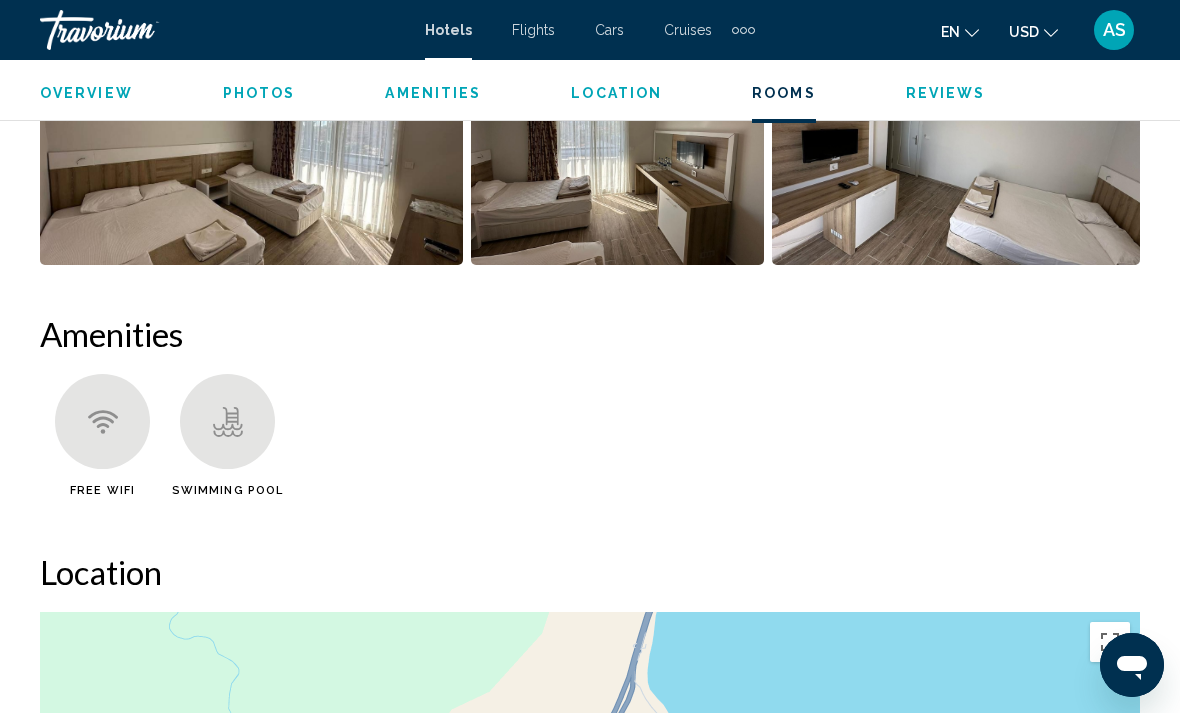 click on "More rates" at bounding box center [176, 2132] 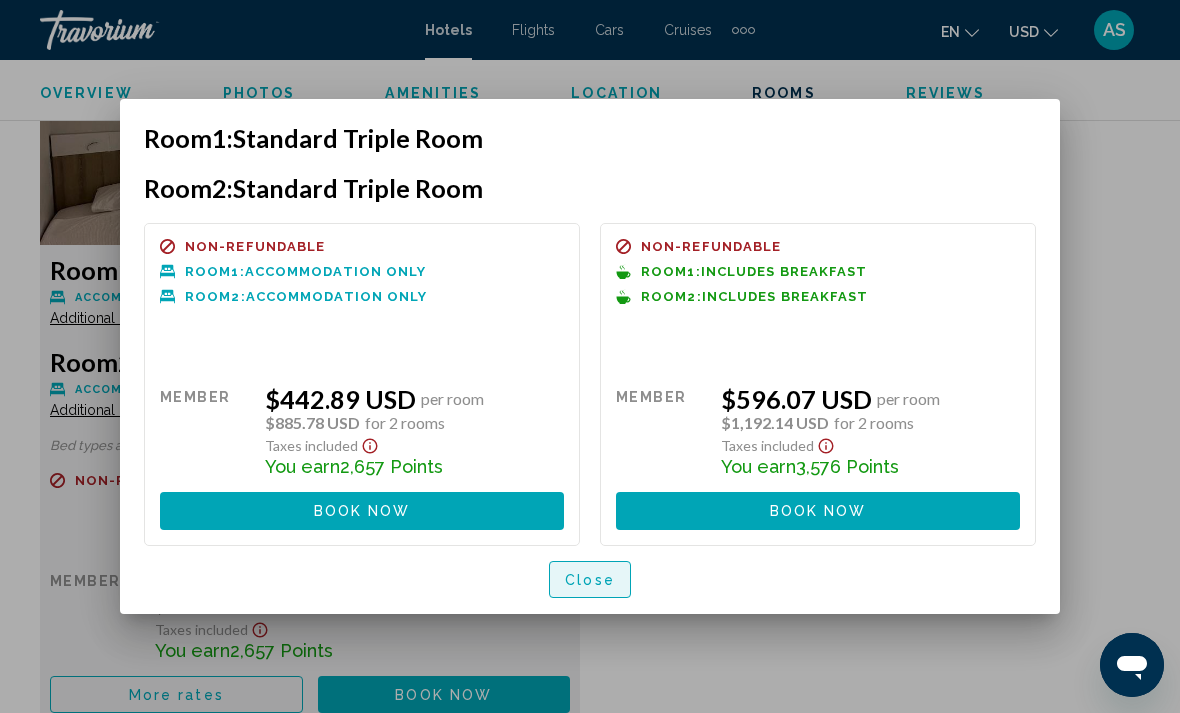 click on "Close" at bounding box center [590, 579] 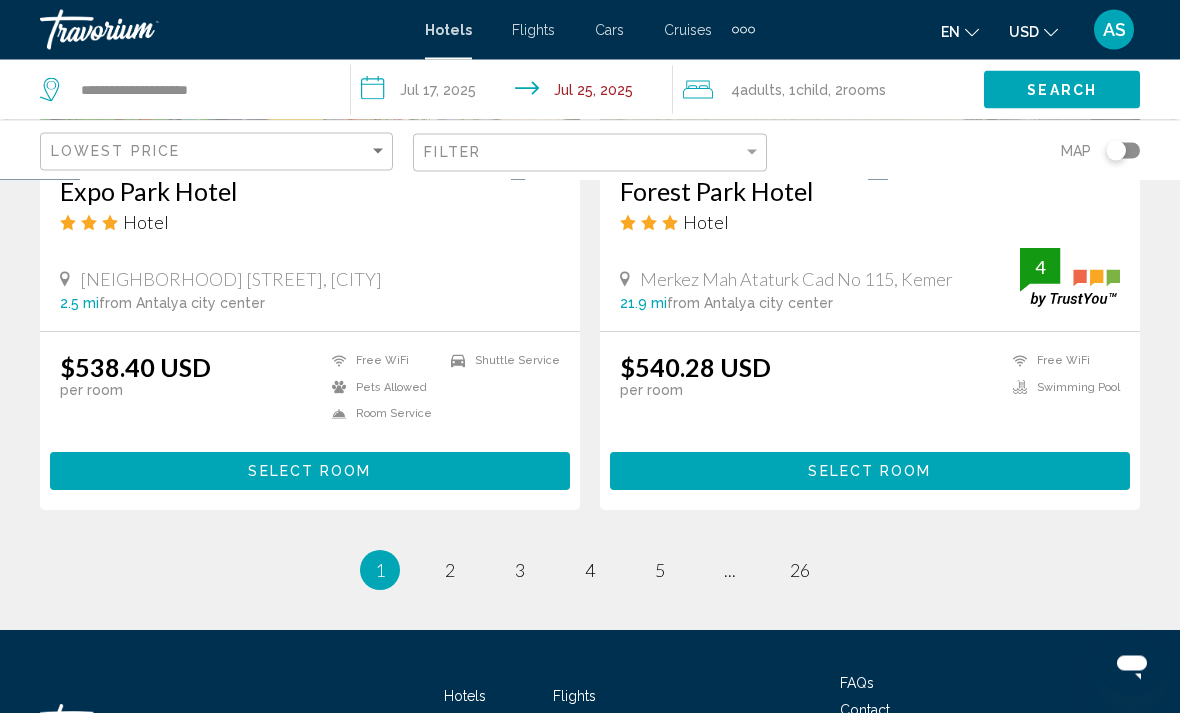 scroll, scrollTop: 4031, scrollLeft: 0, axis: vertical 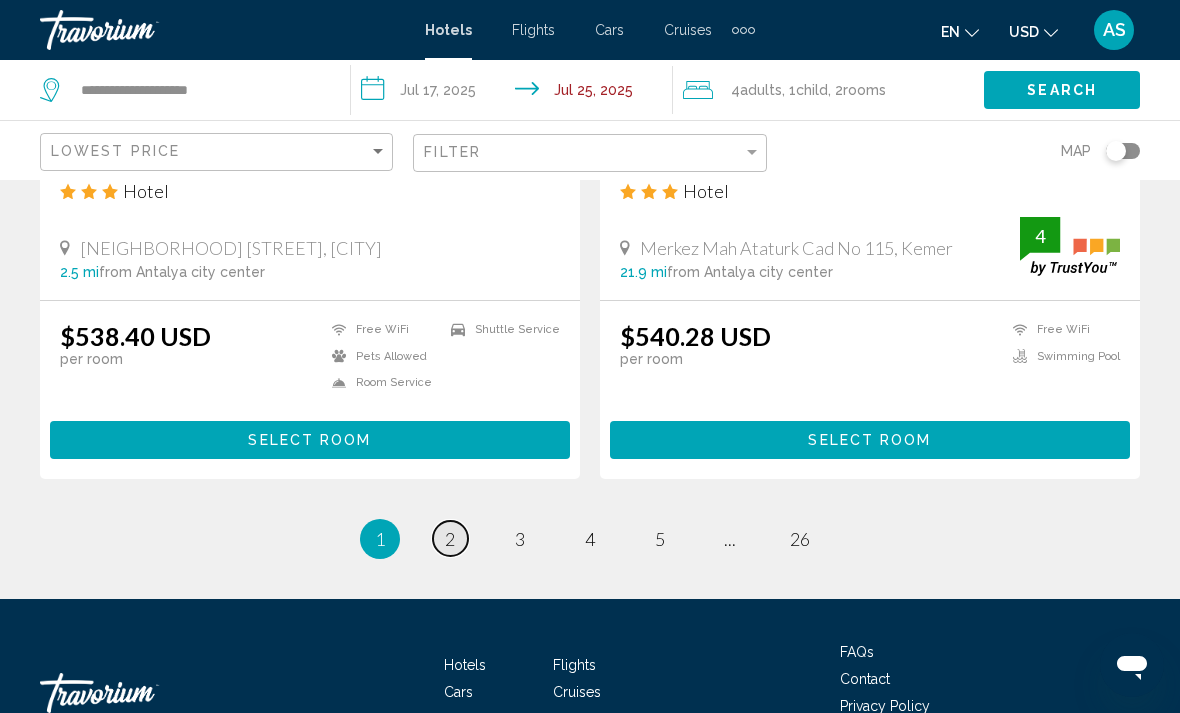click on "page  2" at bounding box center (450, 538) 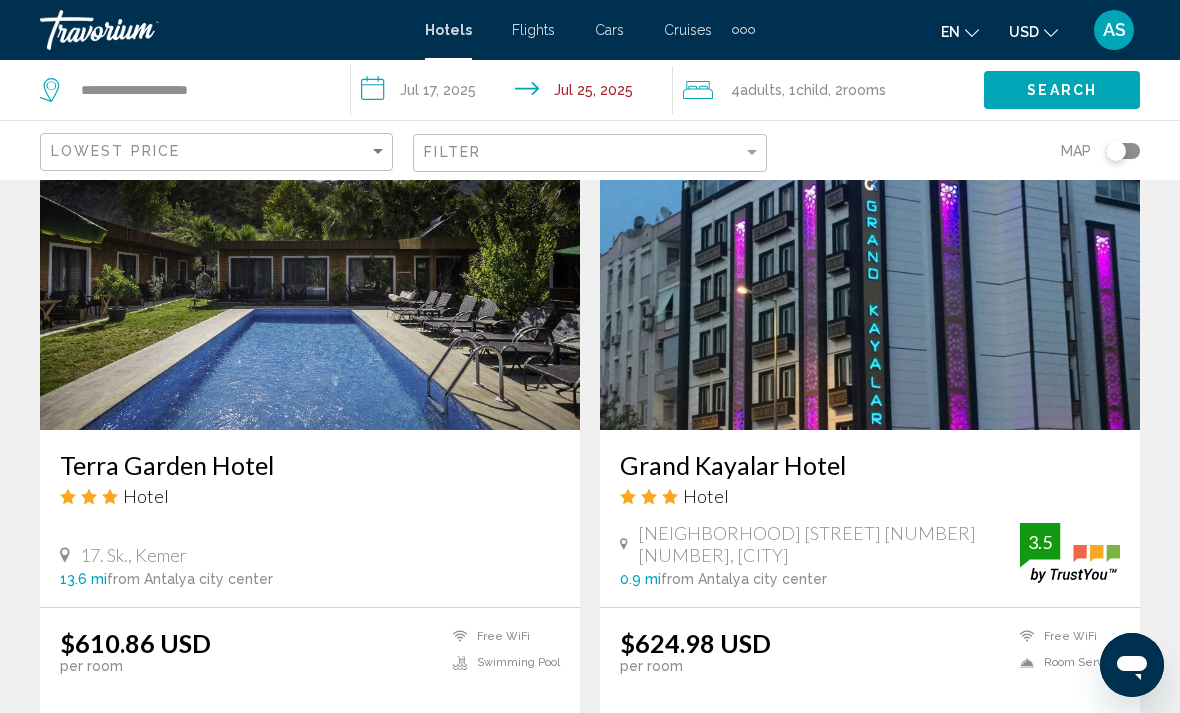 scroll, scrollTop: 3055, scrollLeft: 0, axis: vertical 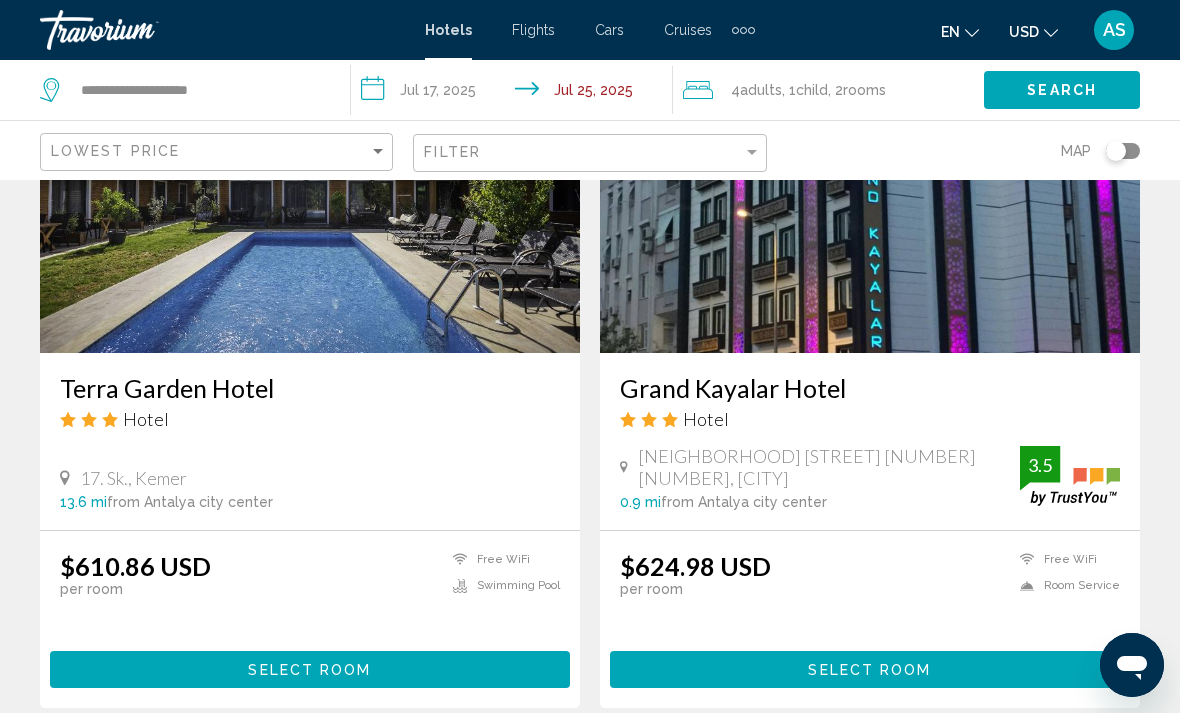 click on "Select Room" at bounding box center (310, 669) 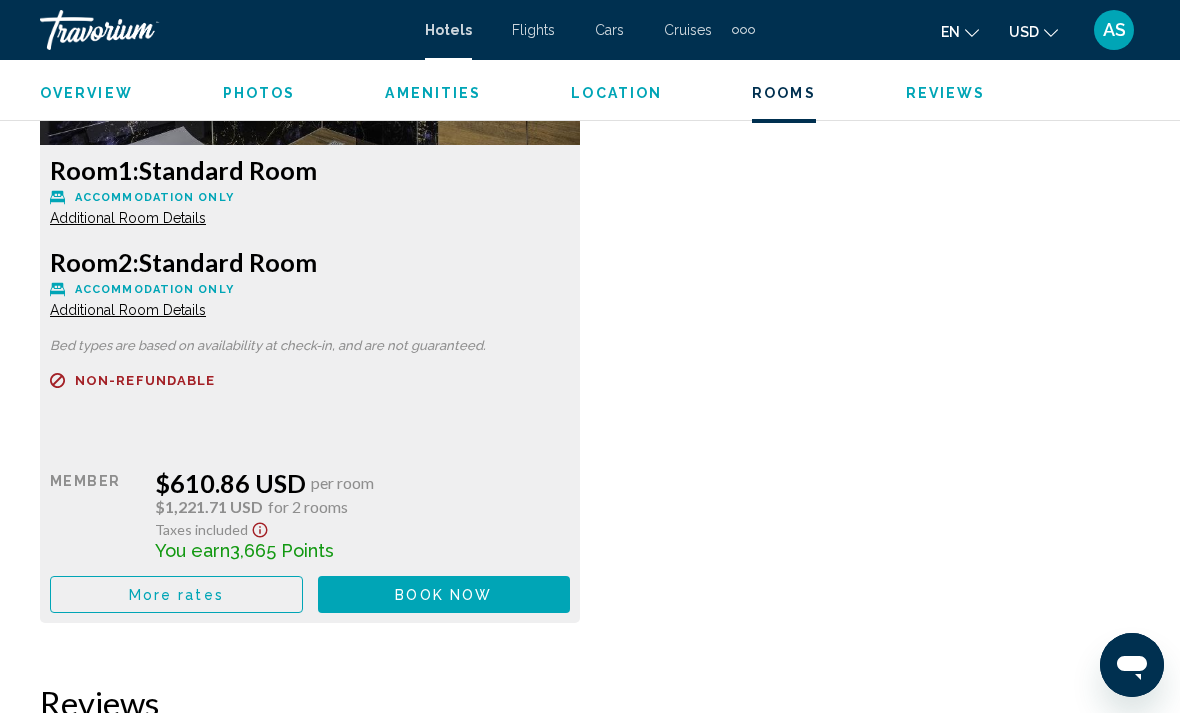scroll, scrollTop: 3345, scrollLeft: 0, axis: vertical 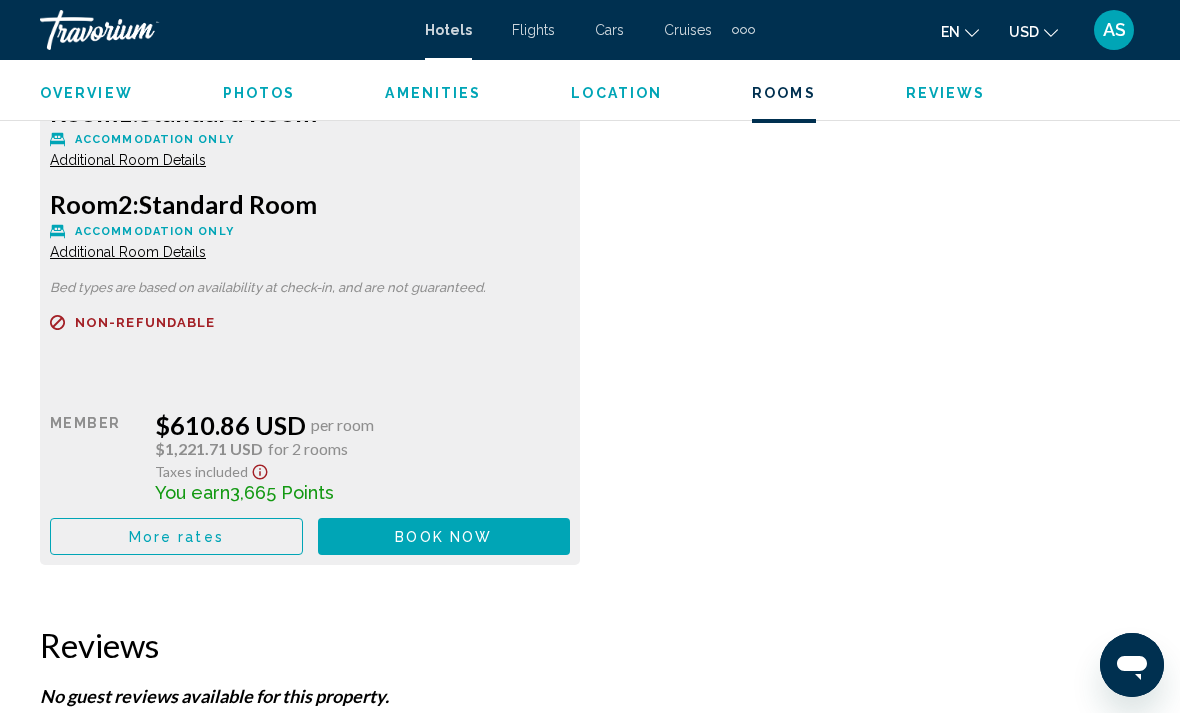 click on "Room  1:  Standard Room
Accommodation Only Additional Room Details Room  2:  Standard Room
Accommodation Only Additional Room Details Bed types are based on availability at check-in, and are not guaranteed.
Refundable
Non-refundable
Non-refundable     Retail  $0.00  when you redeem    Member  $610.86 USD  per room  $1,221.71 USD  for 2 rooms Taxes included
You earn  3,665  Points  More rates Book now No longer available" at bounding box center (590, 211) 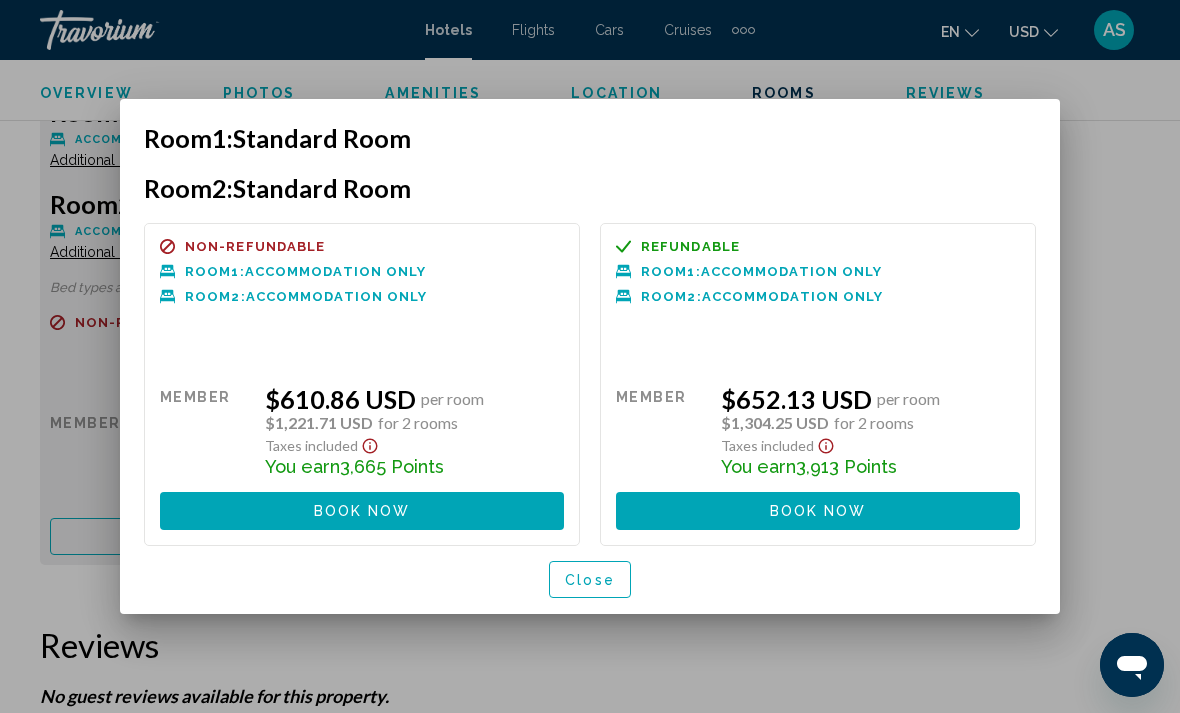 click on "Close" at bounding box center (590, 580) 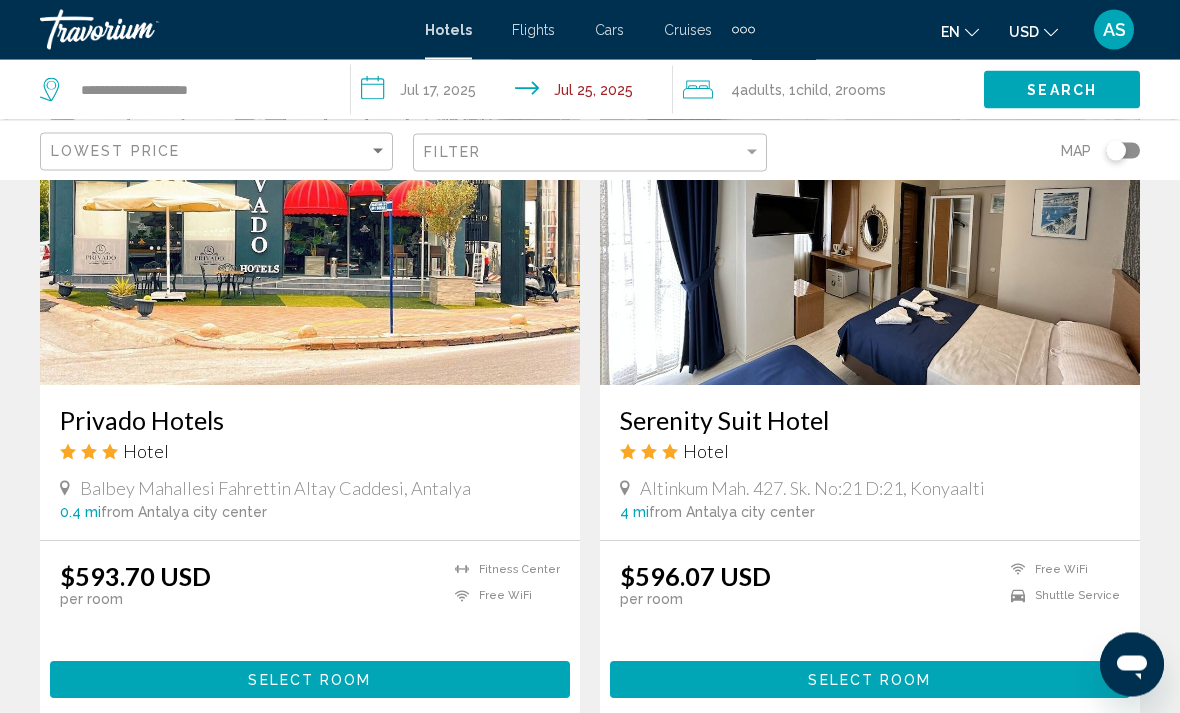 scroll, scrollTop: 1674, scrollLeft: 0, axis: vertical 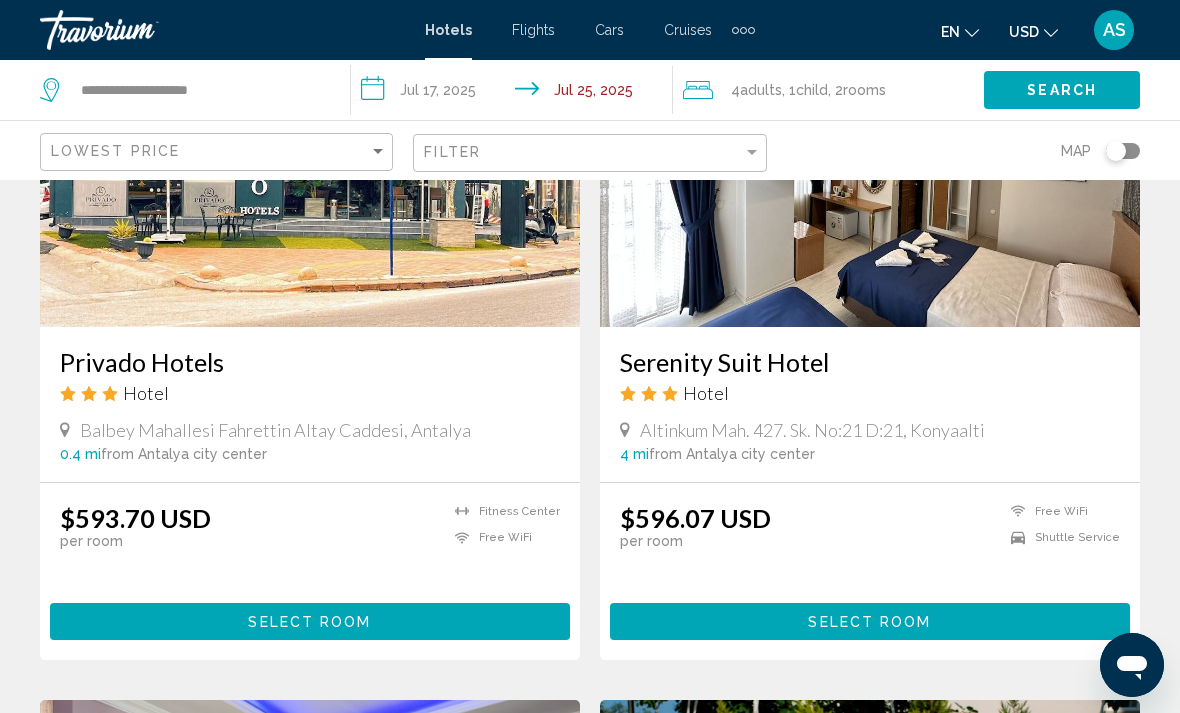 click on "$596.07 USD  per room
Free WiFi
Shuttle Service  Select Room" at bounding box center (870, 571) 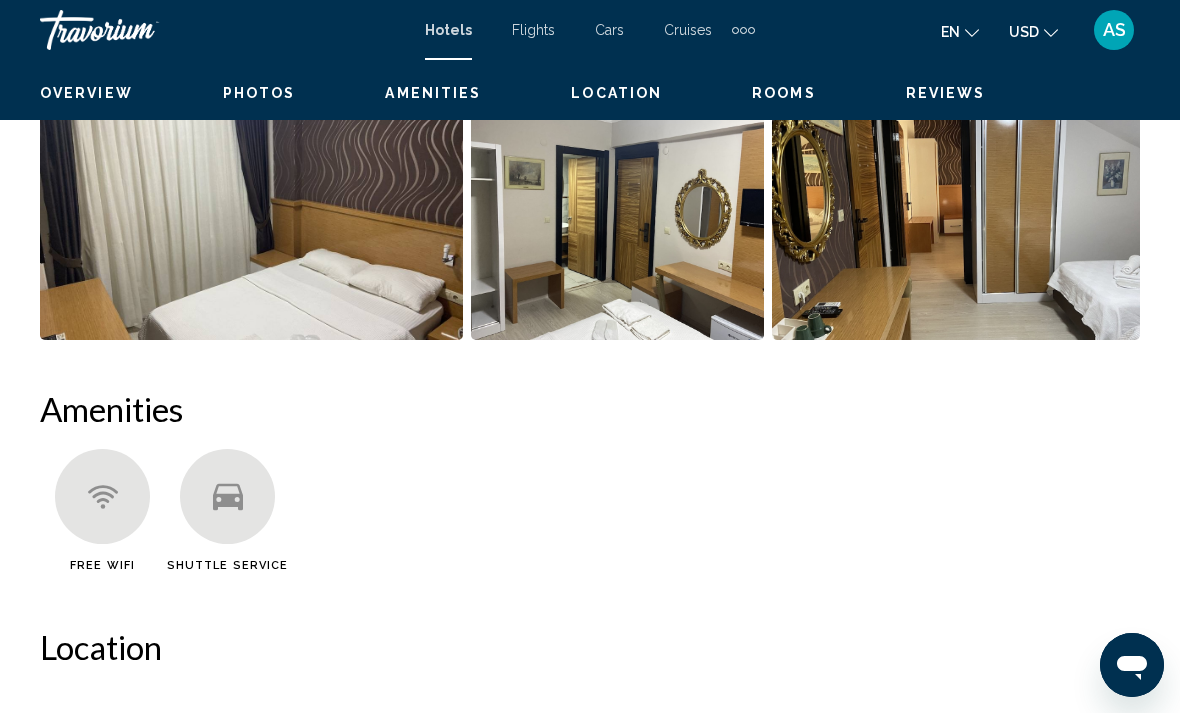 scroll, scrollTop: 0, scrollLeft: 0, axis: both 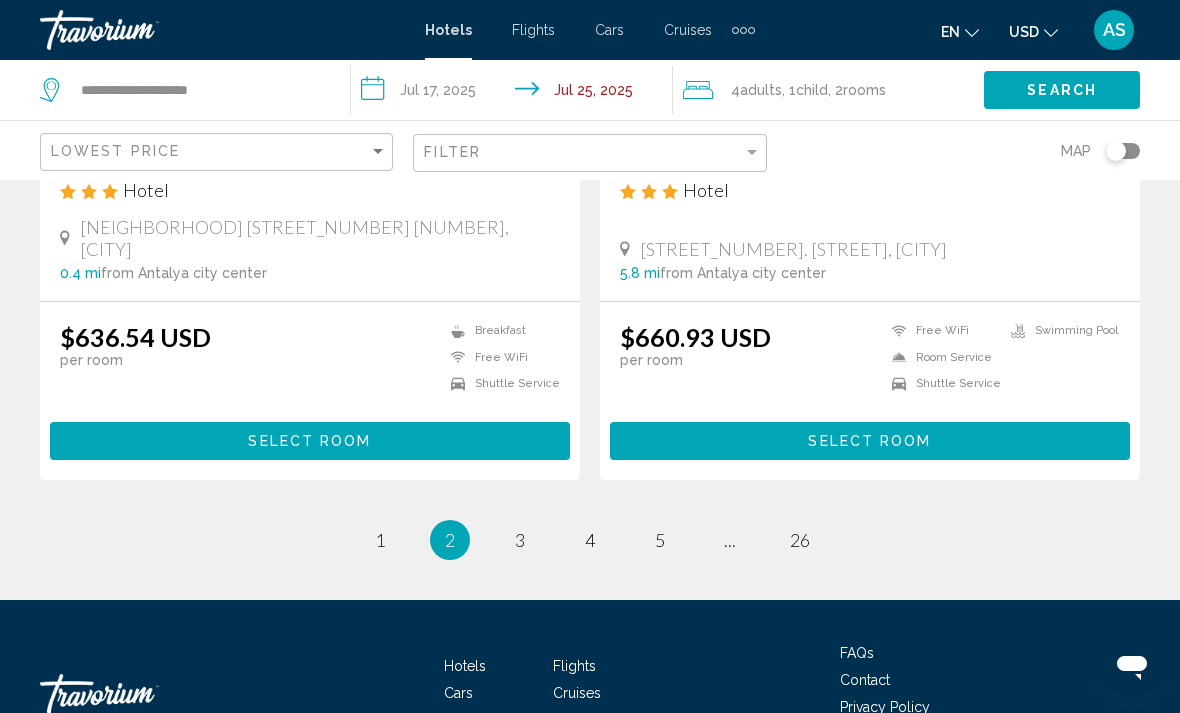 click on "**********" 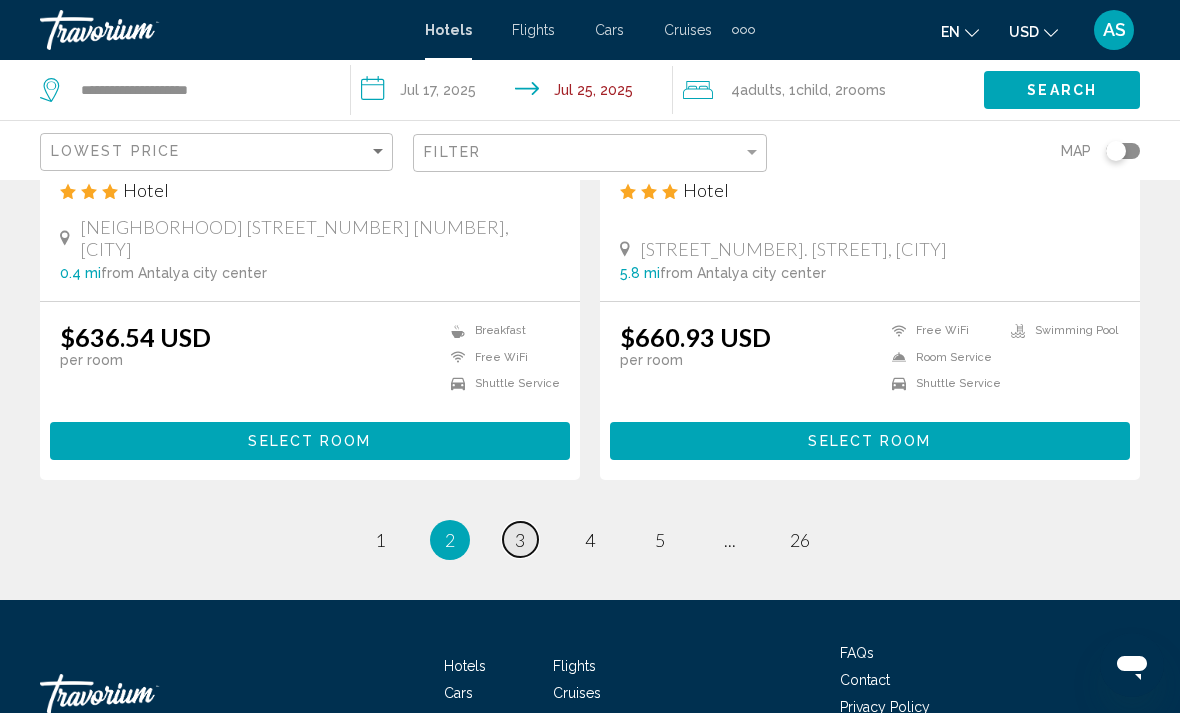 click on "page  3" at bounding box center (520, 539) 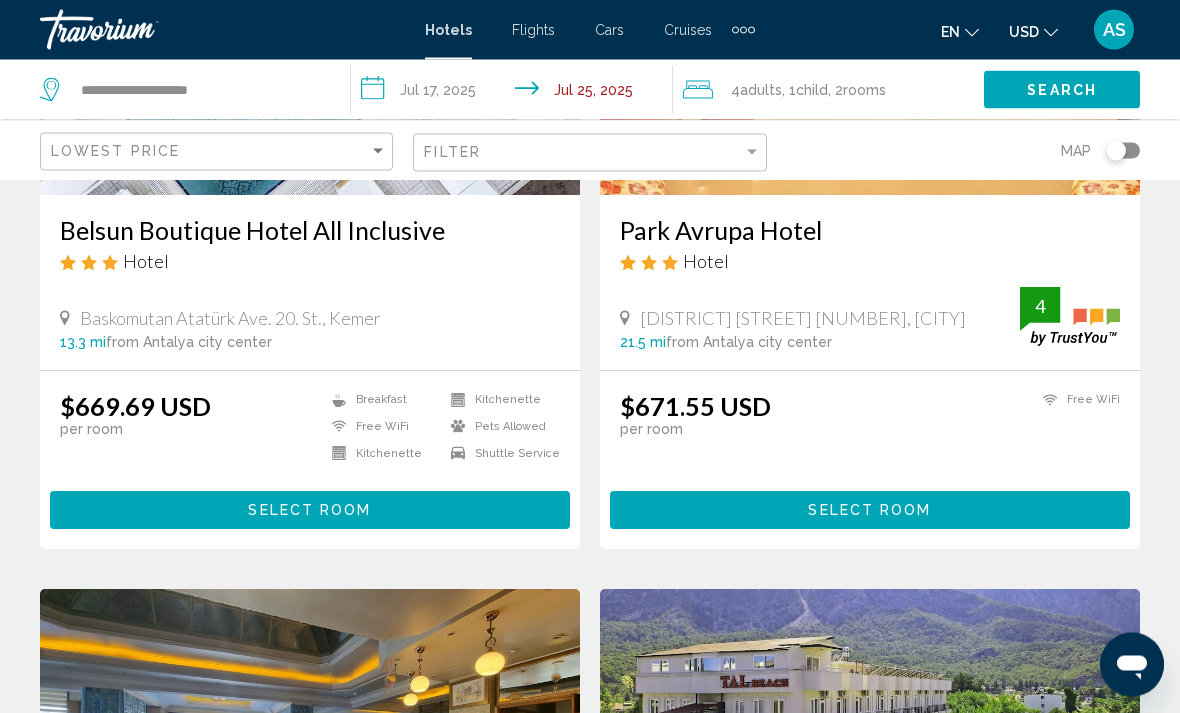 scroll, scrollTop: 0, scrollLeft: 0, axis: both 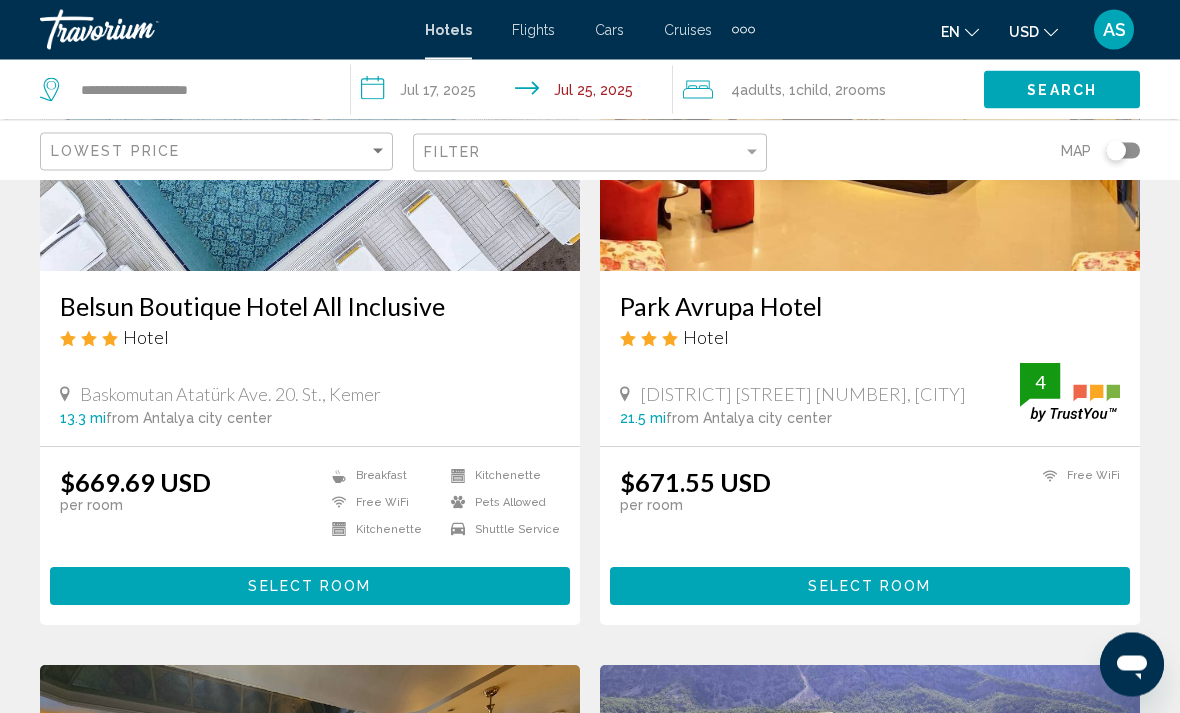 click on "Select Room" at bounding box center [310, 586] 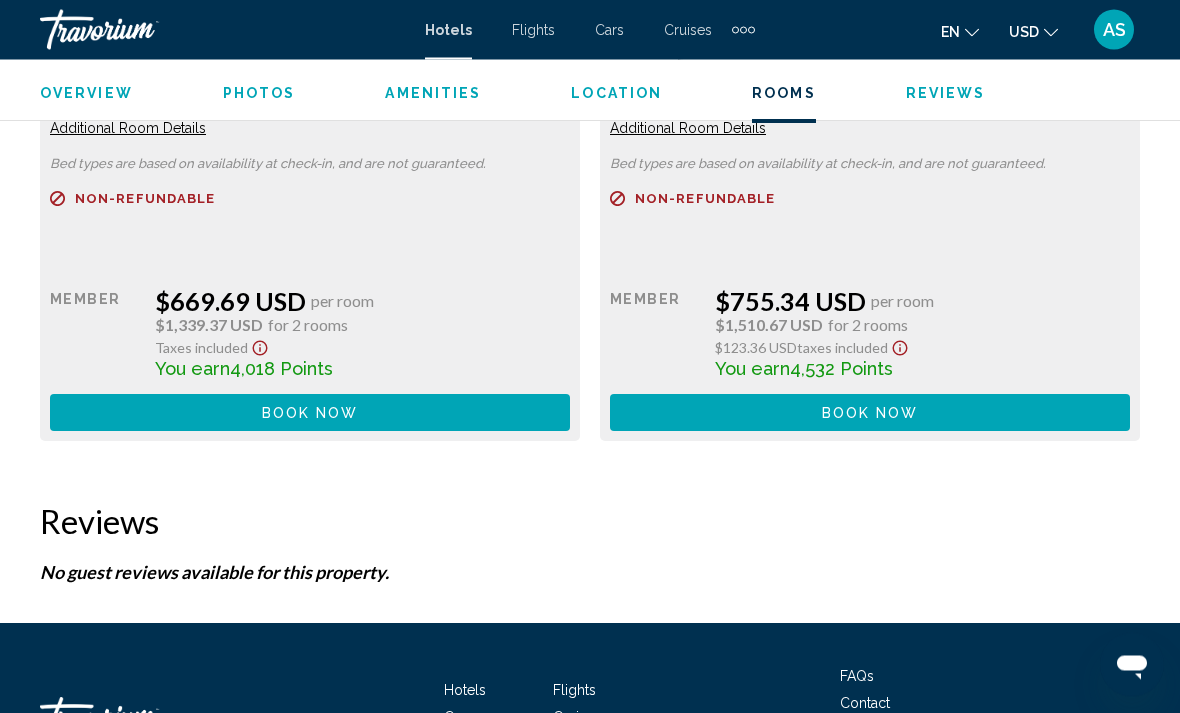 scroll, scrollTop: 3390, scrollLeft: 0, axis: vertical 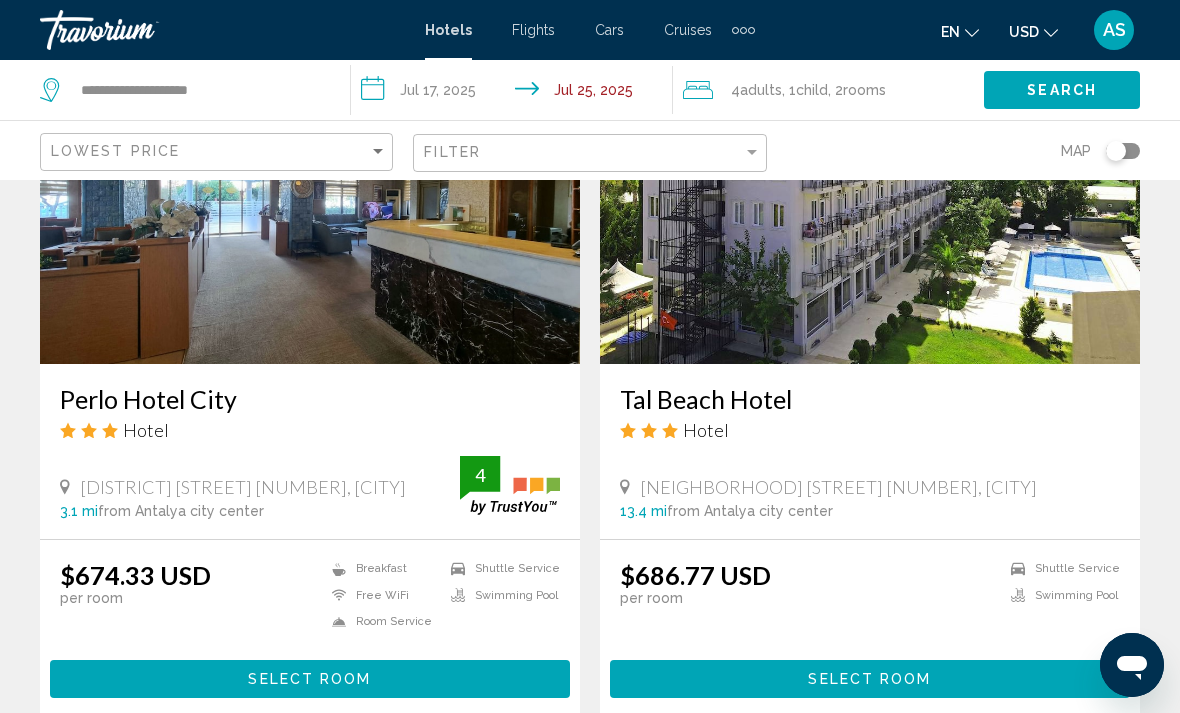 click on "Select Room" at bounding box center [870, 678] 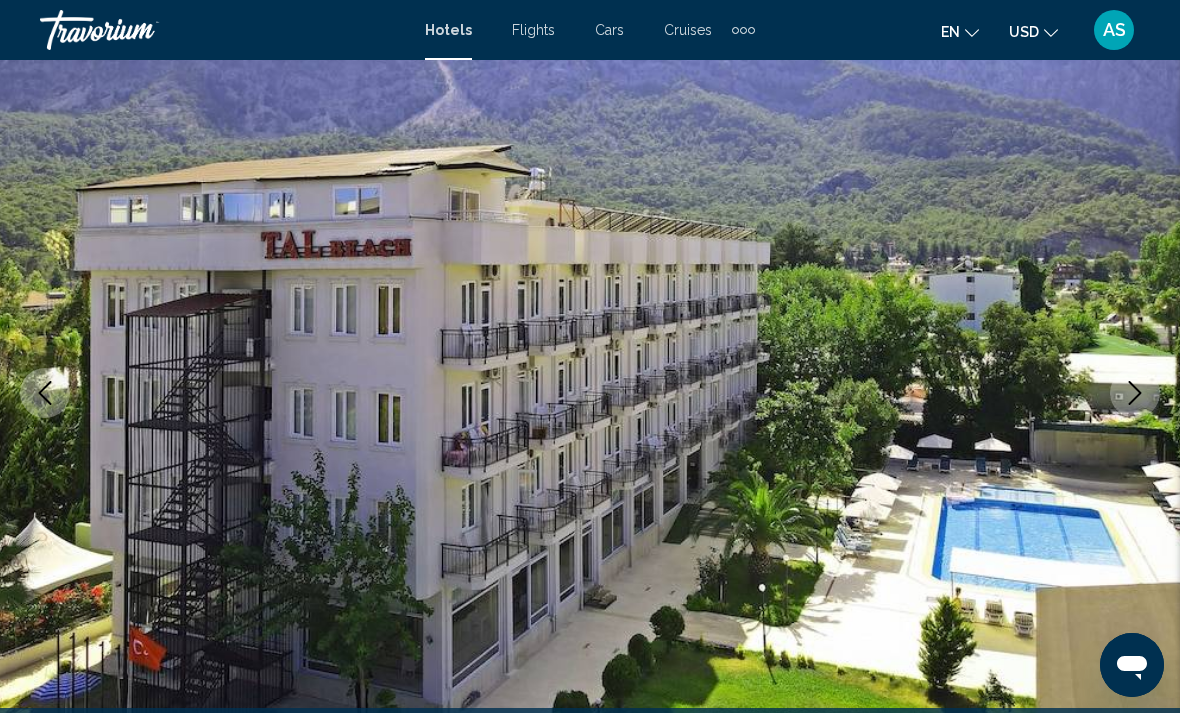 scroll, scrollTop: 0, scrollLeft: 0, axis: both 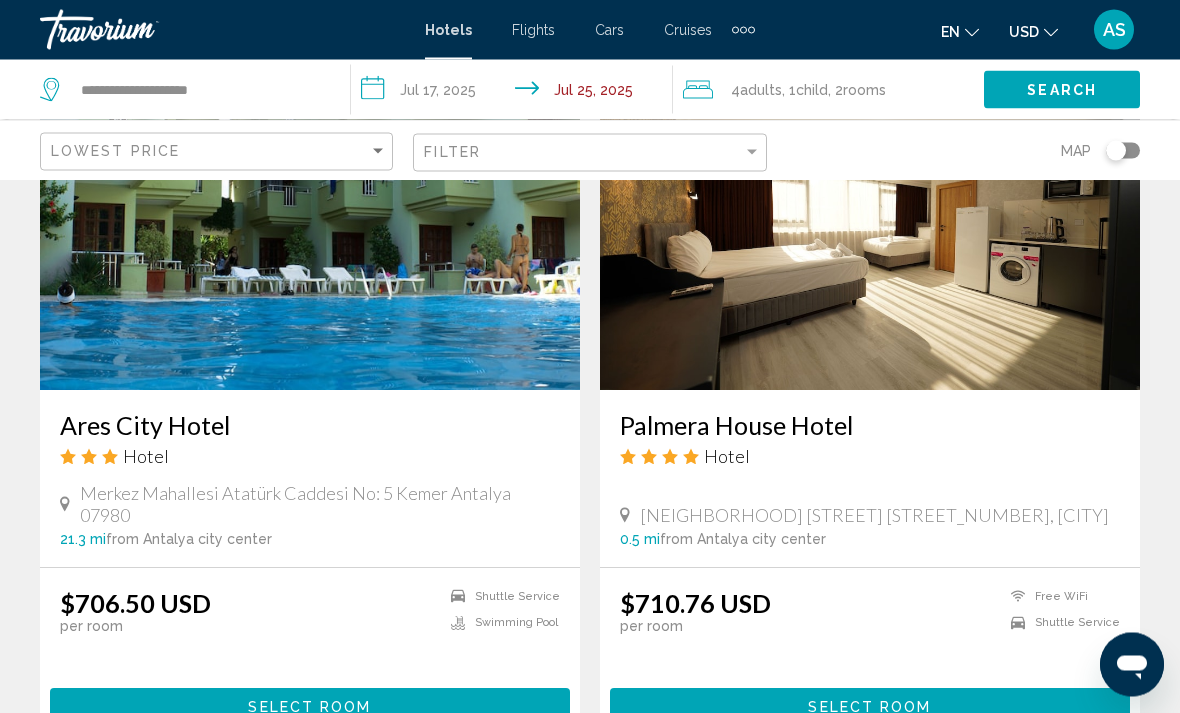 click on "Select Room" at bounding box center [870, 707] 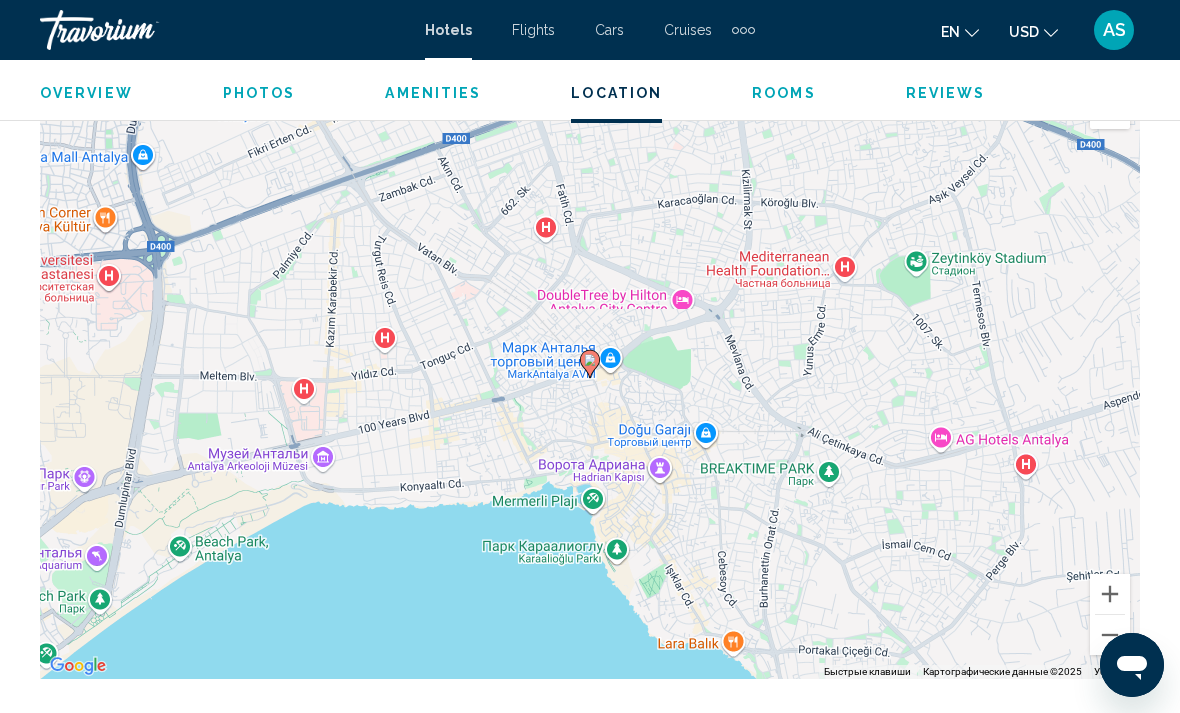 scroll, scrollTop: 2284, scrollLeft: 0, axis: vertical 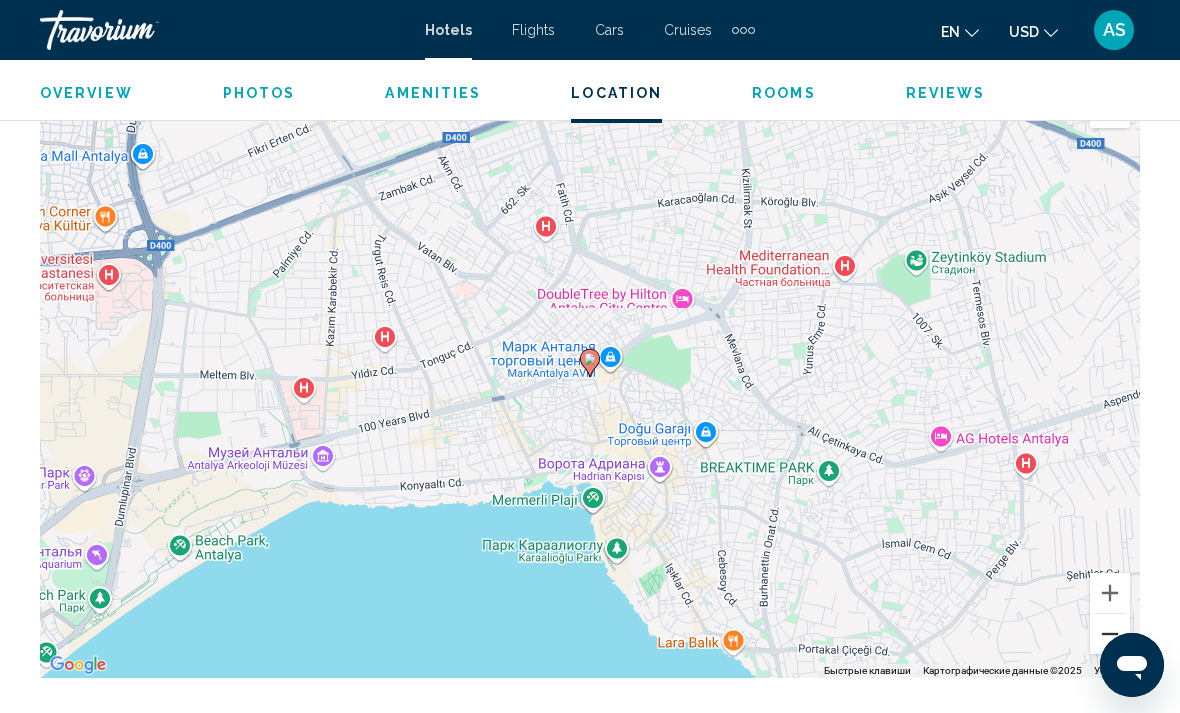 click at bounding box center [1110, 634] 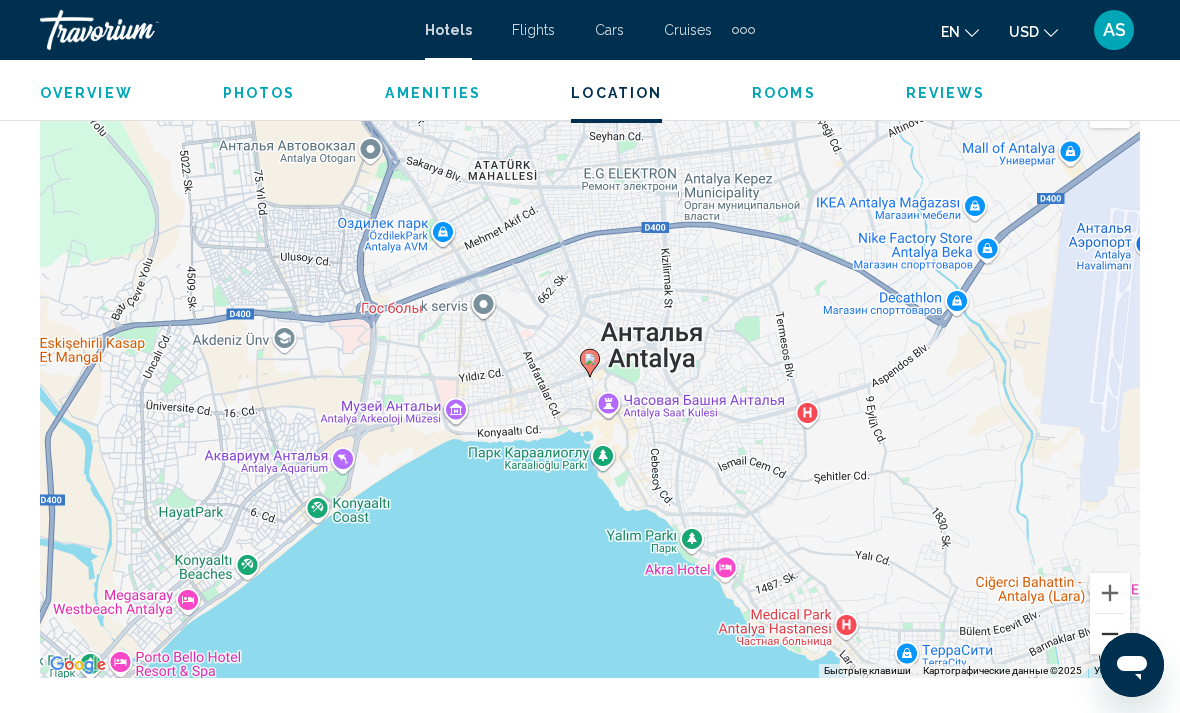 click at bounding box center (1110, 634) 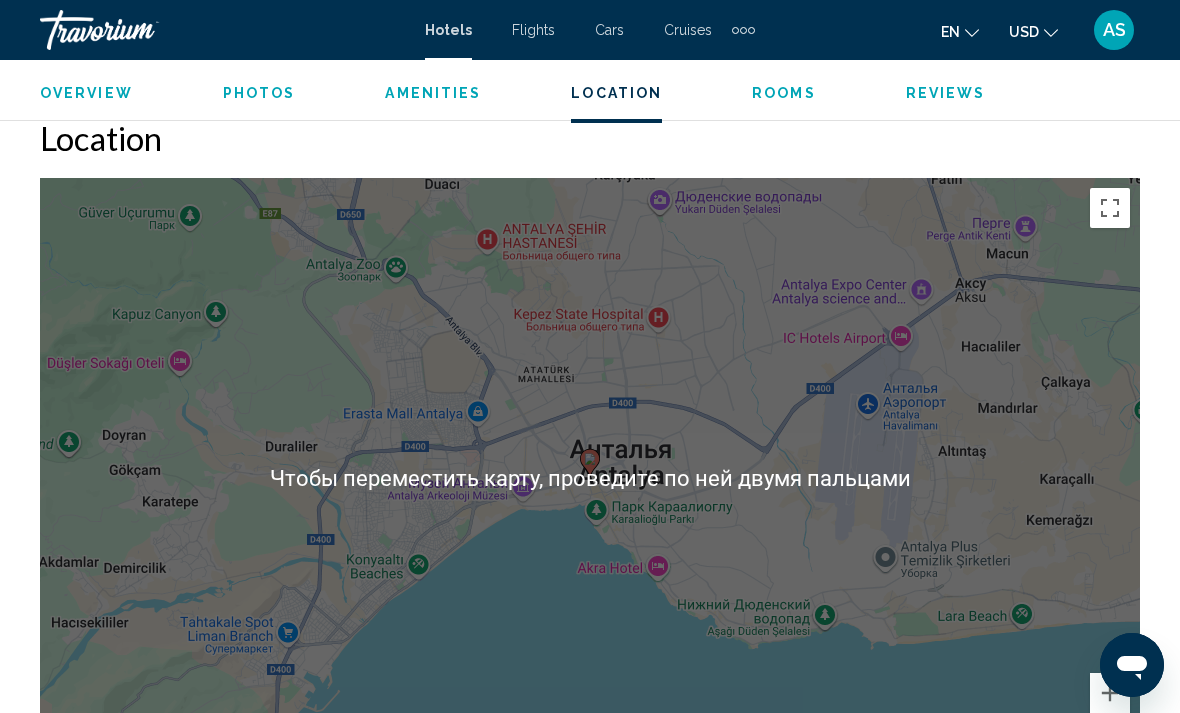 scroll, scrollTop: 2183, scrollLeft: 0, axis: vertical 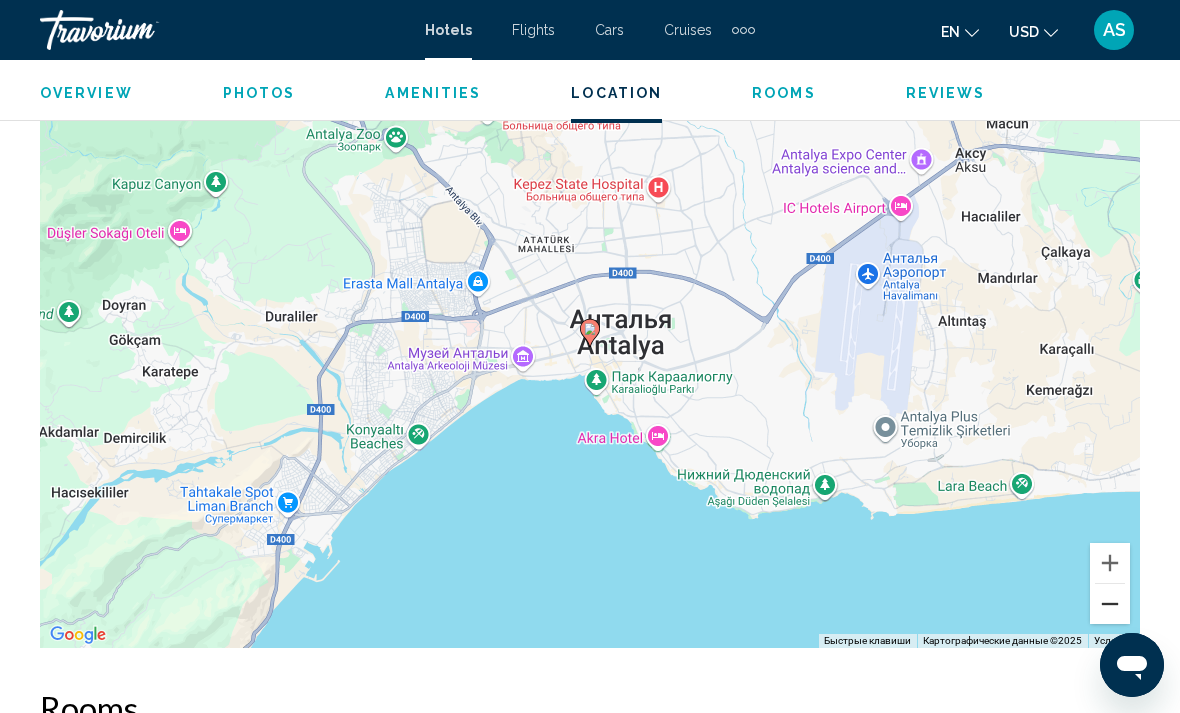 click at bounding box center (1110, 604) 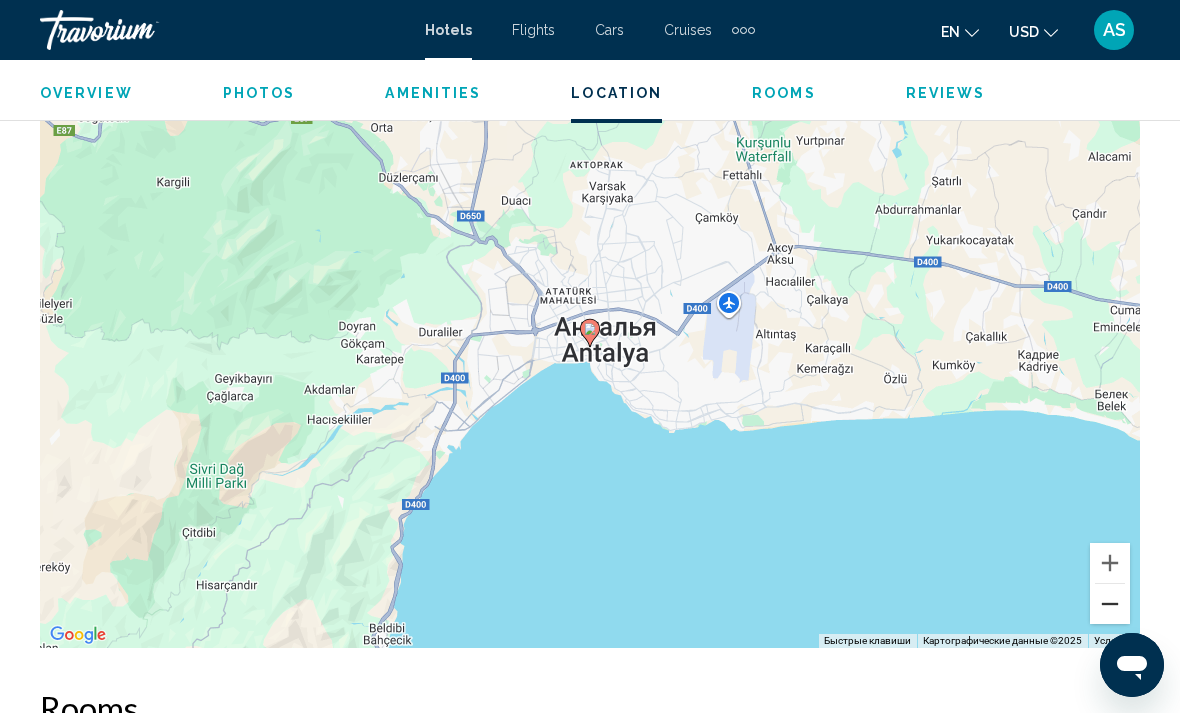 click at bounding box center (1110, 604) 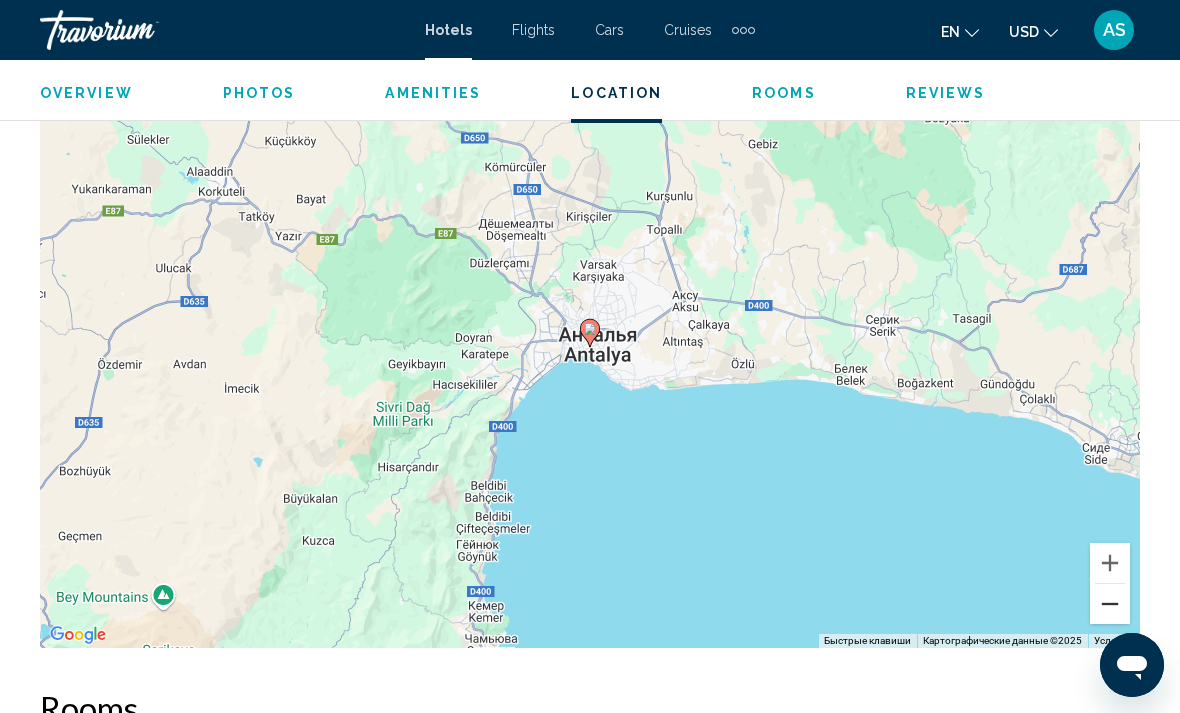 click at bounding box center [1110, 604] 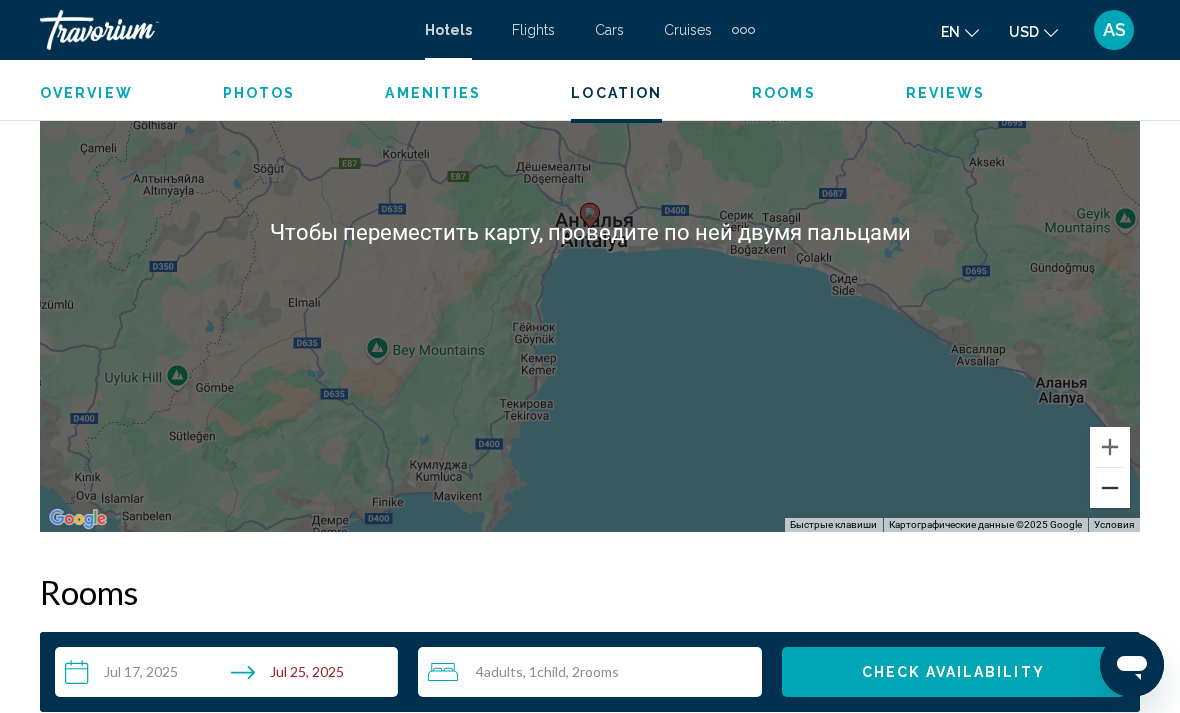 scroll, scrollTop: 2439, scrollLeft: 0, axis: vertical 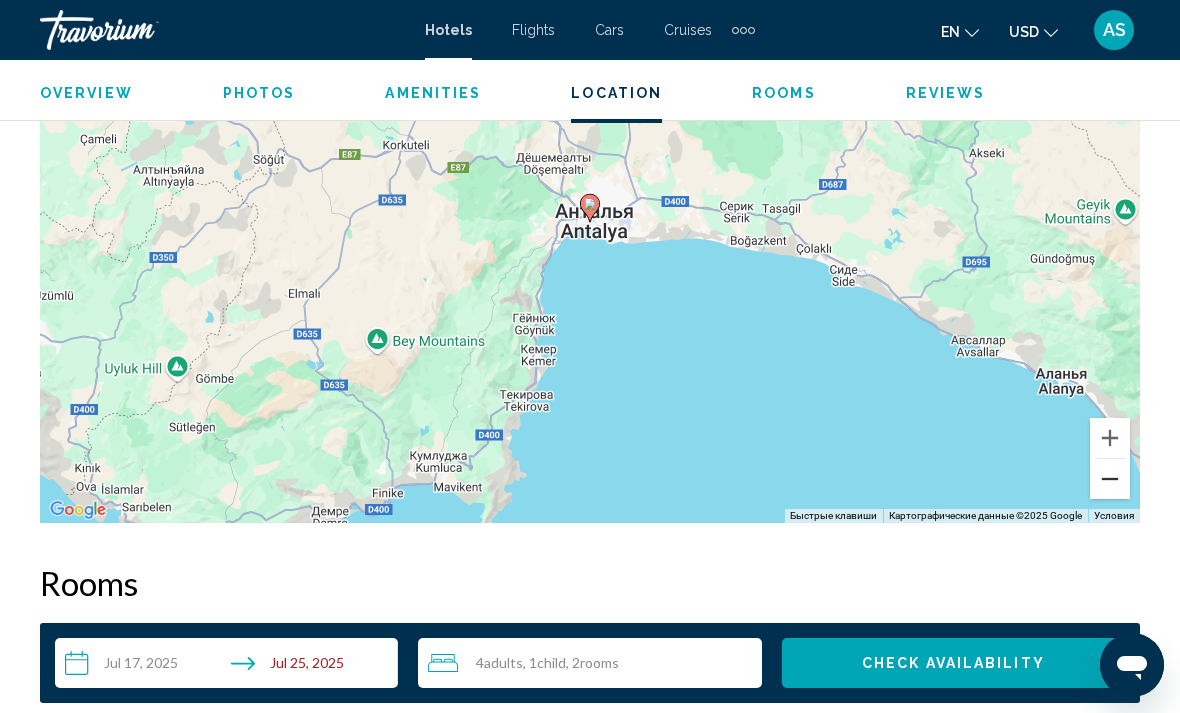 click at bounding box center [1110, 479] 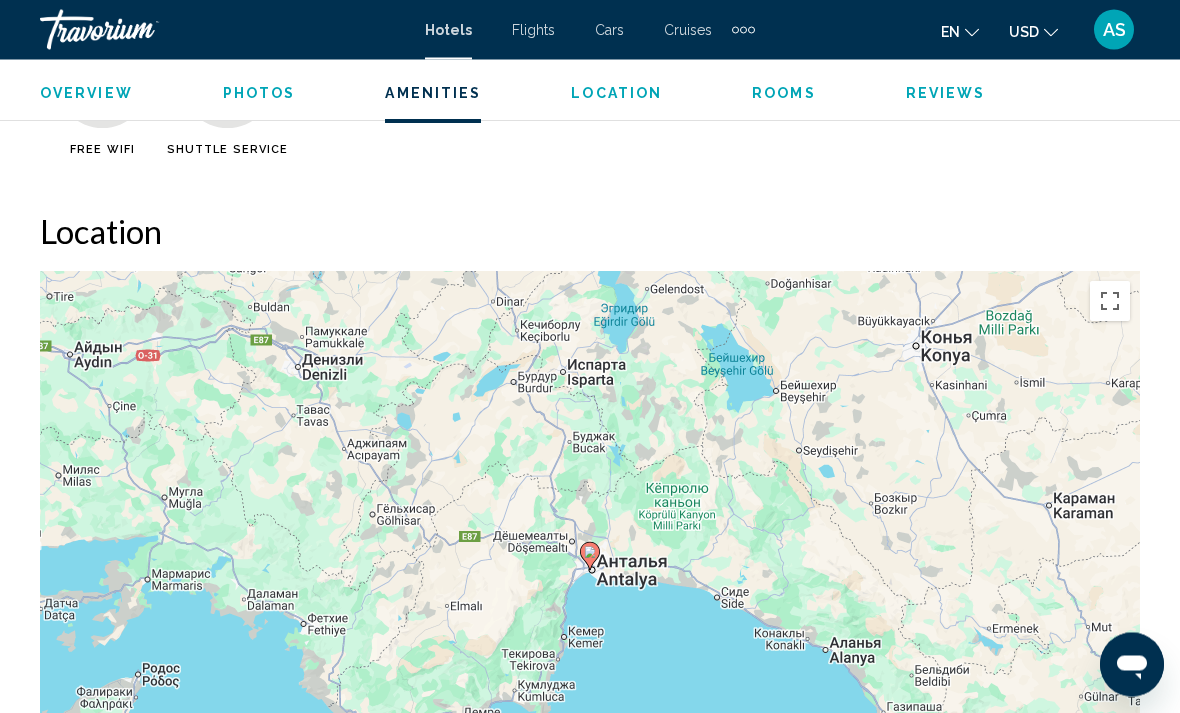 scroll, scrollTop: 2091, scrollLeft: 0, axis: vertical 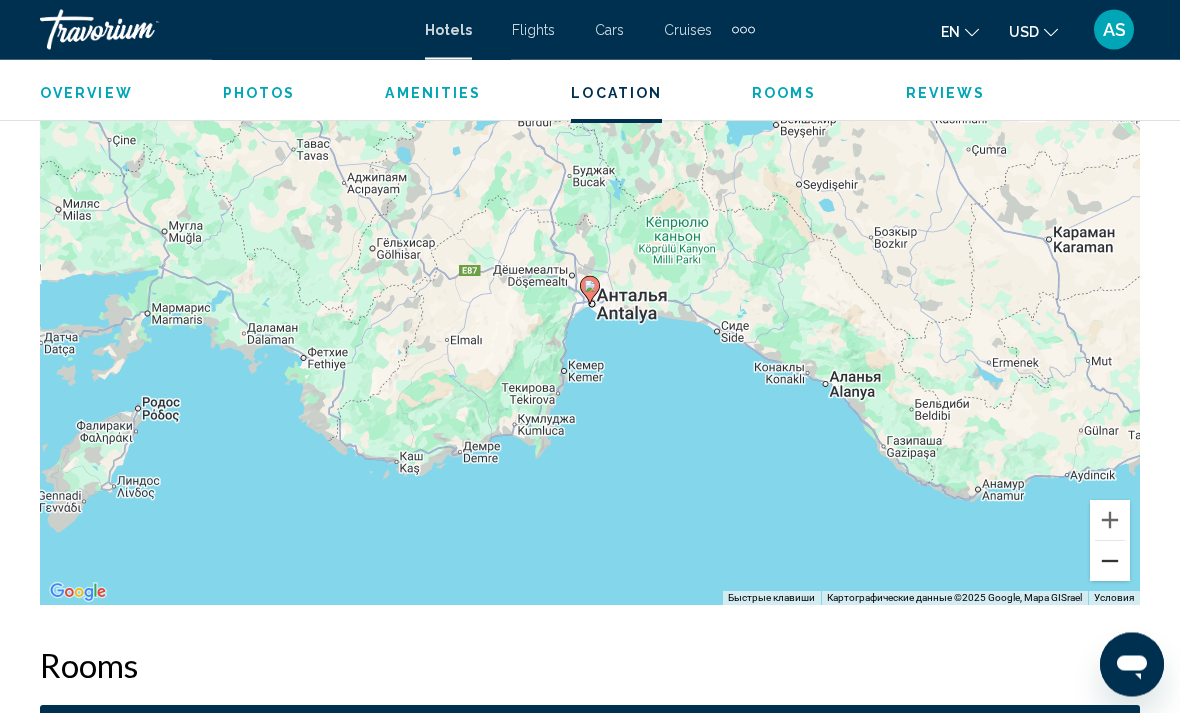 click at bounding box center [1110, 562] 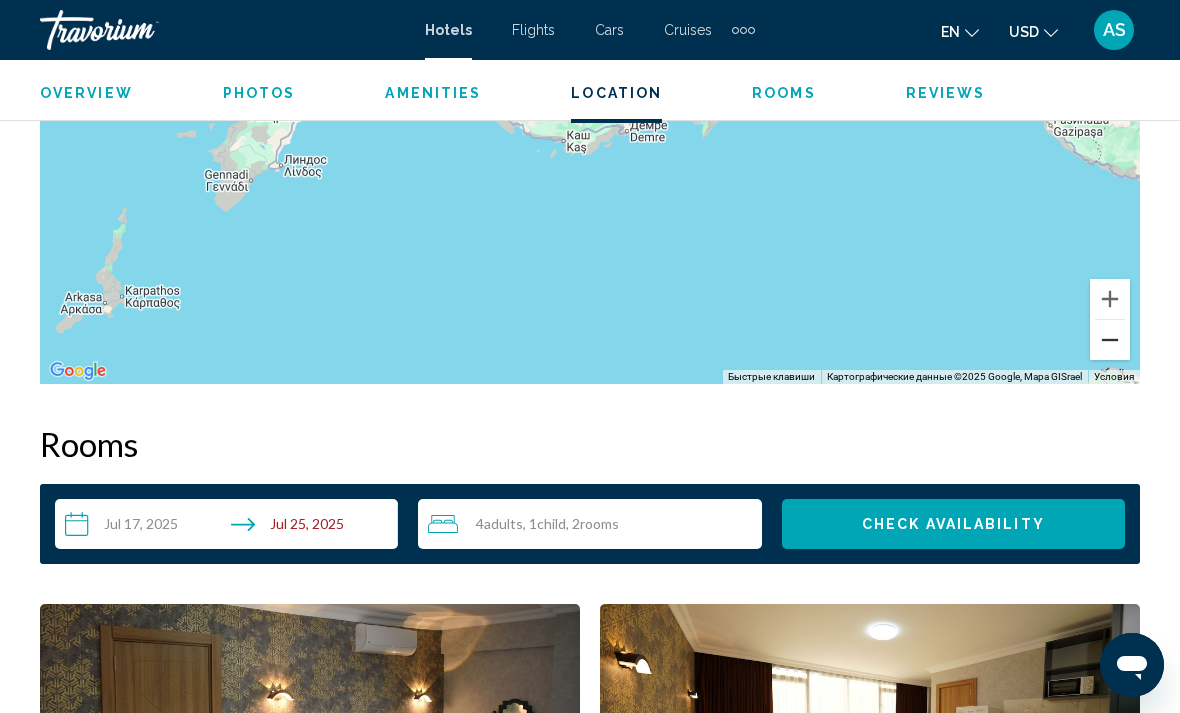 scroll, scrollTop: 2577, scrollLeft: 0, axis: vertical 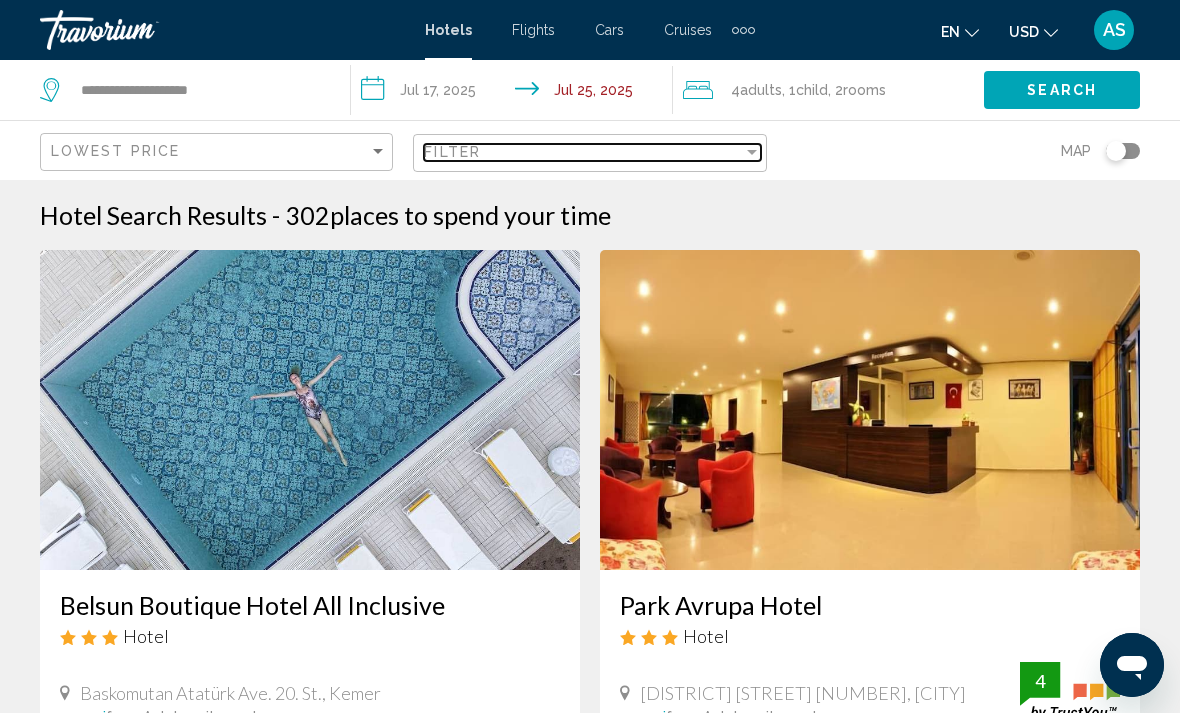 click on "Filter" at bounding box center (583, 152) 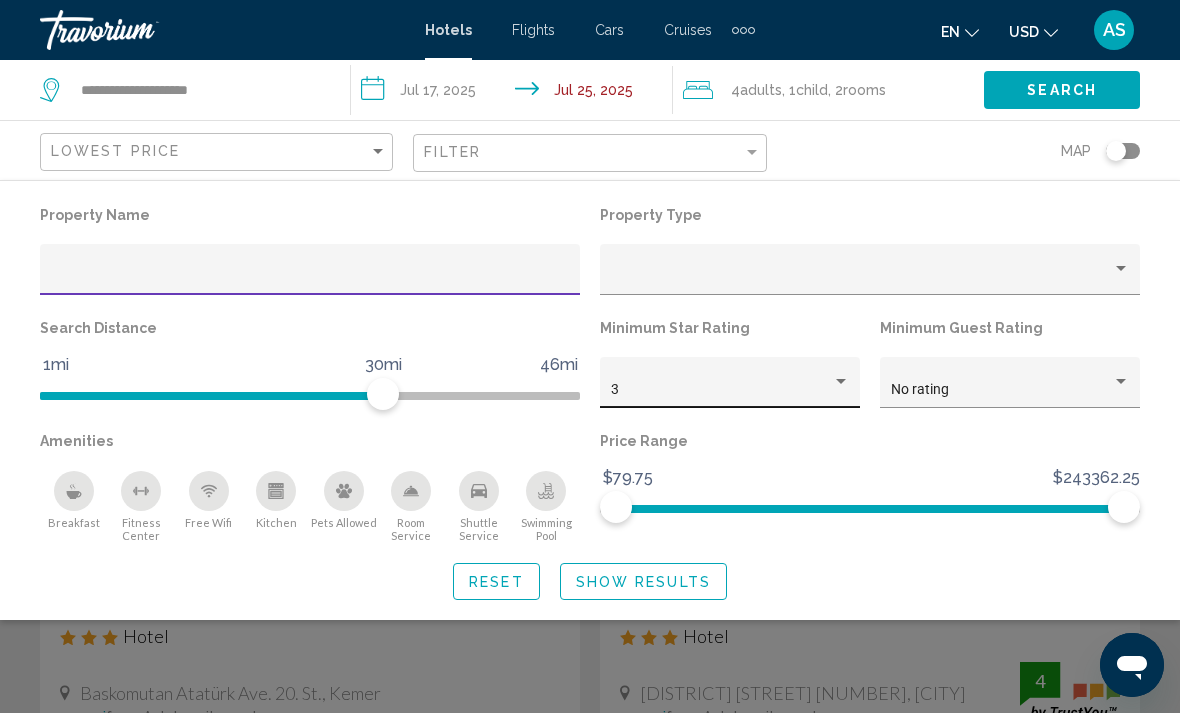 click on "3" at bounding box center (721, 390) 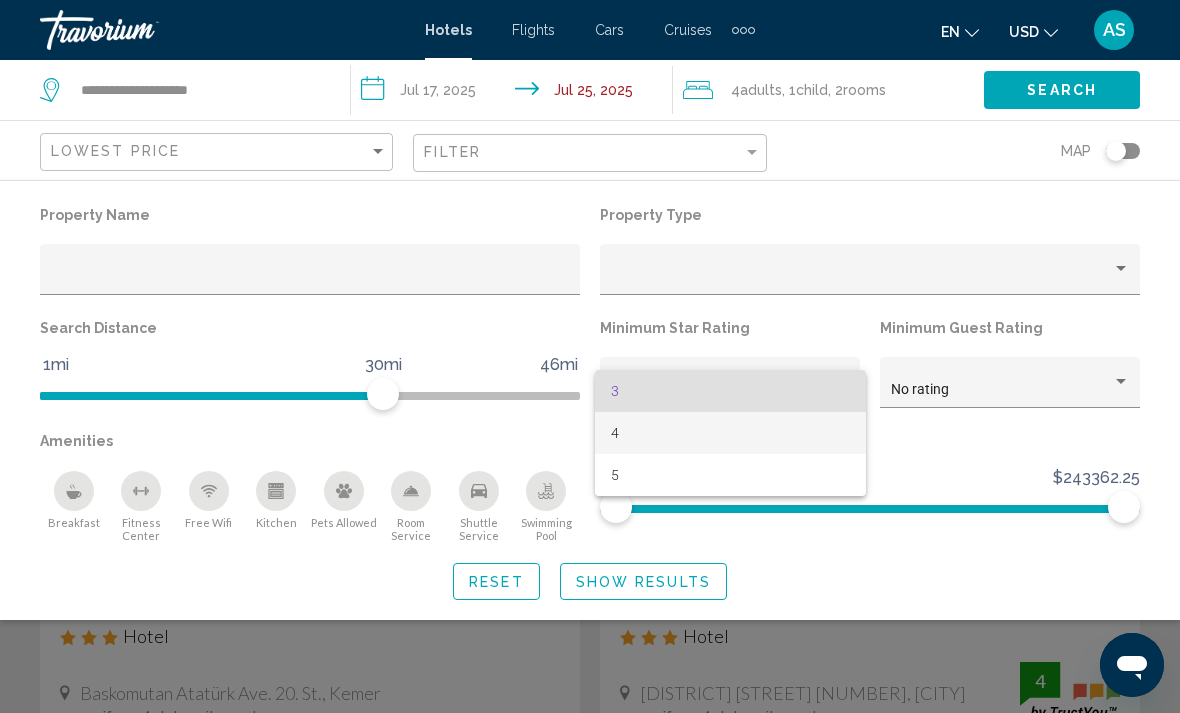 click on "4" at bounding box center (730, 433) 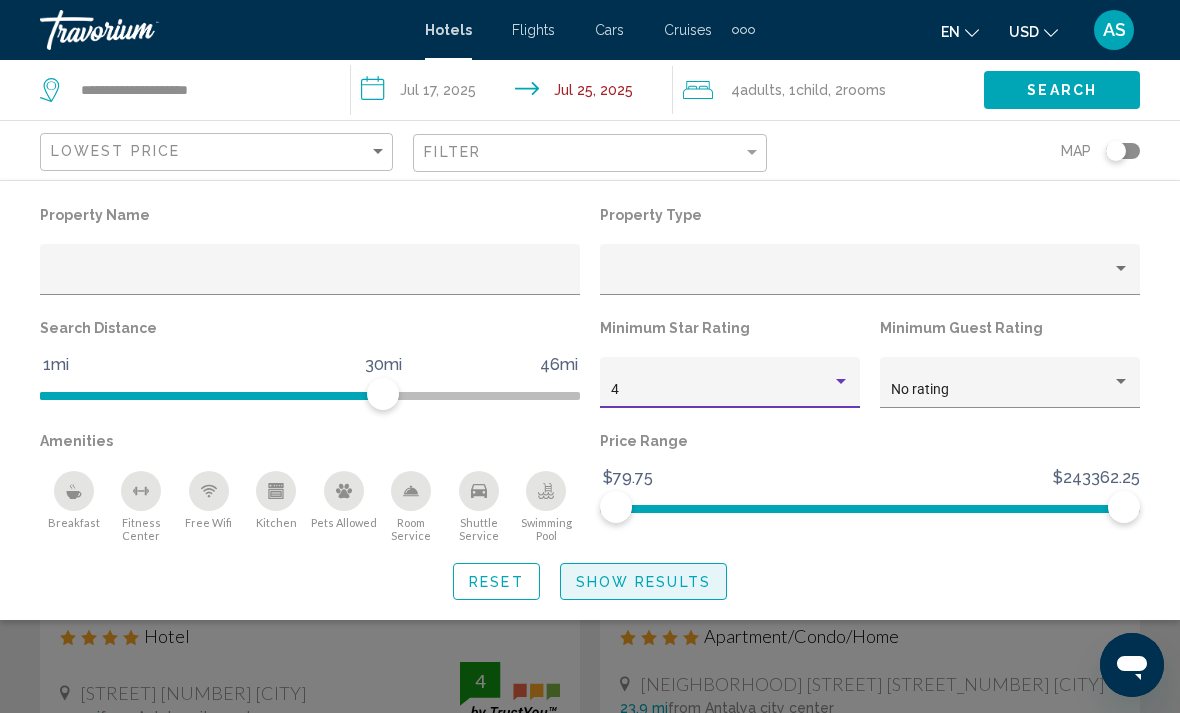 click on "Show Results" 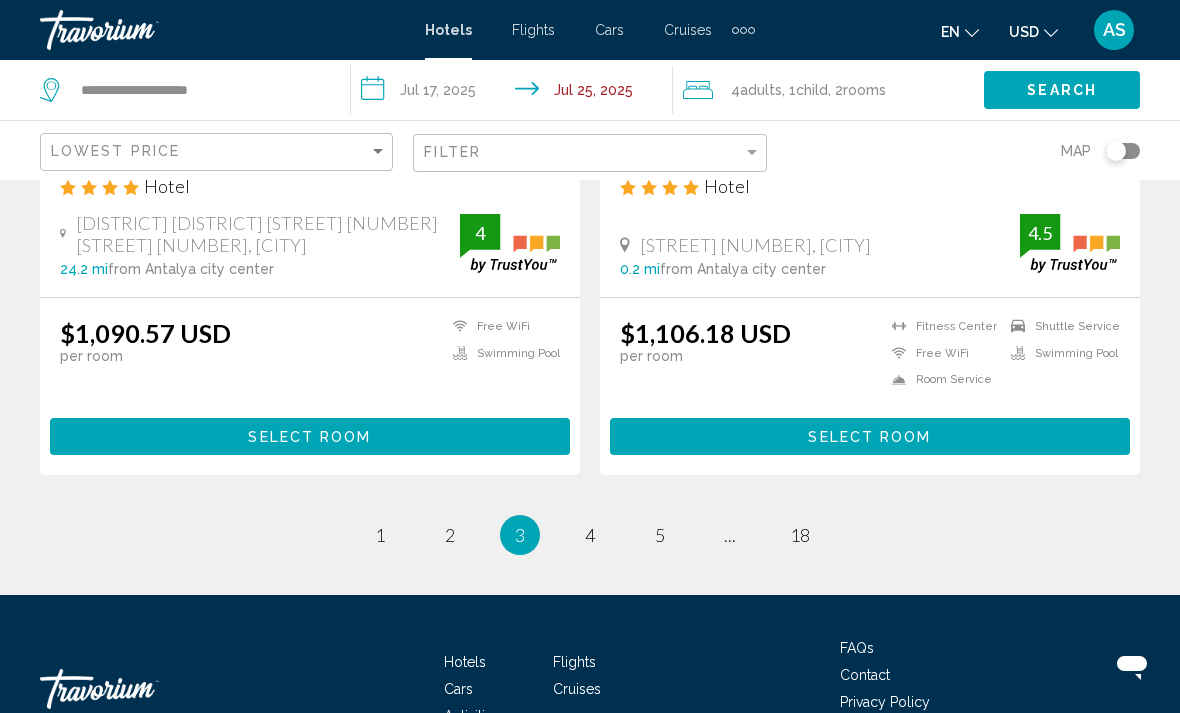 scroll, scrollTop: 4063, scrollLeft: 0, axis: vertical 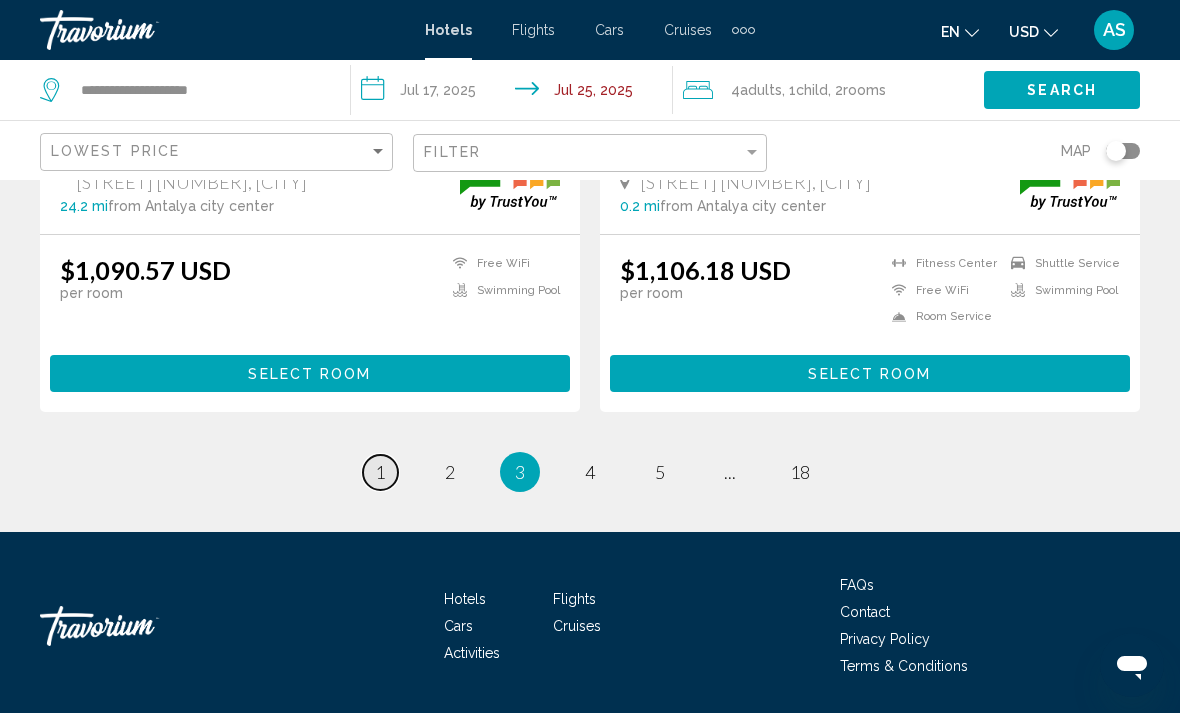 click on "page  1" at bounding box center (380, 472) 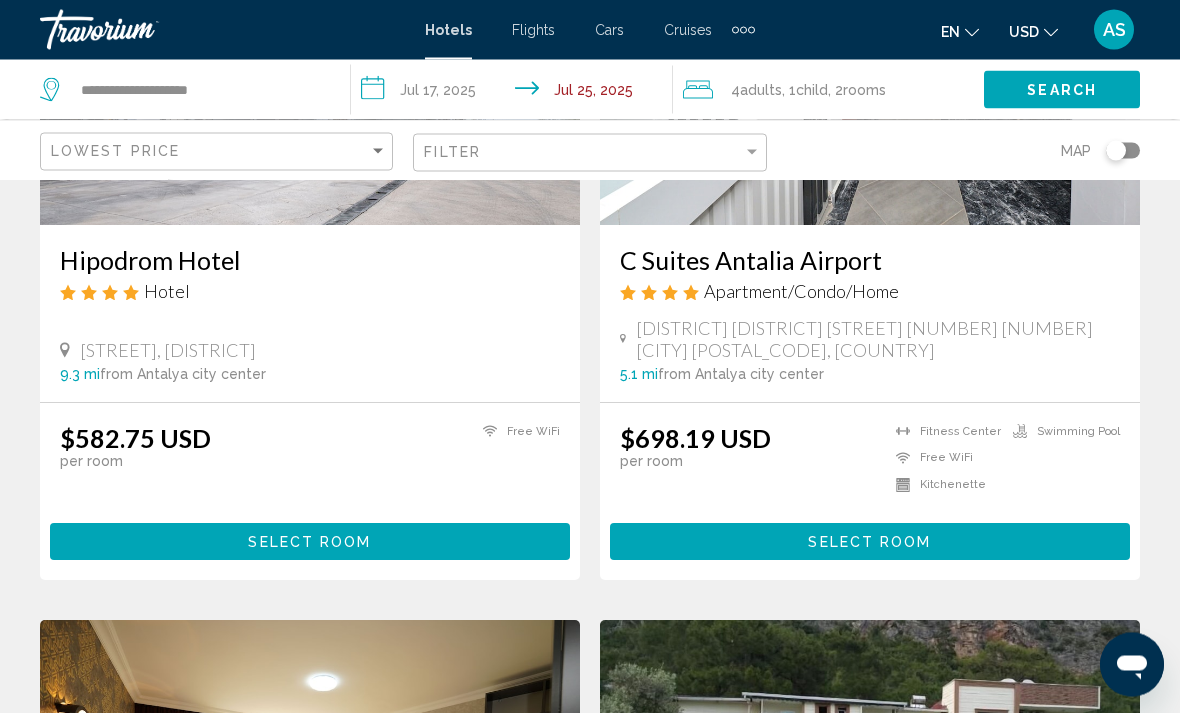 scroll, scrollTop: 340, scrollLeft: 0, axis: vertical 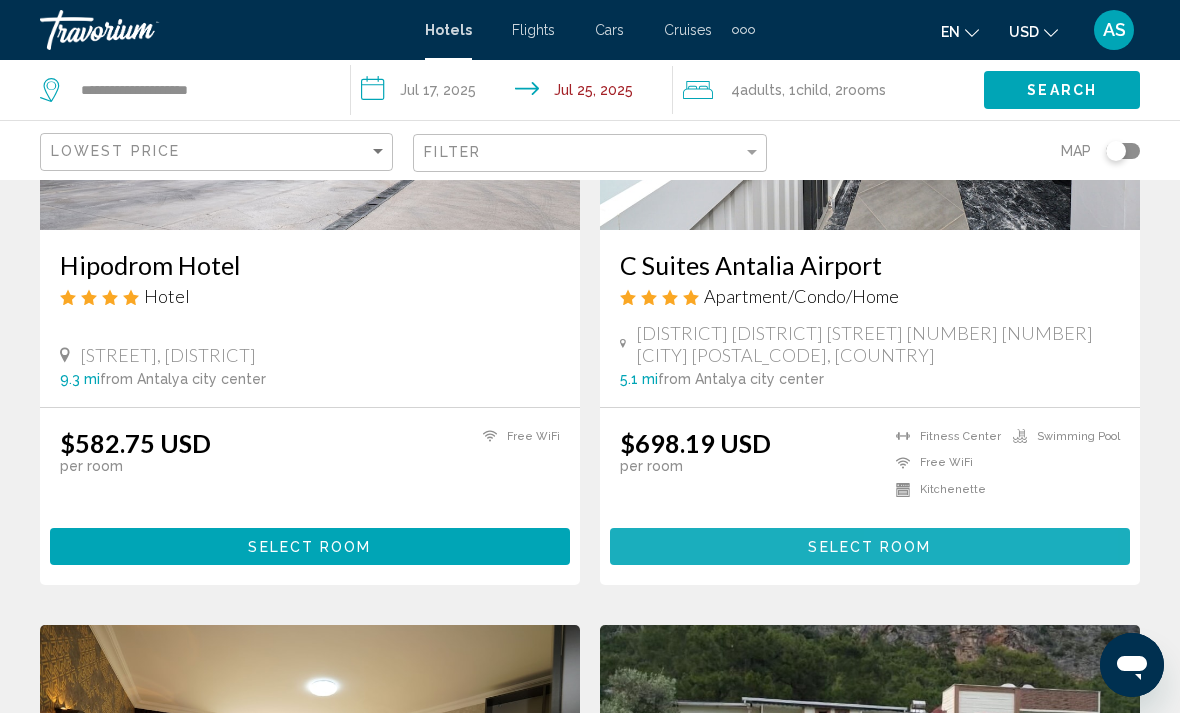 click on "Select Room" at bounding box center [870, 546] 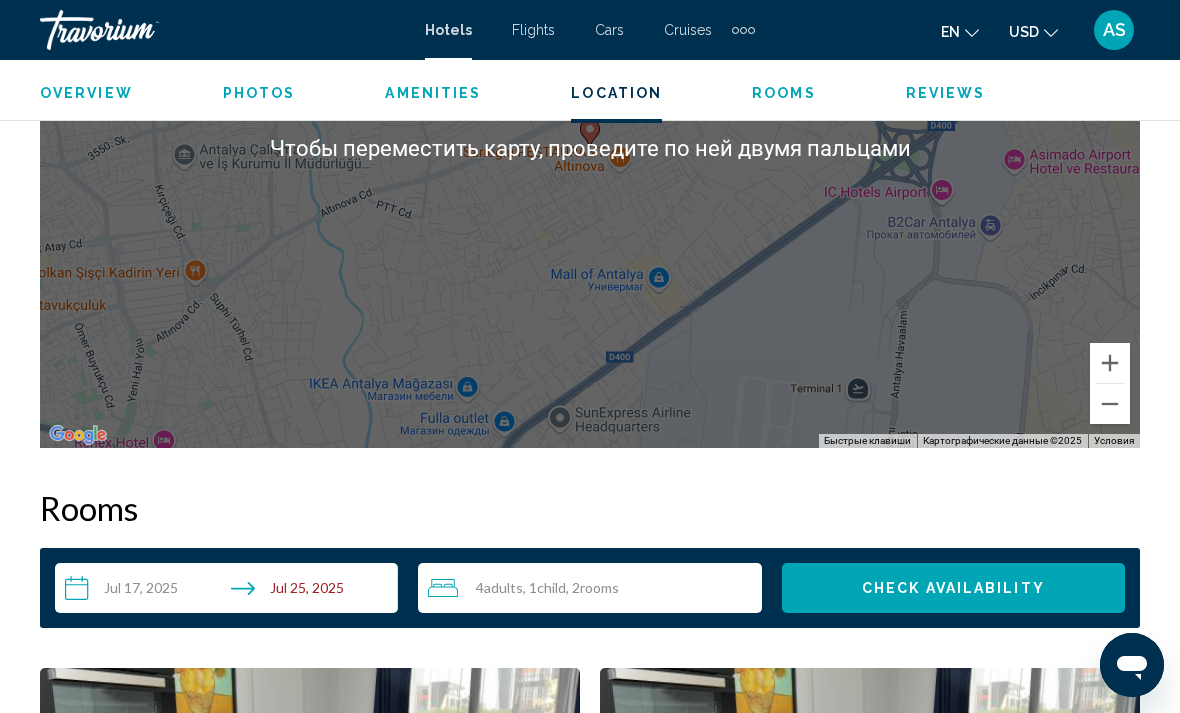 scroll, scrollTop: 2480, scrollLeft: 0, axis: vertical 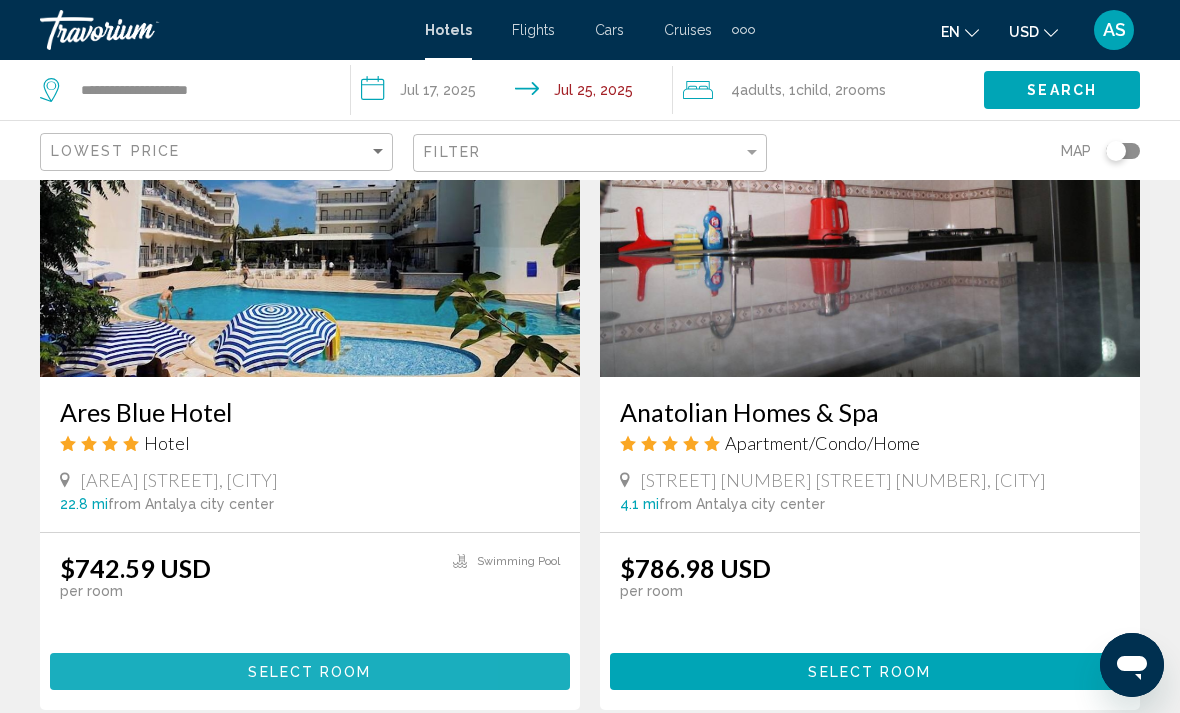 click on "Select Room" at bounding box center [310, 671] 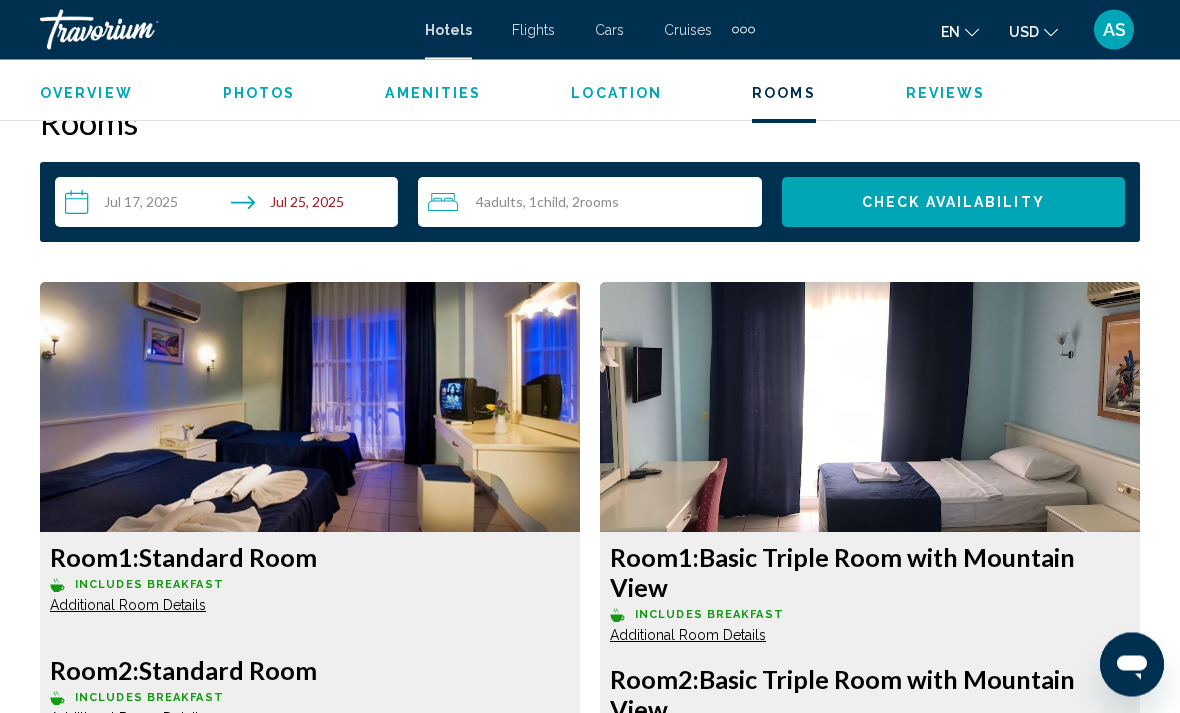 scroll, scrollTop: 2896, scrollLeft: 0, axis: vertical 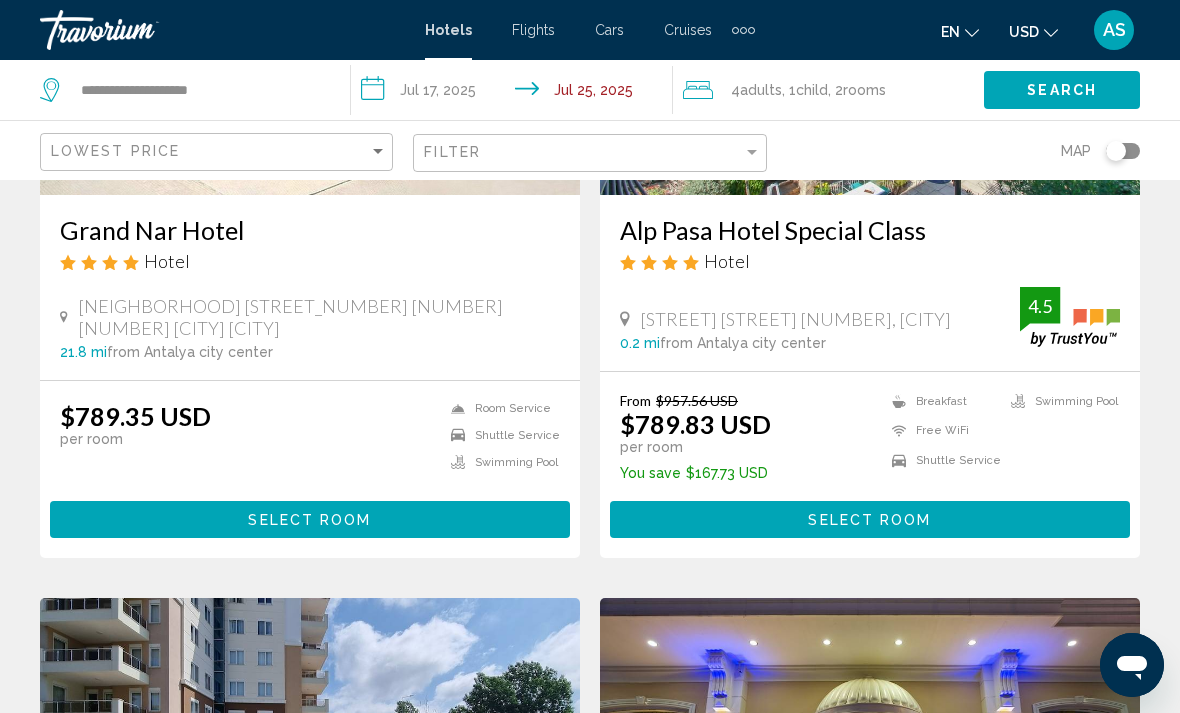 click on "Select Room" at bounding box center [870, 519] 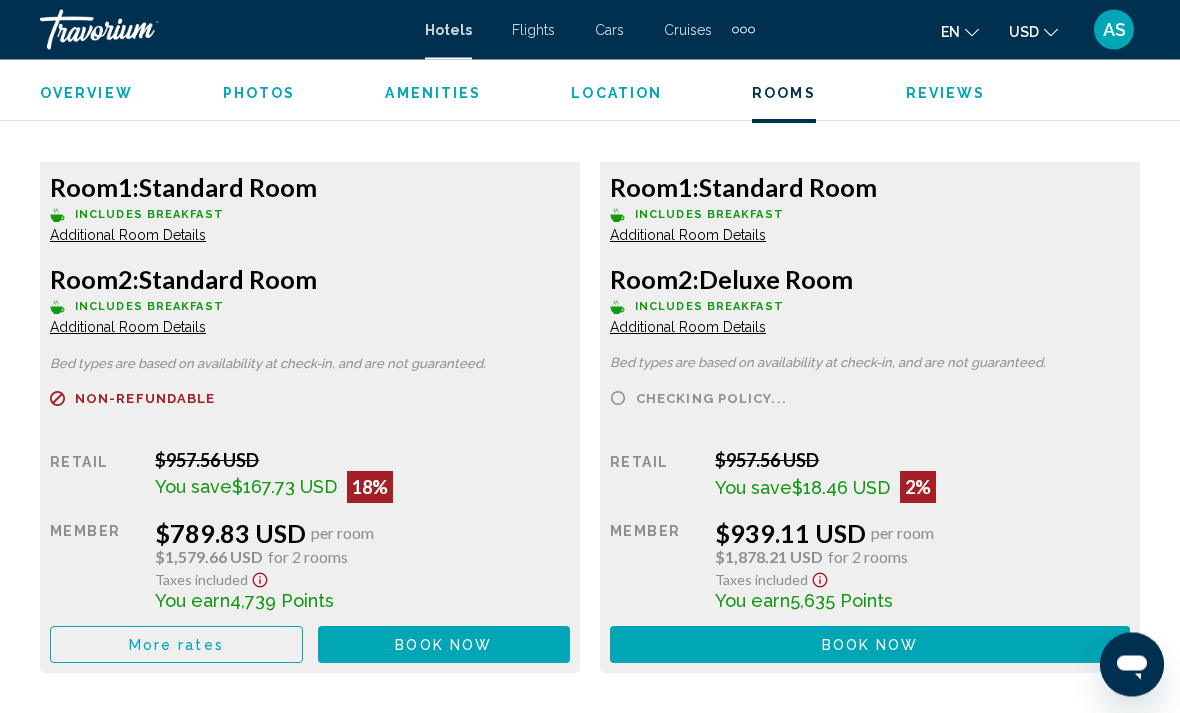 scroll, scrollTop: 3258, scrollLeft: 0, axis: vertical 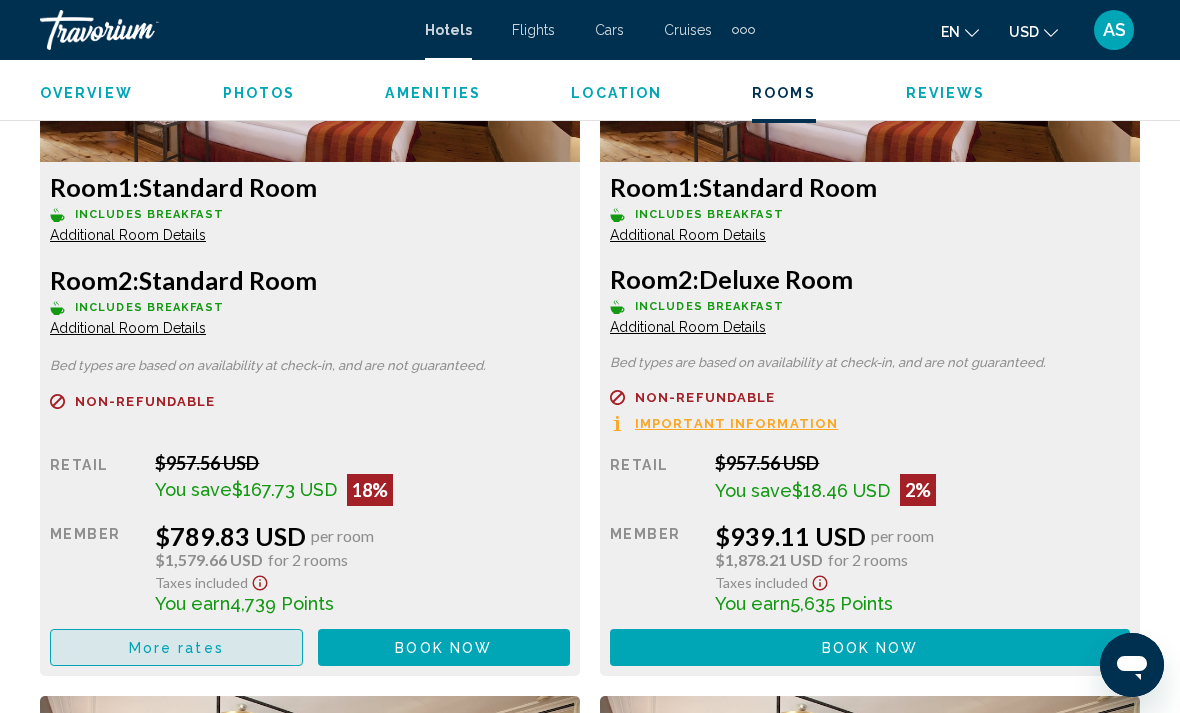 click on "More rates" at bounding box center [176, 648] 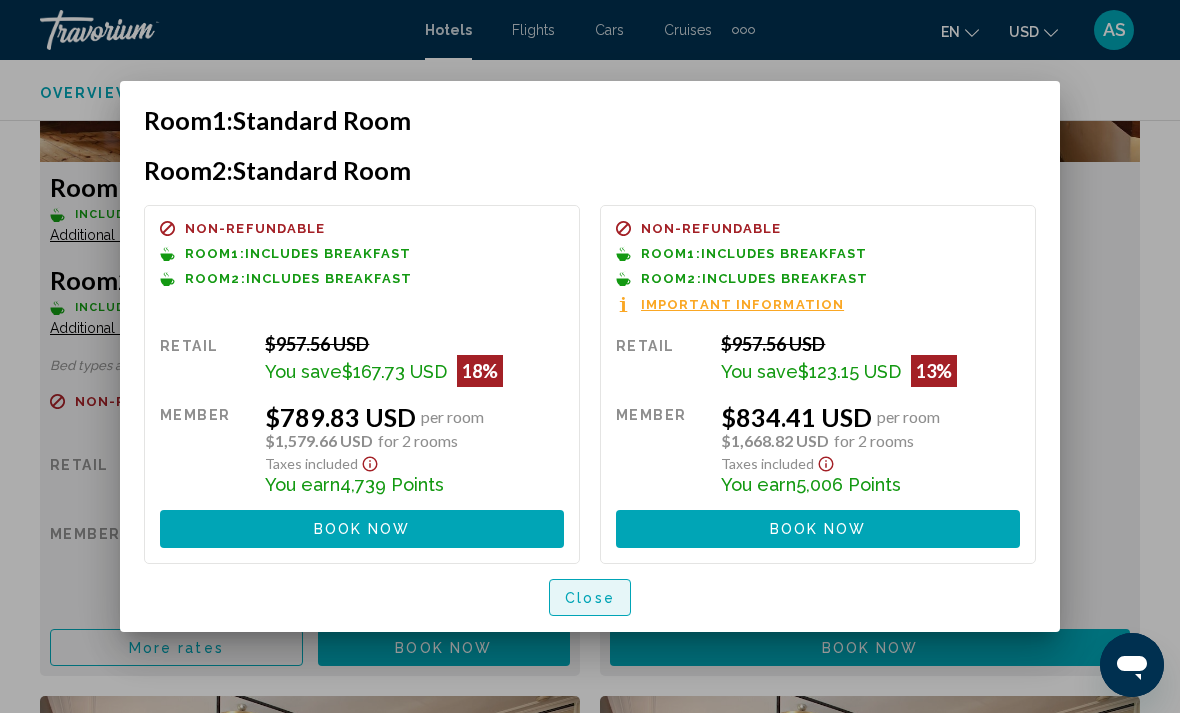 click on "Close" at bounding box center [590, 597] 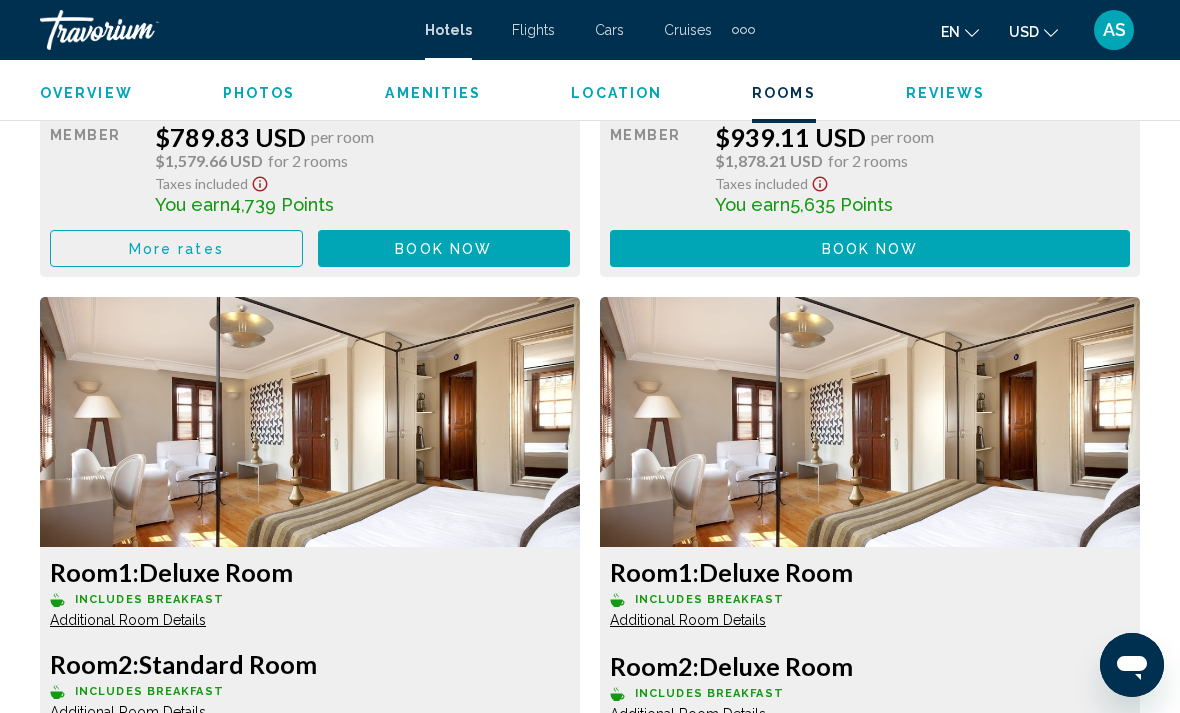 scroll, scrollTop: 3625, scrollLeft: 0, axis: vertical 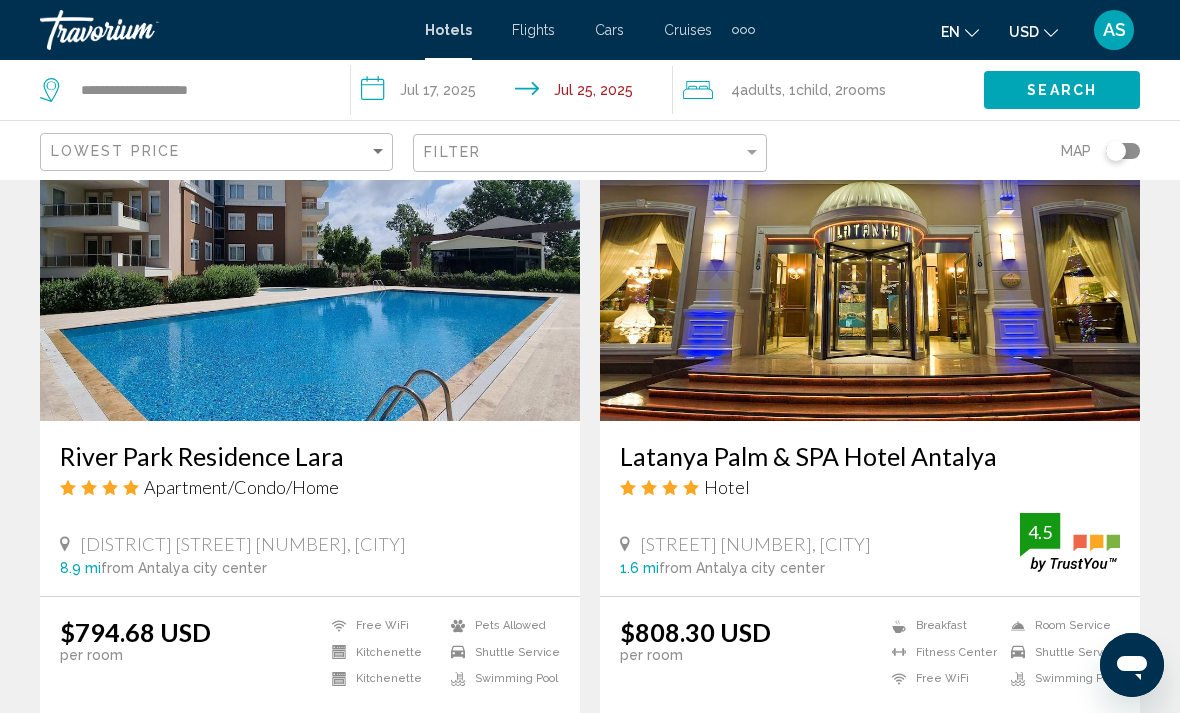 click on "Select Room" at bounding box center [310, 735] 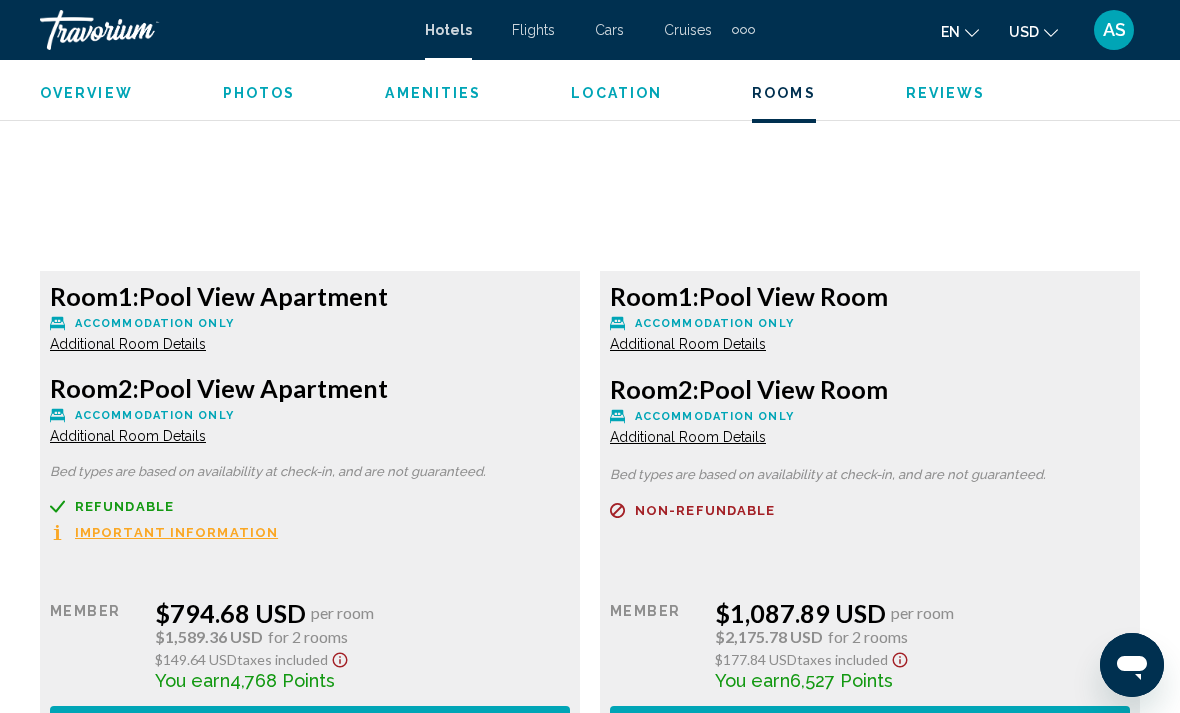 scroll, scrollTop: 3160, scrollLeft: 0, axis: vertical 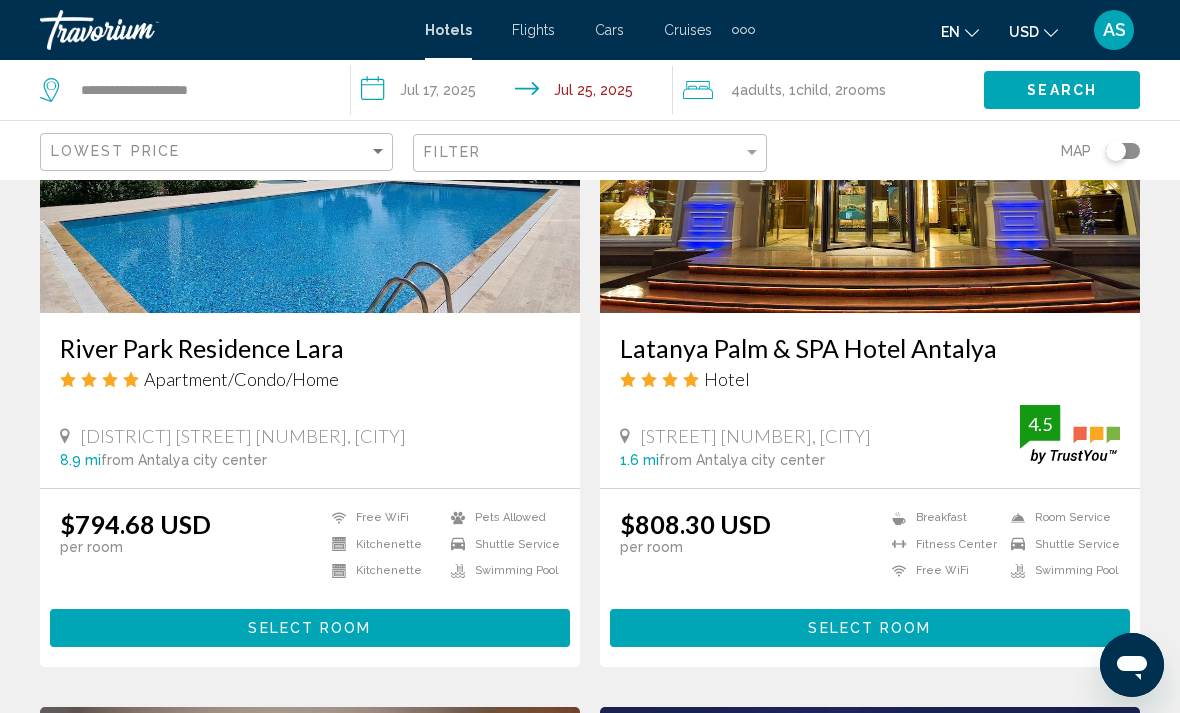 click on "Select Room" at bounding box center (870, 627) 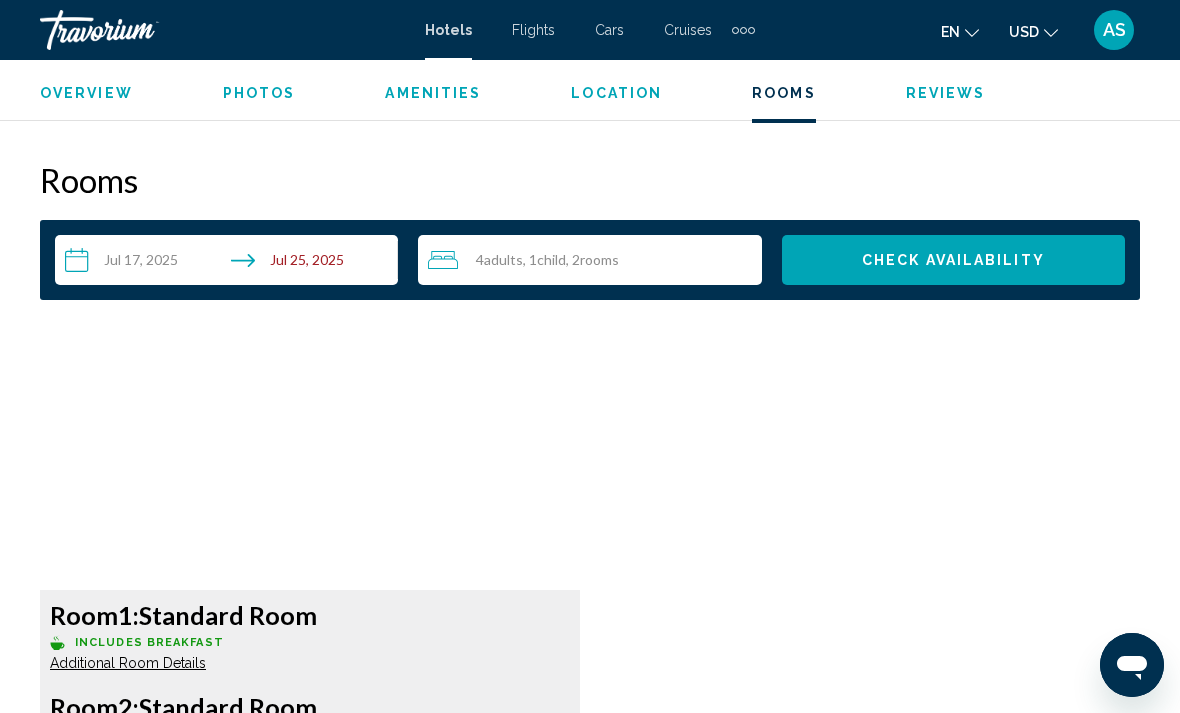 scroll, scrollTop: 2820, scrollLeft: 0, axis: vertical 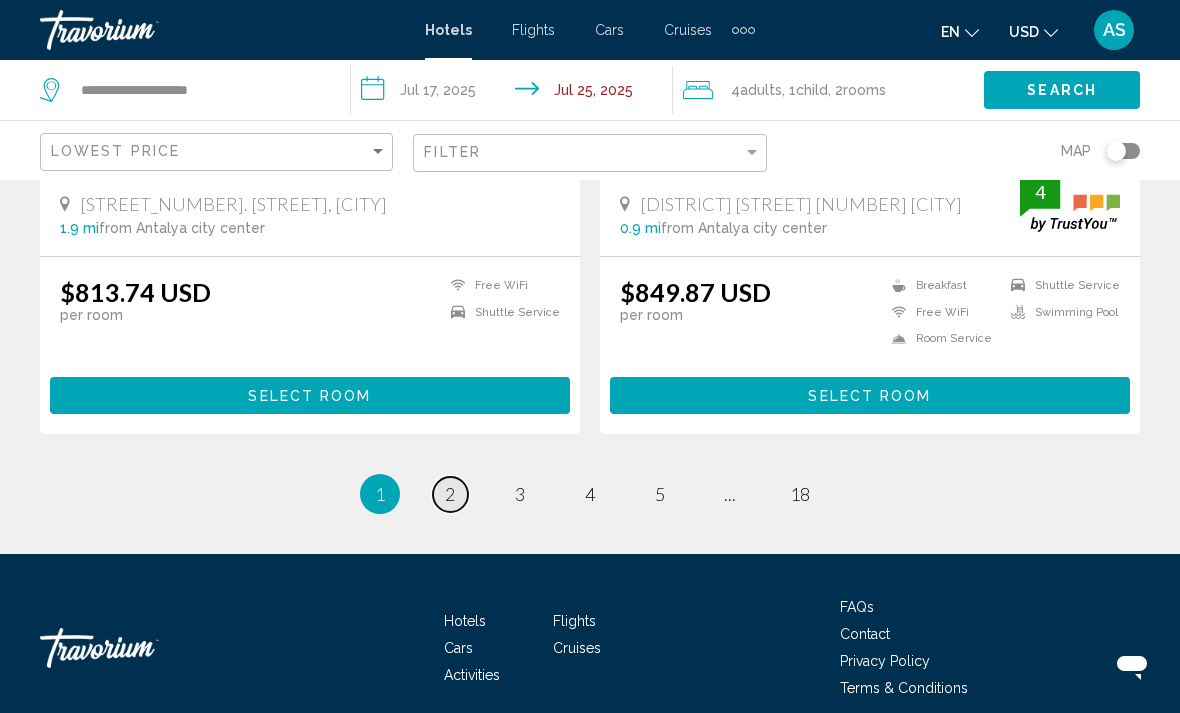 click on "page  2" at bounding box center (450, 494) 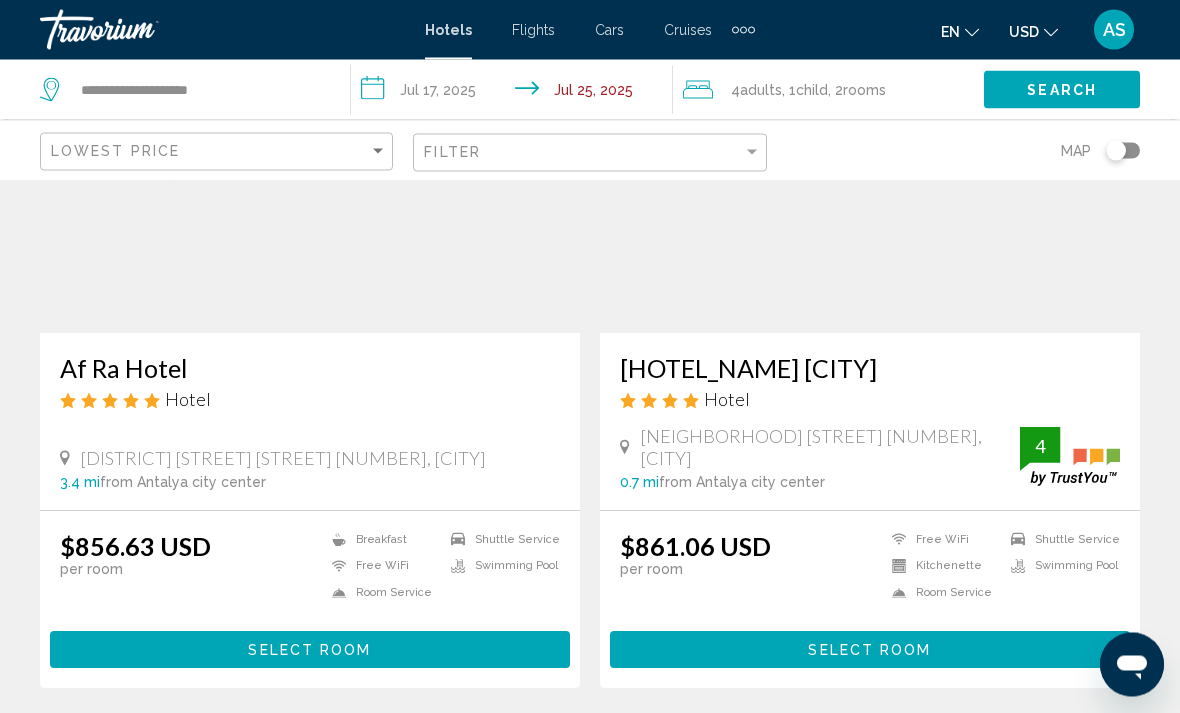scroll, scrollTop: 237, scrollLeft: 0, axis: vertical 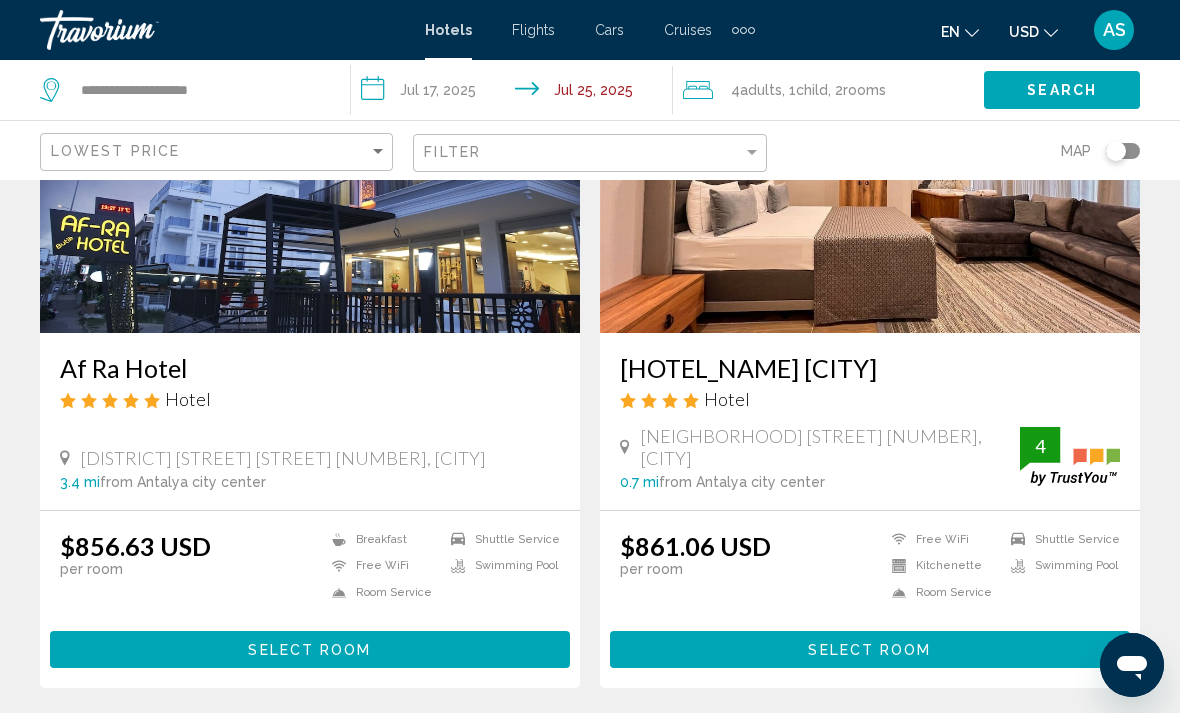 click on "Select Room" at bounding box center [870, 649] 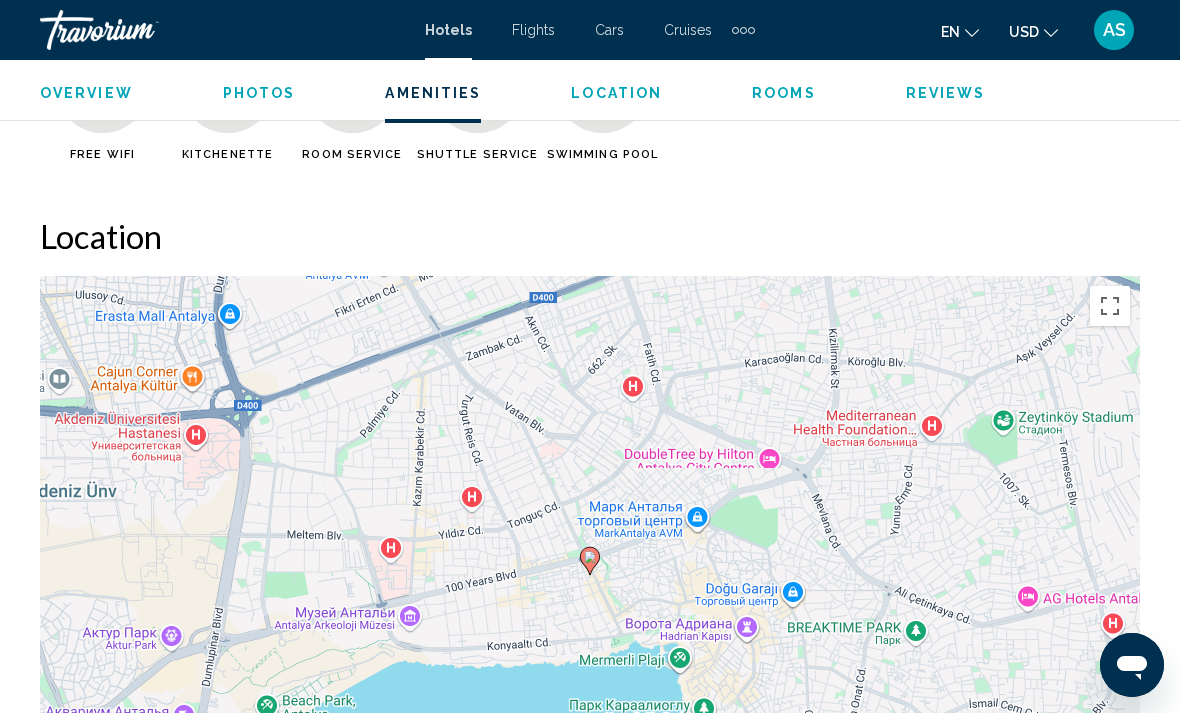 scroll, scrollTop: 2167, scrollLeft: 0, axis: vertical 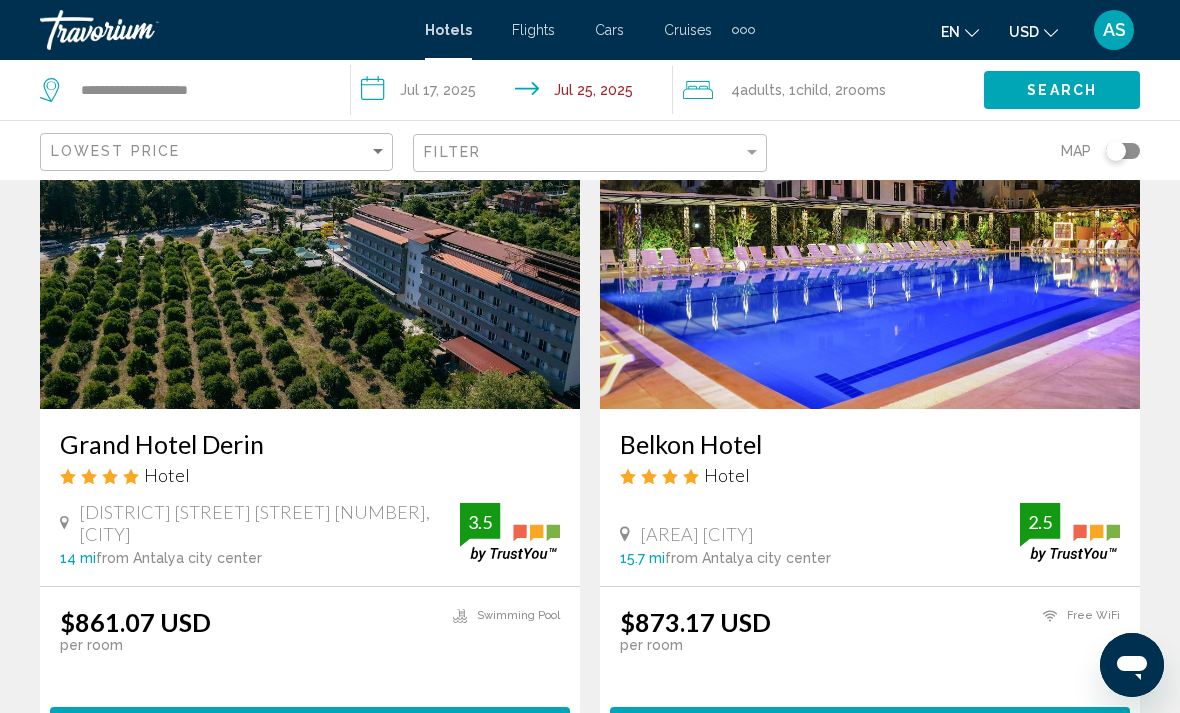 click on "Select Room" at bounding box center (870, 725) 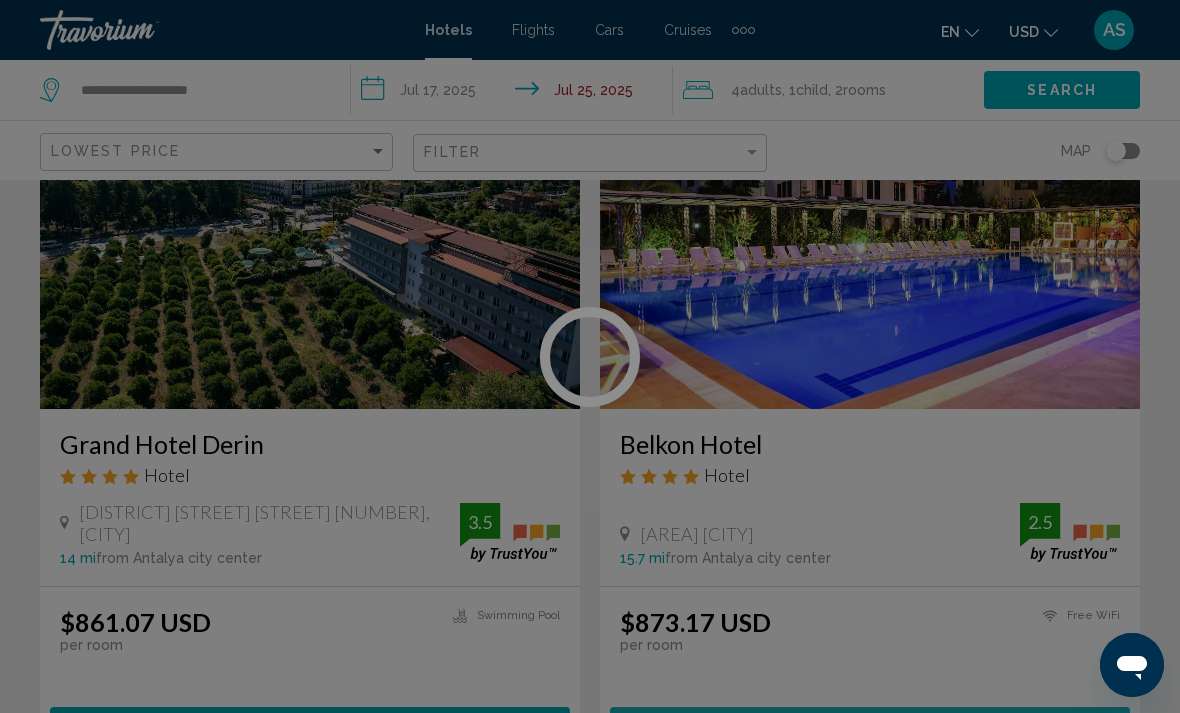 click at bounding box center [590, 356] 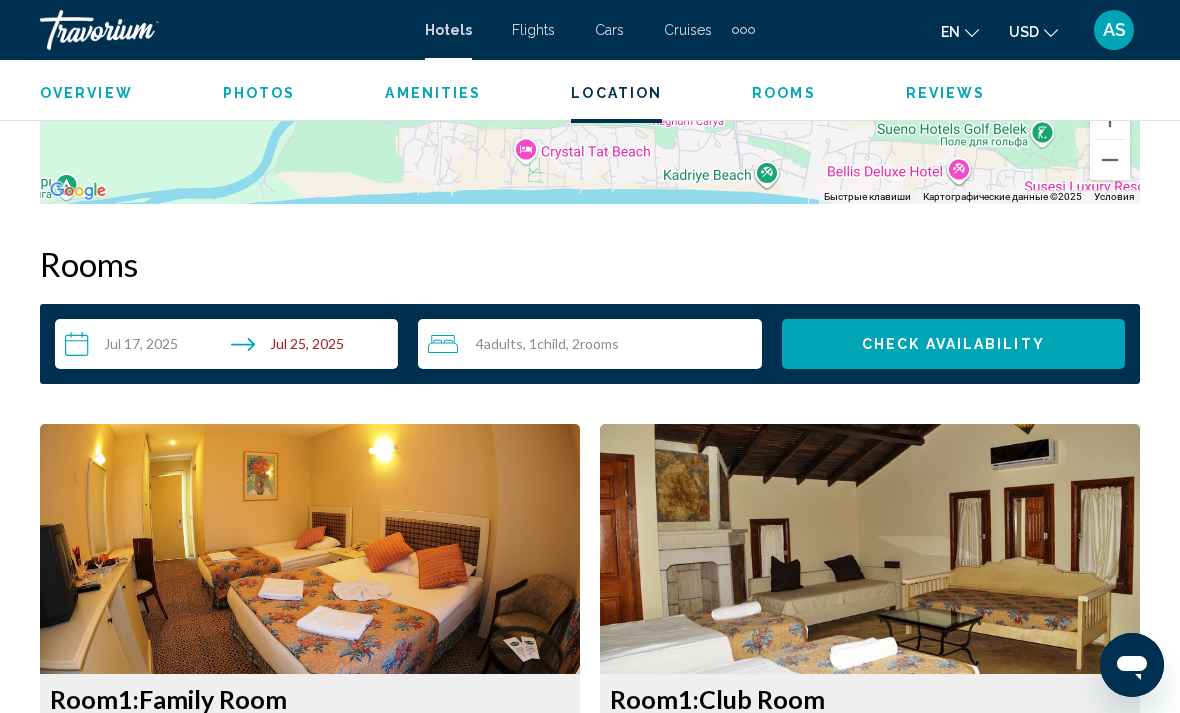 scroll, scrollTop: 2709, scrollLeft: 0, axis: vertical 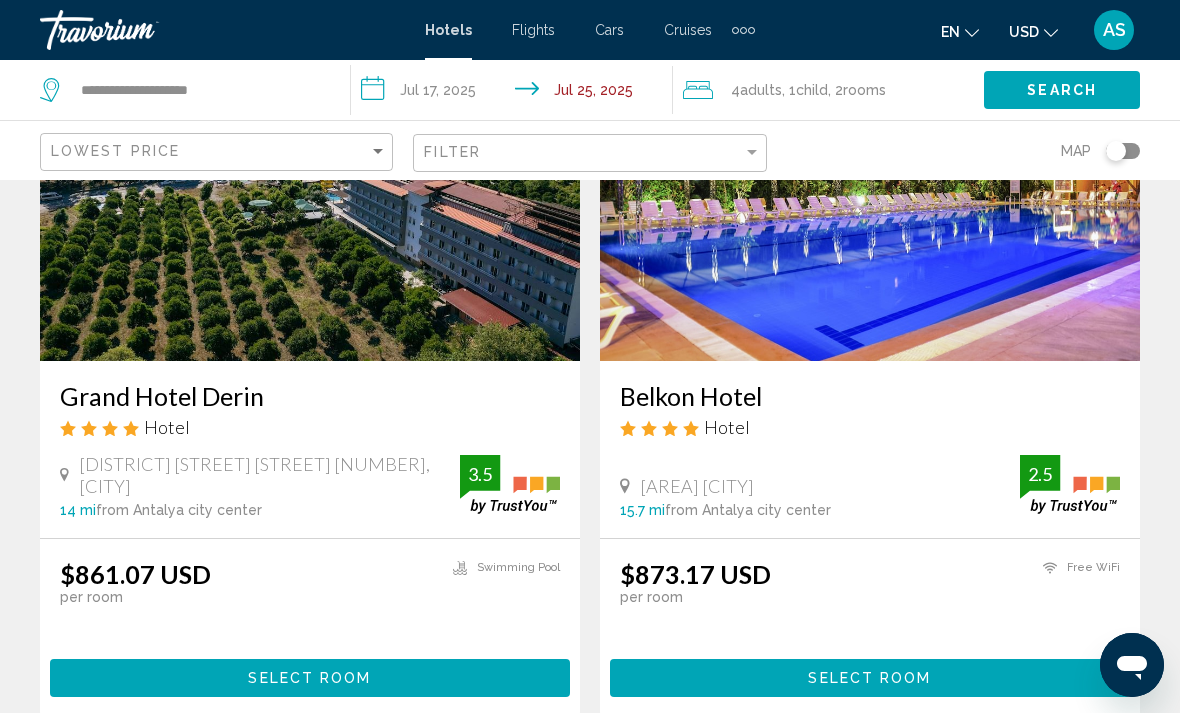 click on "Select Room" at bounding box center (310, 677) 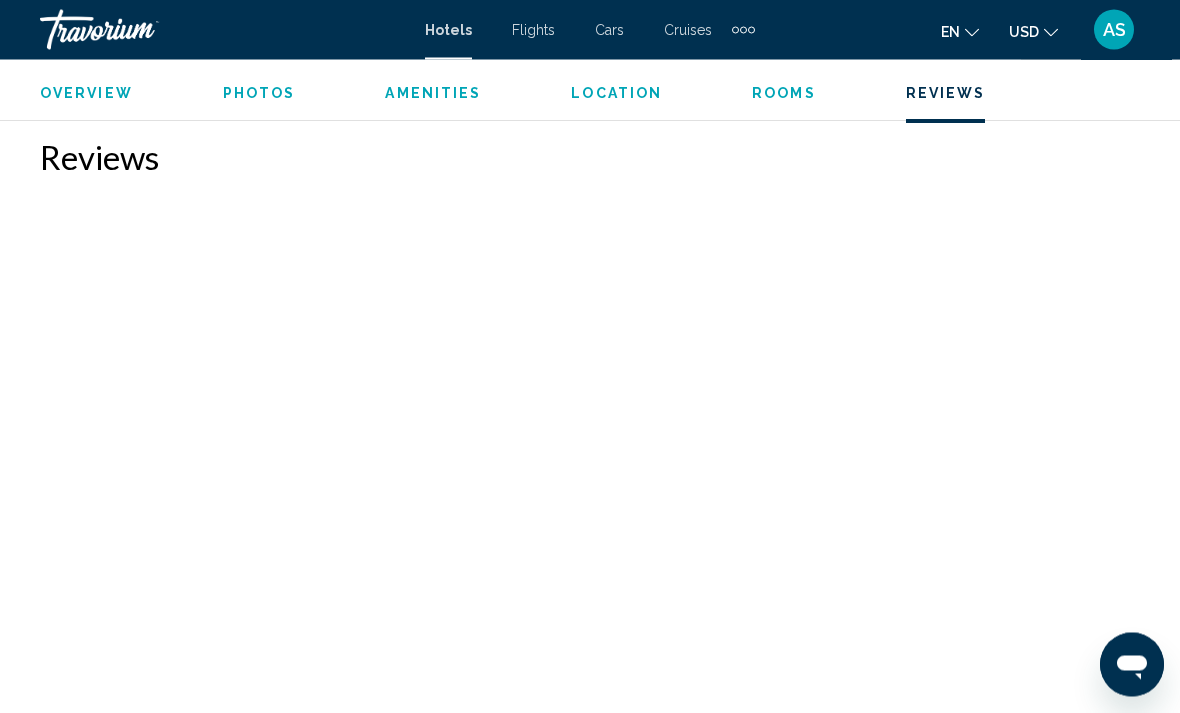 scroll, scrollTop: 3827, scrollLeft: 0, axis: vertical 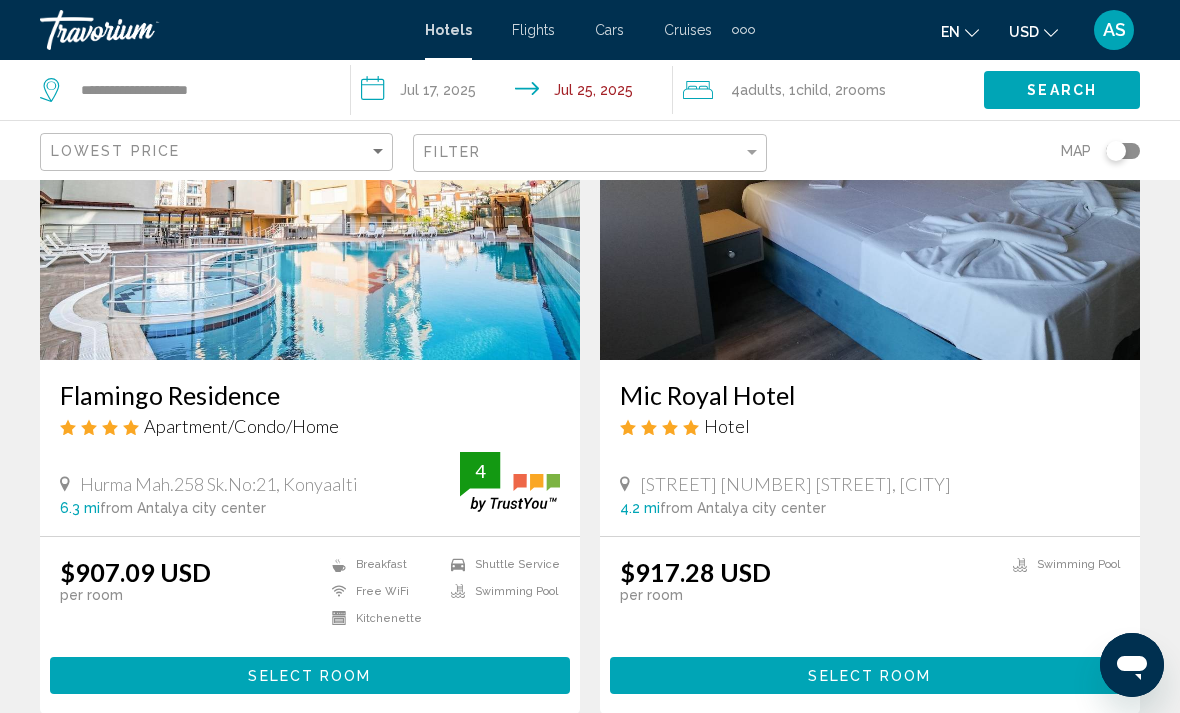click on "Select Room" at bounding box center (310, 675) 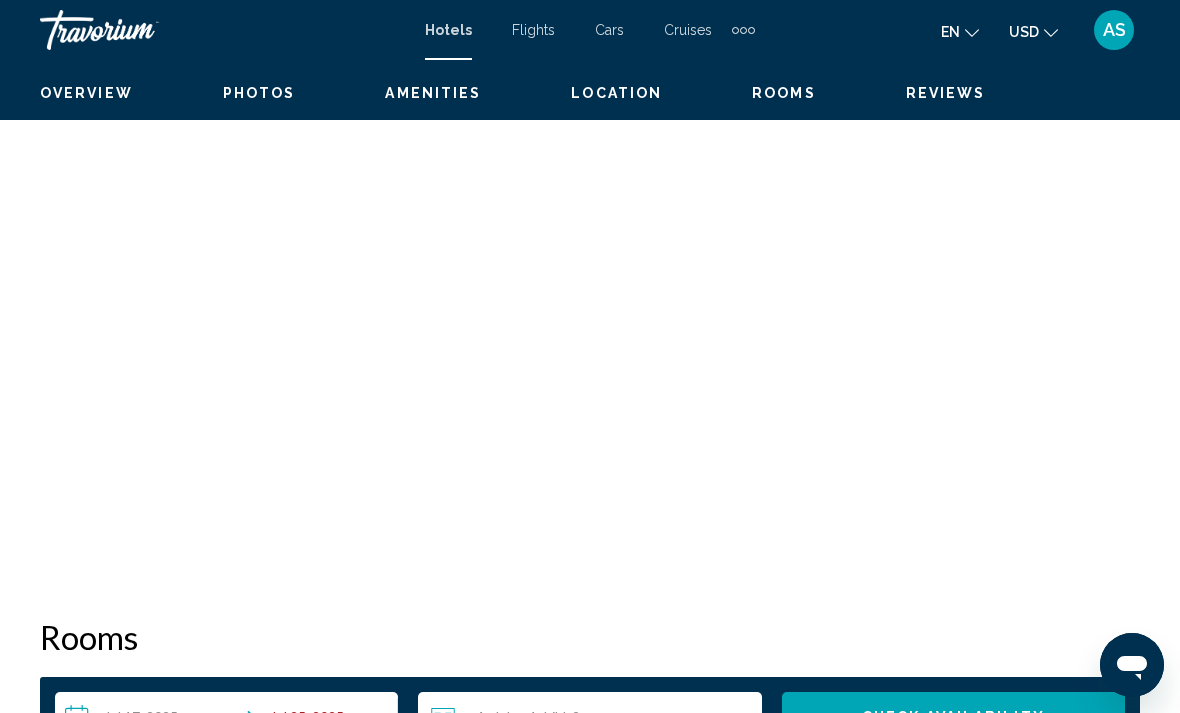 scroll, scrollTop: 0, scrollLeft: 0, axis: both 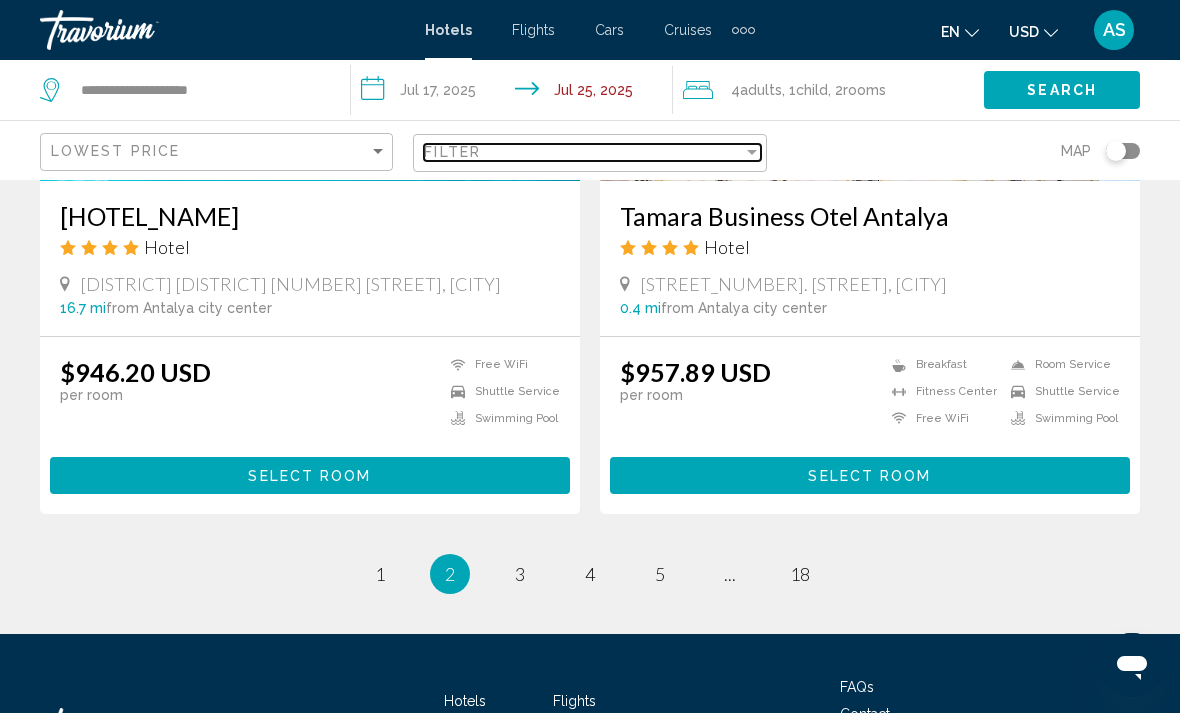 click on "Filter" at bounding box center [583, 152] 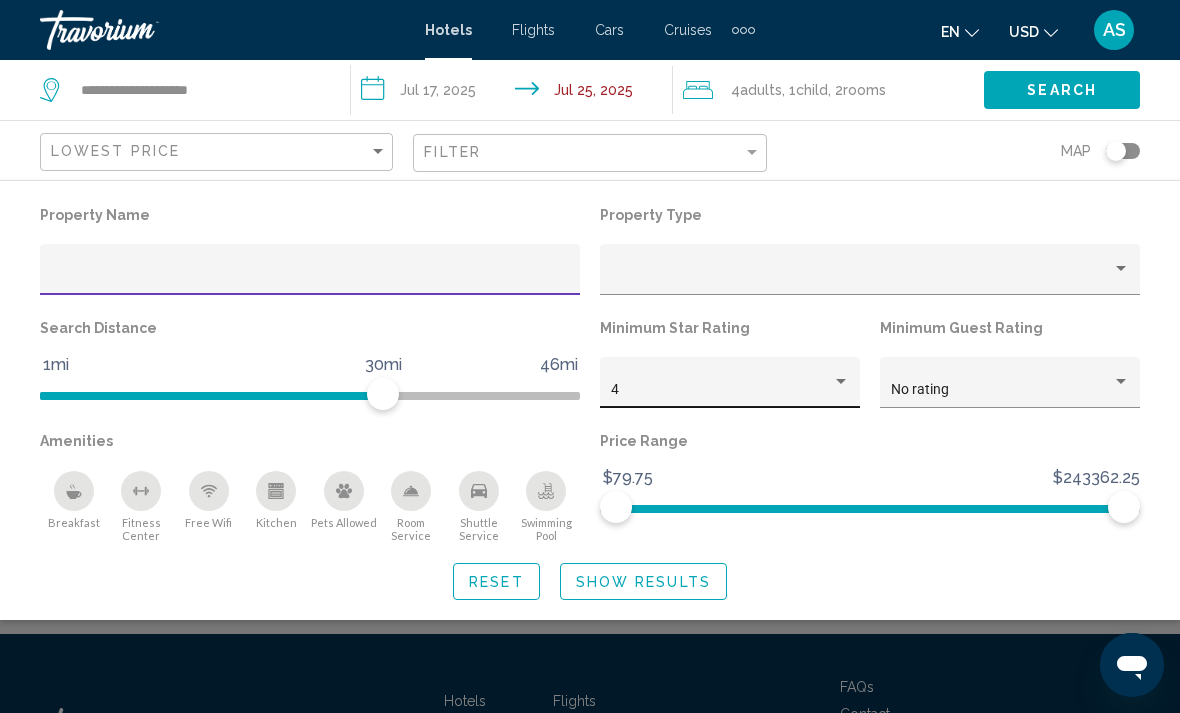 click on "4" at bounding box center (721, 390) 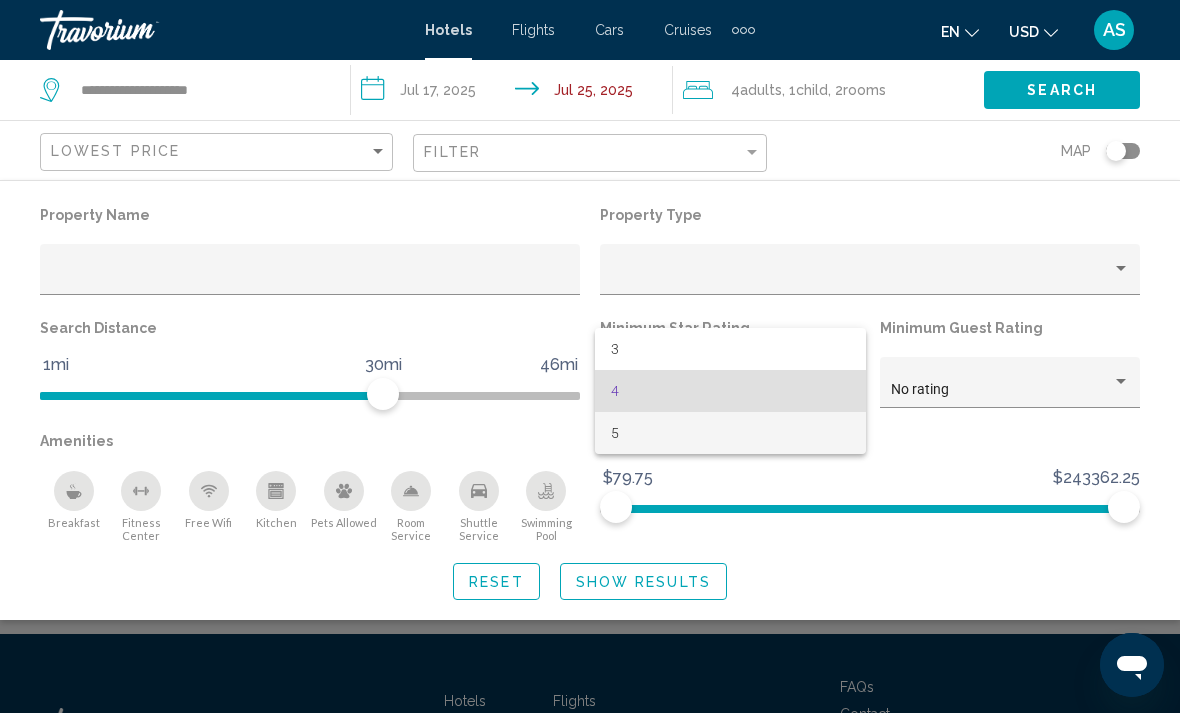 click on "5" at bounding box center (730, 433) 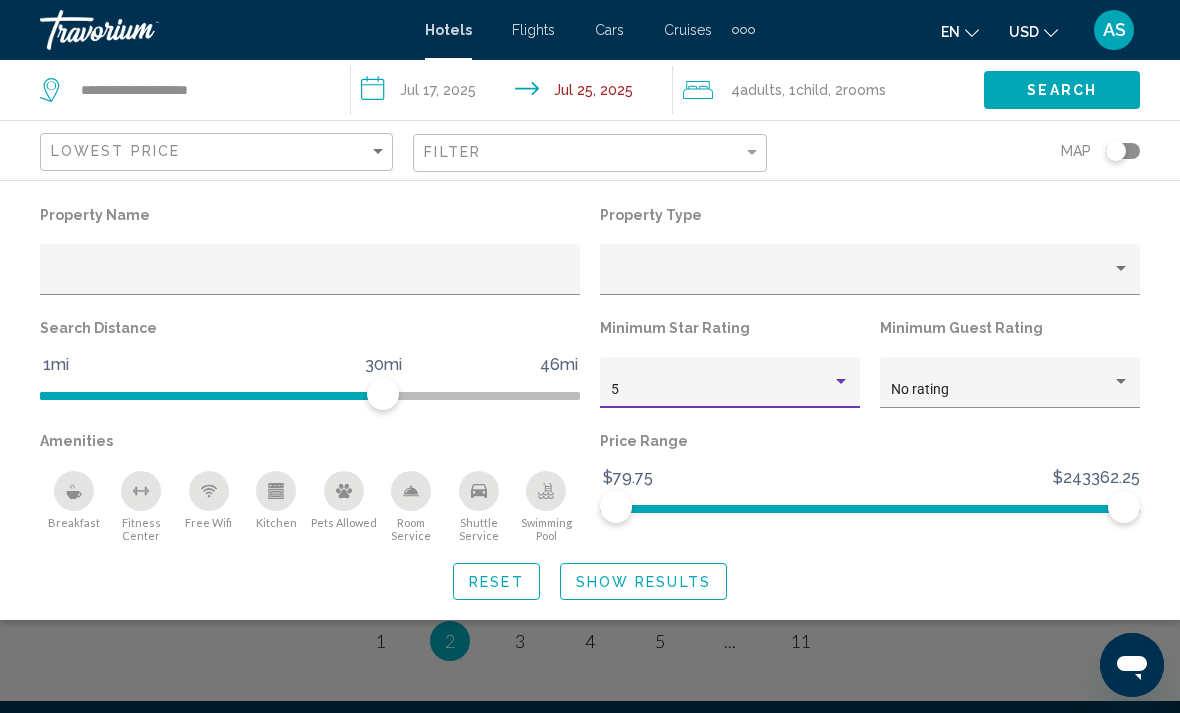 click on "Show Results" 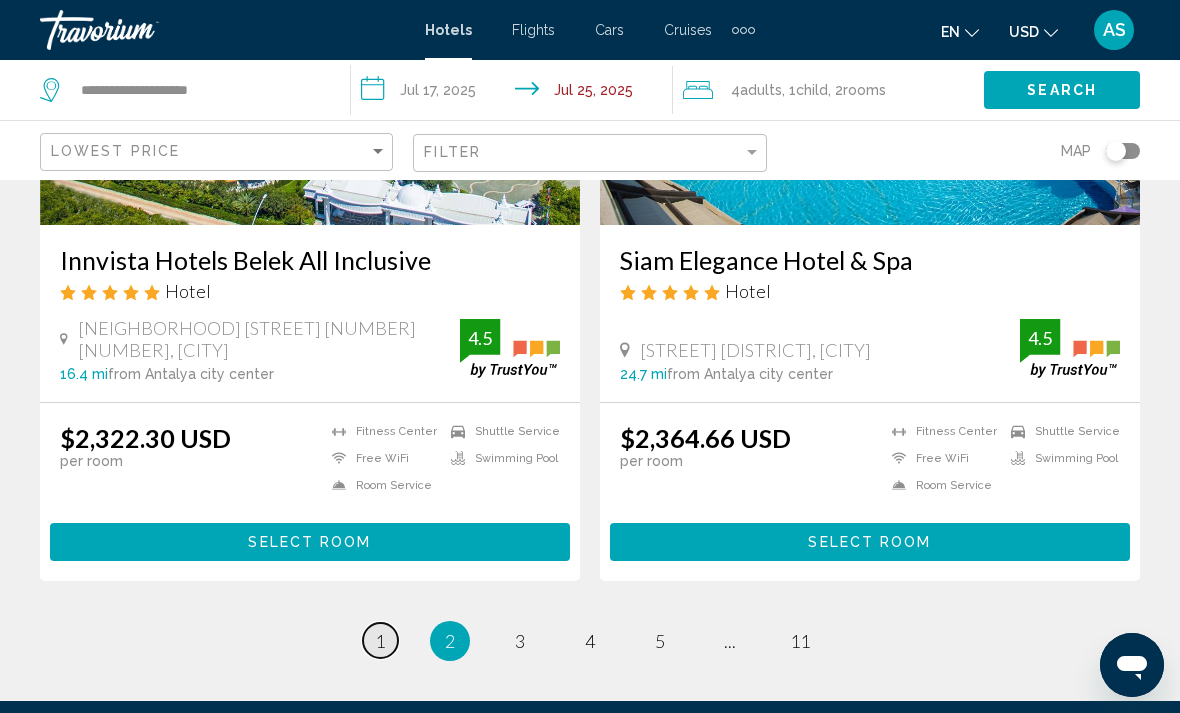 click on "1" at bounding box center [380, 641] 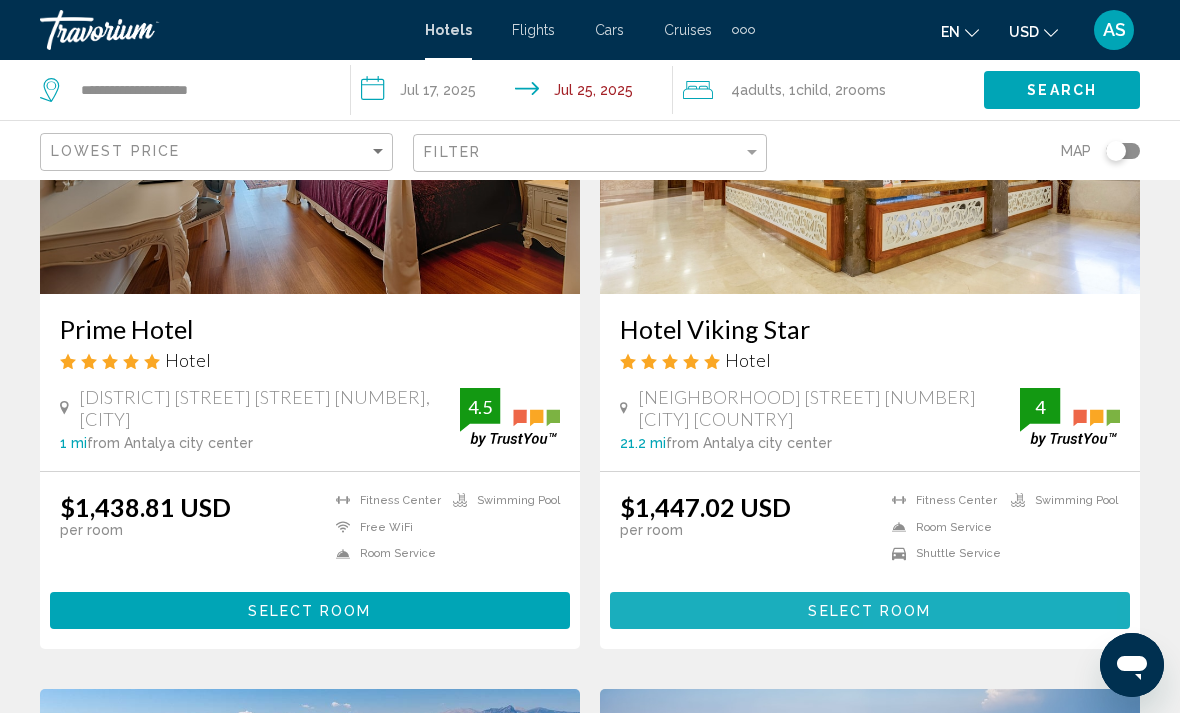 scroll, scrollTop: 2374, scrollLeft: 0, axis: vertical 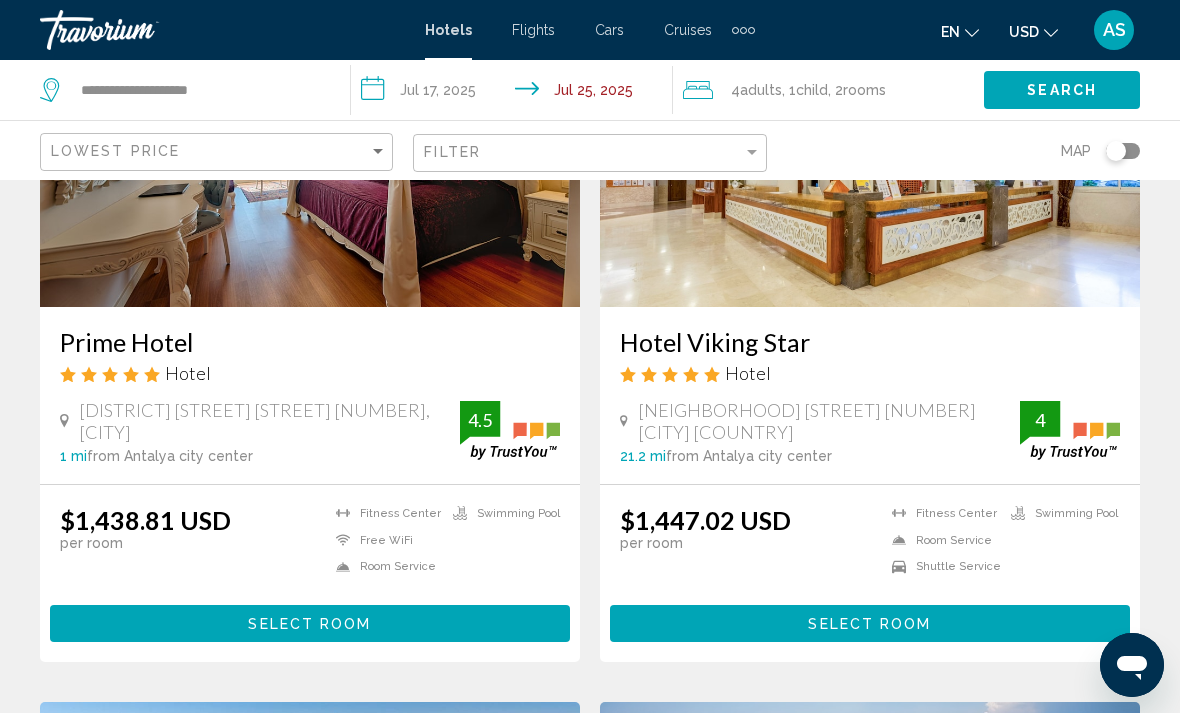 click on "Select Room" at bounding box center [310, 623] 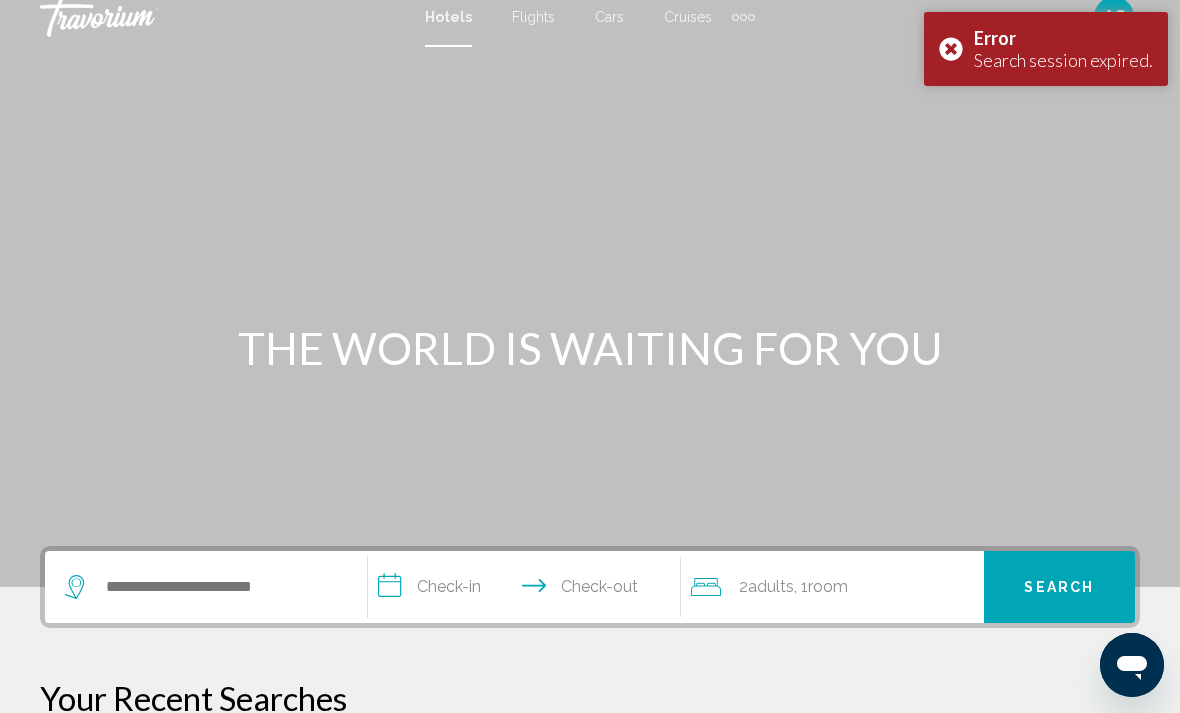 scroll, scrollTop: 0, scrollLeft: 0, axis: both 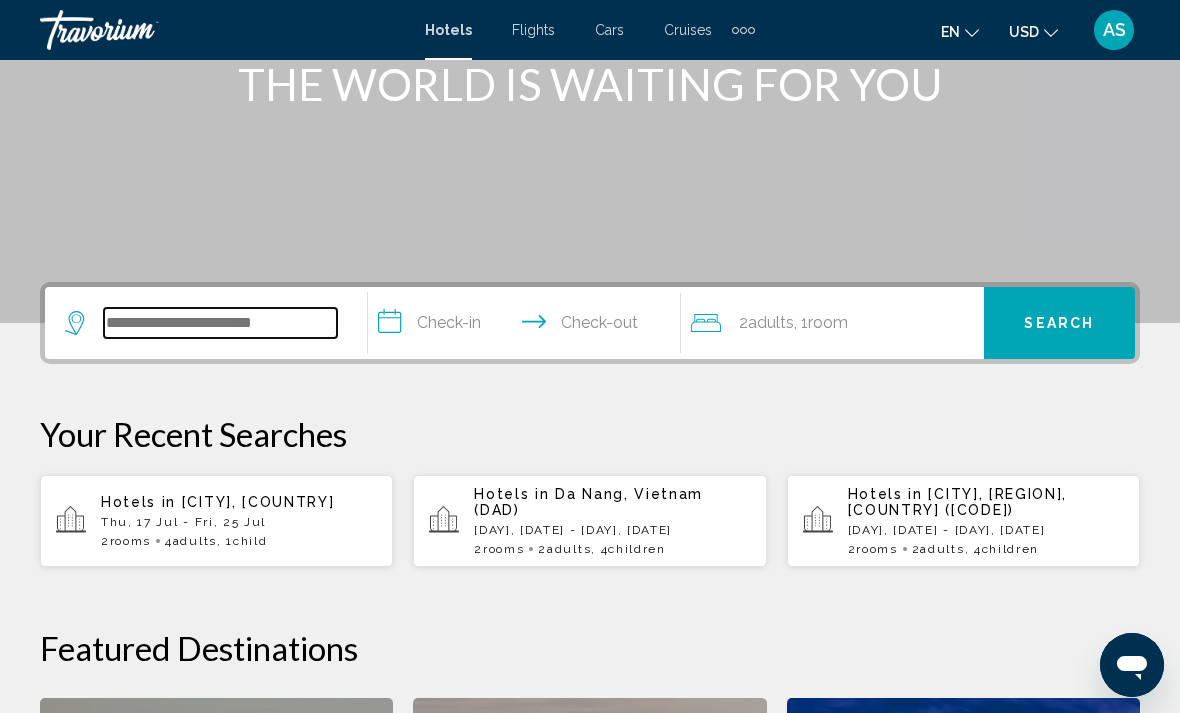 click at bounding box center [220, 323] 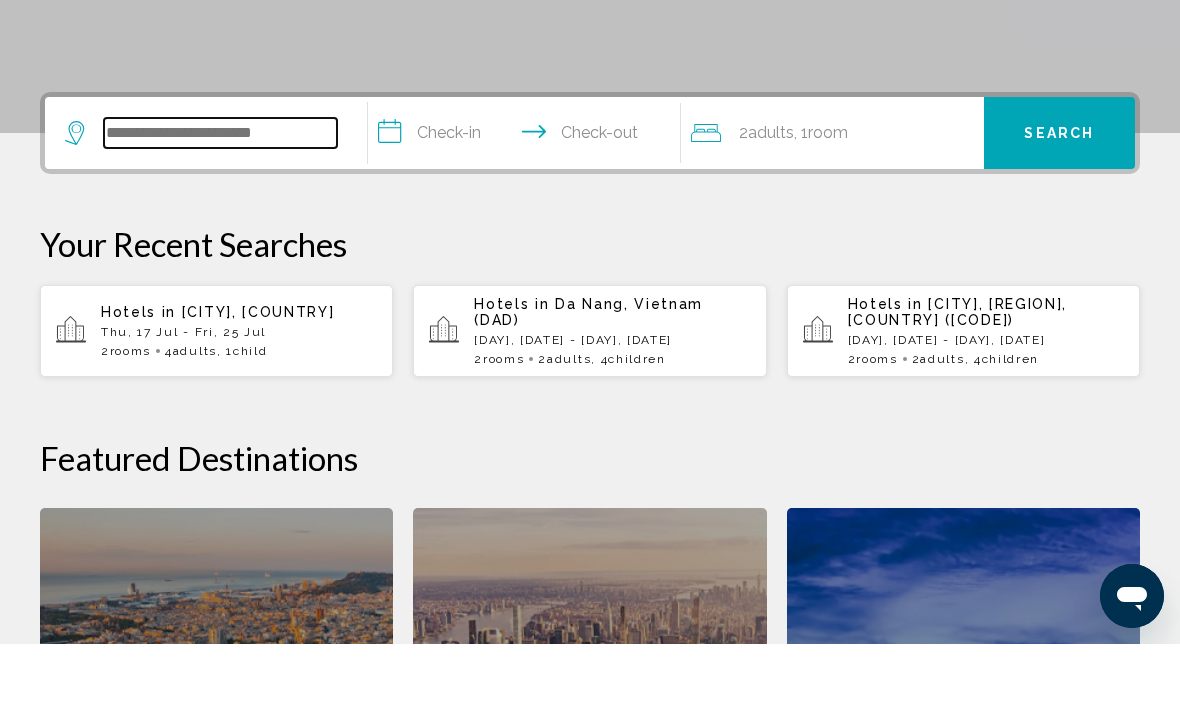 scroll, scrollTop: 425, scrollLeft: 0, axis: vertical 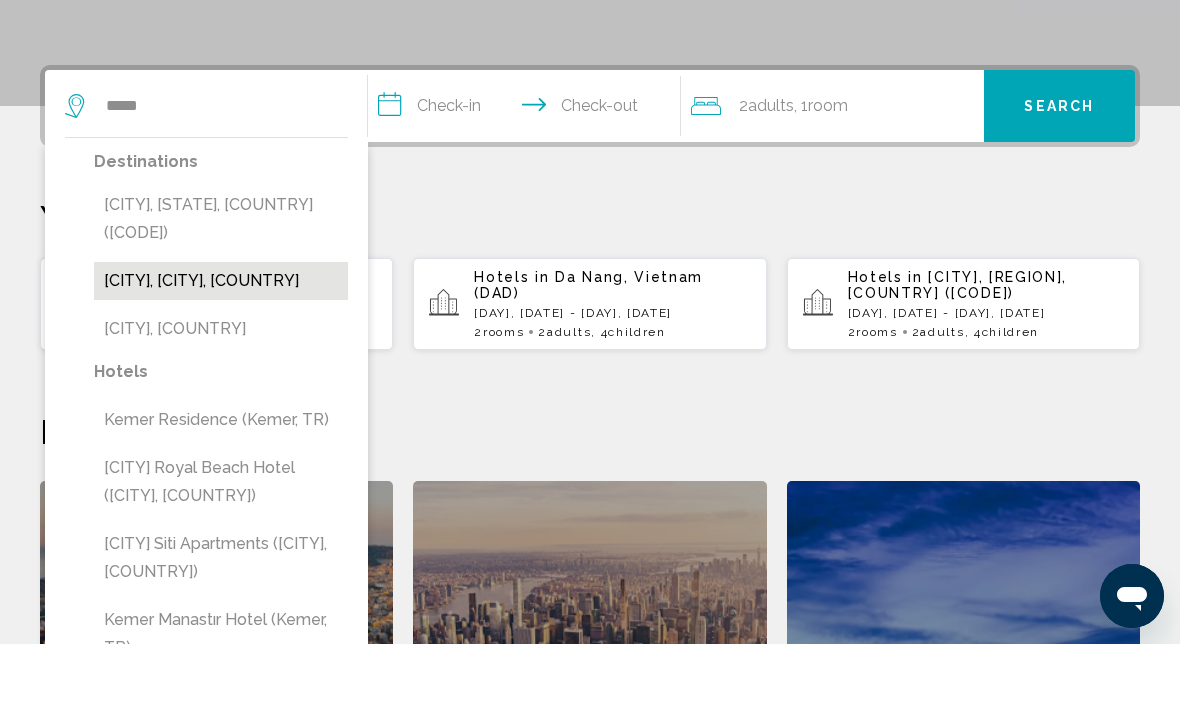click on "[CITY], [CITY], [COUNTRY]" at bounding box center (221, 350) 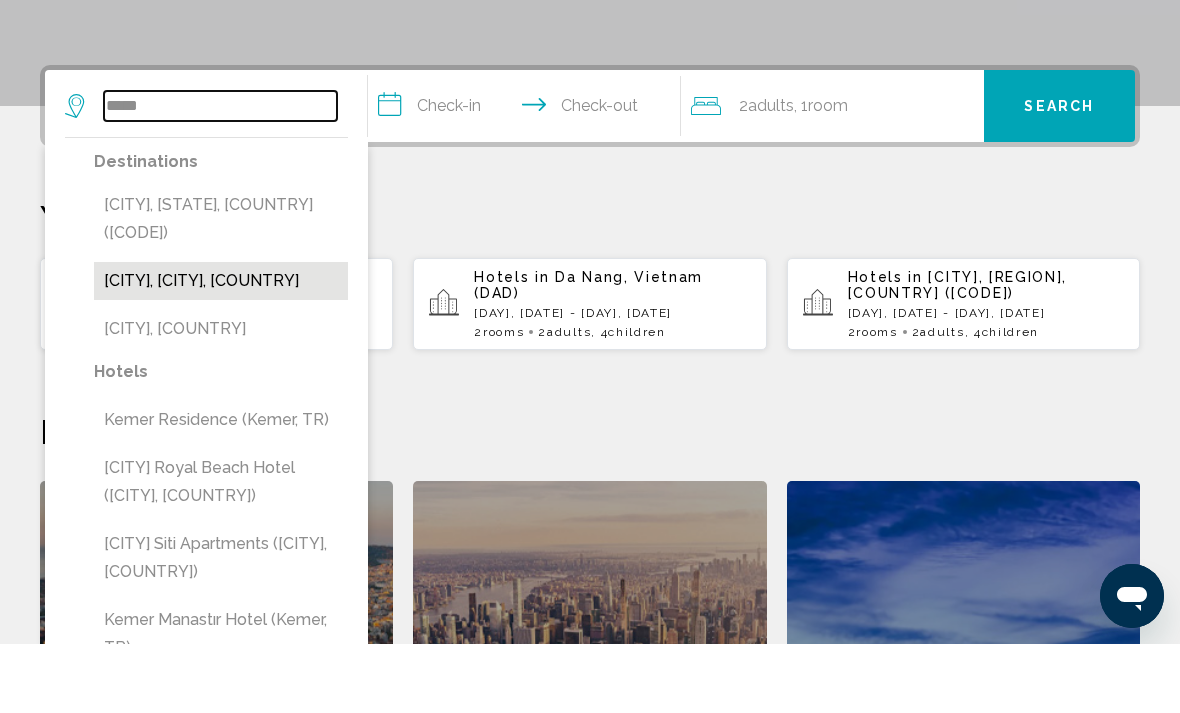 type on "**********" 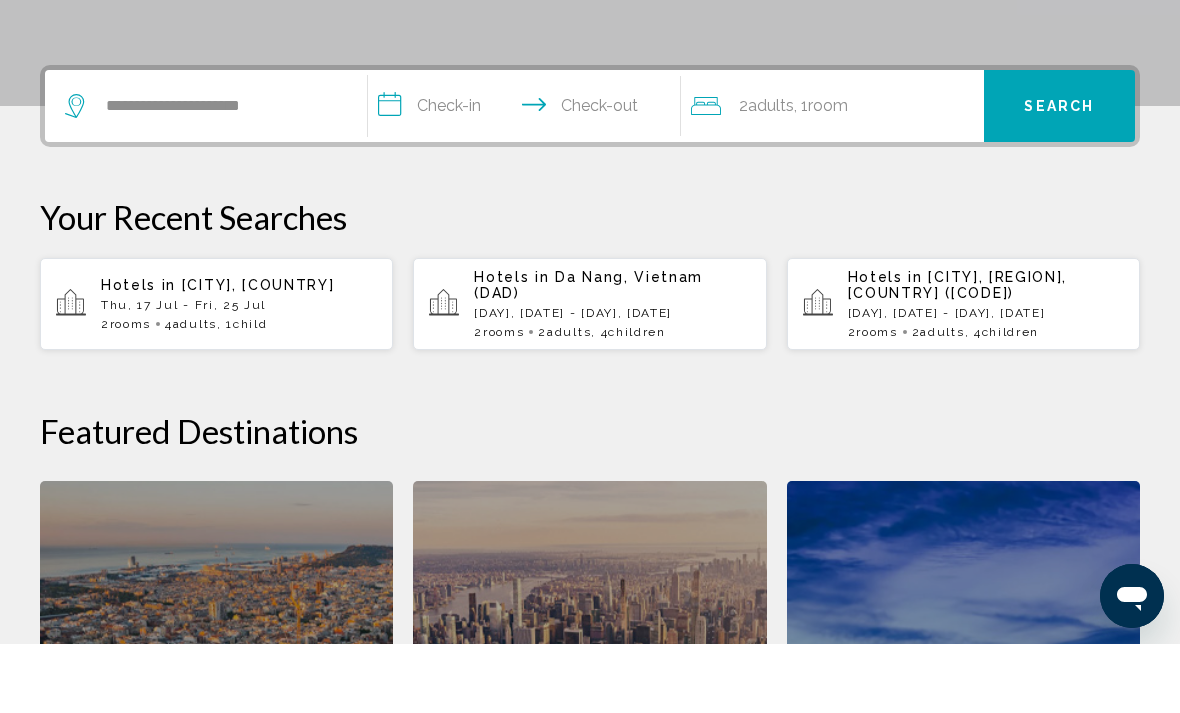 click on "**********" at bounding box center (528, 178) 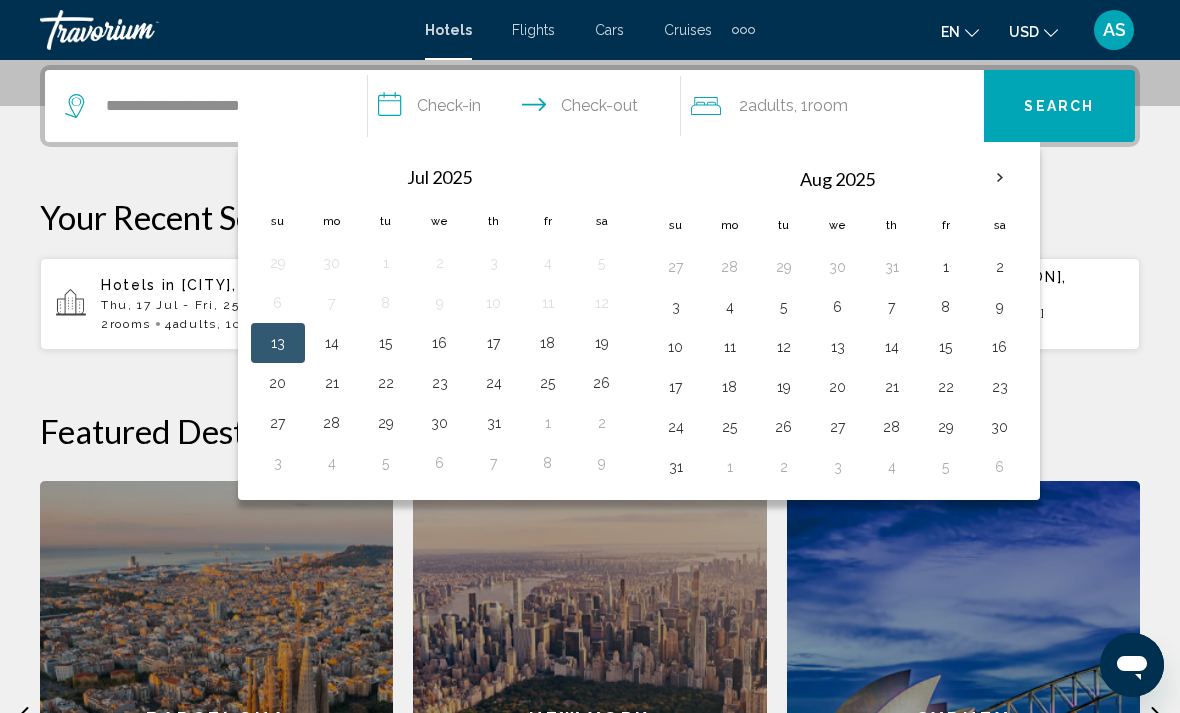 click on "17" at bounding box center (494, 343) 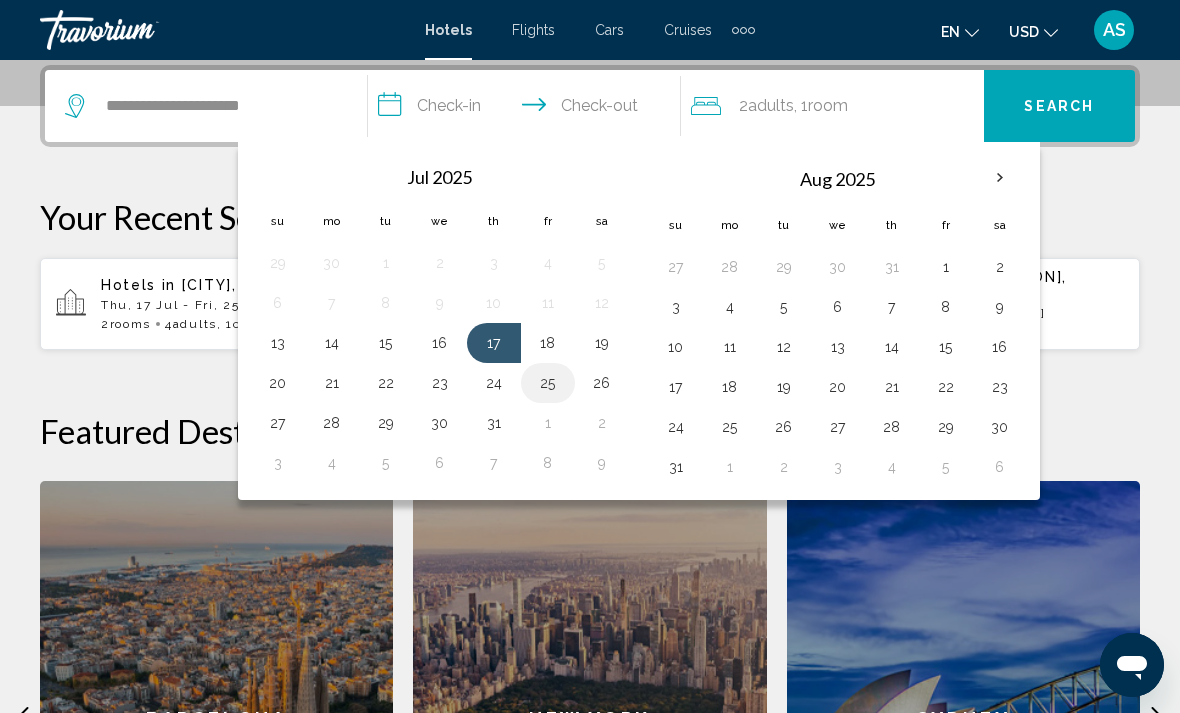 click on "25" at bounding box center (548, 383) 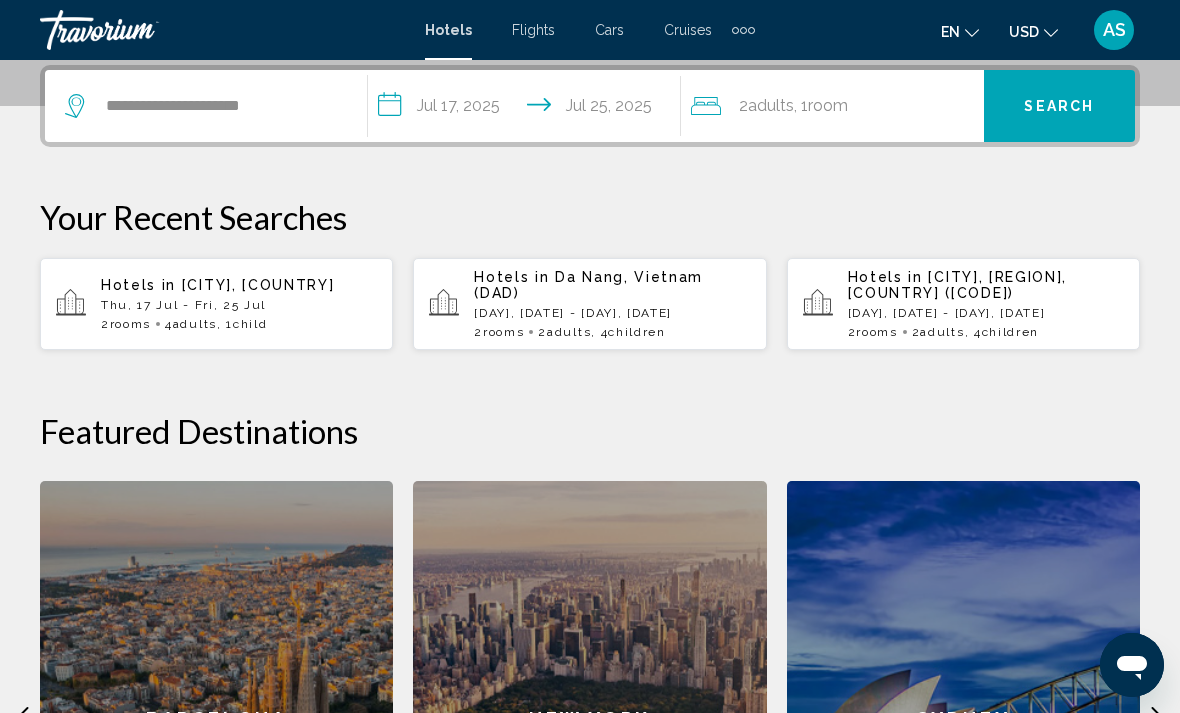 click on "2  Adult Adults , 1  Room rooms" 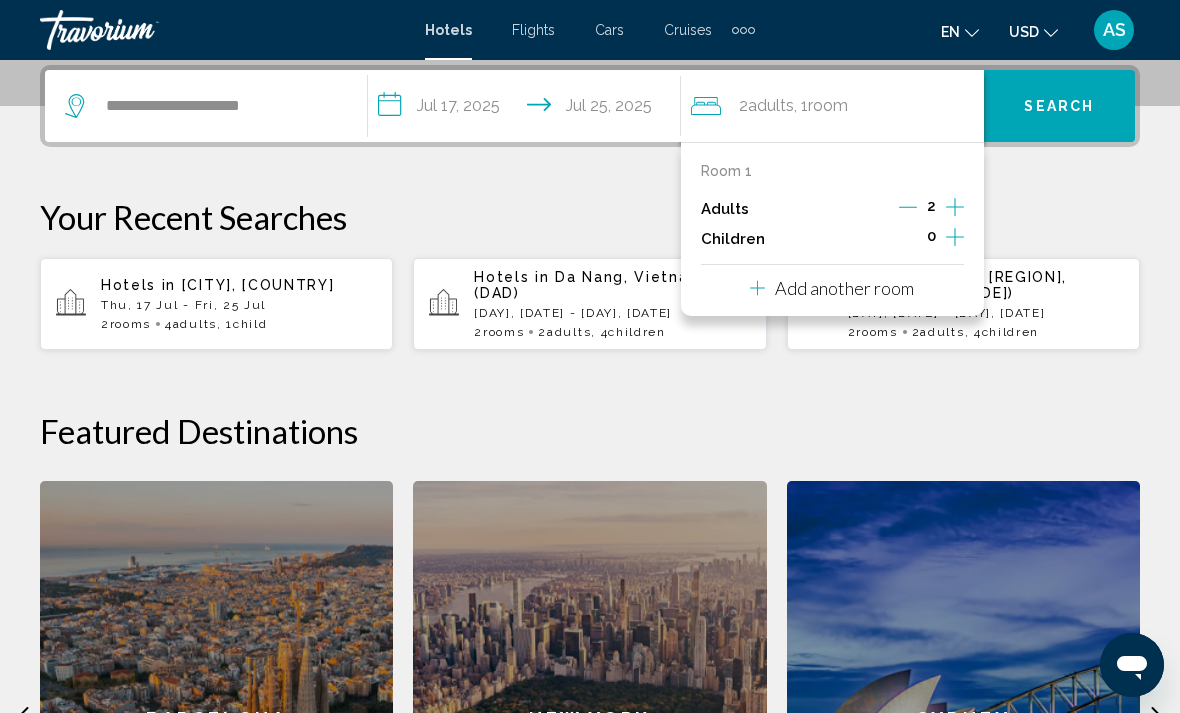 click on "Add another room" at bounding box center (832, 285) 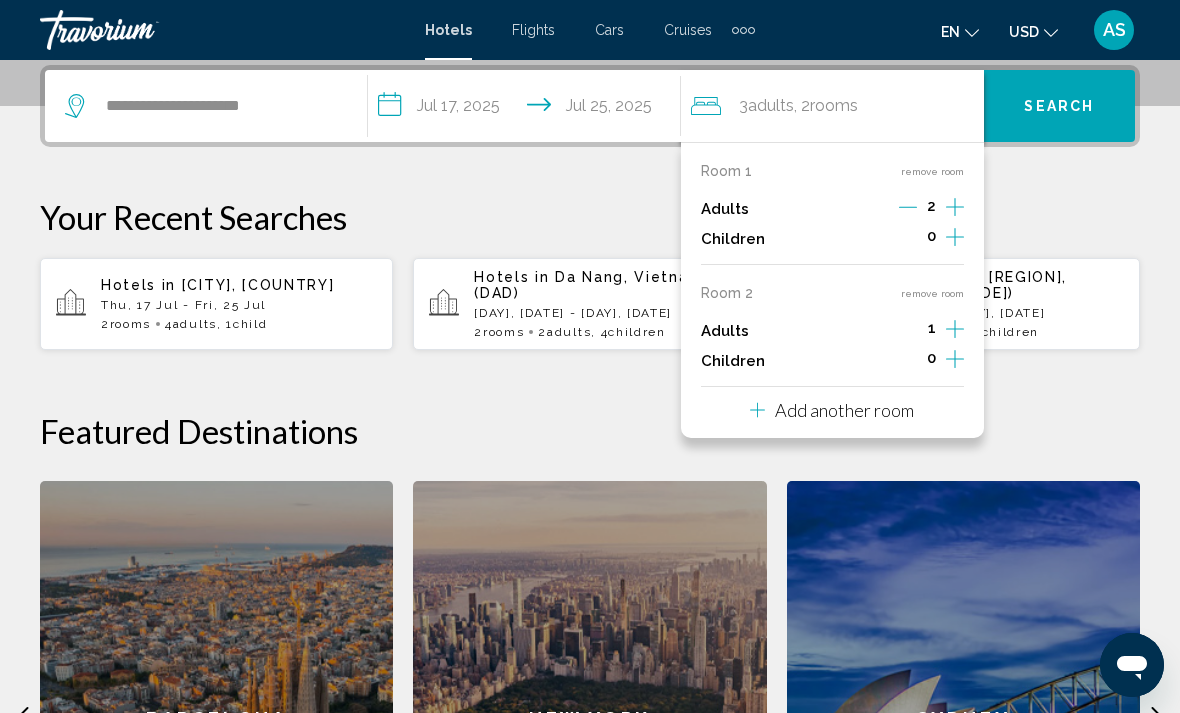 click 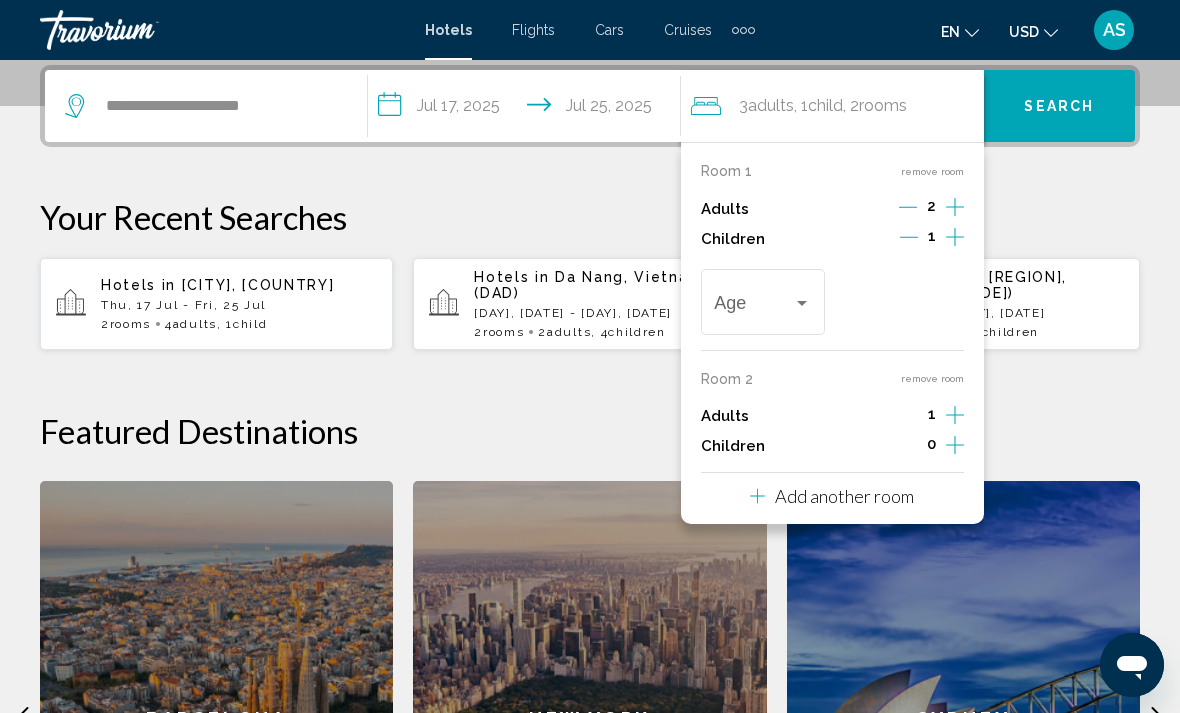 click 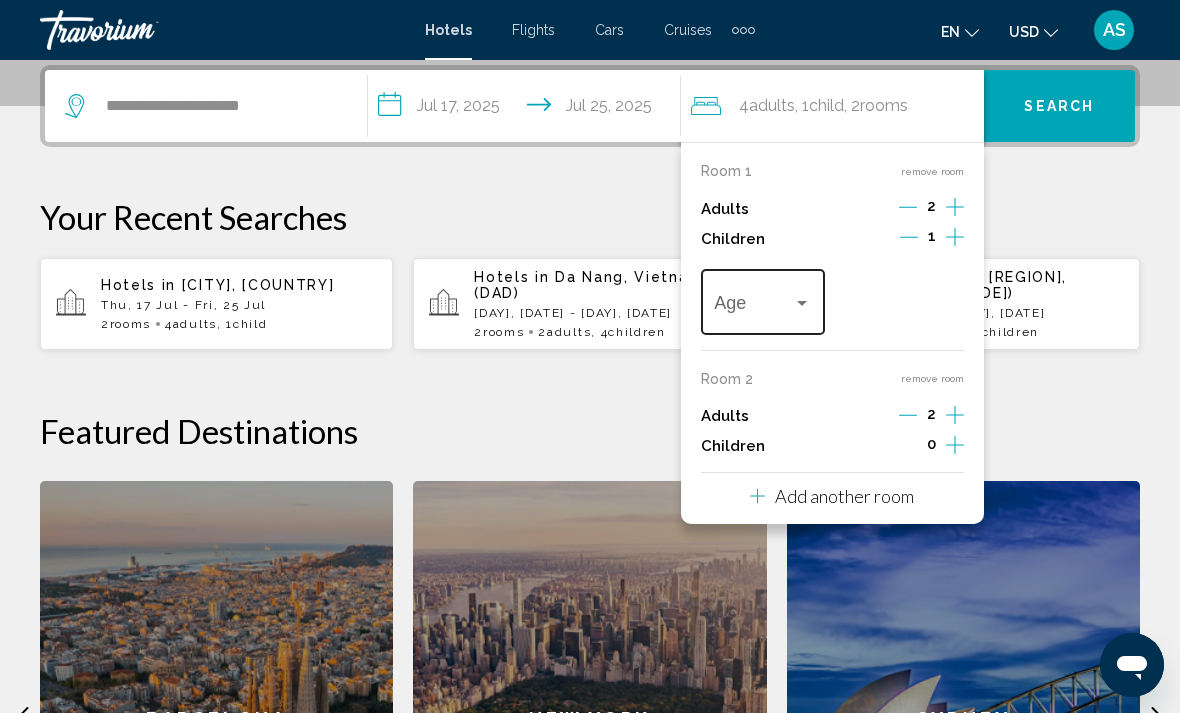 click at bounding box center (802, 303) 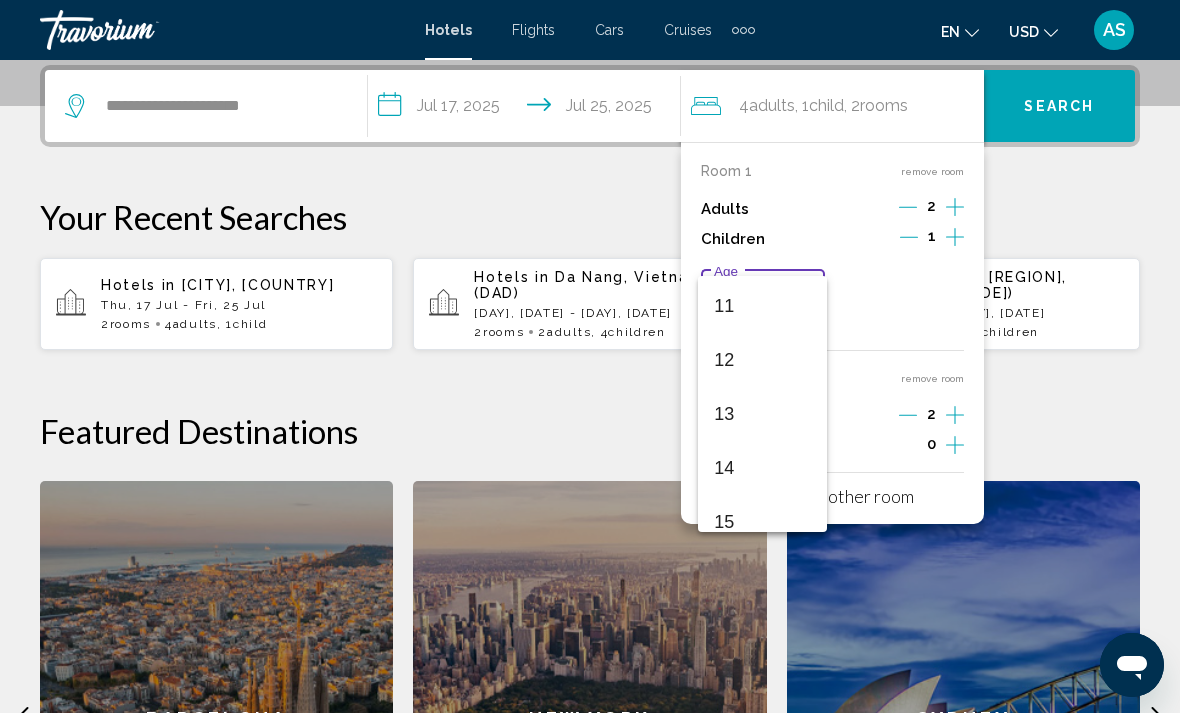 scroll, scrollTop: 603, scrollLeft: 0, axis: vertical 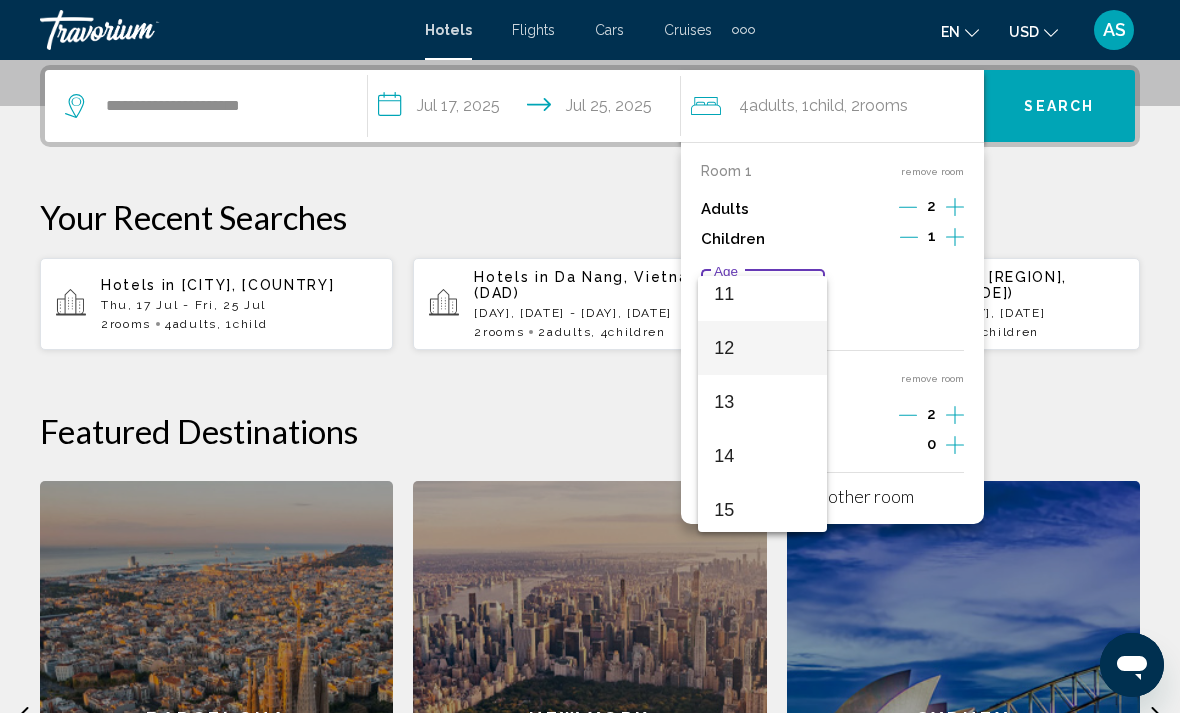 click on "12" at bounding box center (762, 348) 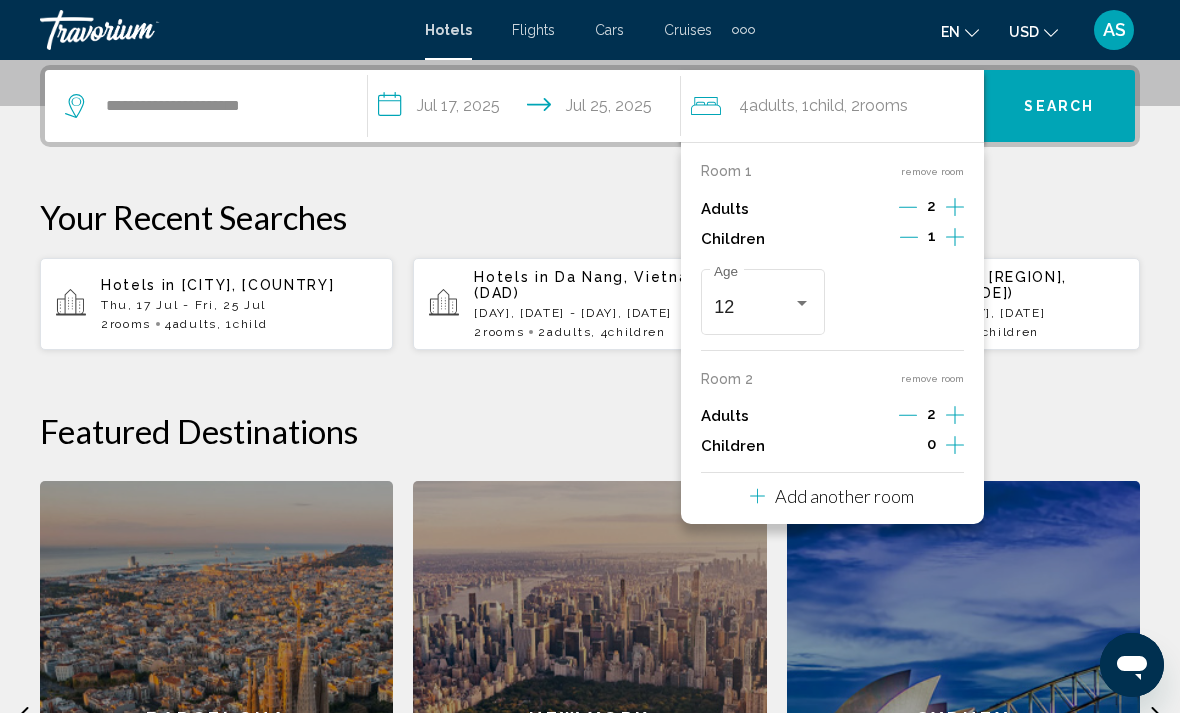 click on "Search" at bounding box center (1059, 107) 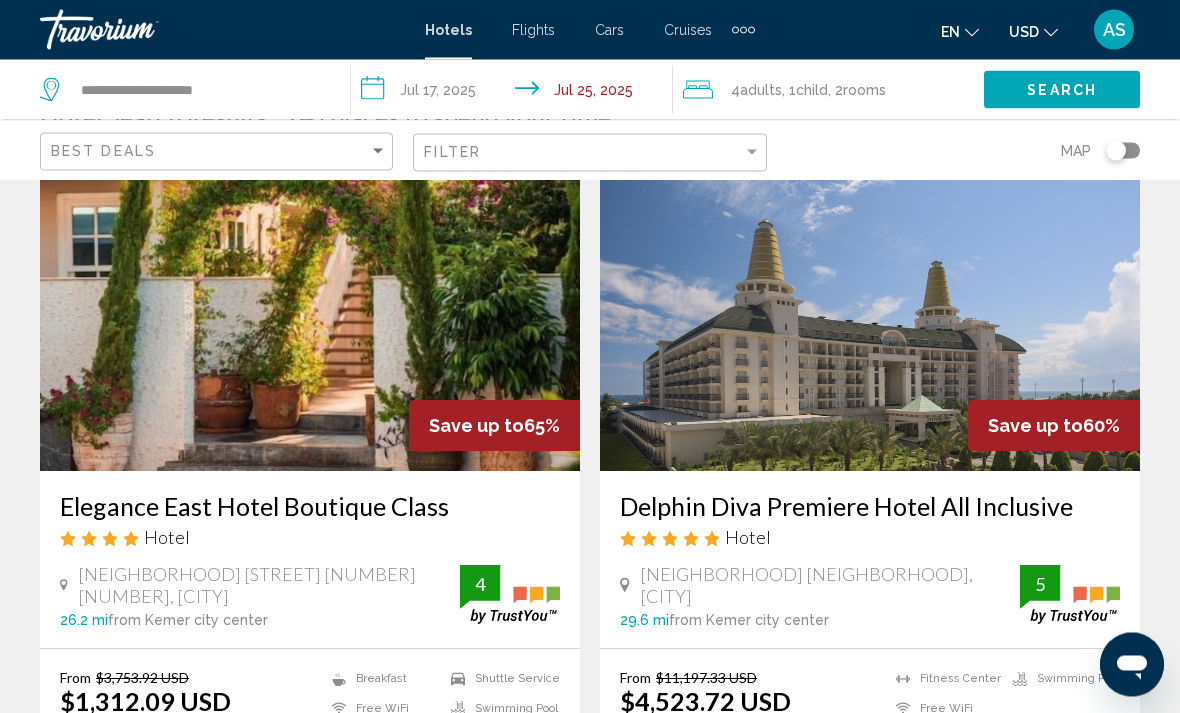 scroll, scrollTop: 99, scrollLeft: 0, axis: vertical 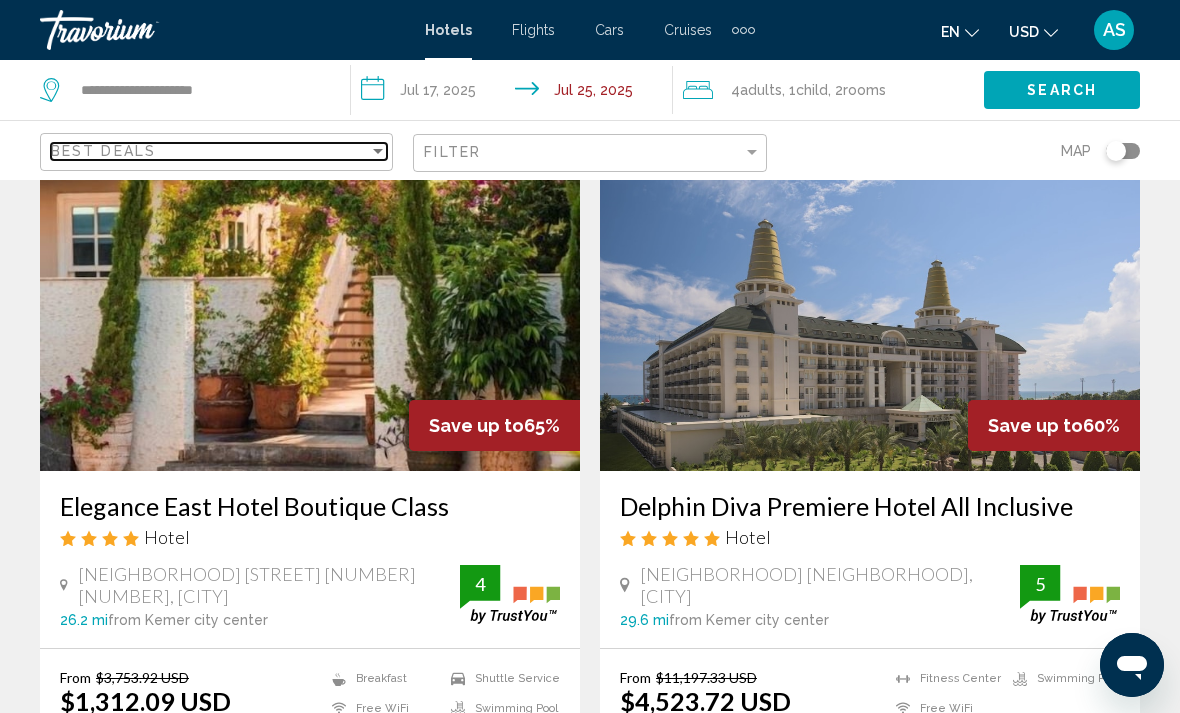click at bounding box center [378, 151] 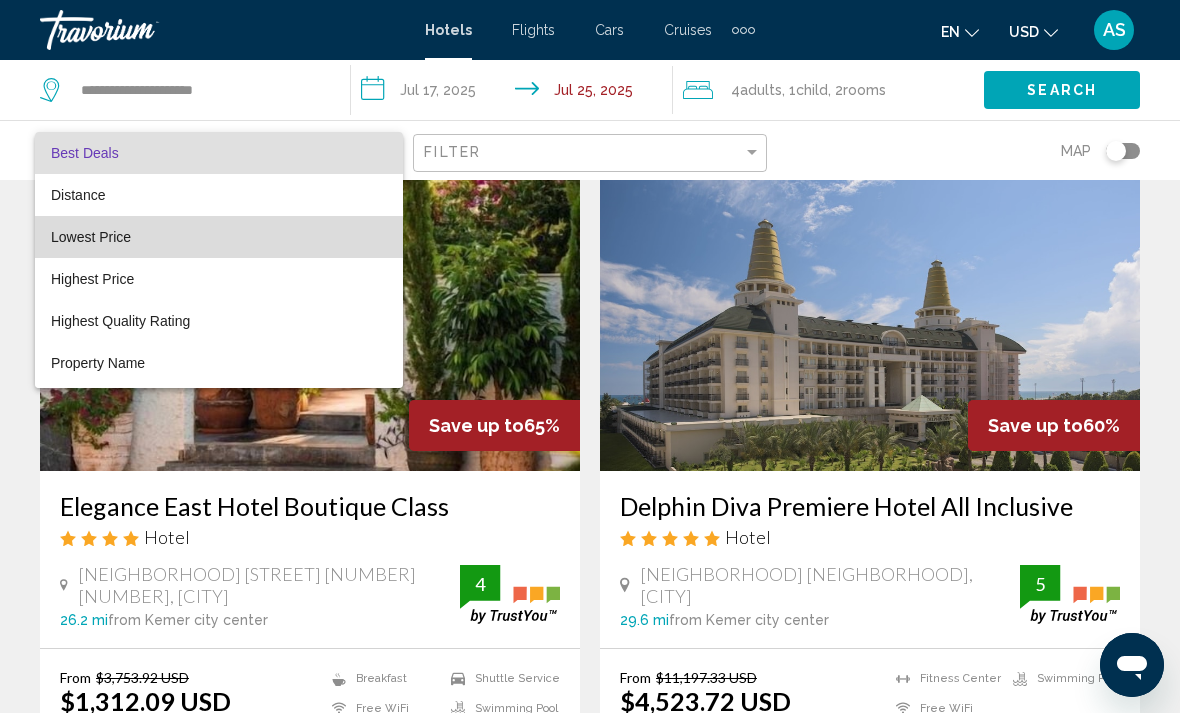 click on "Lowest Price" at bounding box center (219, 237) 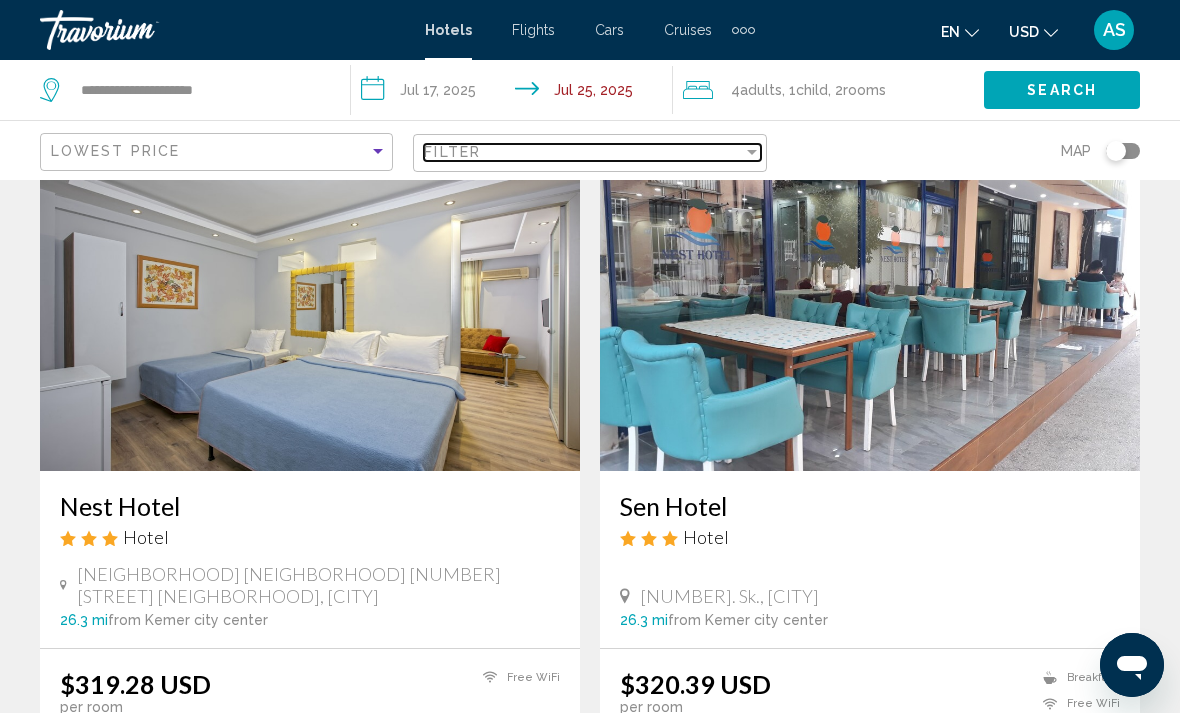 click on "Filter" at bounding box center [583, 152] 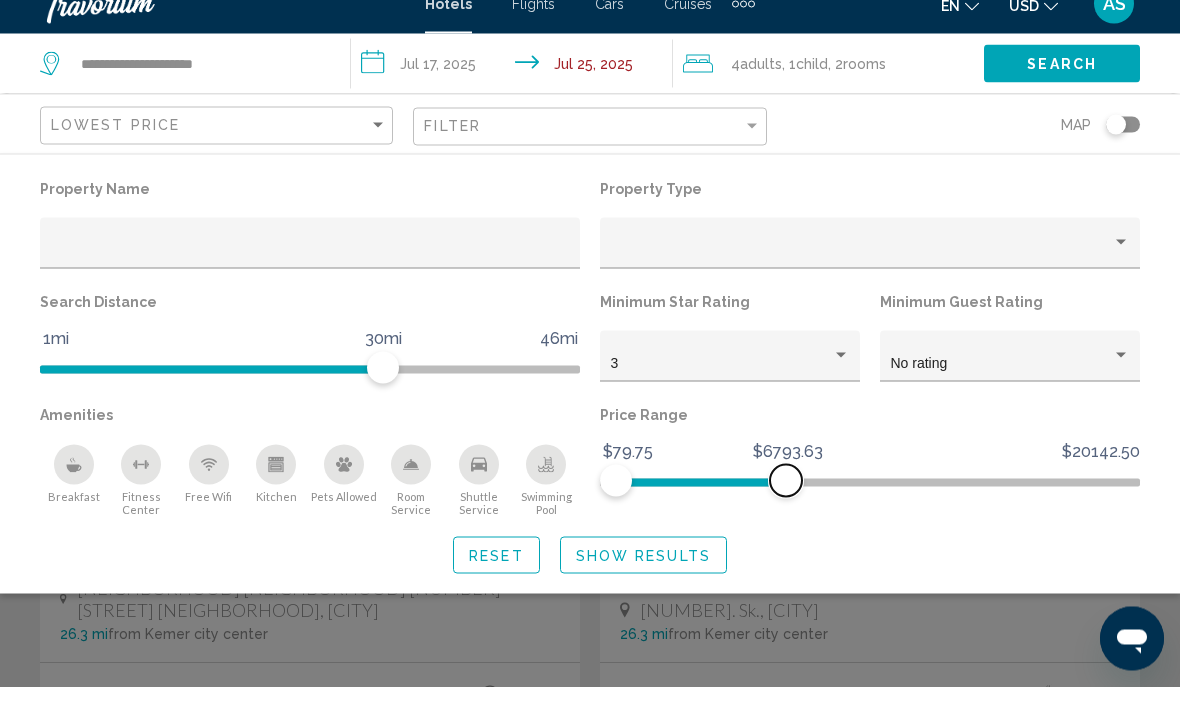 scroll, scrollTop: 59, scrollLeft: 0, axis: vertical 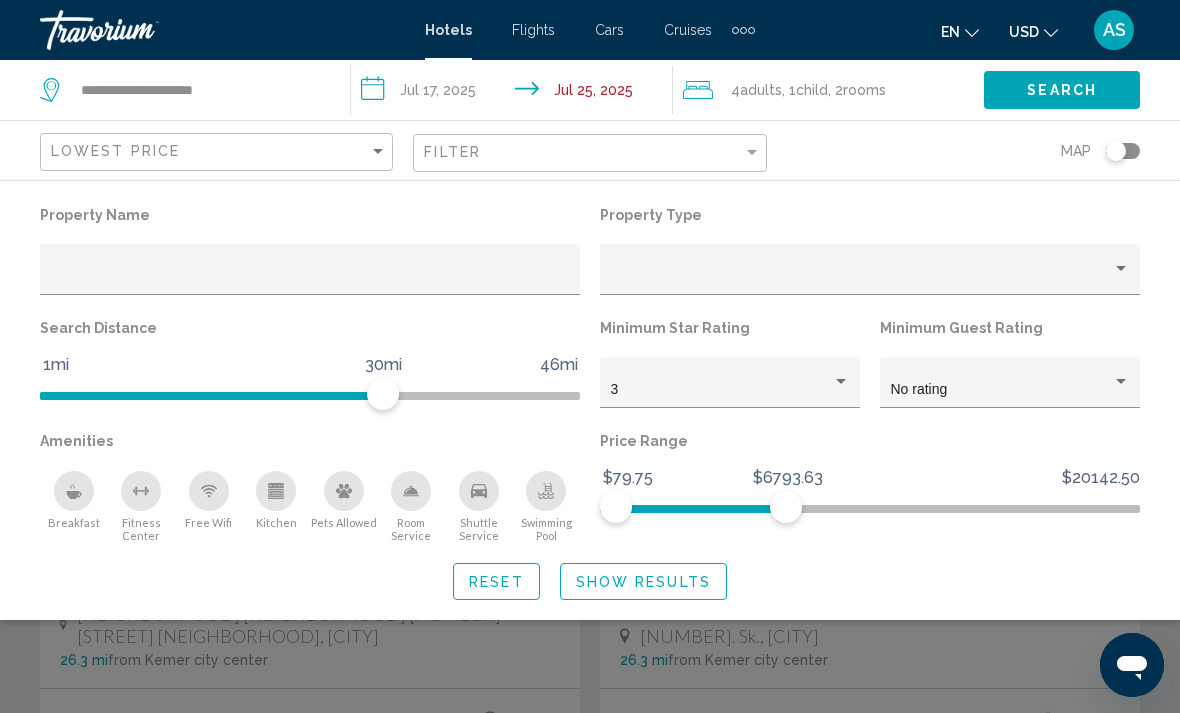 click on "Show Results" 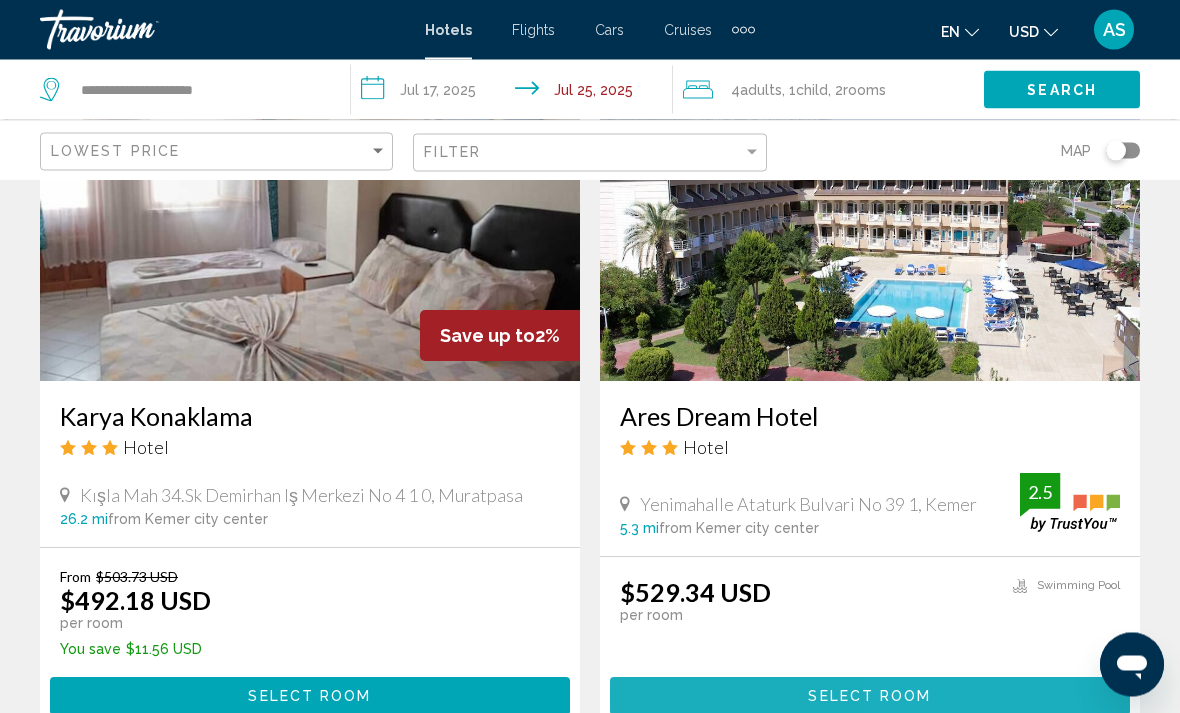 scroll, scrollTop: 3731, scrollLeft: 0, axis: vertical 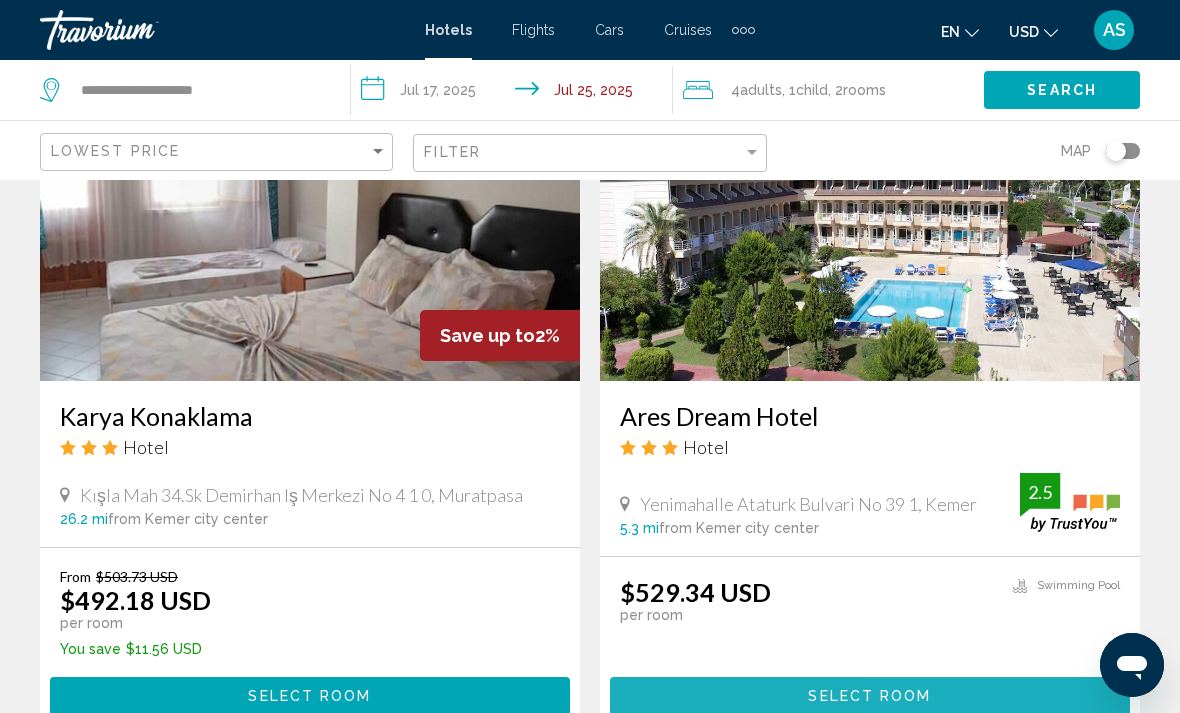 click on "Select Room" at bounding box center (870, 695) 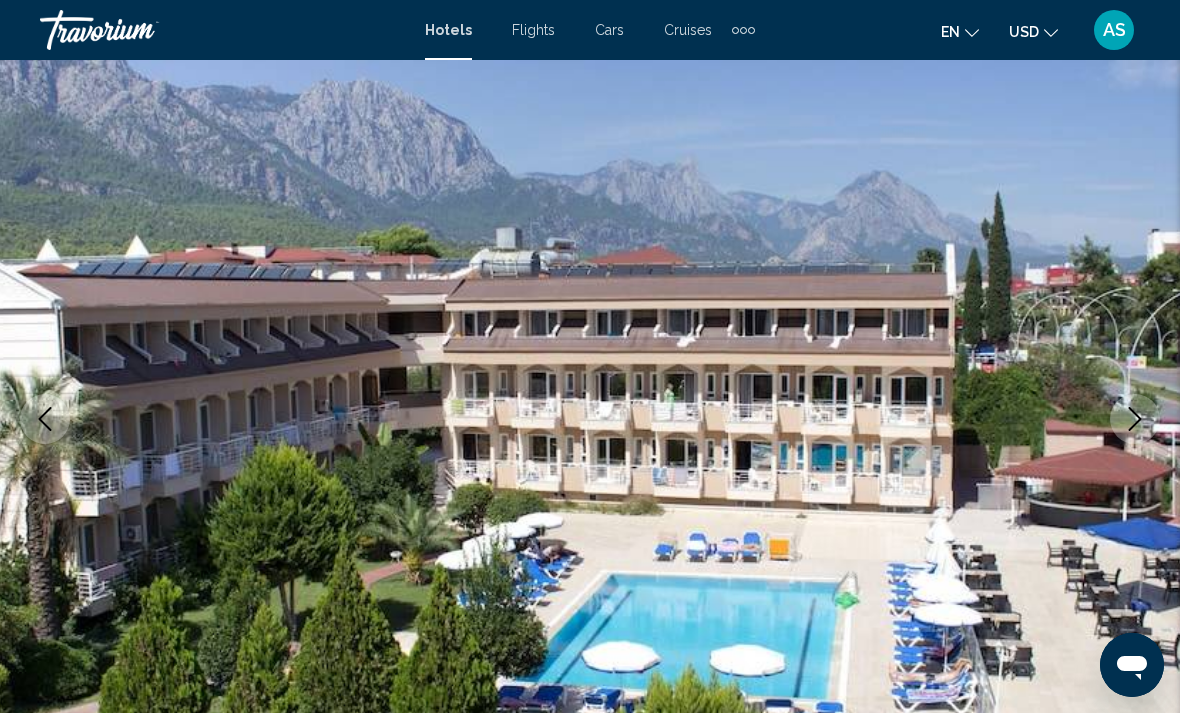 scroll, scrollTop: 117, scrollLeft: 0, axis: vertical 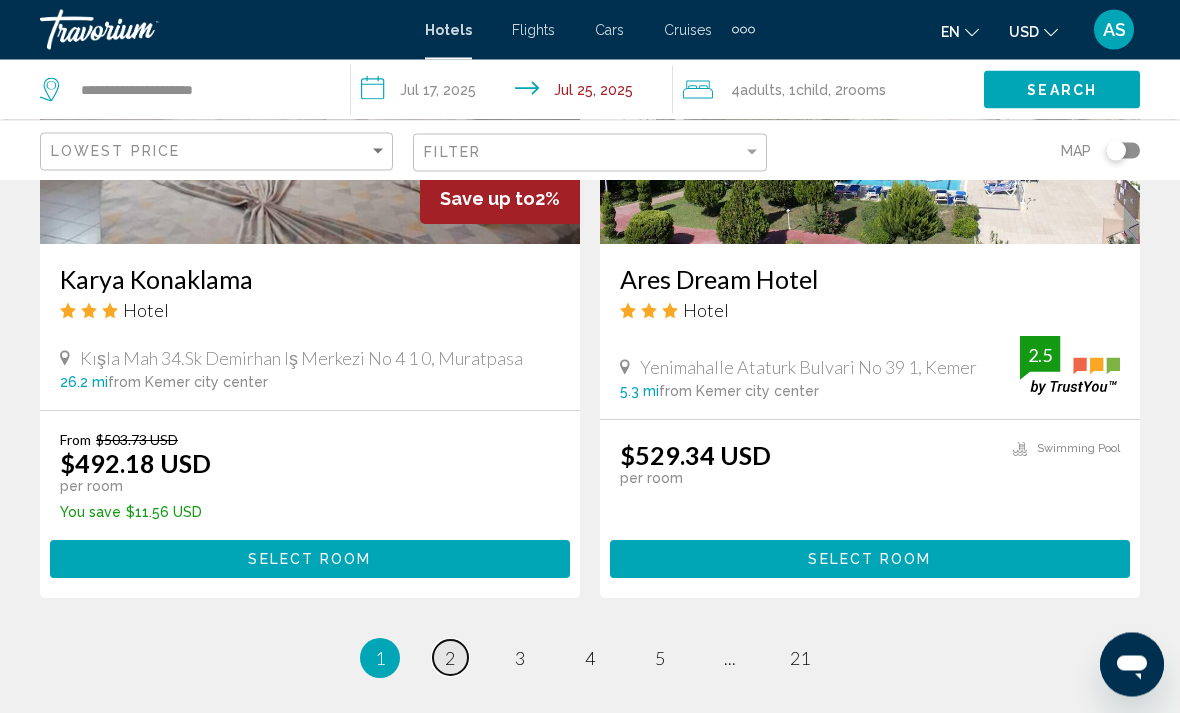 click on "page  2" at bounding box center (450, 658) 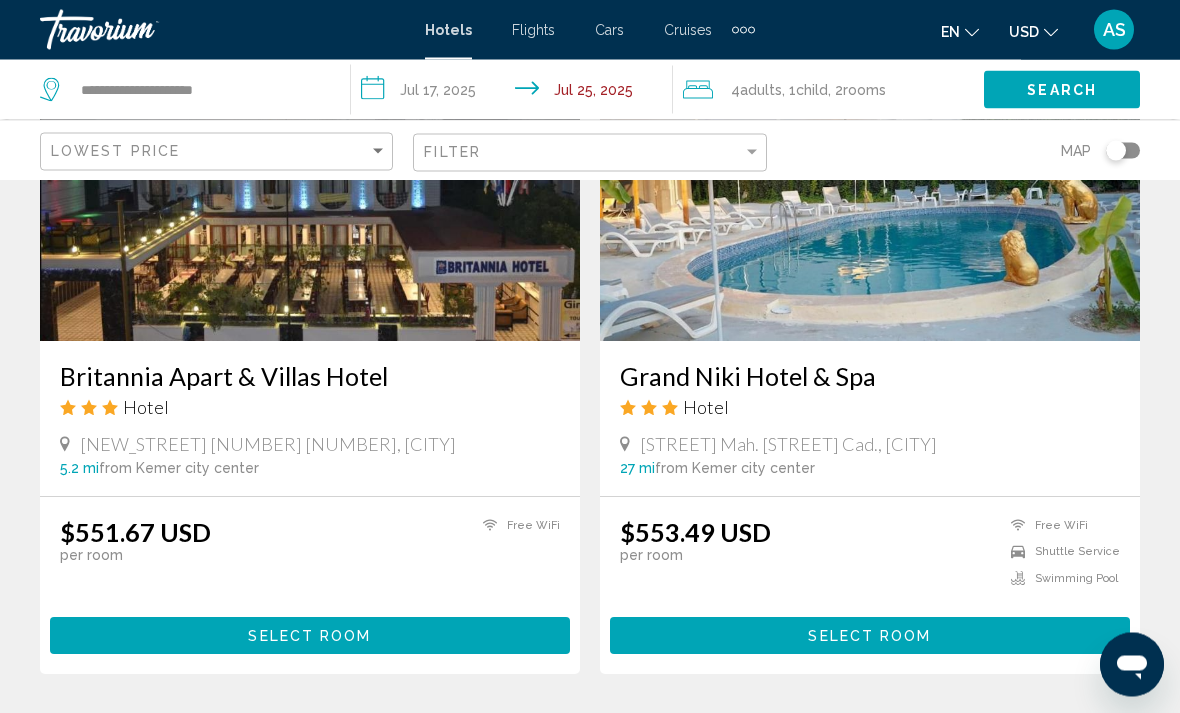 scroll, scrollTop: 946, scrollLeft: 0, axis: vertical 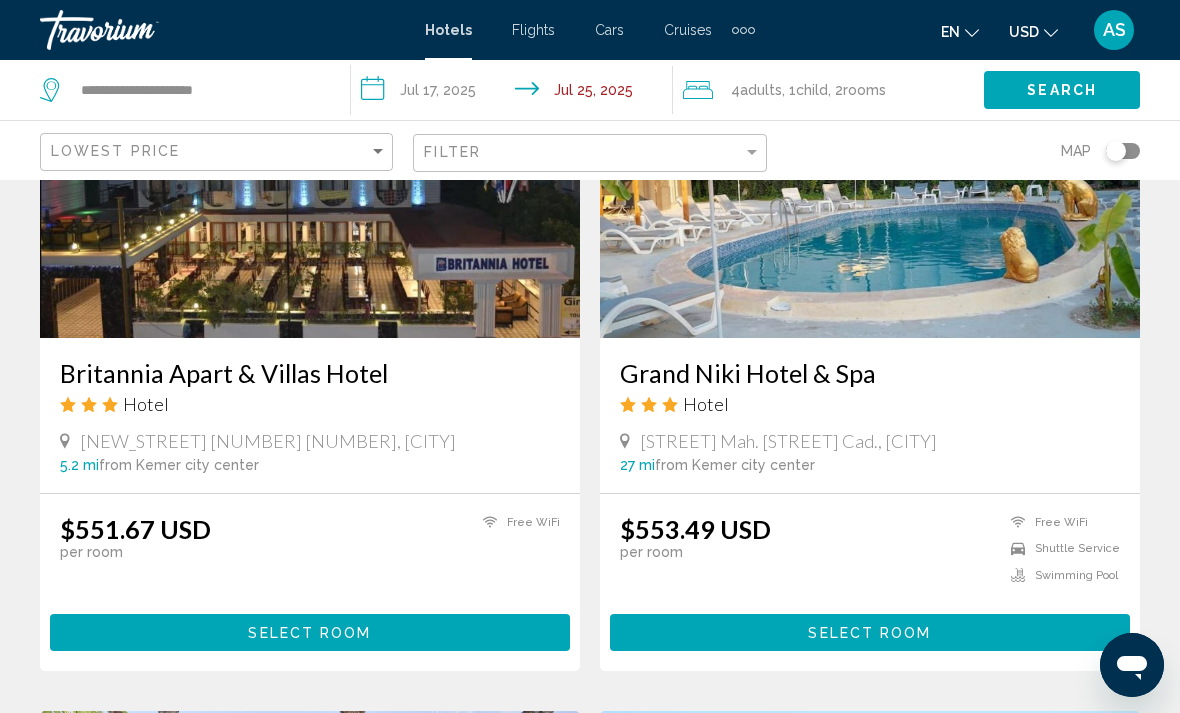 click on "Select Room" at bounding box center [870, 632] 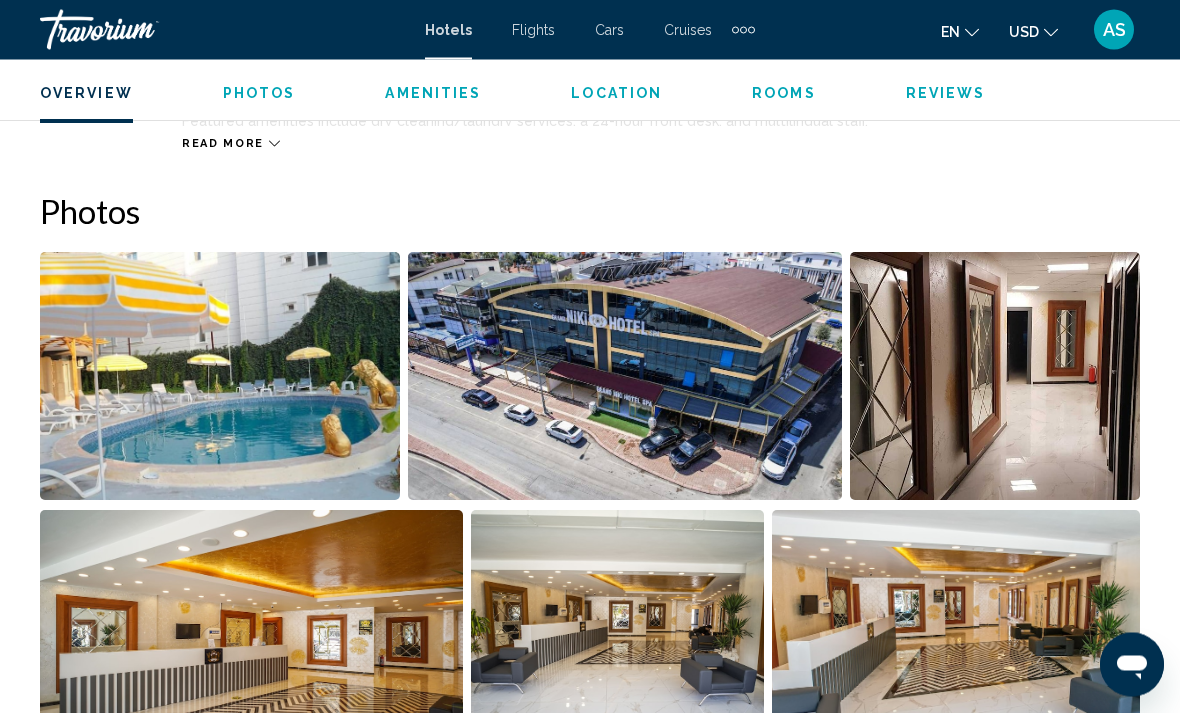 scroll, scrollTop: 1390, scrollLeft: 0, axis: vertical 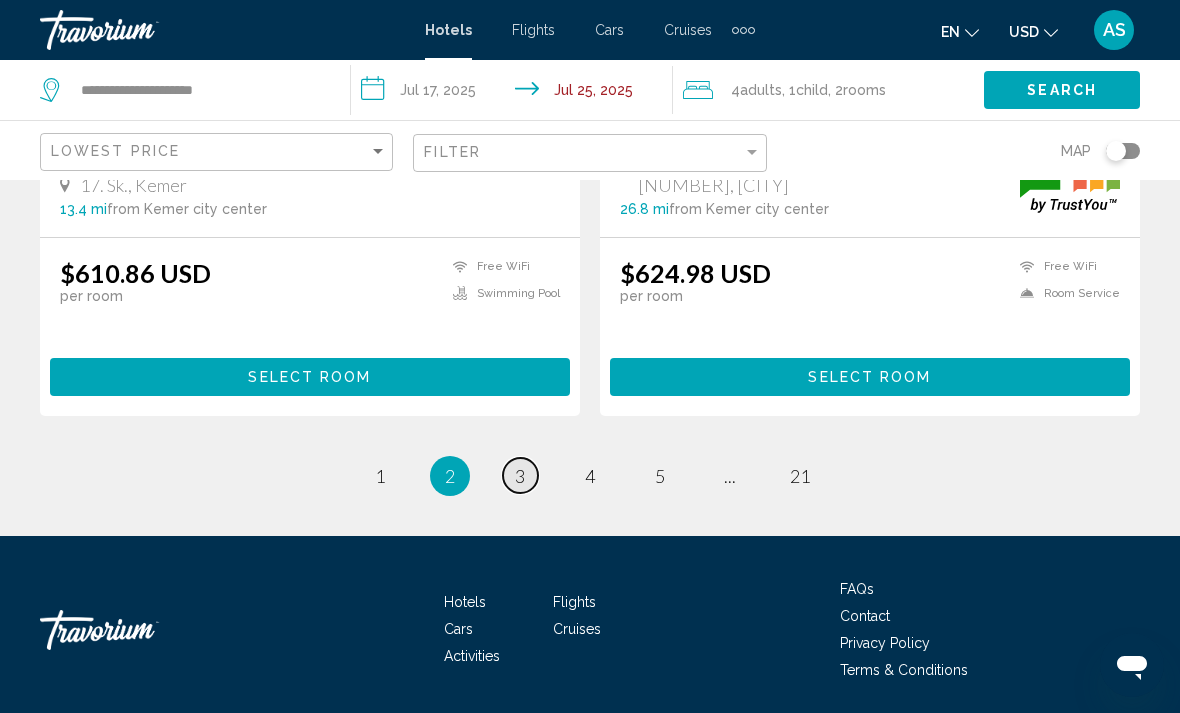 click on "page  3" at bounding box center (520, 475) 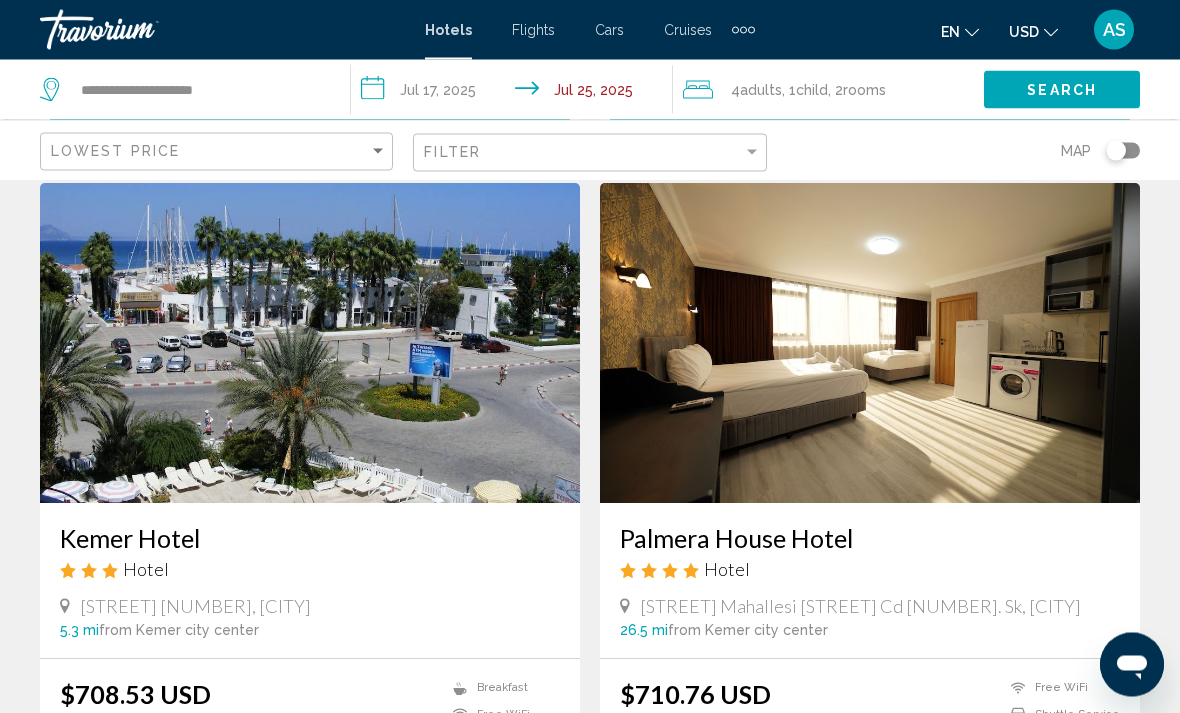 scroll, scrollTop: 2923, scrollLeft: 0, axis: vertical 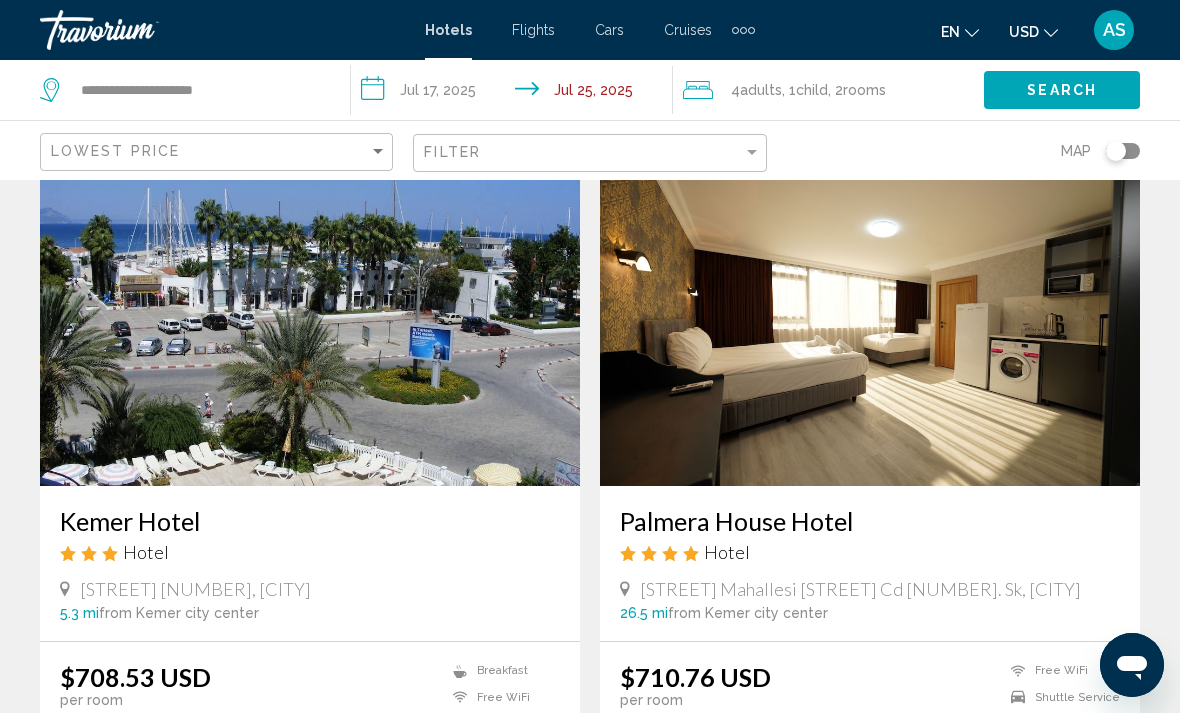 click on "Select Room" at bounding box center [310, 780] 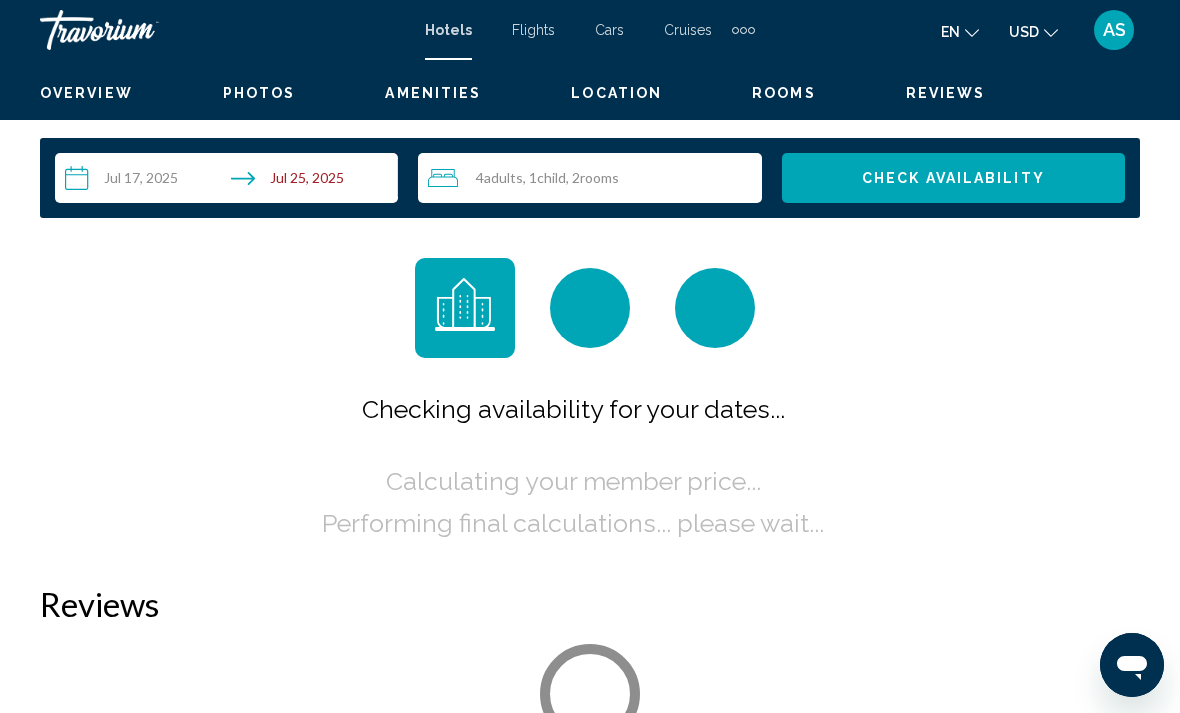 scroll, scrollTop: 0, scrollLeft: 0, axis: both 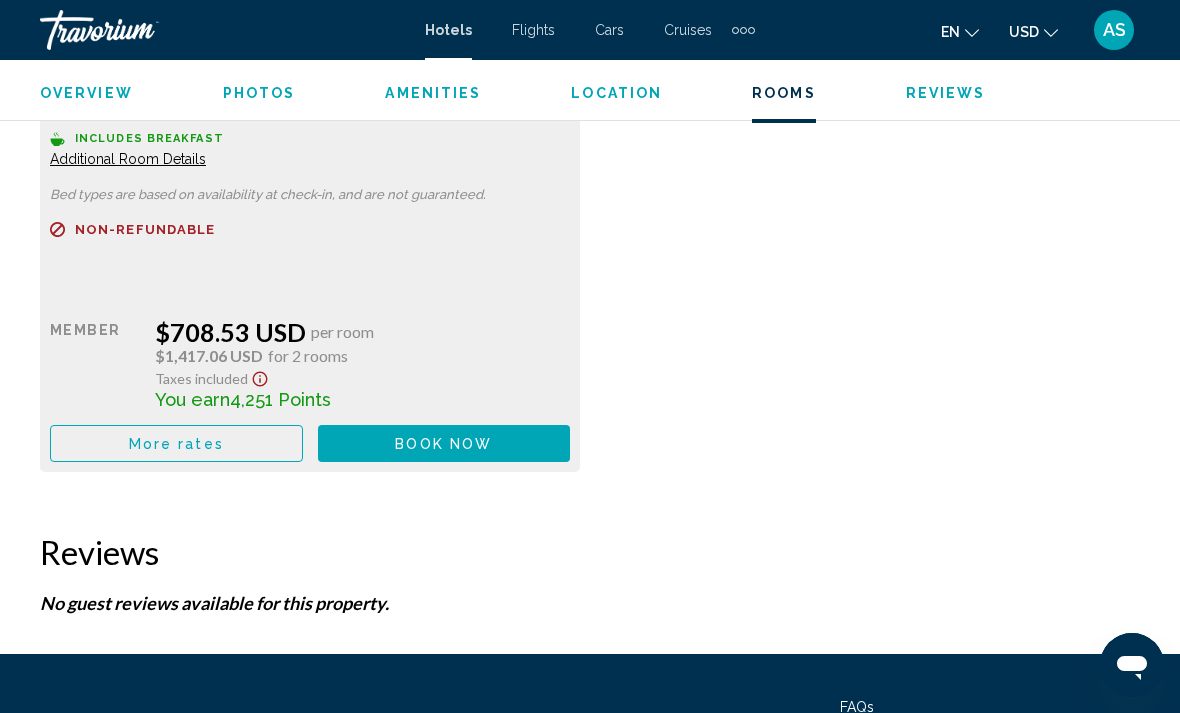 click on "More rates" at bounding box center [176, 444] 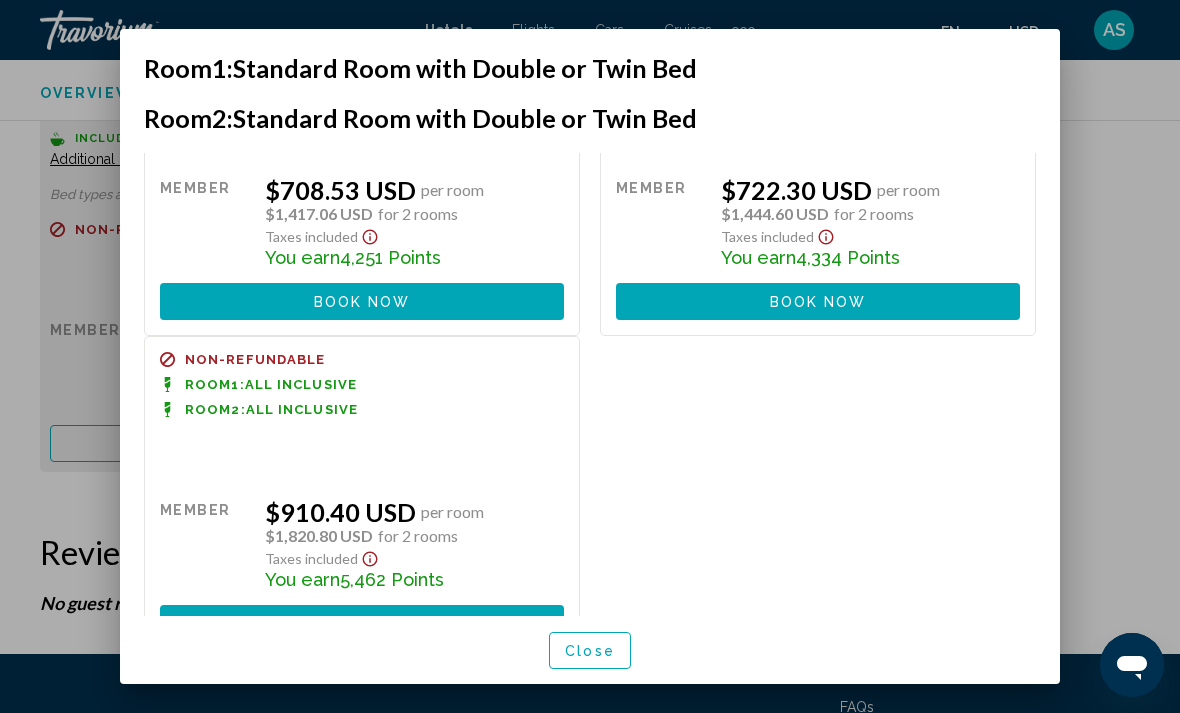 scroll, scrollTop: 158, scrollLeft: 0, axis: vertical 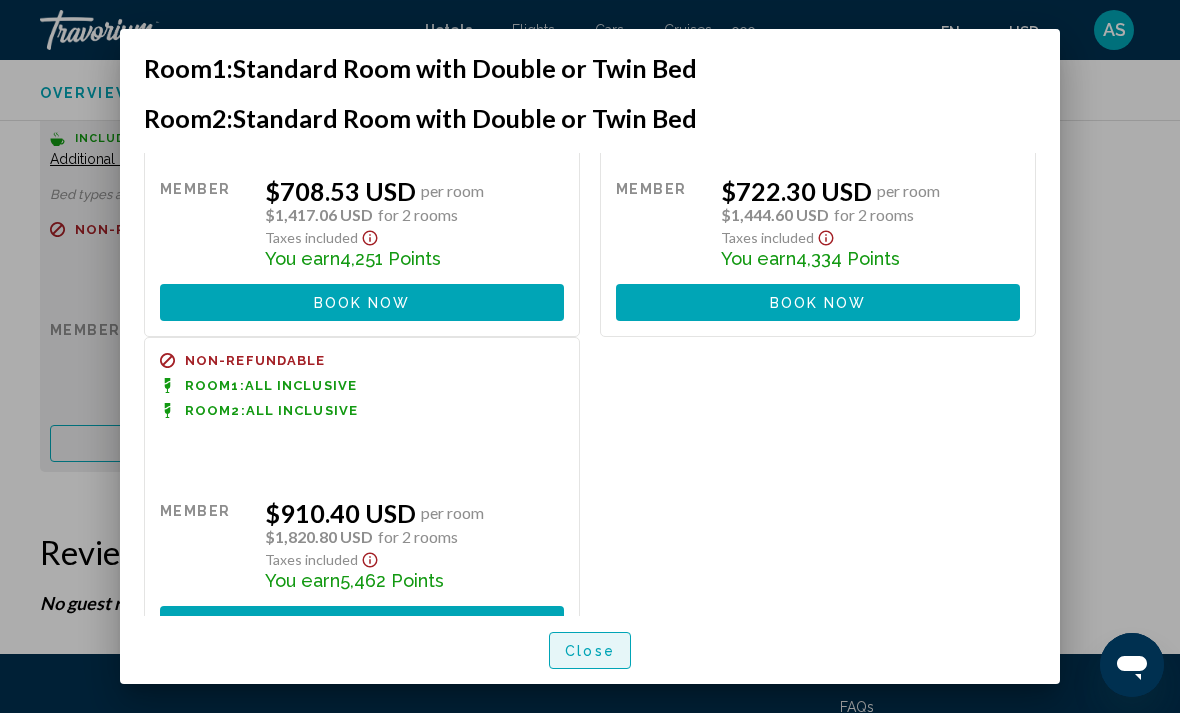 click on "Close" at bounding box center (590, 650) 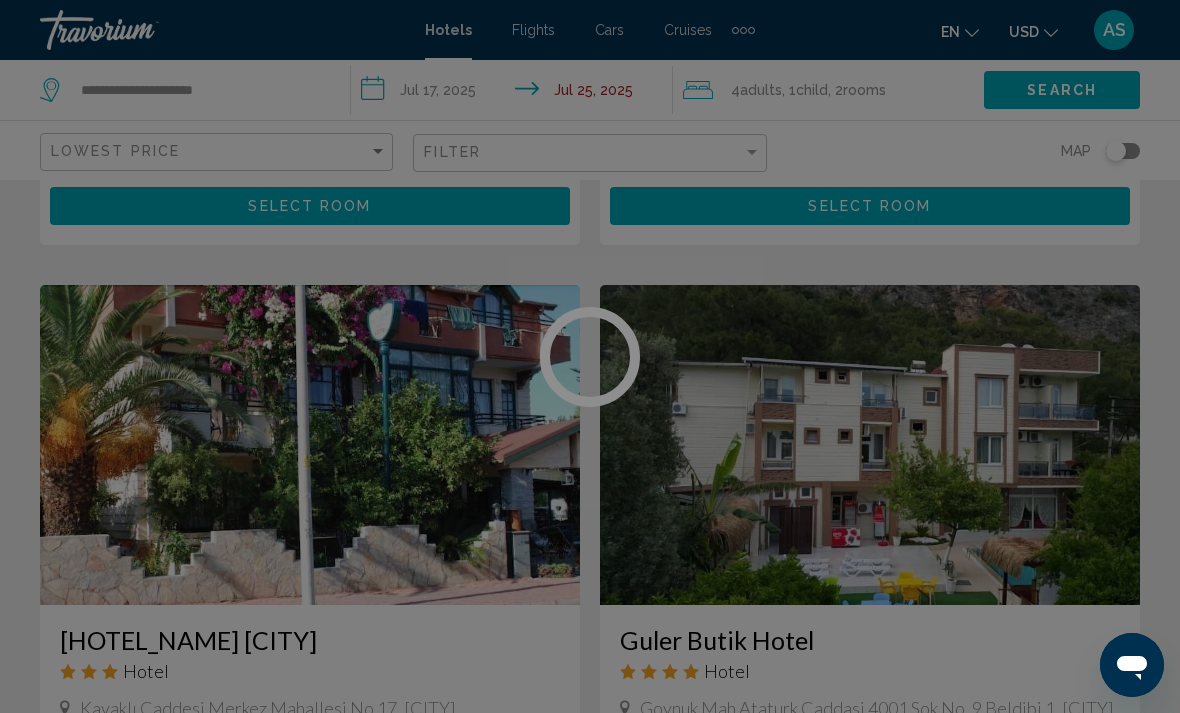 scroll, scrollTop: 0, scrollLeft: 0, axis: both 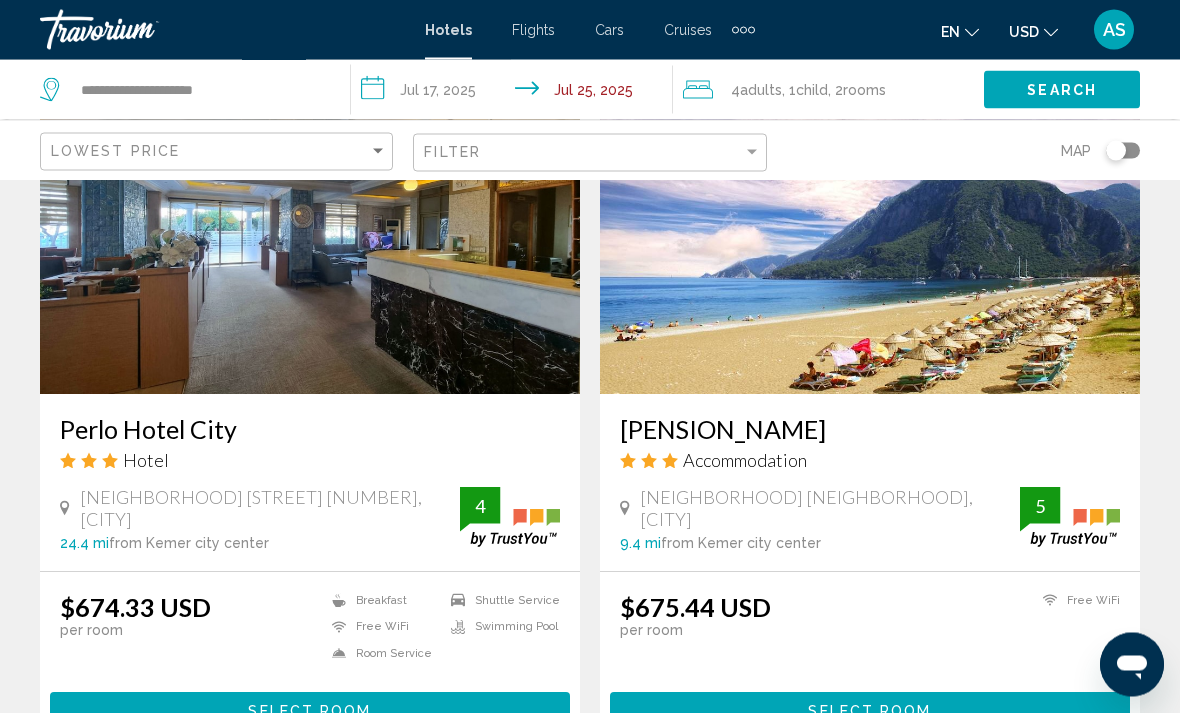 click on "Select Room" at bounding box center (870, 711) 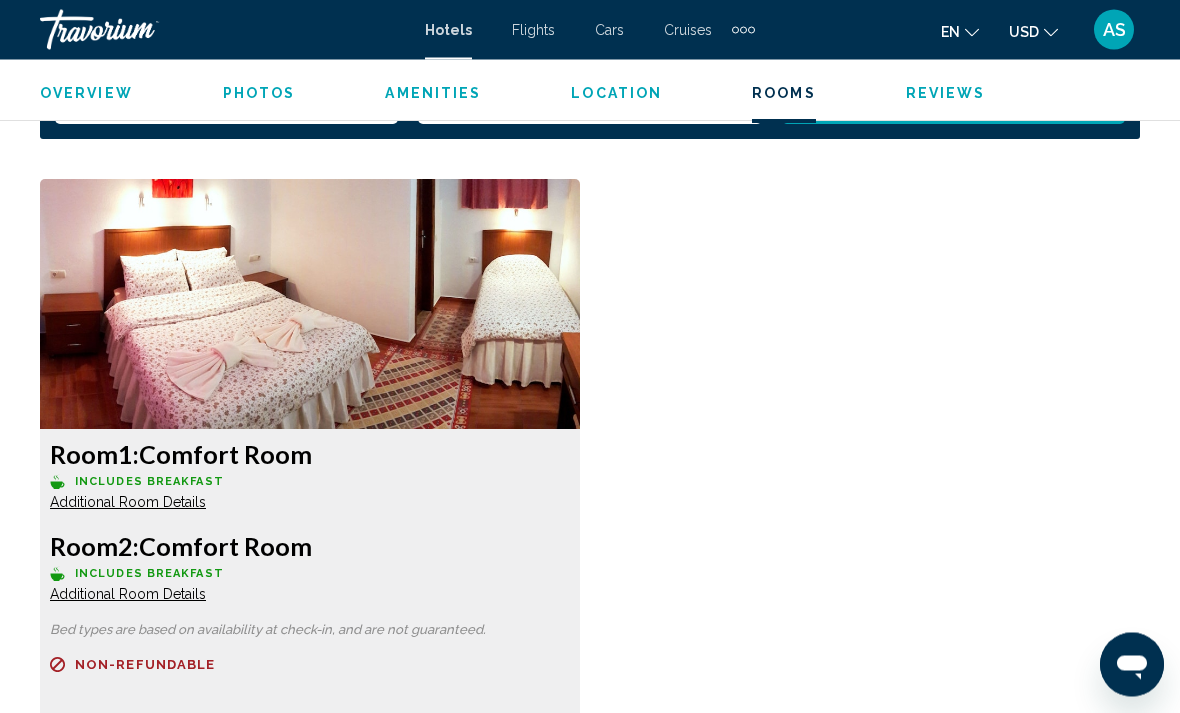 scroll, scrollTop: 3206, scrollLeft: 0, axis: vertical 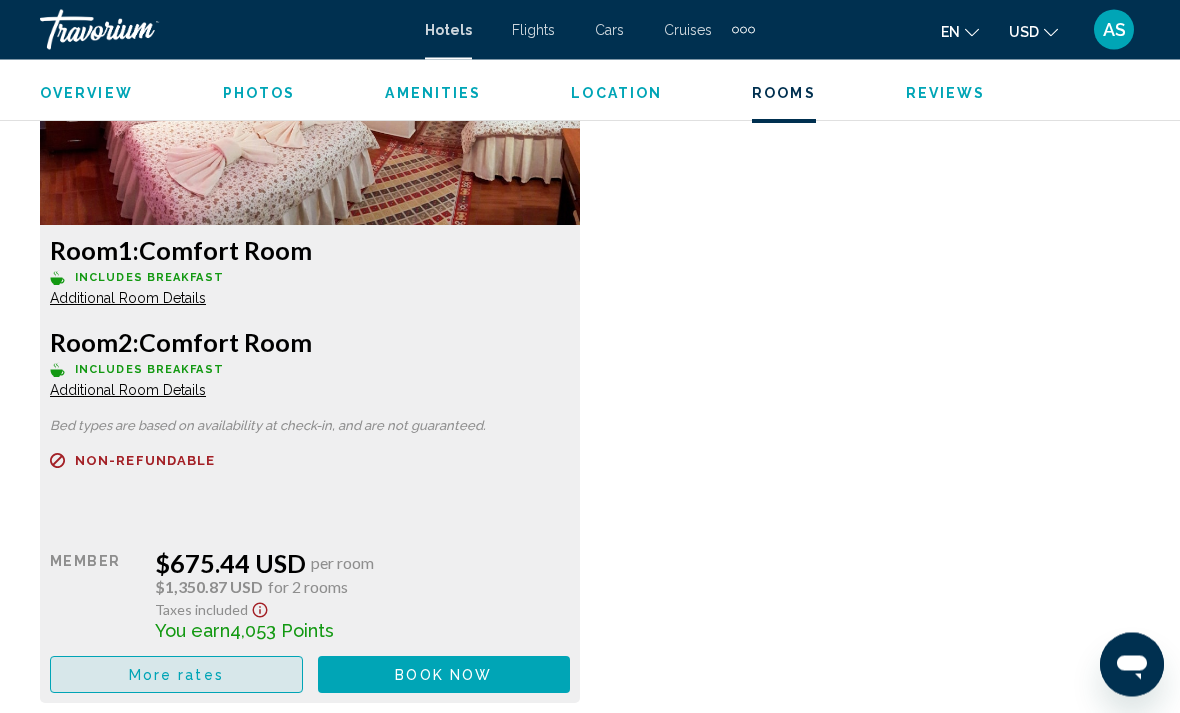 click on "More rates" at bounding box center (176, 676) 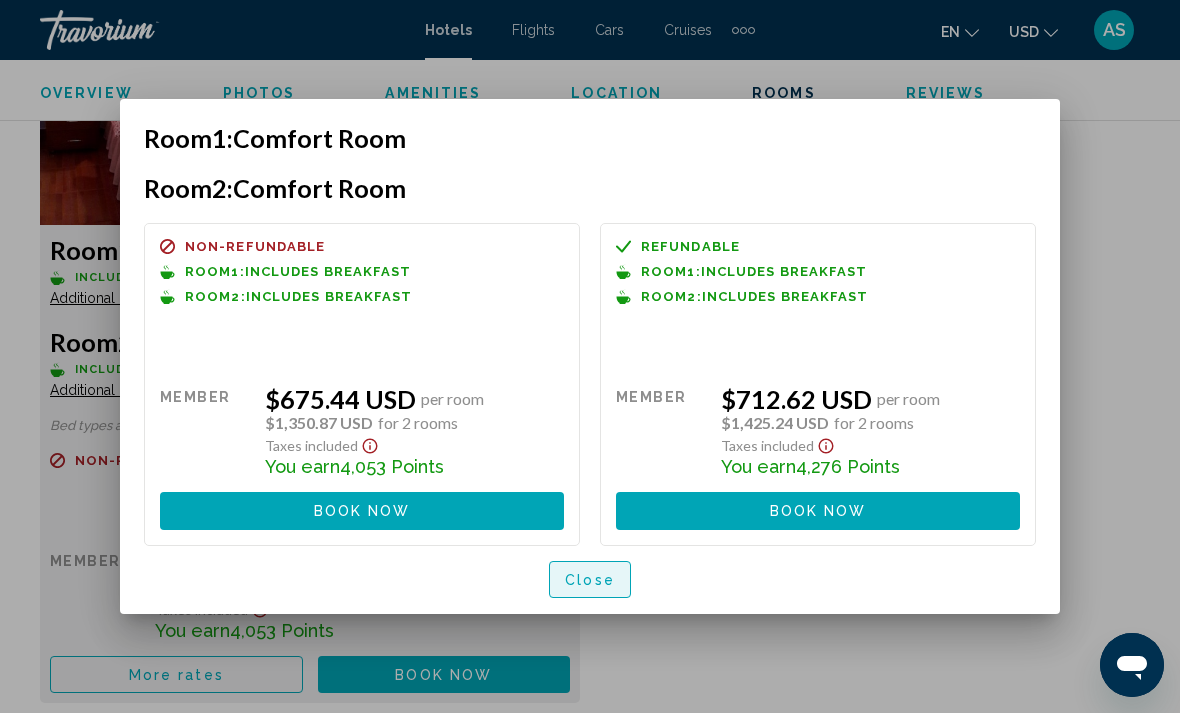 click on "Close" at bounding box center (590, 580) 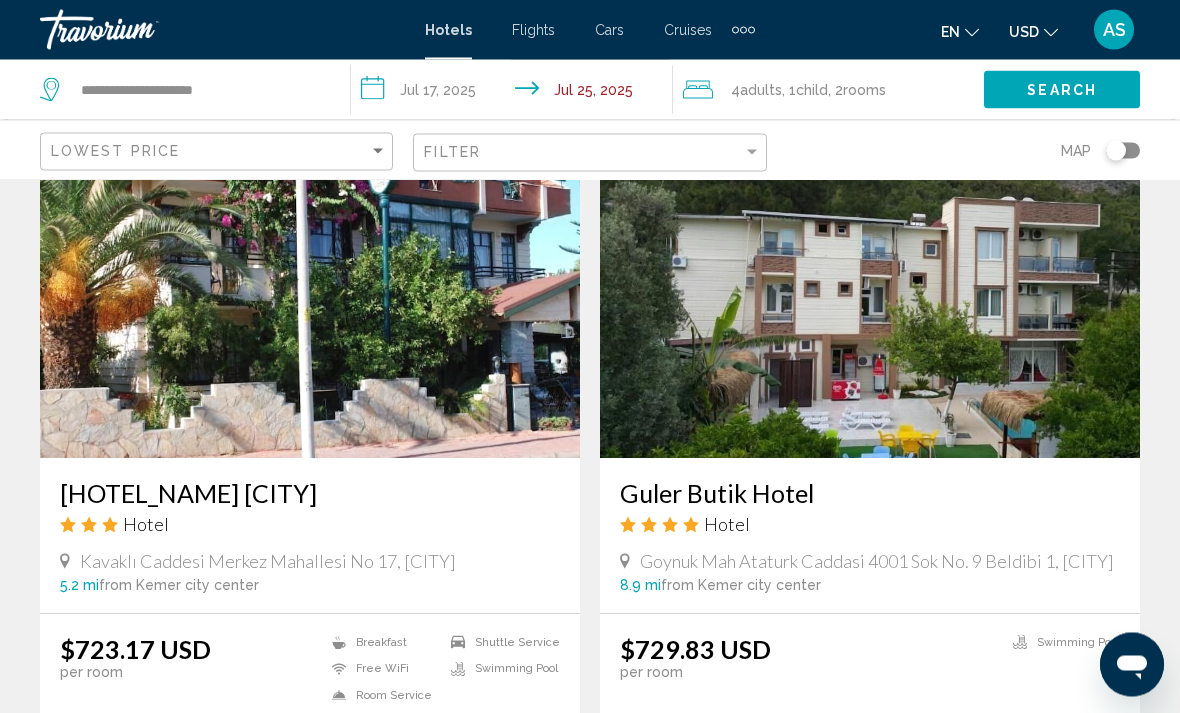 scroll, scrollTop: 3649, scrollLeft: 0, axis: vertical 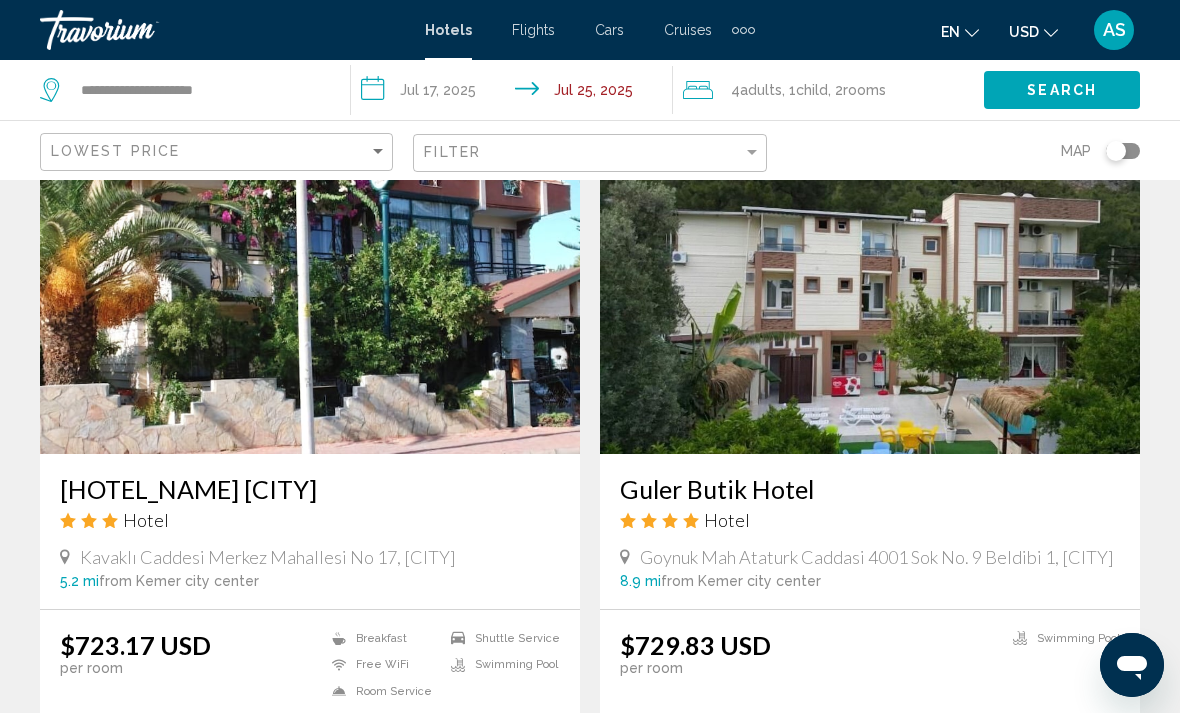 click on "Select Room" at bounding box center [310, 748] 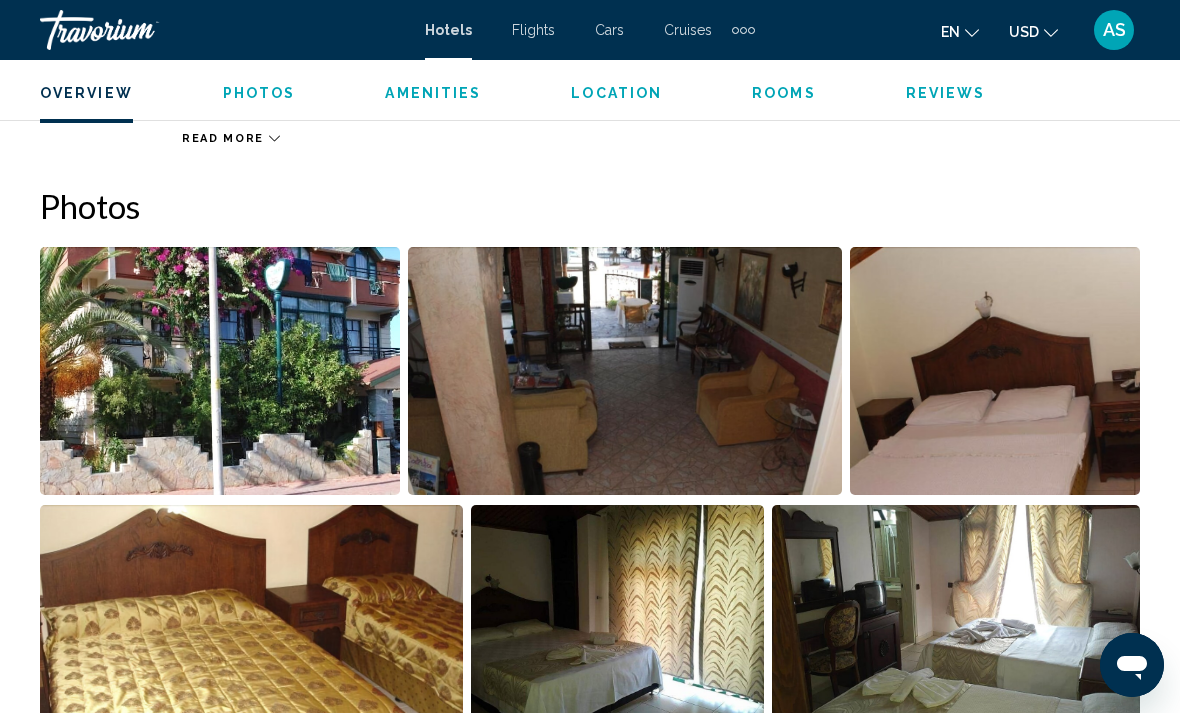 scroll, scrollTop: 1289, scrollLeft: 0, axis: vertical 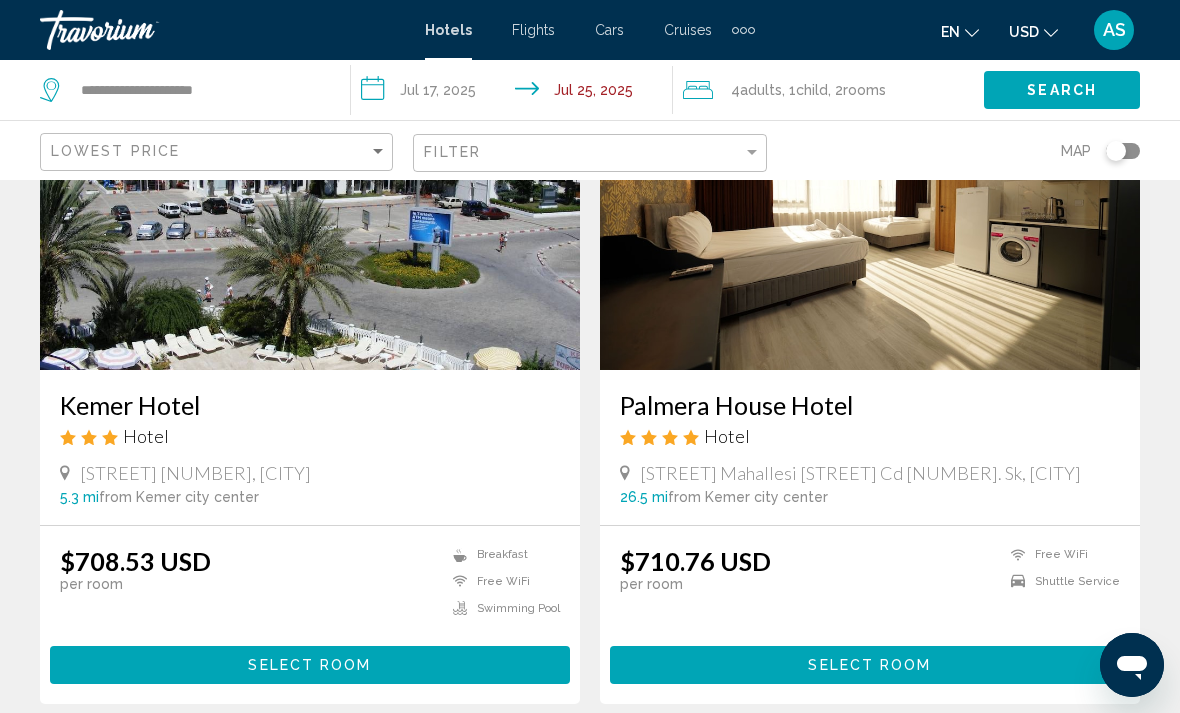 click on "Select Room" at bounding box center [870, 664] 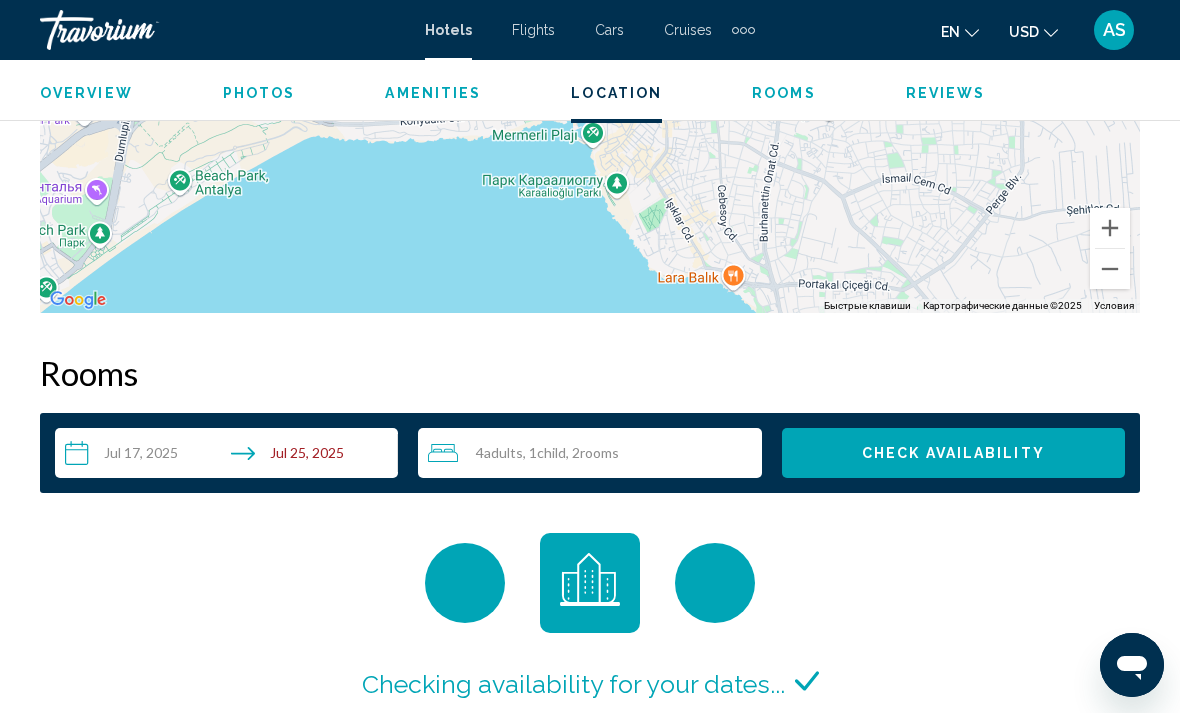scroll, scrollTop: 2654, scrollLeft: 0, axis: vertical 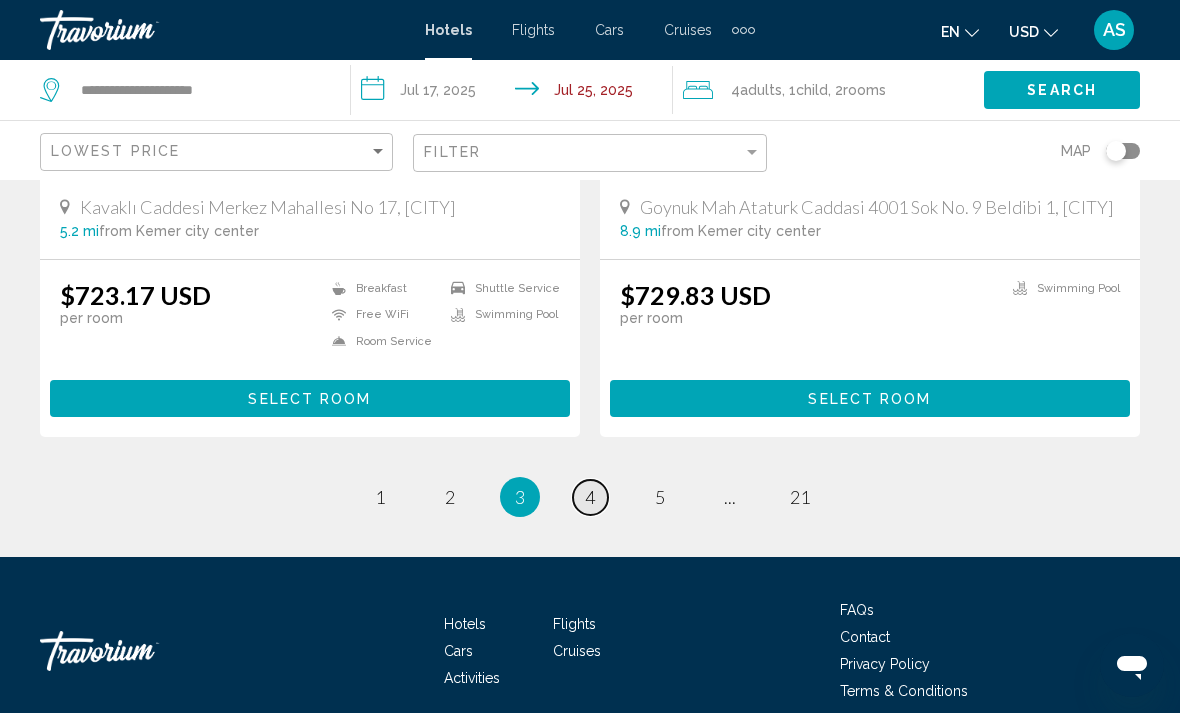 click on "4" at bounding box center (590, 497) 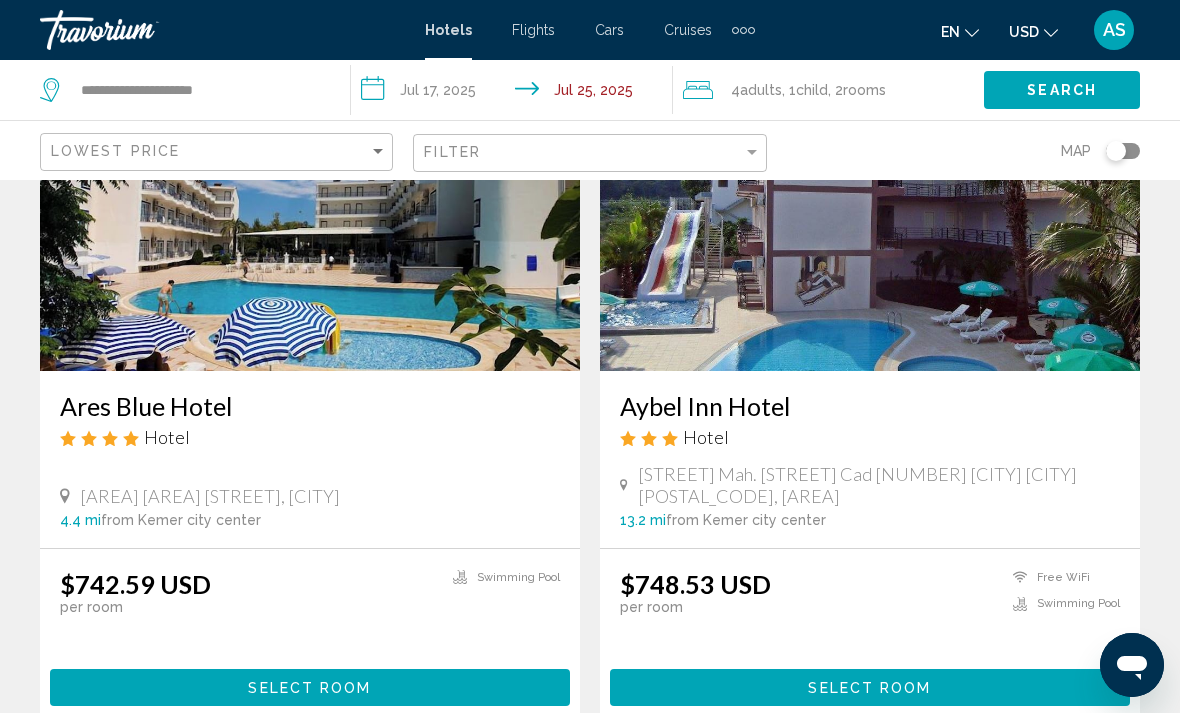 scroll, scrollTop: 180, scrollLeft: 0, axis: vertical 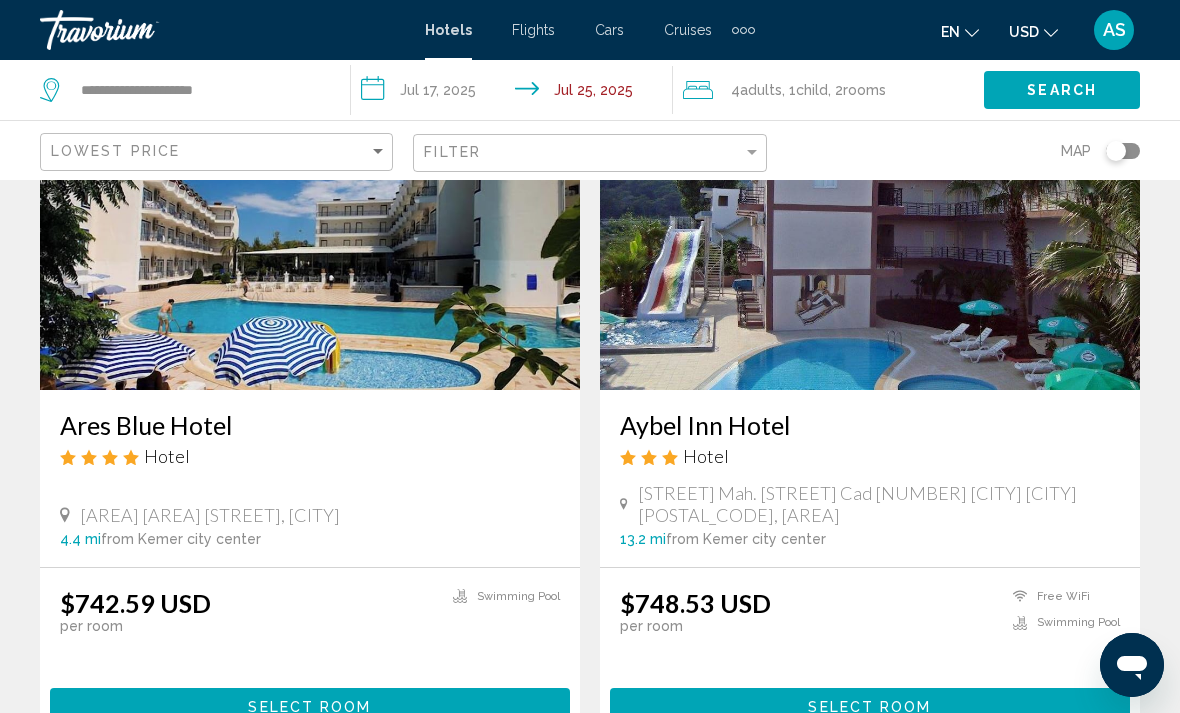 click on "Select Room" at bounding box center [309, 707] 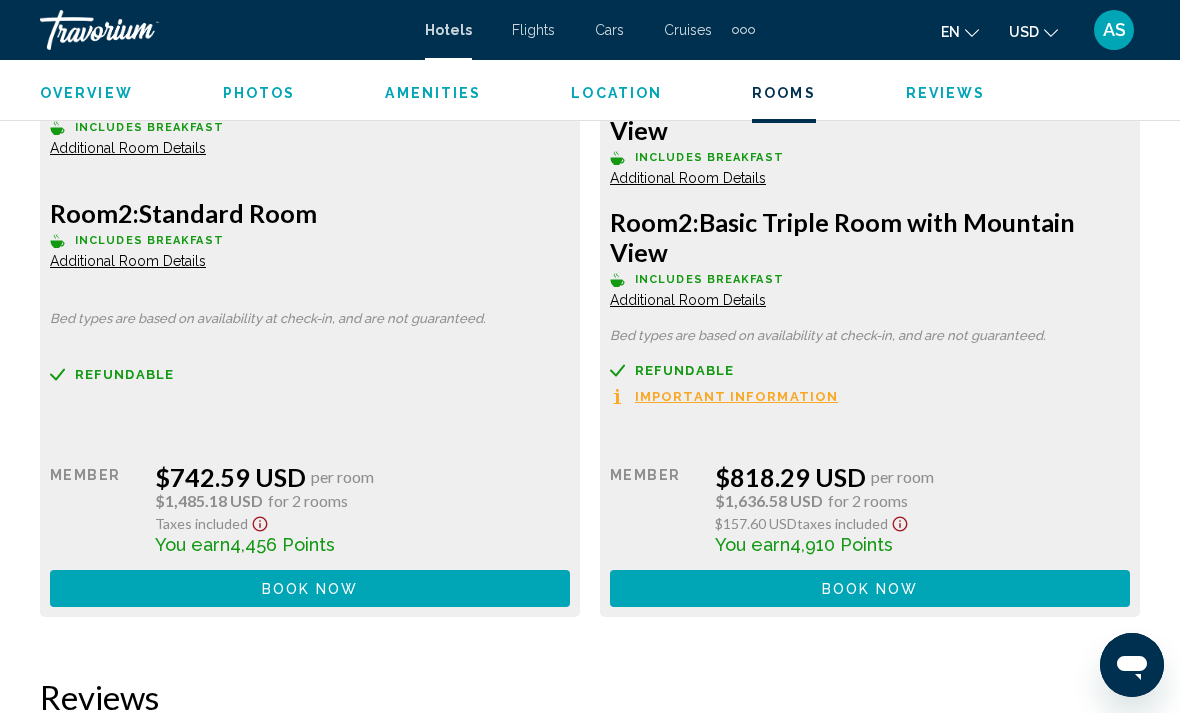 scroll, scrollTop: 3300, scrollLeft: 0, axis: vertical 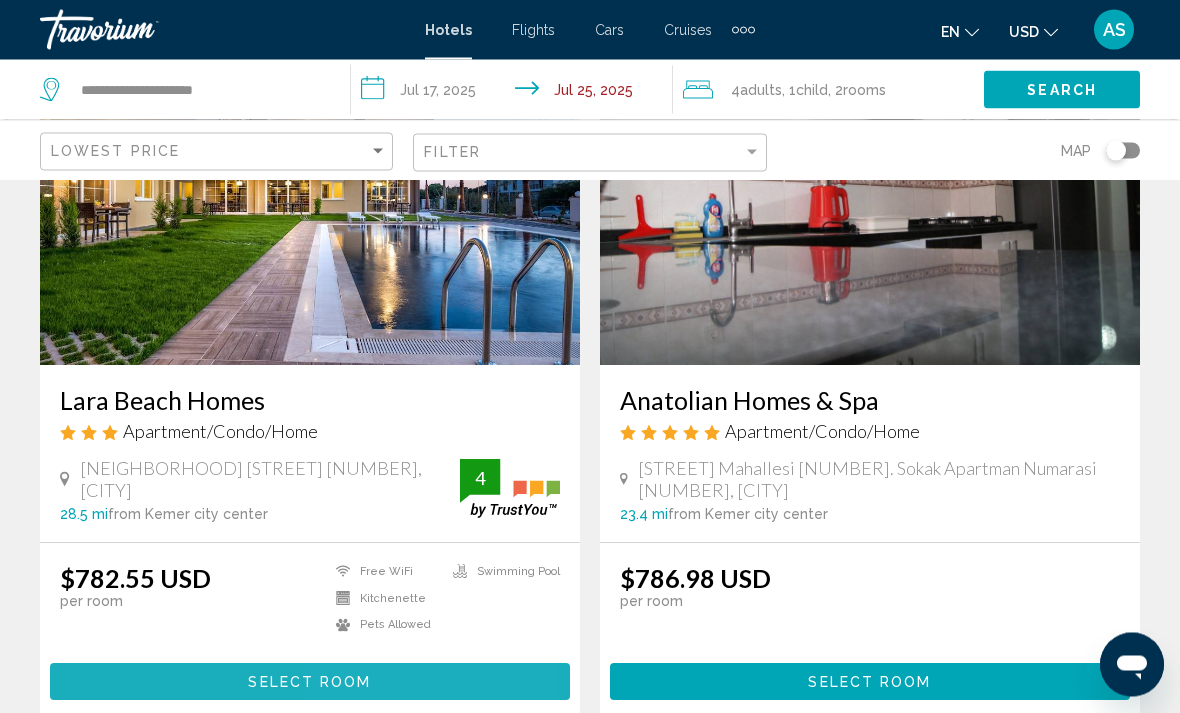 click on "Select Room" at bounding box center (310, 682) 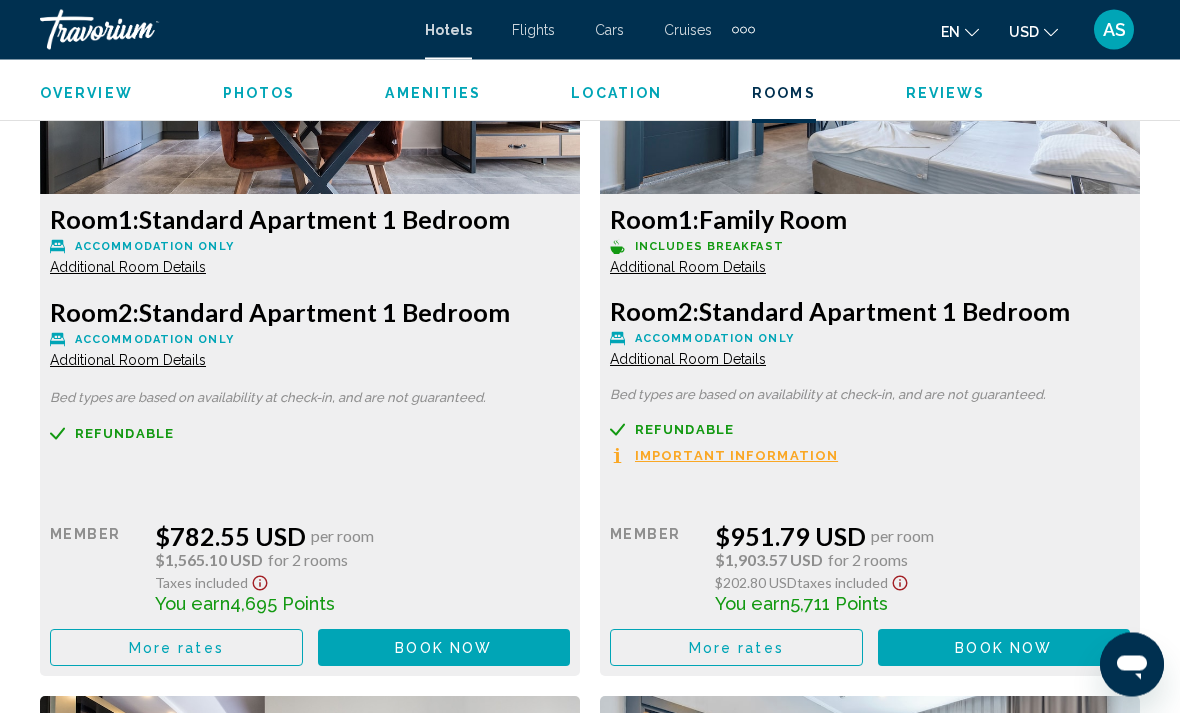 scroll, scrollTop: 3182, scrollLeft: 0, axis: vertical 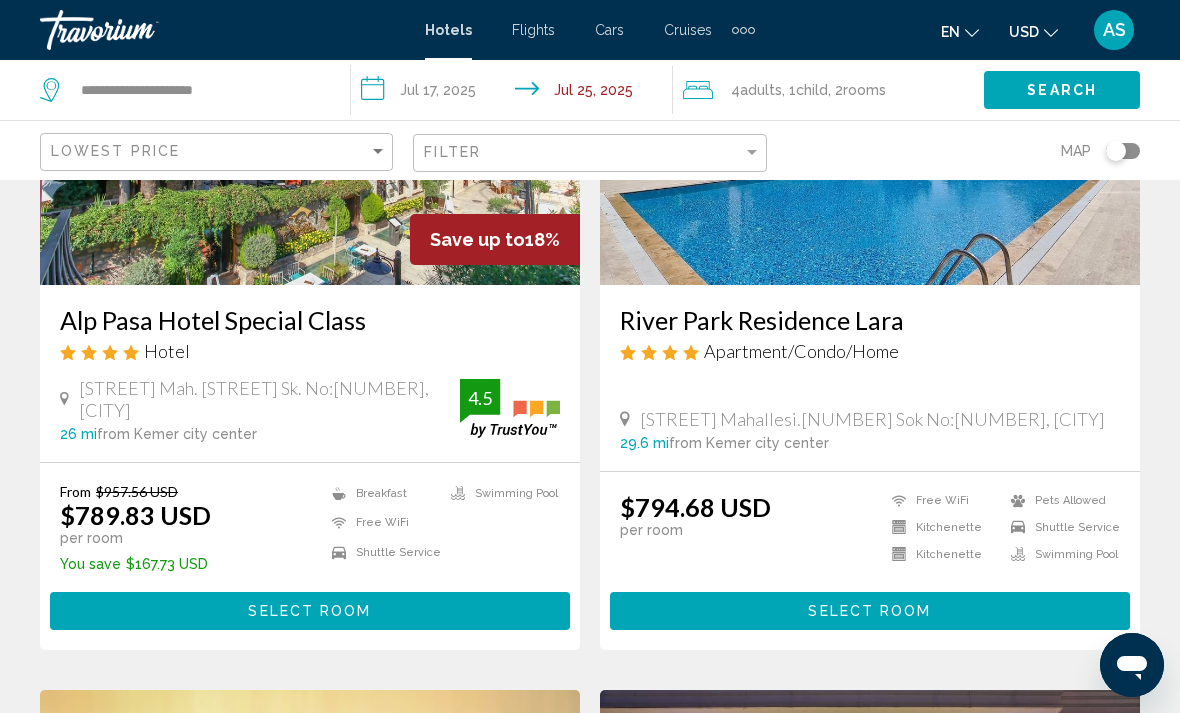 click on "Select Room" at bounding box center (870, 610) 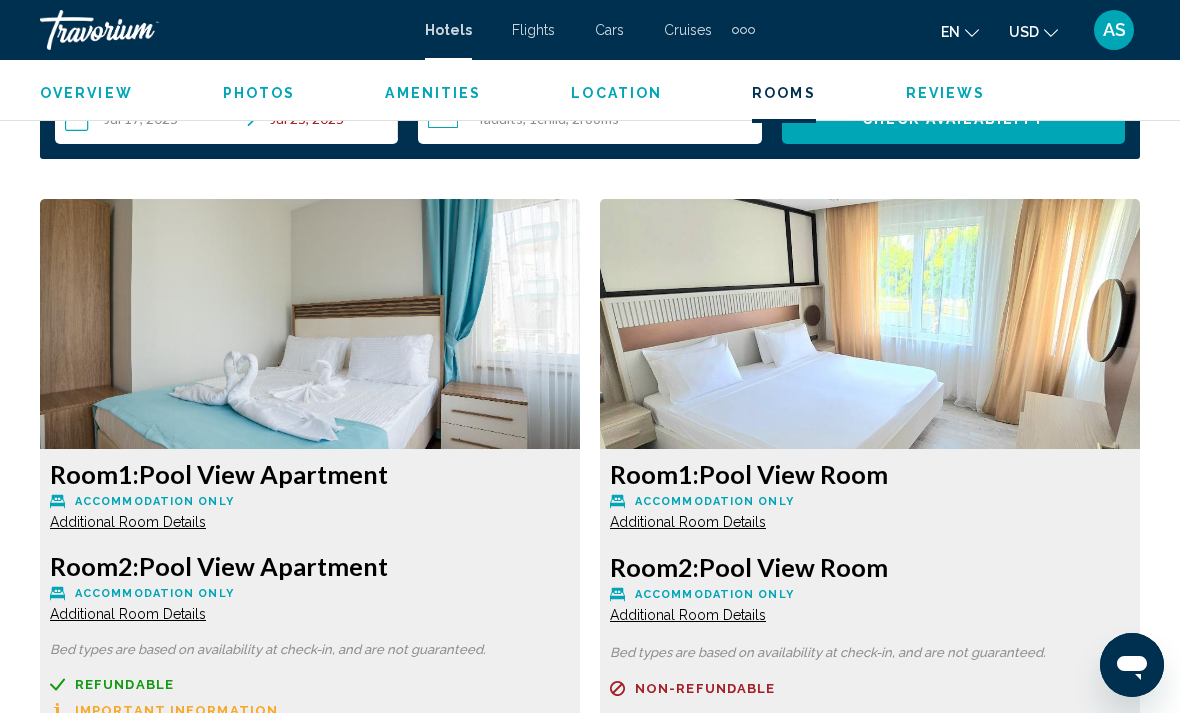 scroll, scrollTop: 2889, scrollLeft: 0, axis: vertical 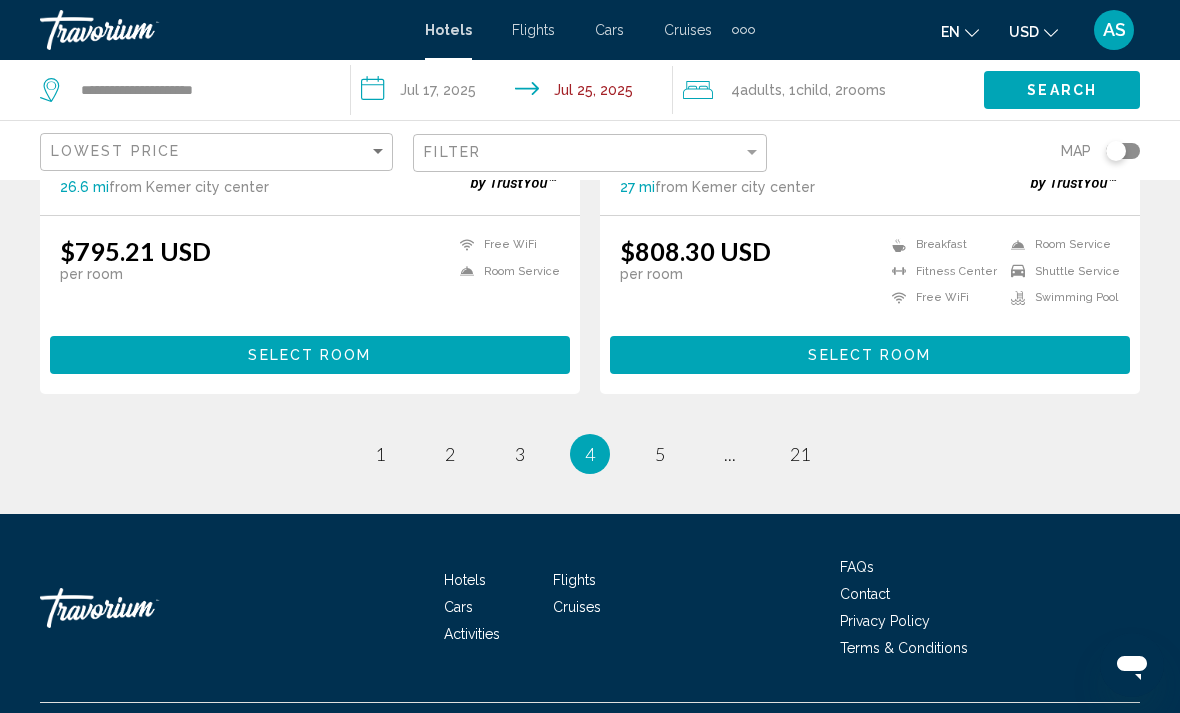 click on "4 / 21  page  1 page  2 page  3 You're on page  4 page  5 page  ... page  21" at bounding box center (590, 454) 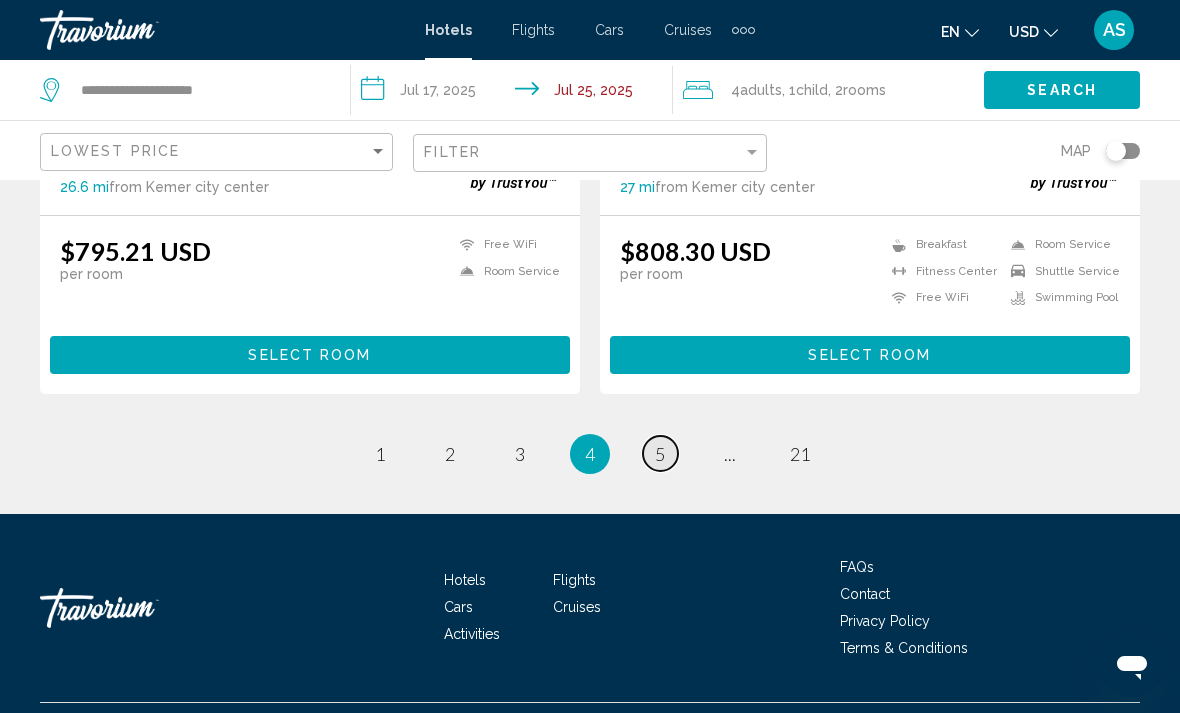 click on "page  5" at bounding box center [660, 453] 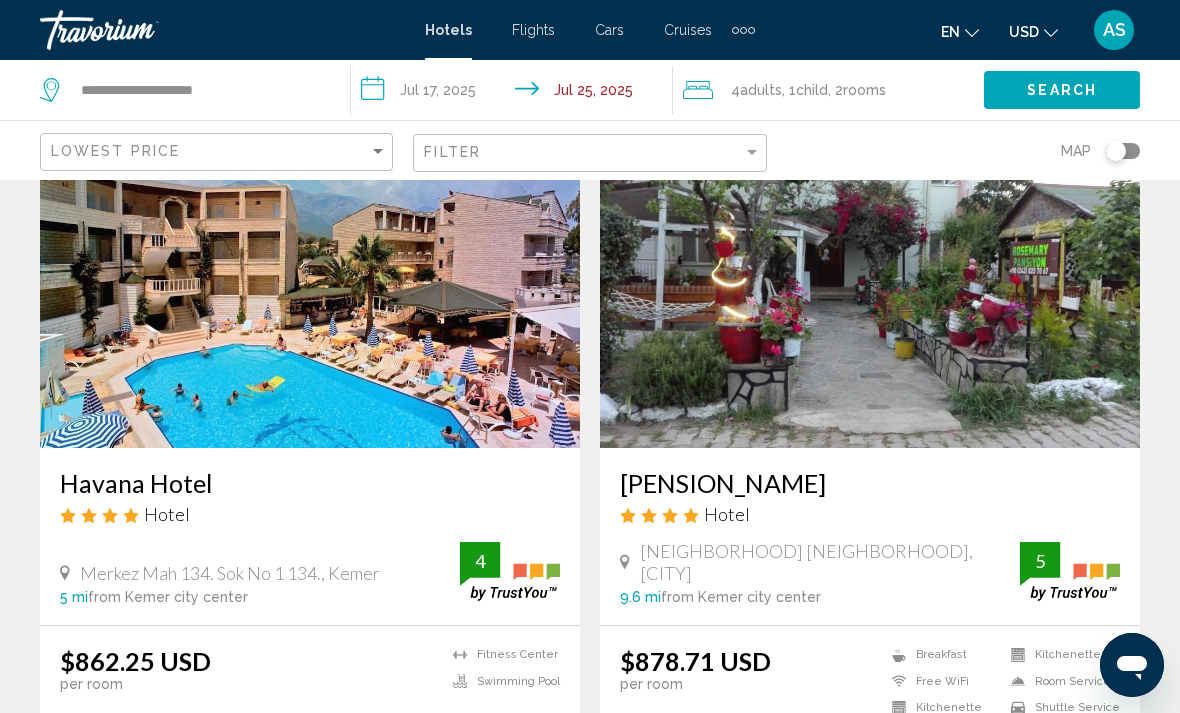 scroll, scrollTop: 3699, scrollLeft: 0, axis: vertical 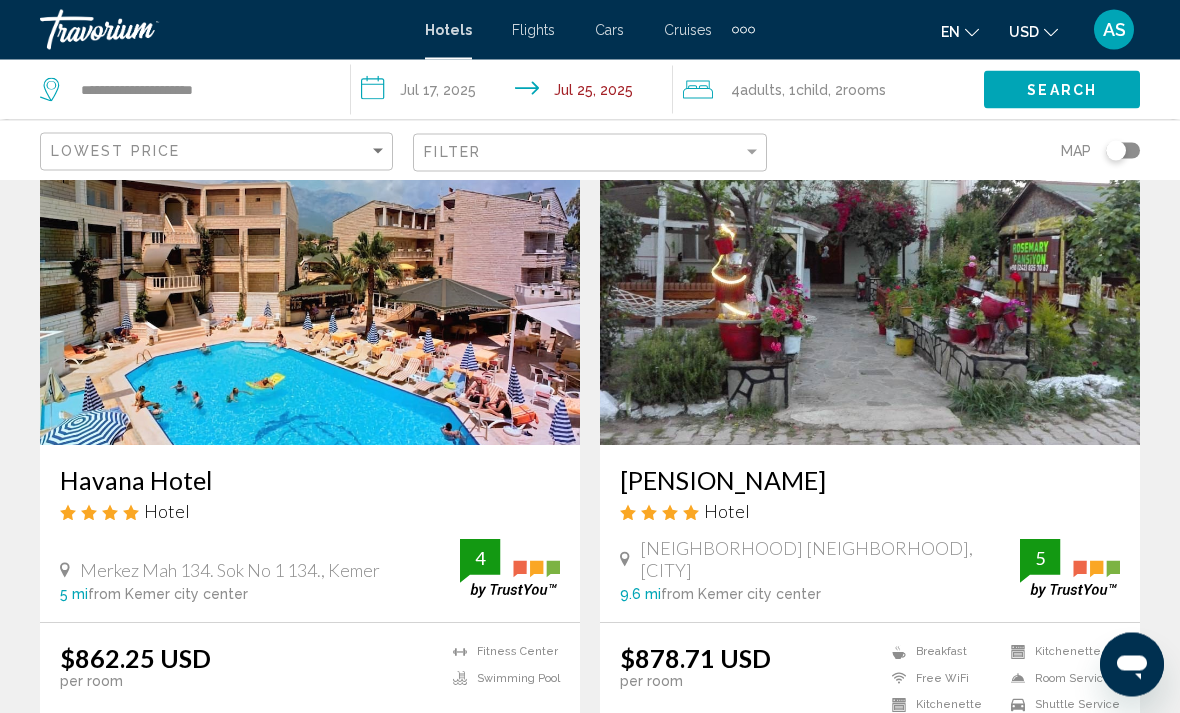 click on "Select Room" at bounding box center [310, 762] 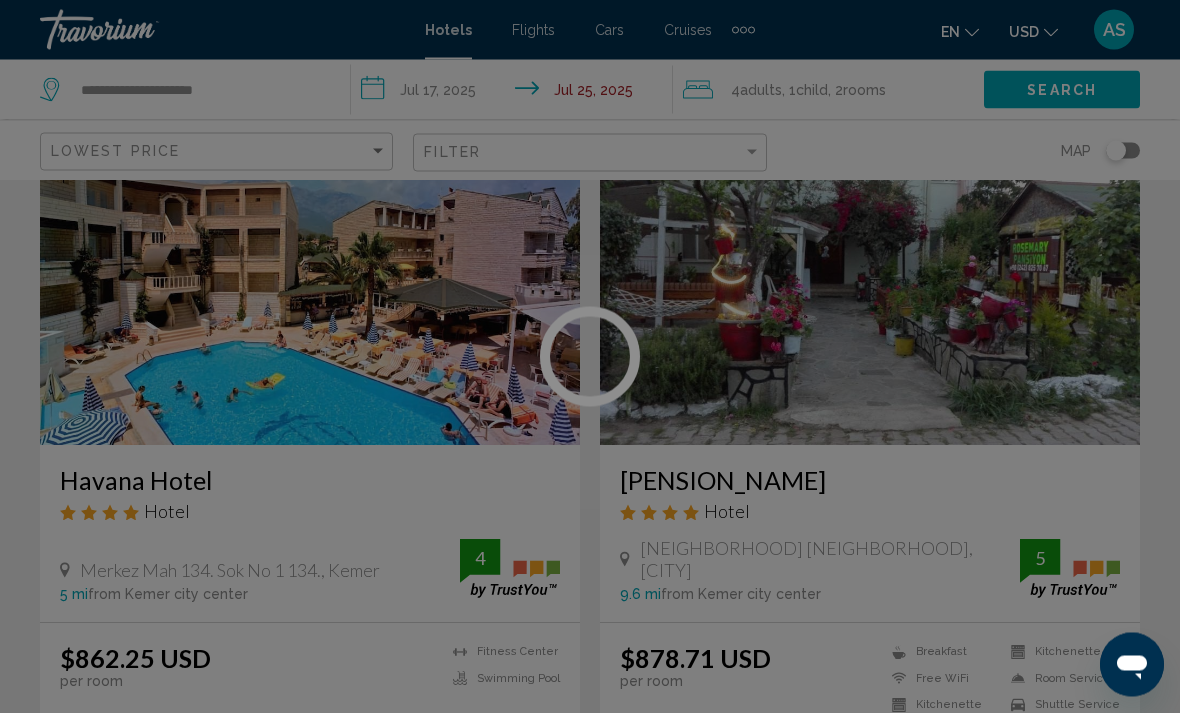 scroll, scrollTop: 3700, scrollLeft: 0, axis: vertical 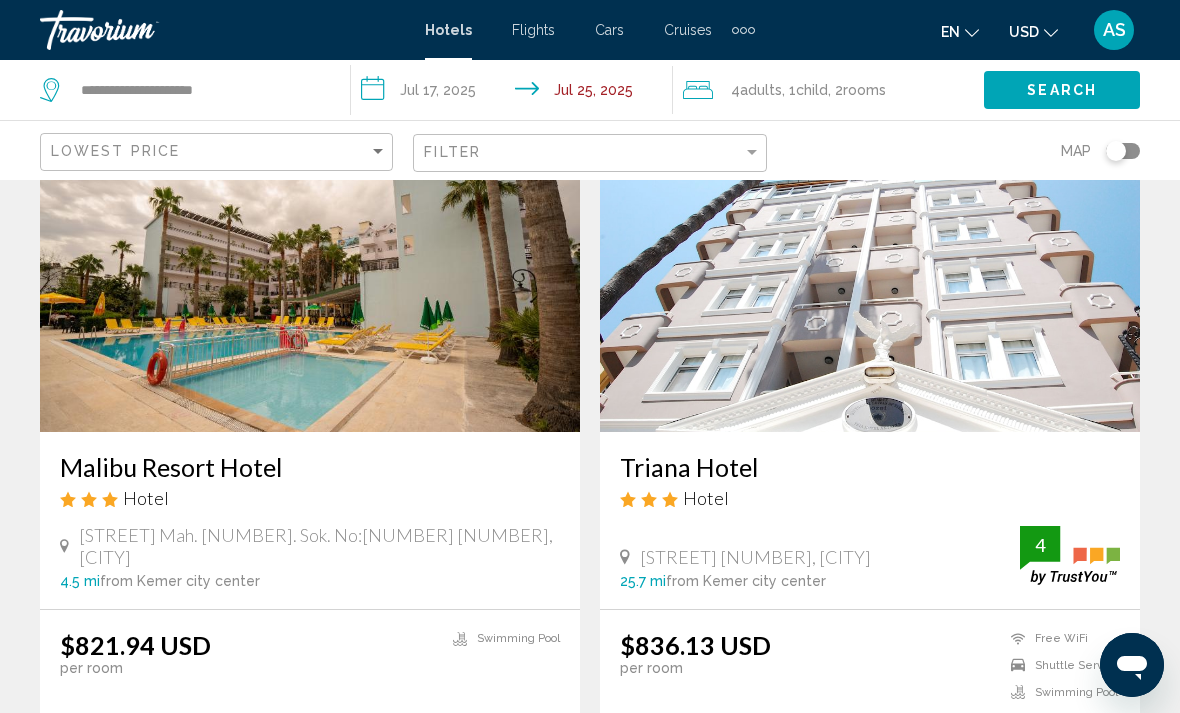 click on "Select Room" at bounding box center [310, 748] 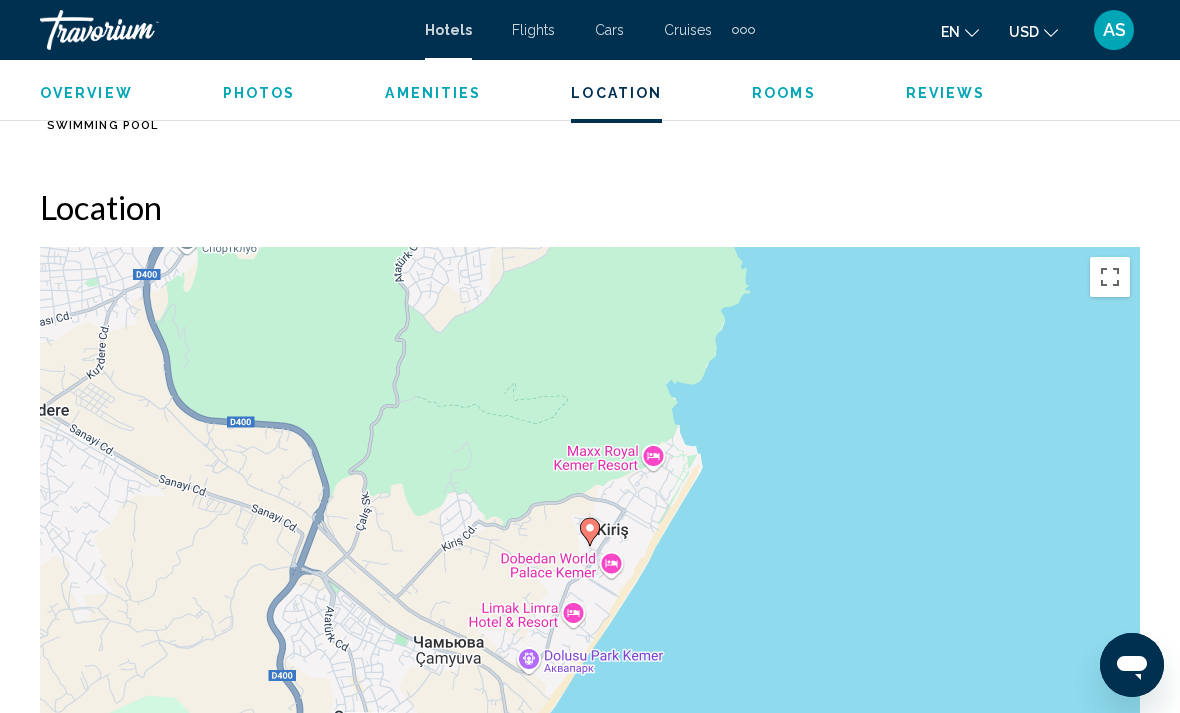 scroll, scrollTop: 2214, scrollLeft: 0, axis: vertical 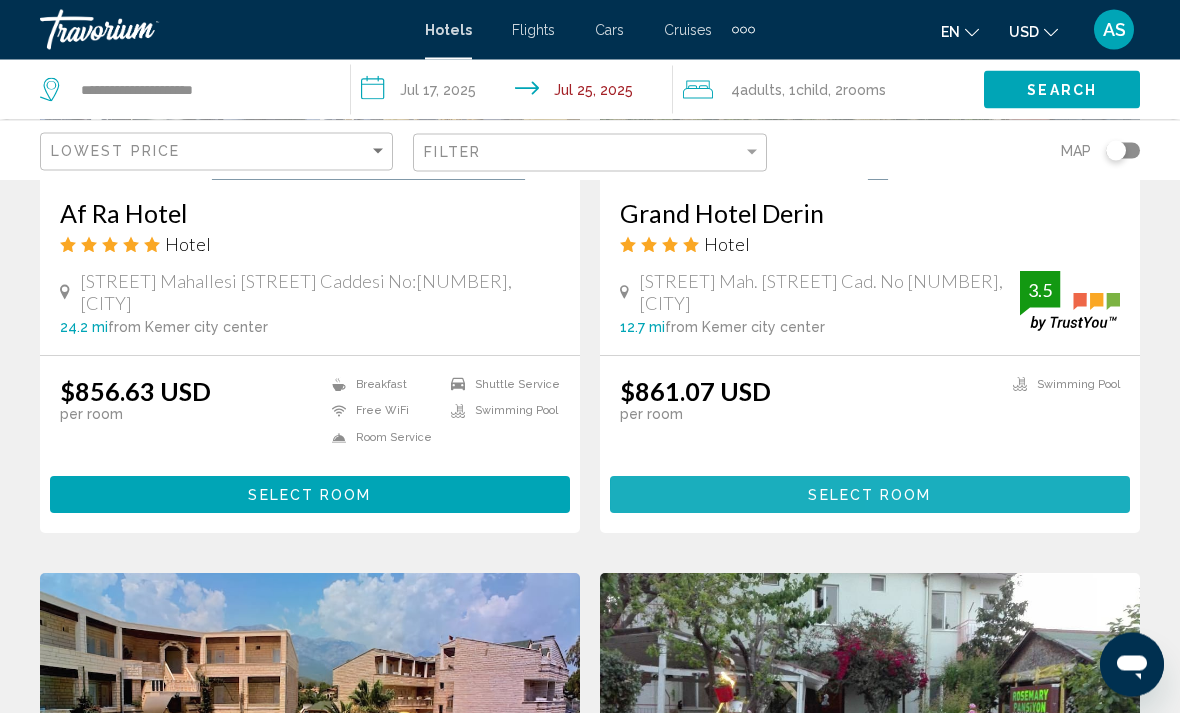 click on "Select Room" at bounding box center (870, 495) 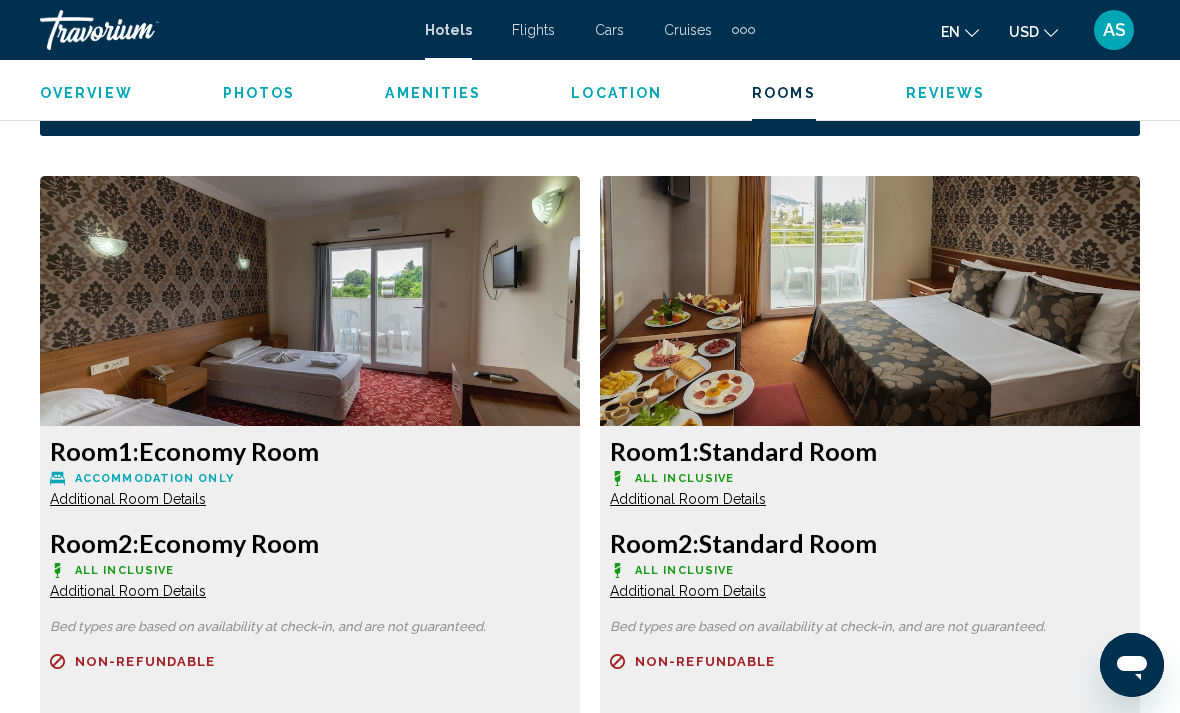 scroll, scrollTop: 2956, scrollLeft: 0, axis: vertical 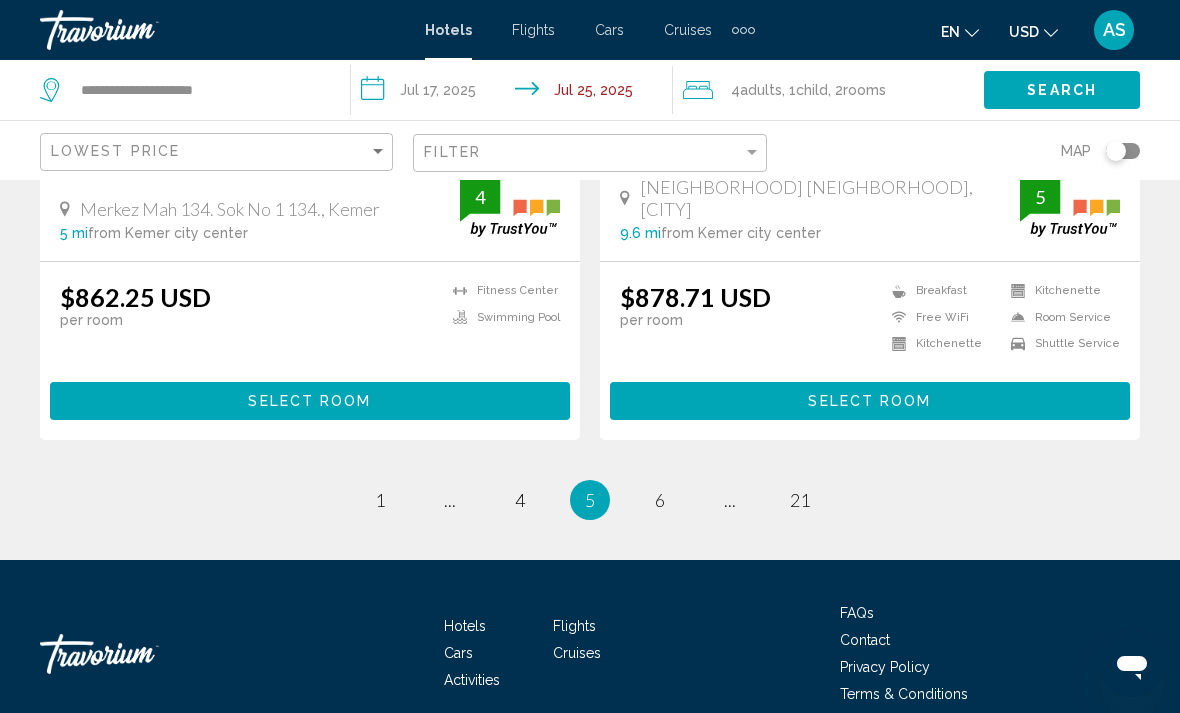 click on "5 / 21  page  1 page  ... page  4 You're on page  5 page  6 page  ... page  21" at bounding box center (590, 500) 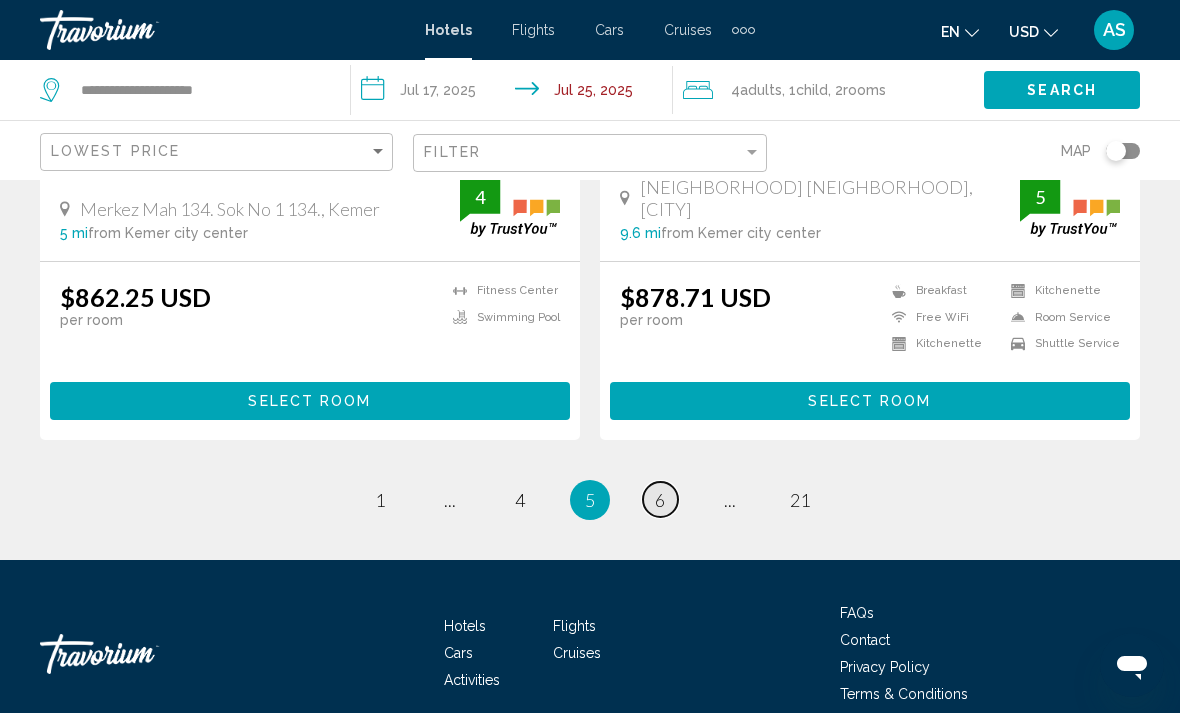 click on "page  6" at bounding box center [660, 499] 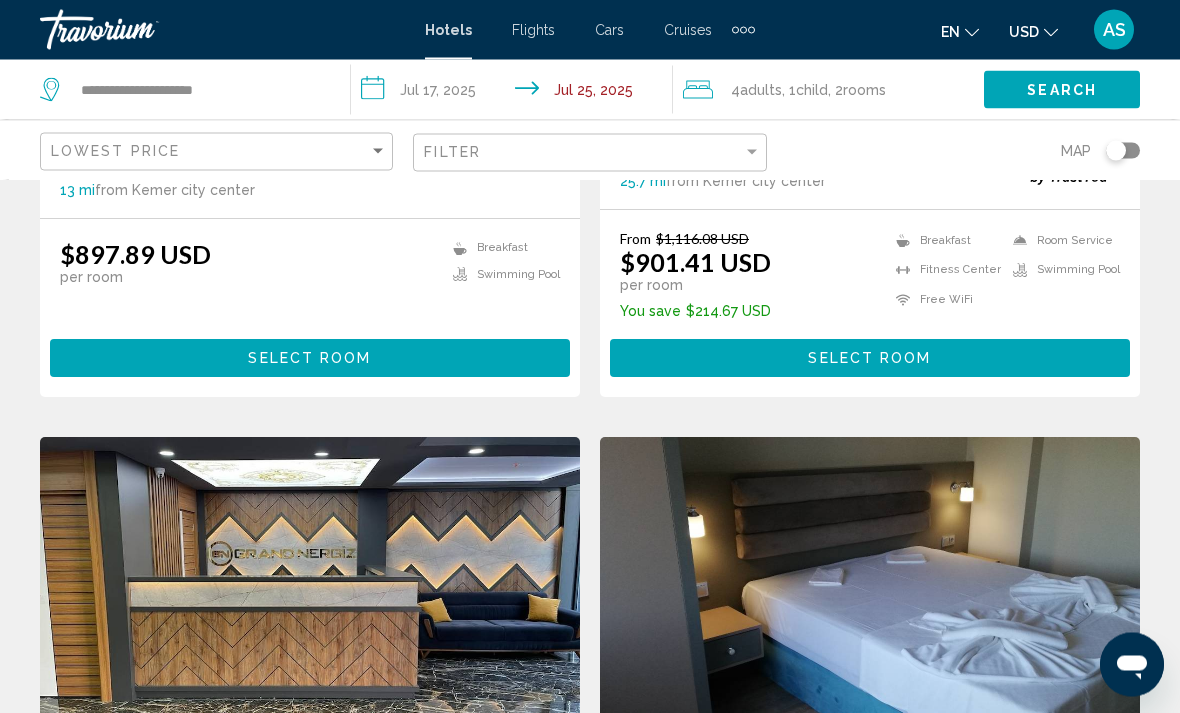 scroll, scrollTop: 1223, scrollLeft: 0, axis: vertical 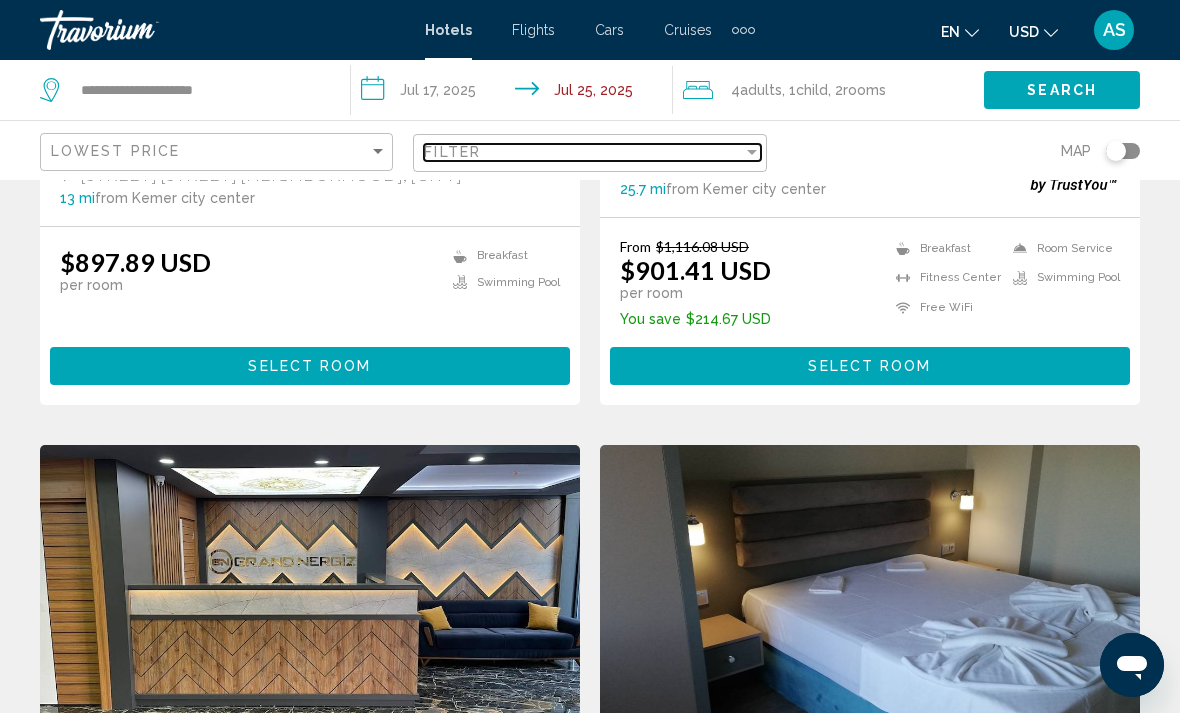 click on "Filter" at bounding box center (583, 152) 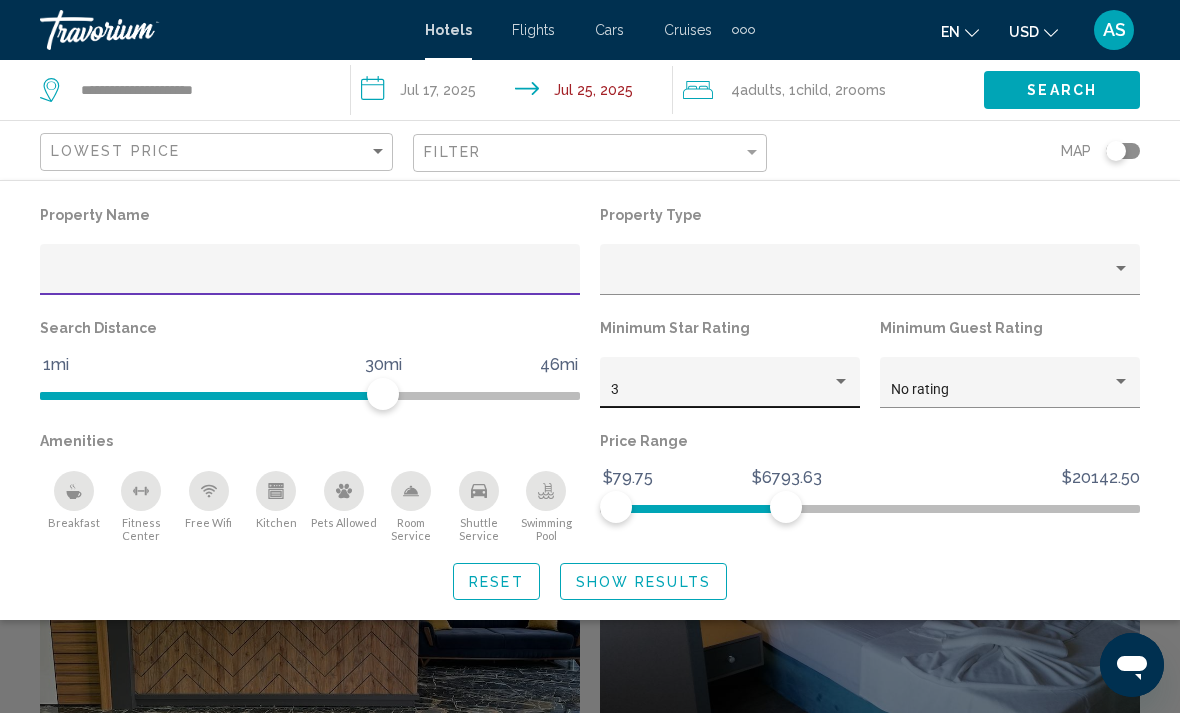 click on "3" at bounding box center (721, 390) 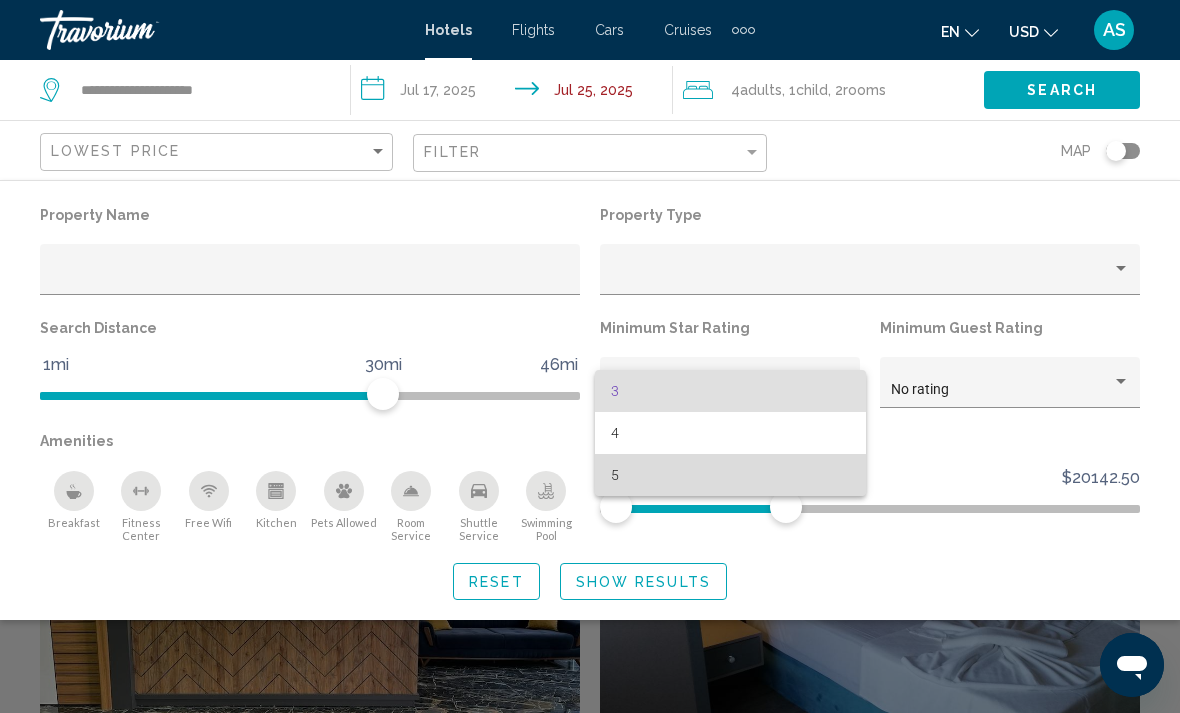 click on "5" at bounding box center [730, 475] 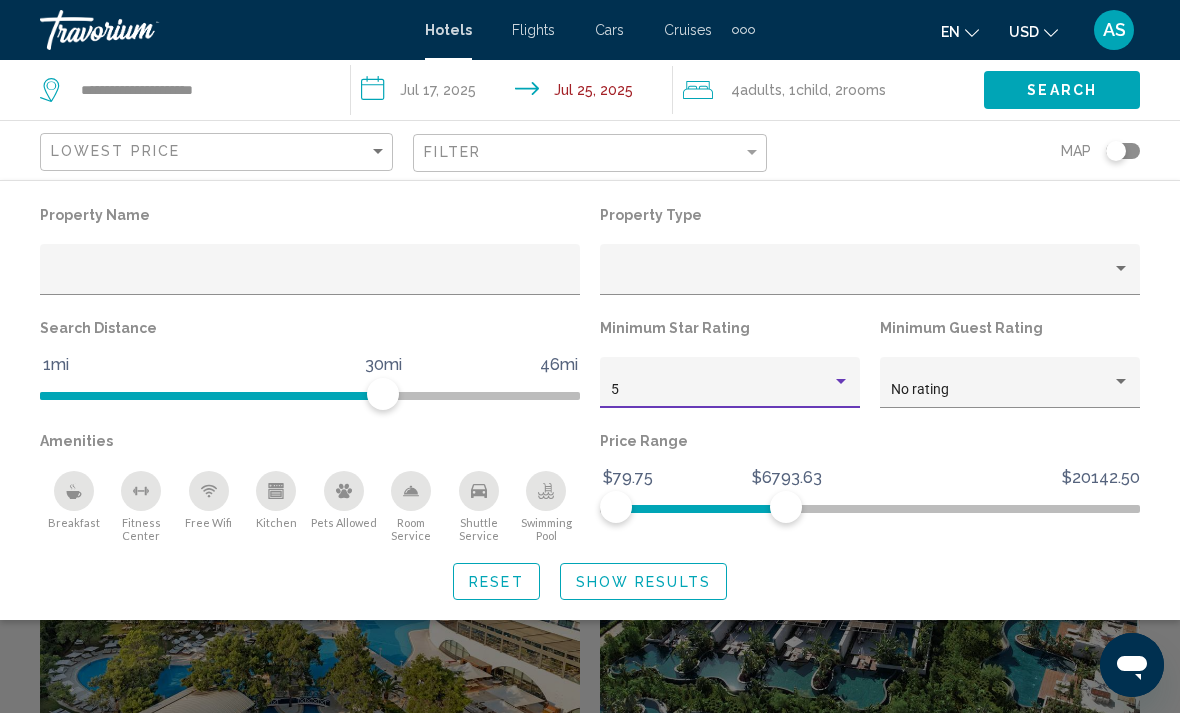 click on "Show Results" 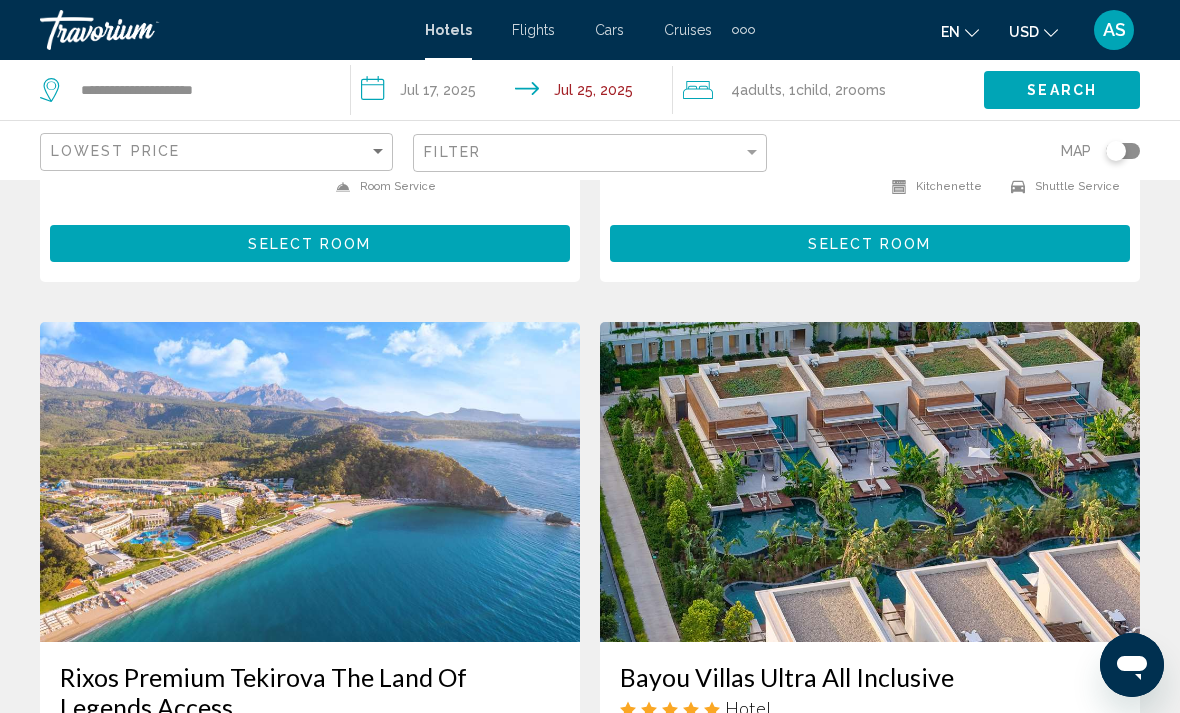 scroll, scrollTop: 3536, scrollLeft: 0, axis: vertical 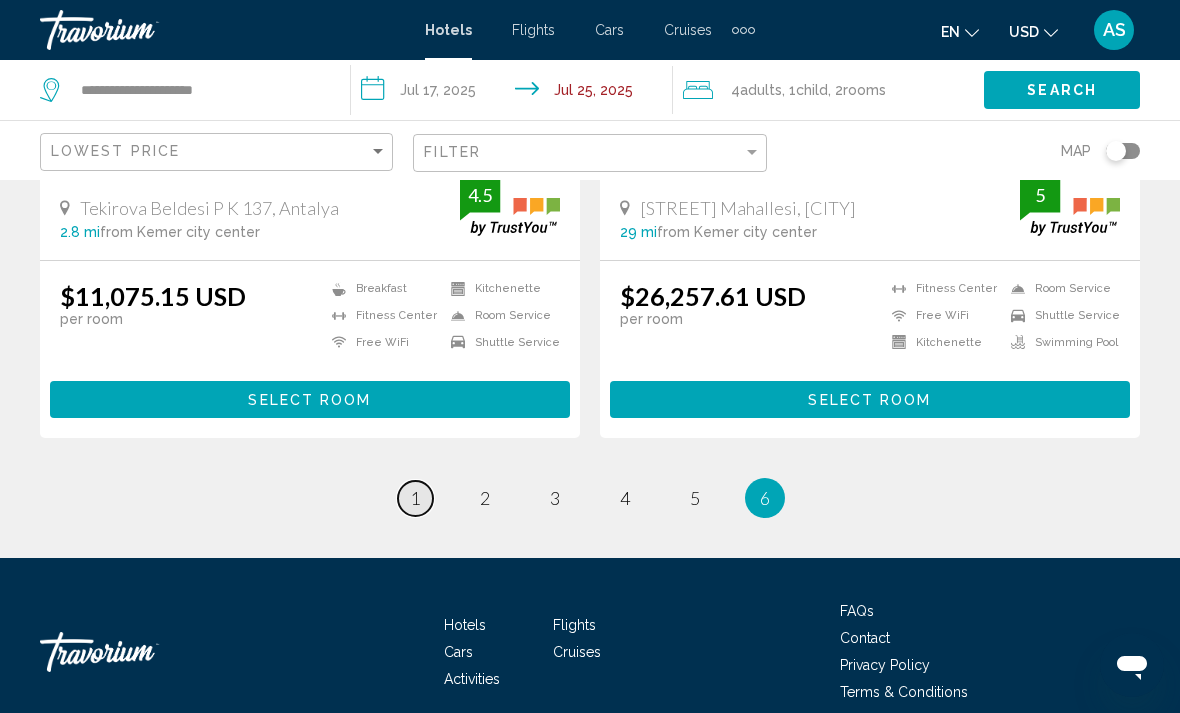 click on "page  1" at bounding box center (415, 498) 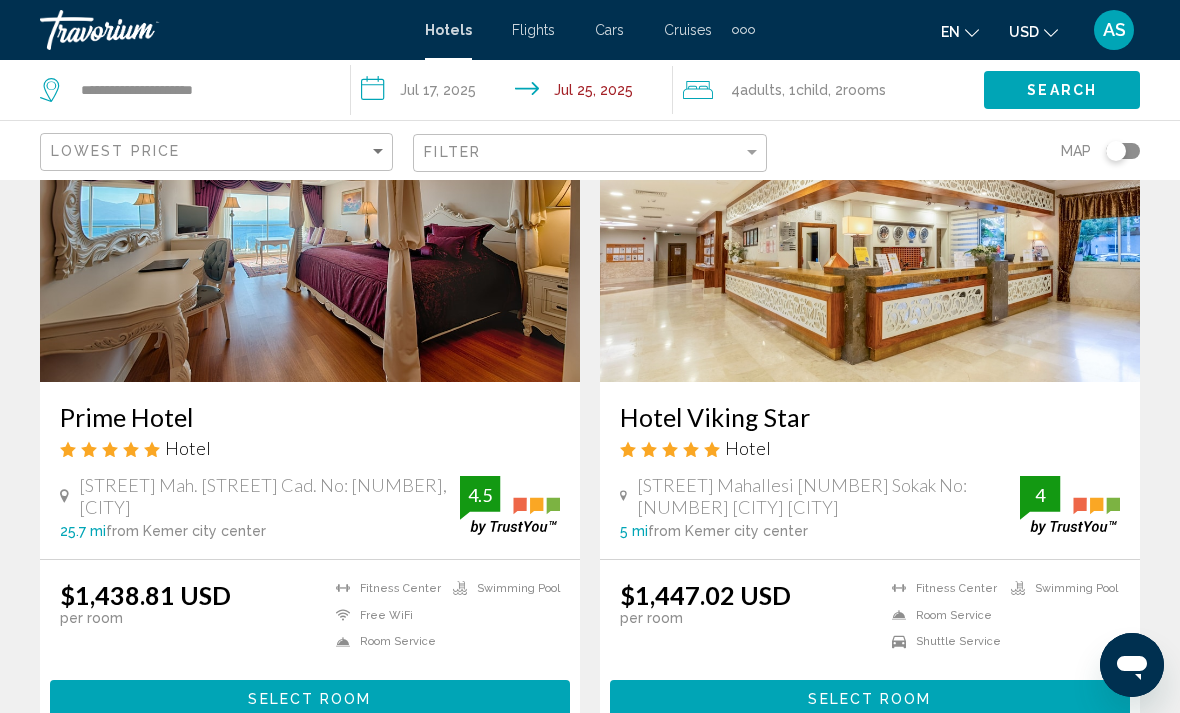 scroll, scrollTop: 2298, scrollLeft: 0, axis: vertical 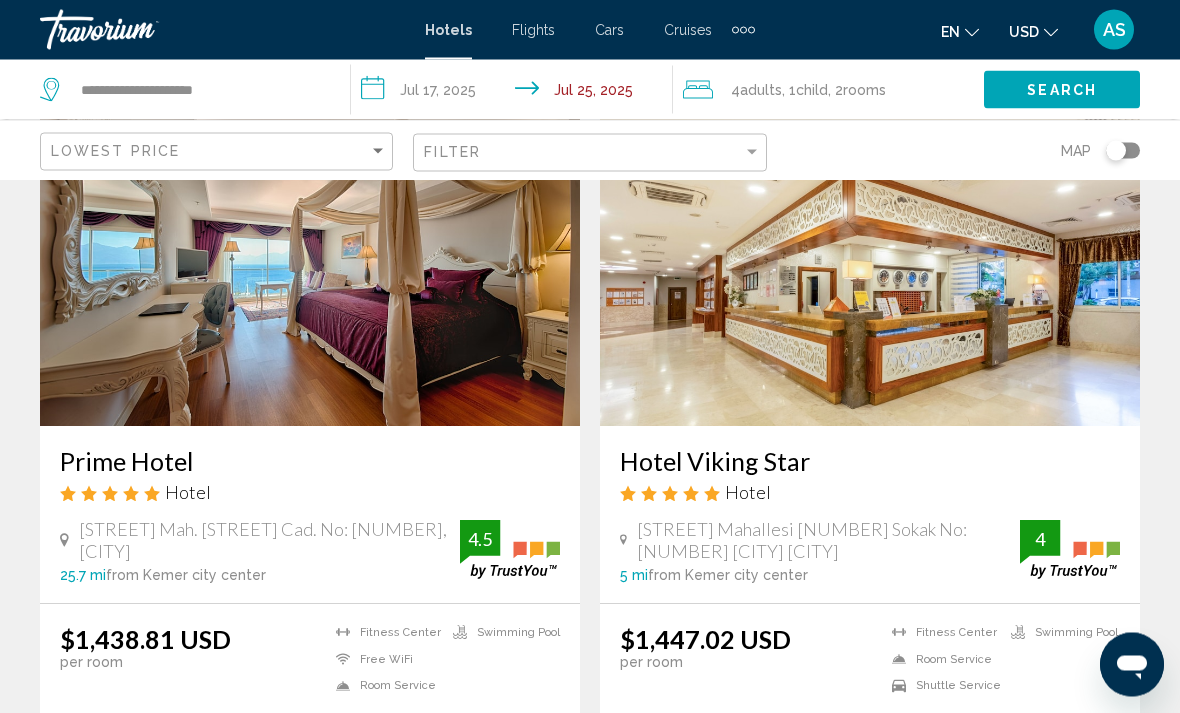 click on "Lowest Price Filter Map" 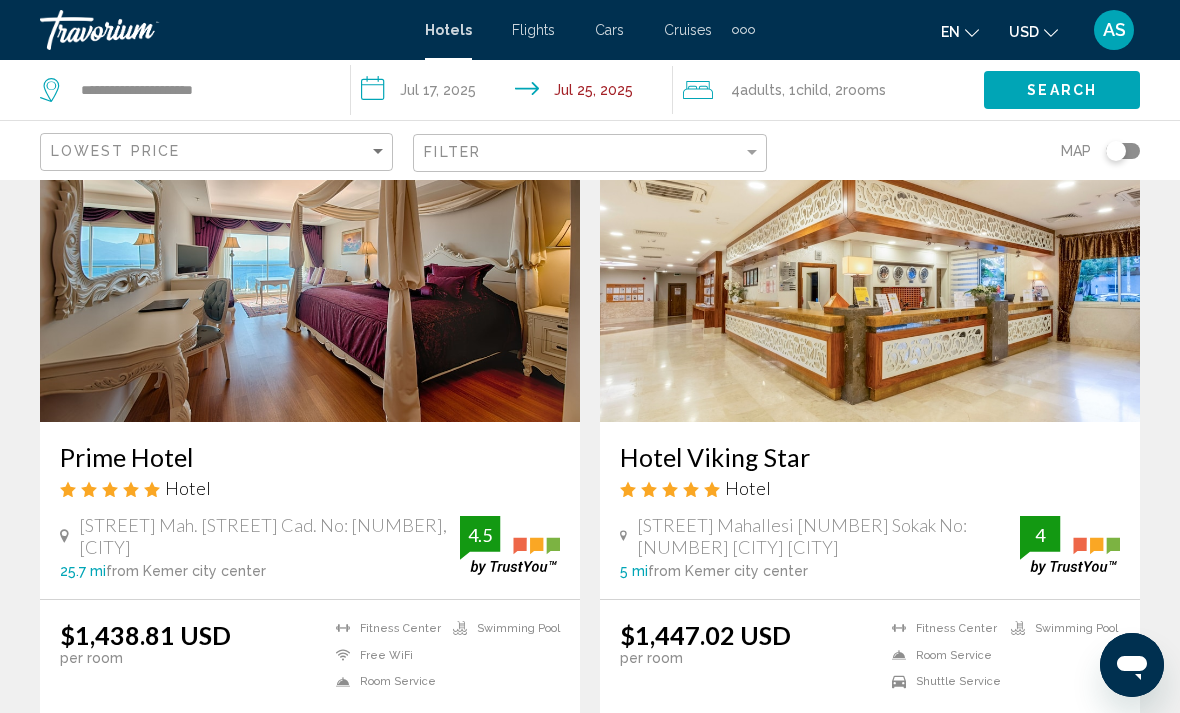 scroll, scrollTop: 2309, scrollLeft: 0, axis: vertical 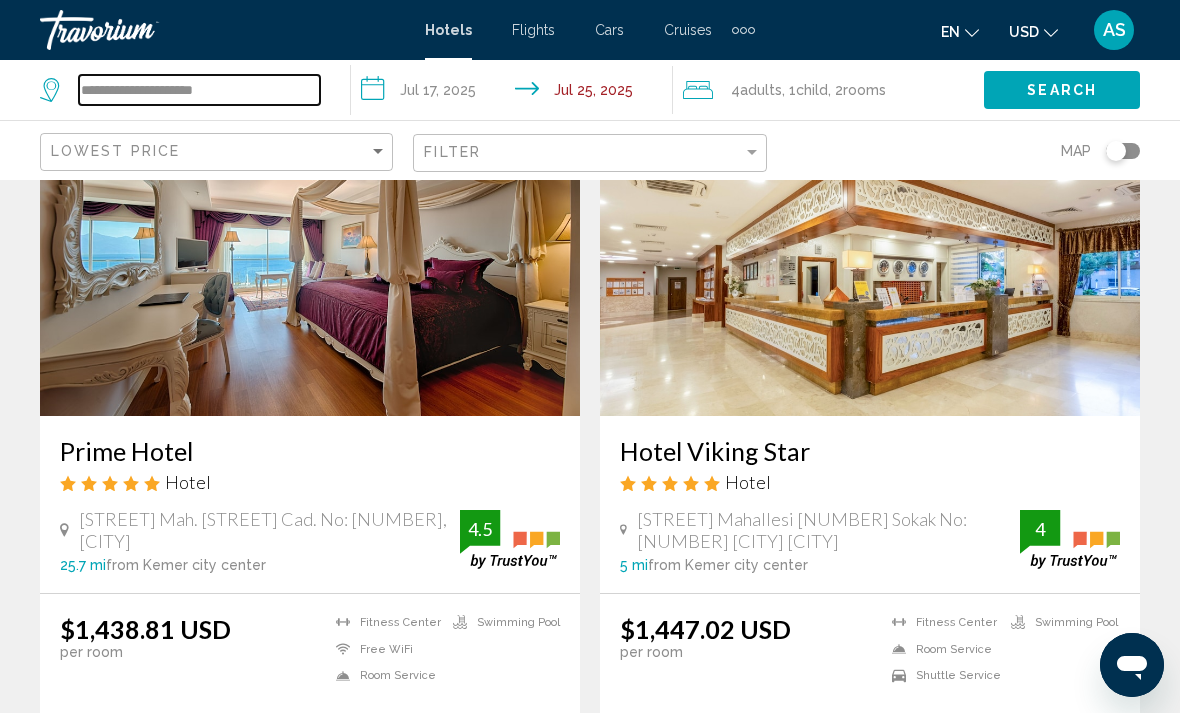 click on "**********" at bounding box center [199, 90] 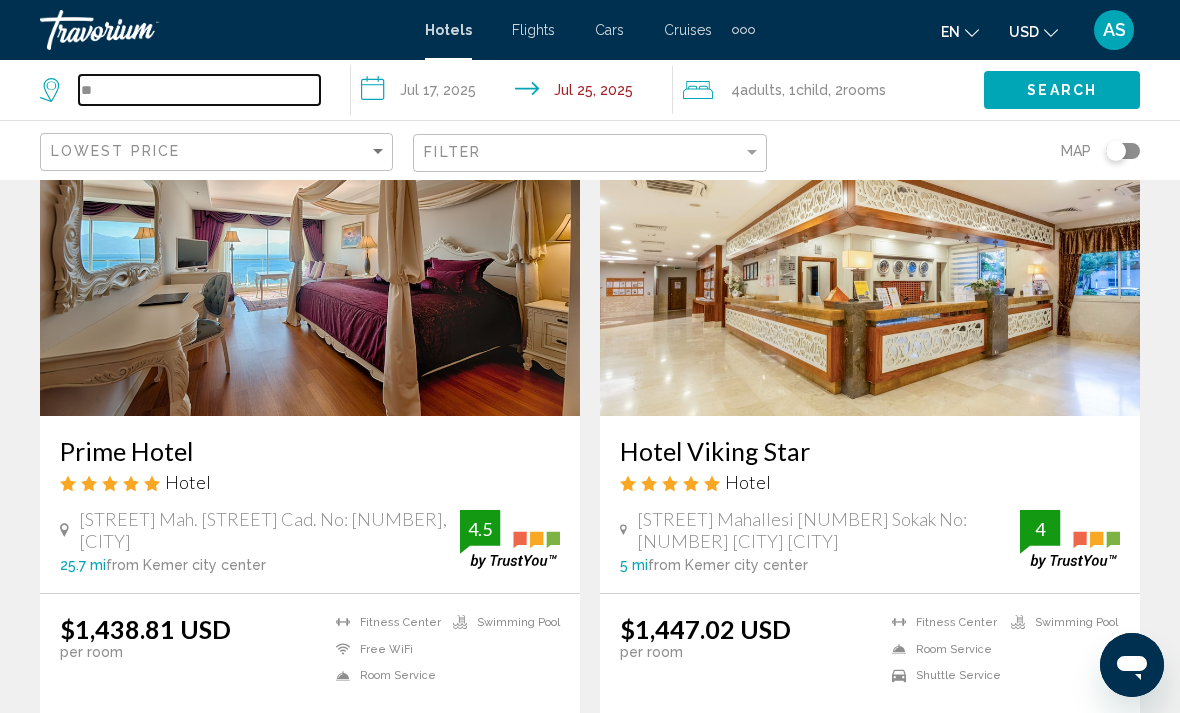 type on "*" 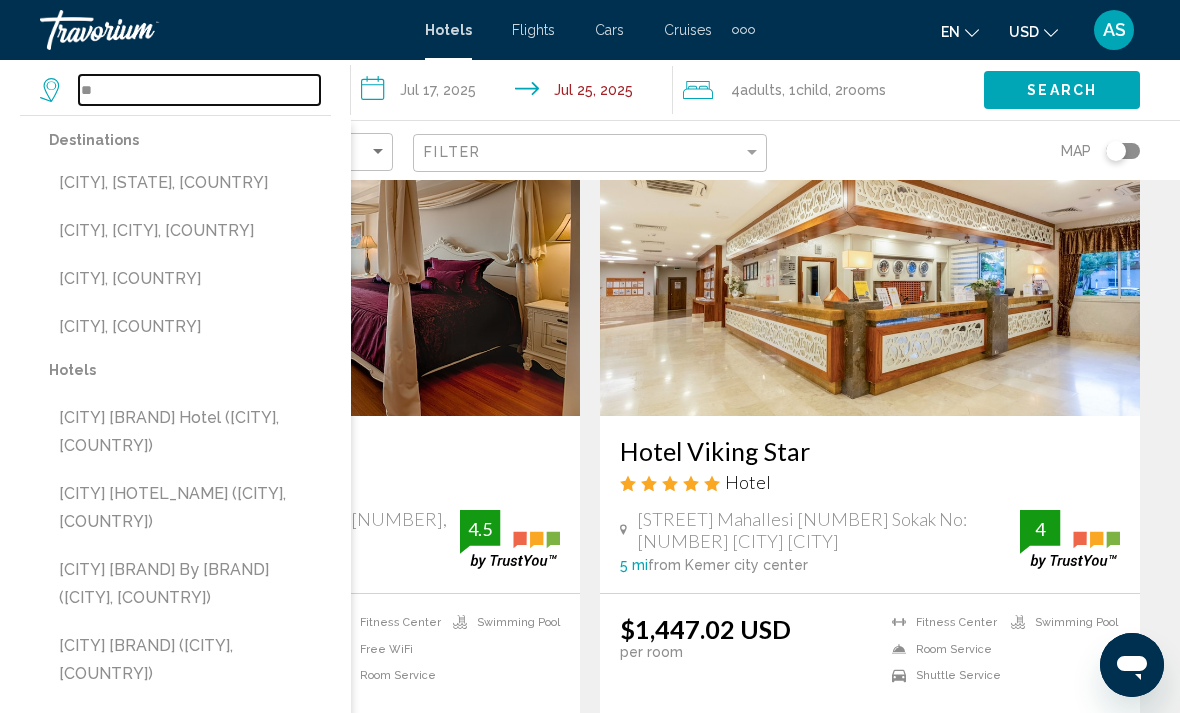 type on "*" 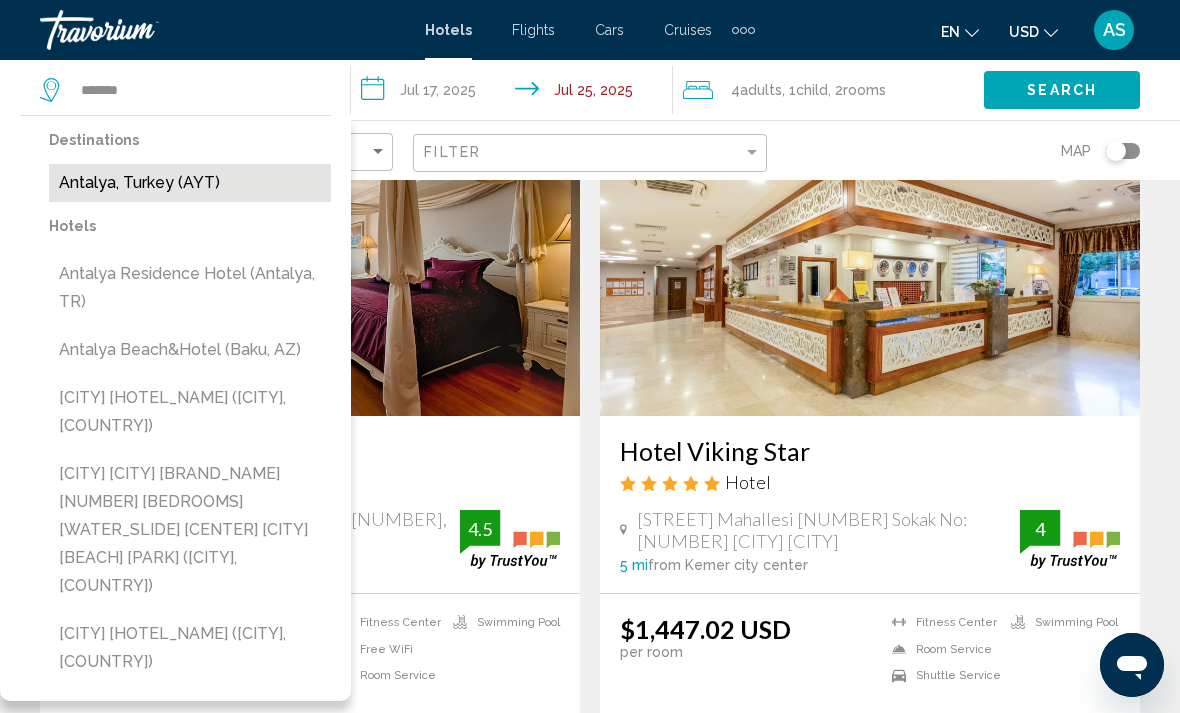 click on "Antalya, Turkey (AYT)" at bounding box center (190, 183) 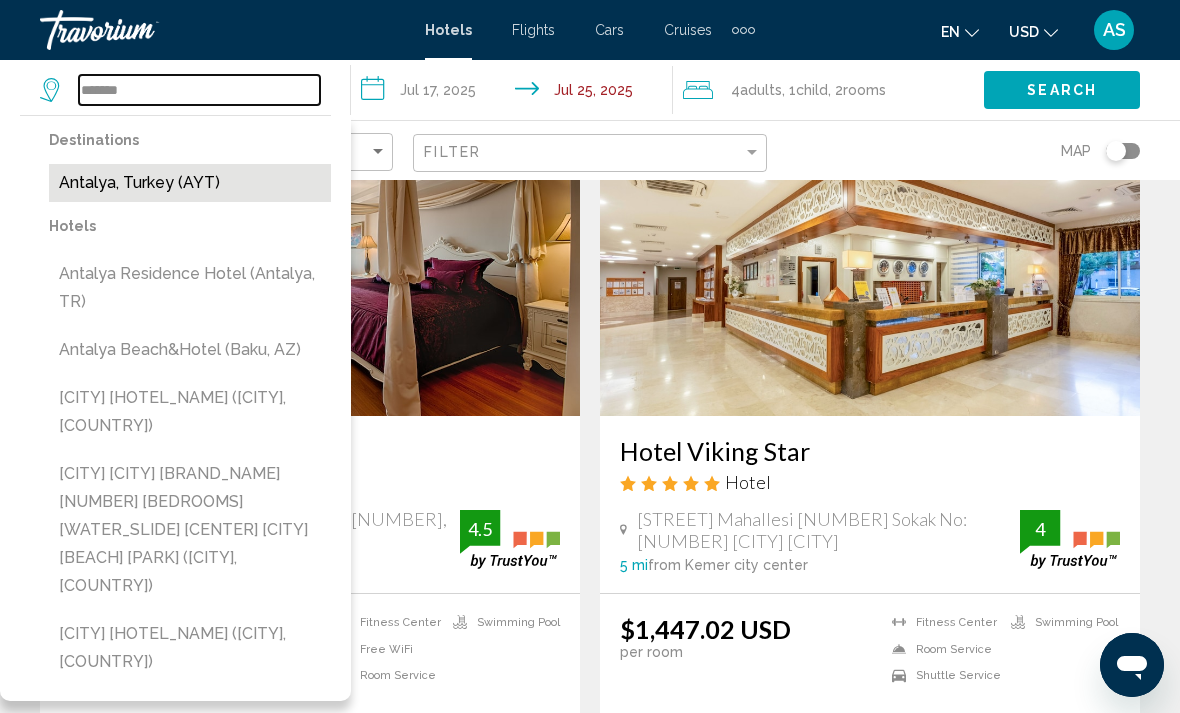 type on "**********" 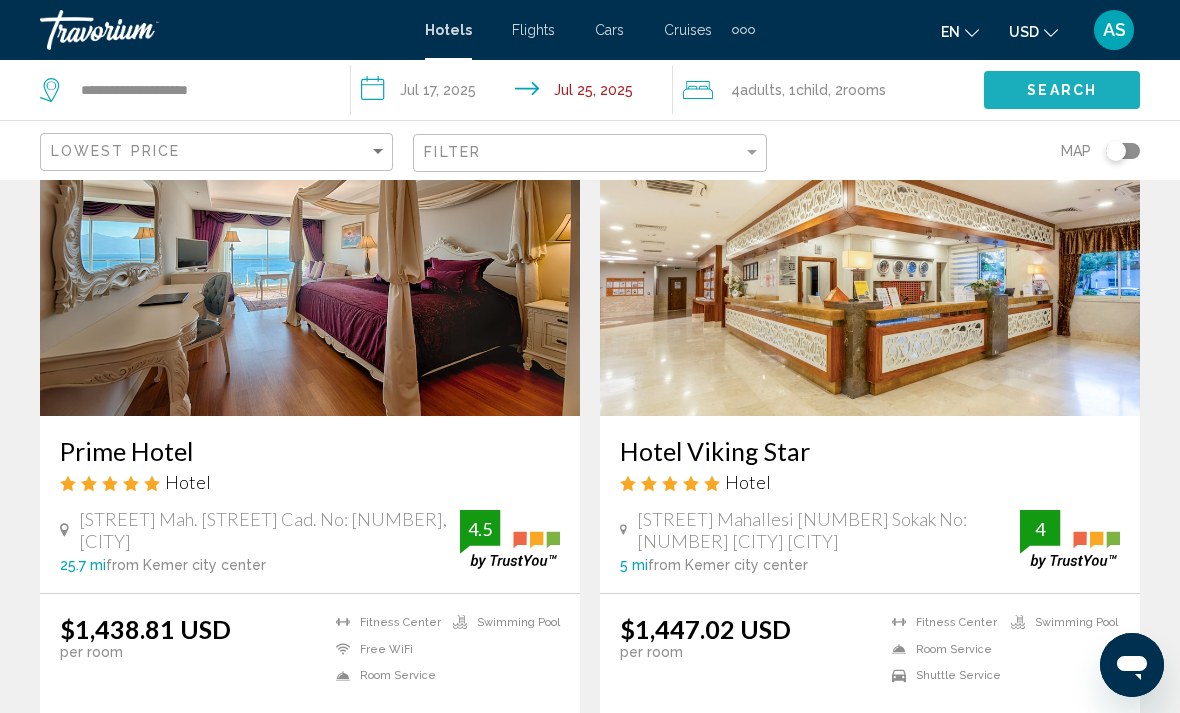 click on "Search" 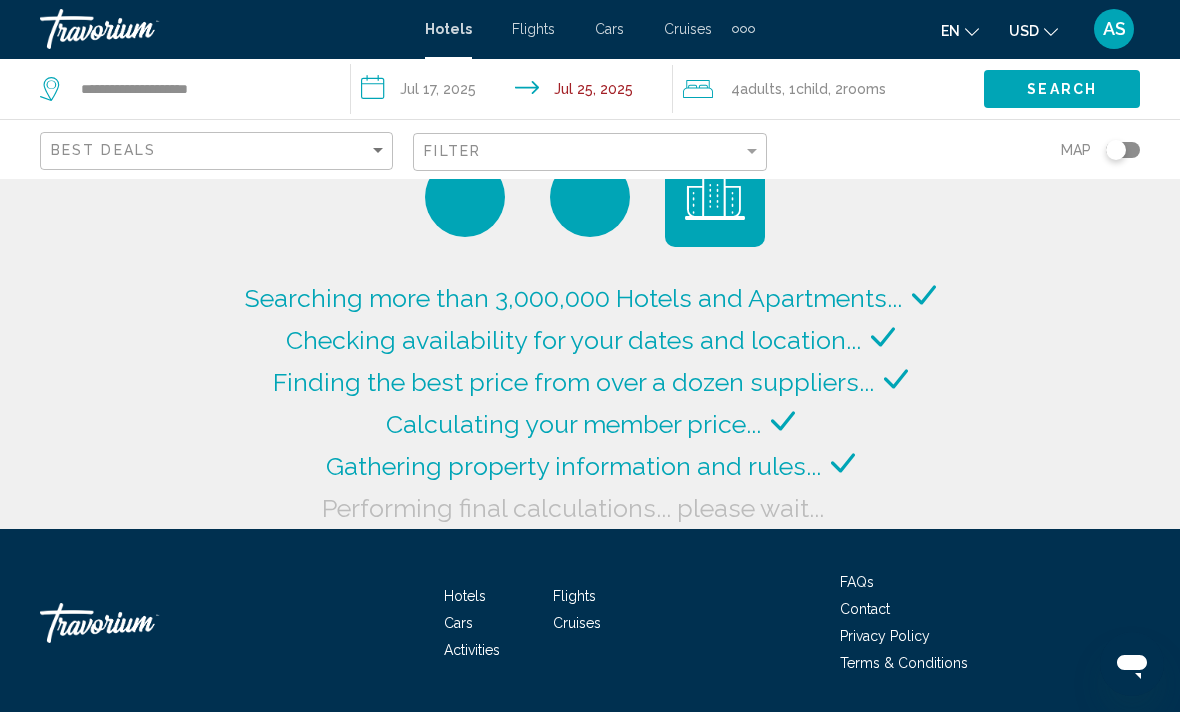 scroll, scrollTop: 0, scrollLeft: 0, axis: both 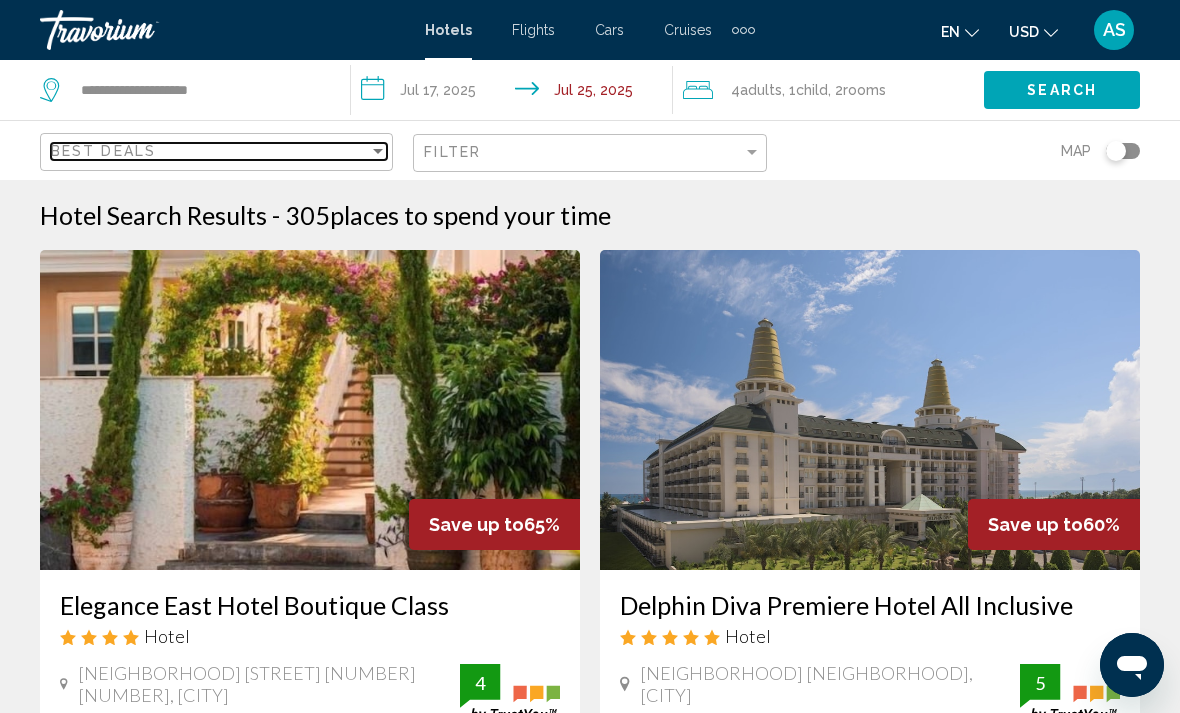 click at bounding box center (378, 151) 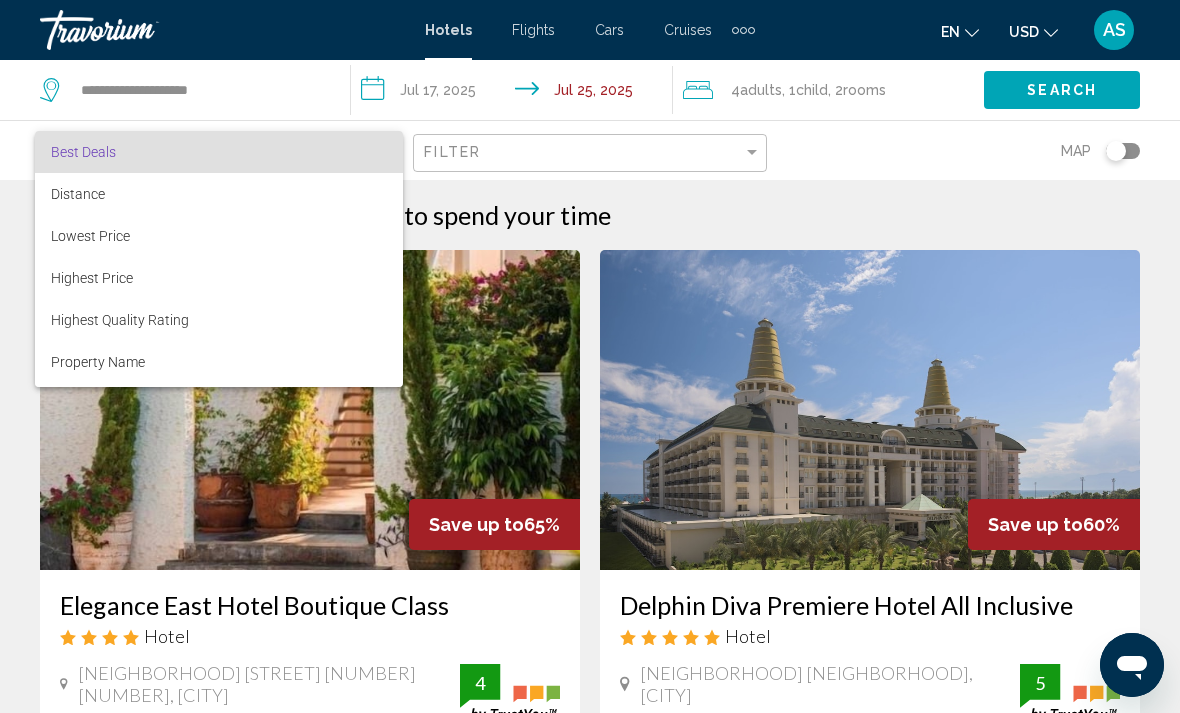 click at bounding box center (590, 356) 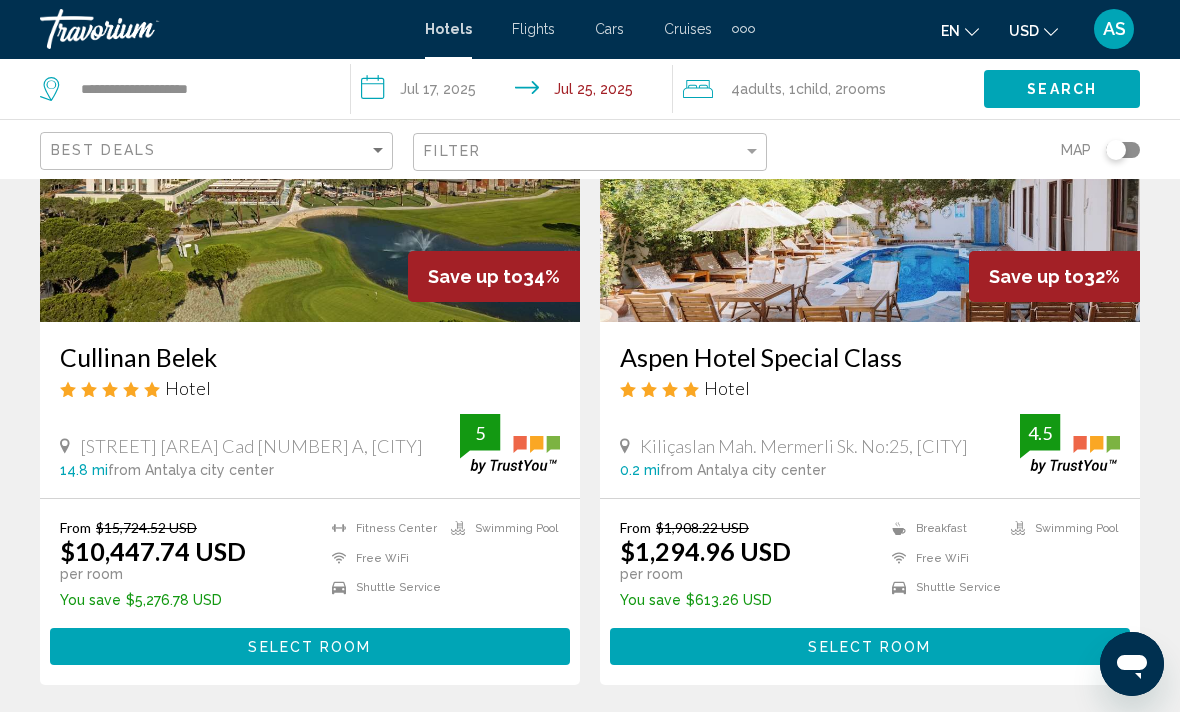 scroll, scrollTop: 3890, scrollLeft: 0, axis: vertical 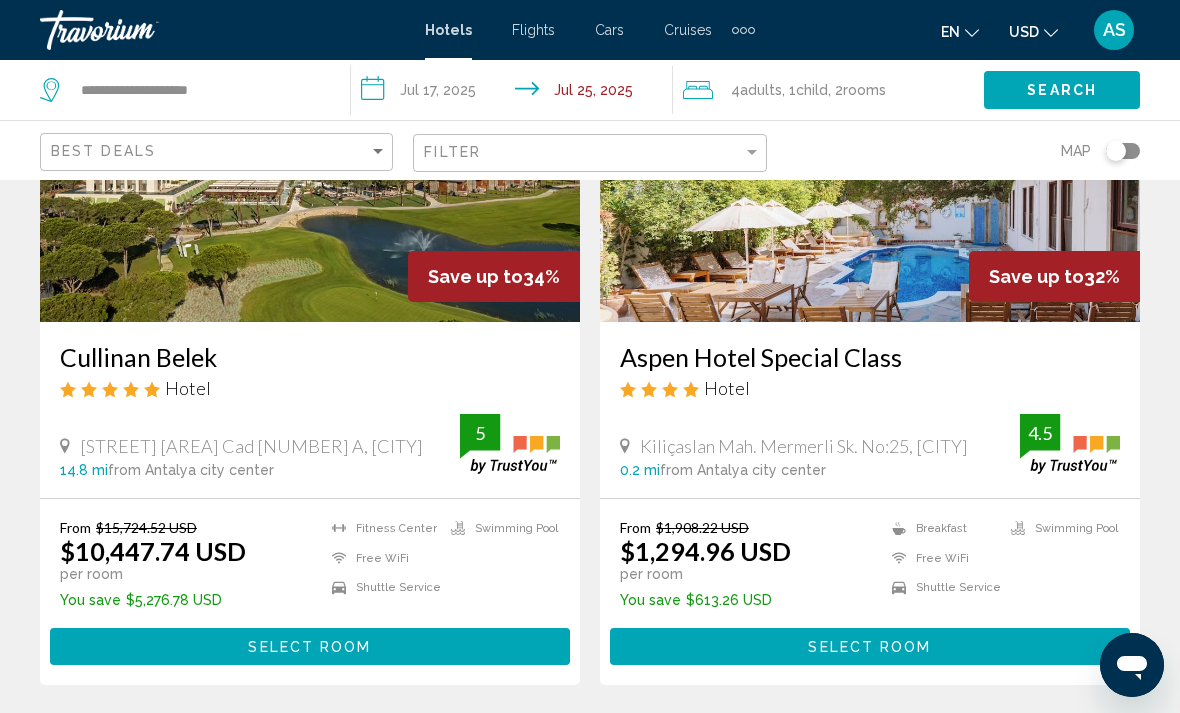 click on "Select Room" at bounding box center [870, 646] 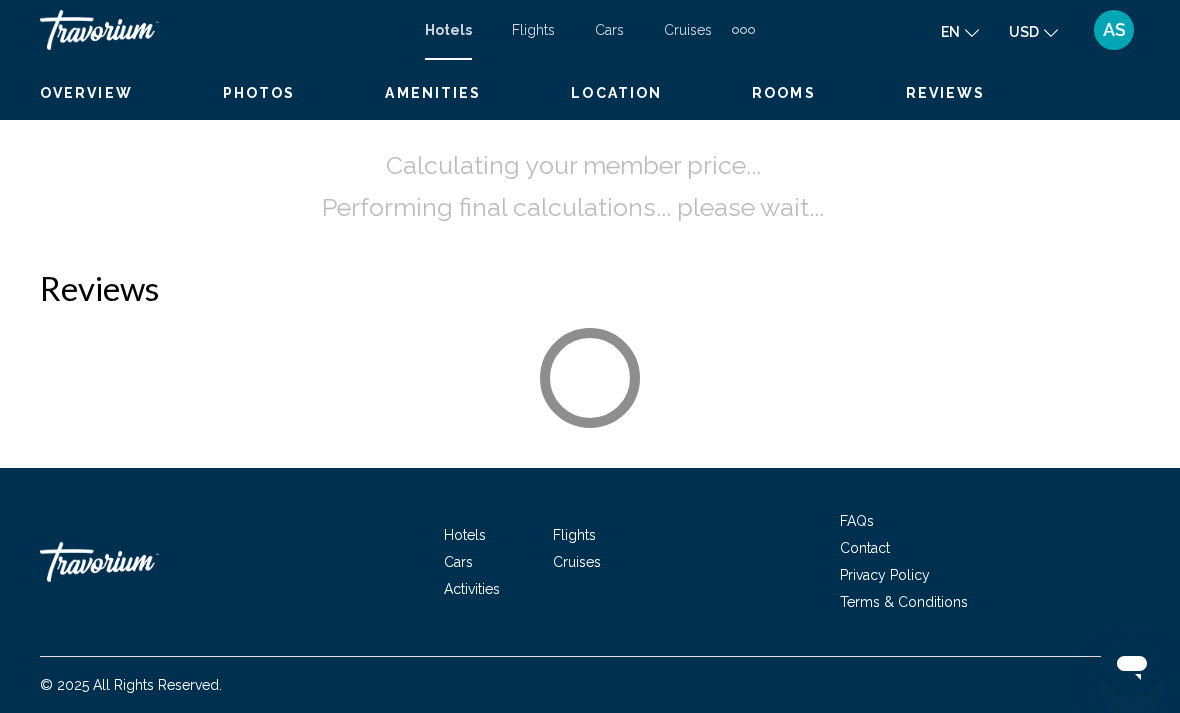 scroll, scrollTop: 0, scrollLeft: 0, axis: both 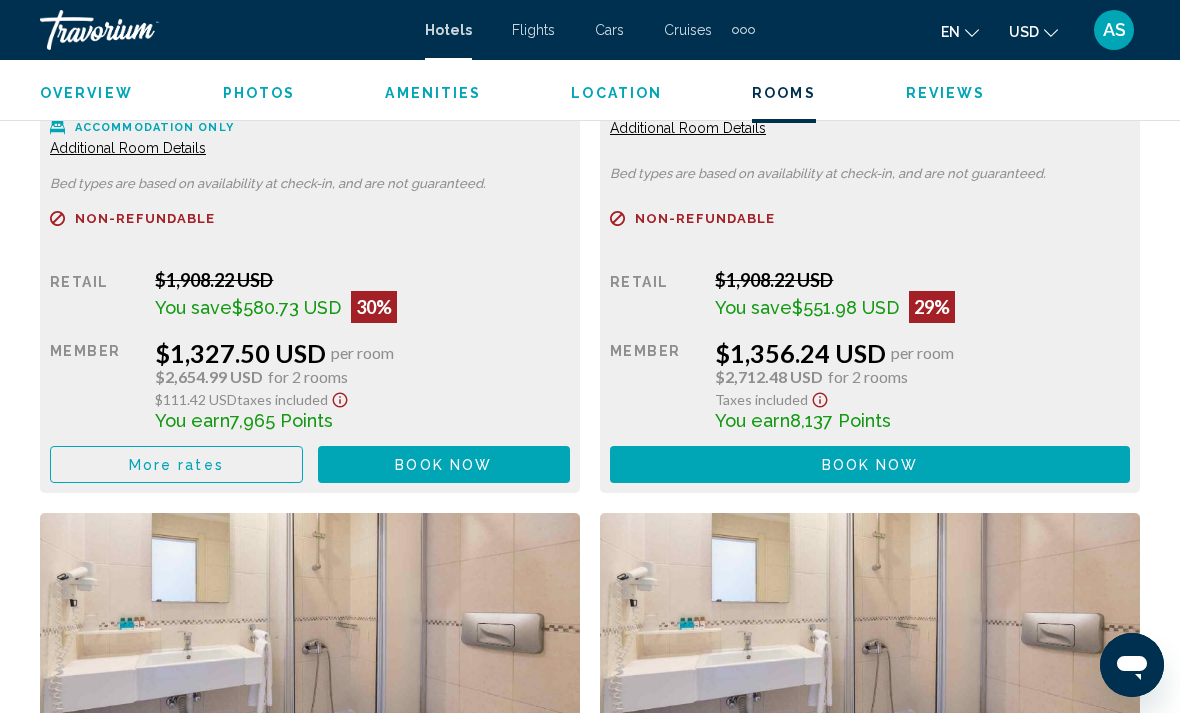 click on "More rates" at bounding box center (176, 465) 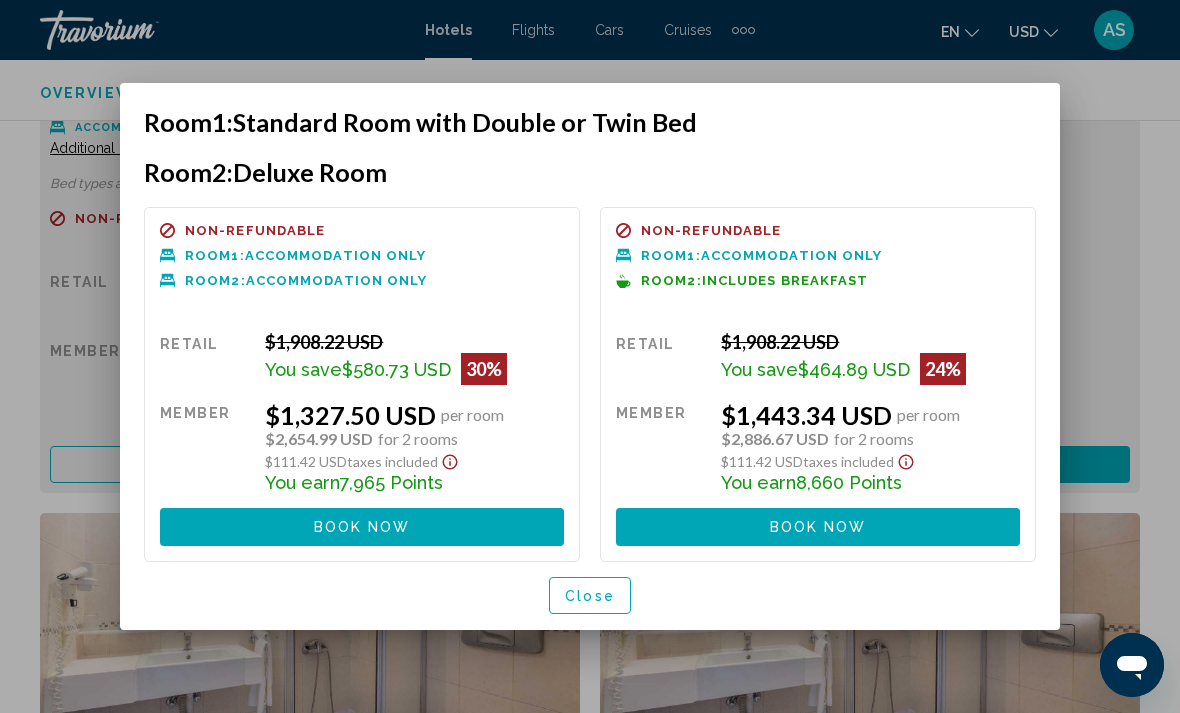 click on "Close" at bounding box center (590, 595) 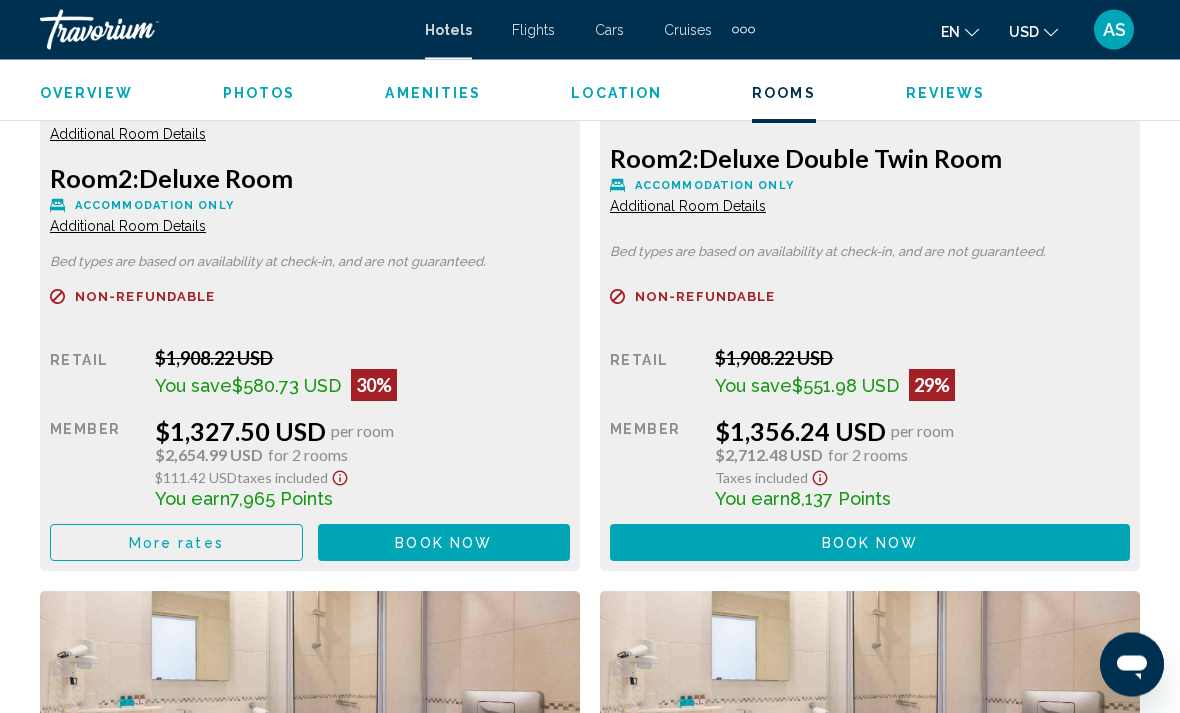 scroll, scrollTop: 3303, scrollLeft: 0, axis: vertical 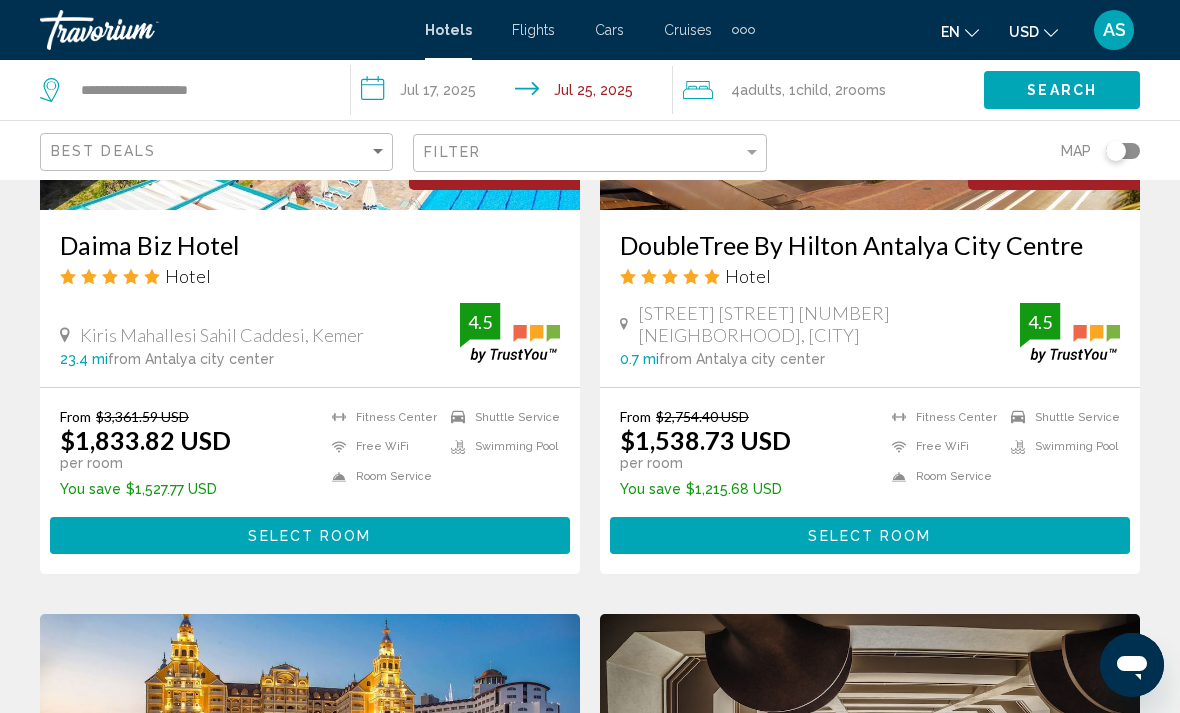 click on "Select Room" at bounding box center [310, 535] 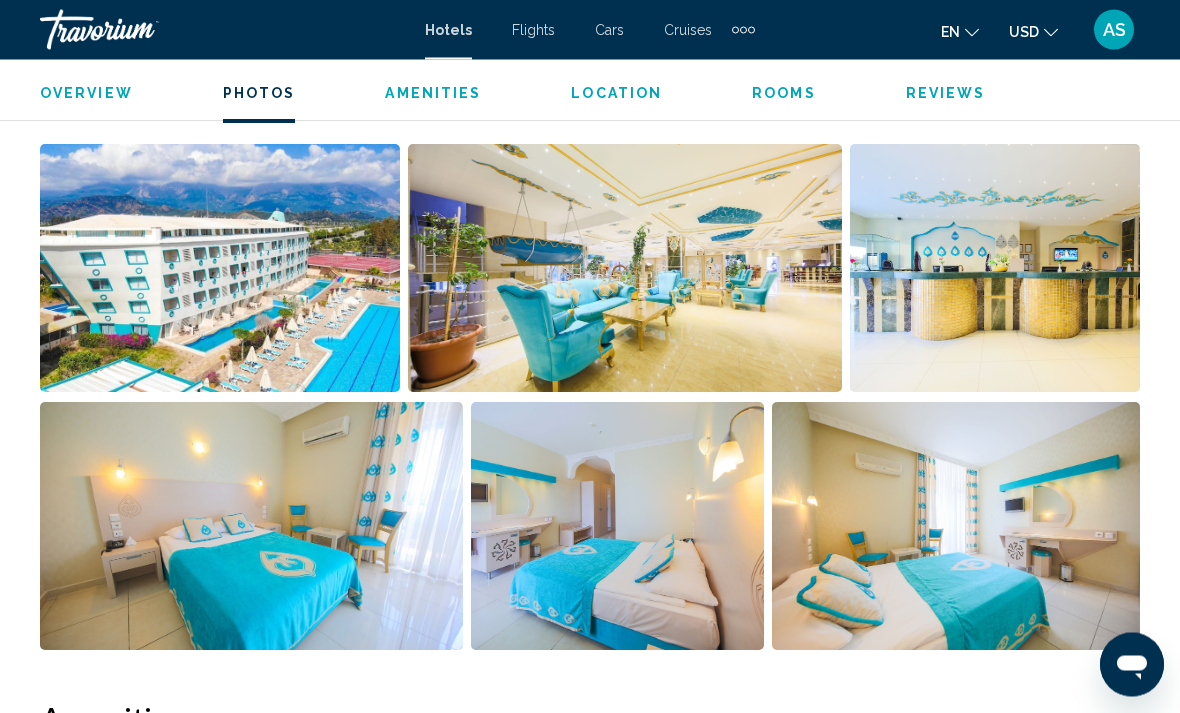 scroll, scrollTop: 1365, scrollLeft: 0, axis: vertical 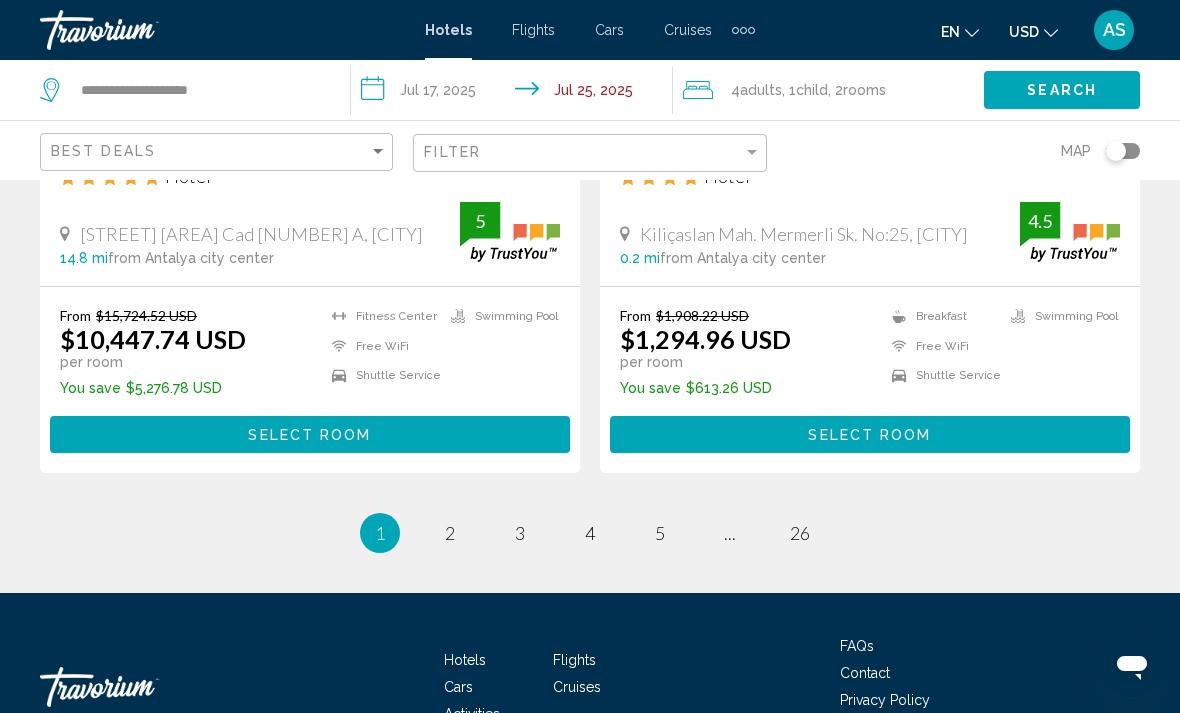 click on "1 / 26  You're on page  1 page  2 page  3 page  4 page  5 page  ... page  26" at bounding box center [590, 533] 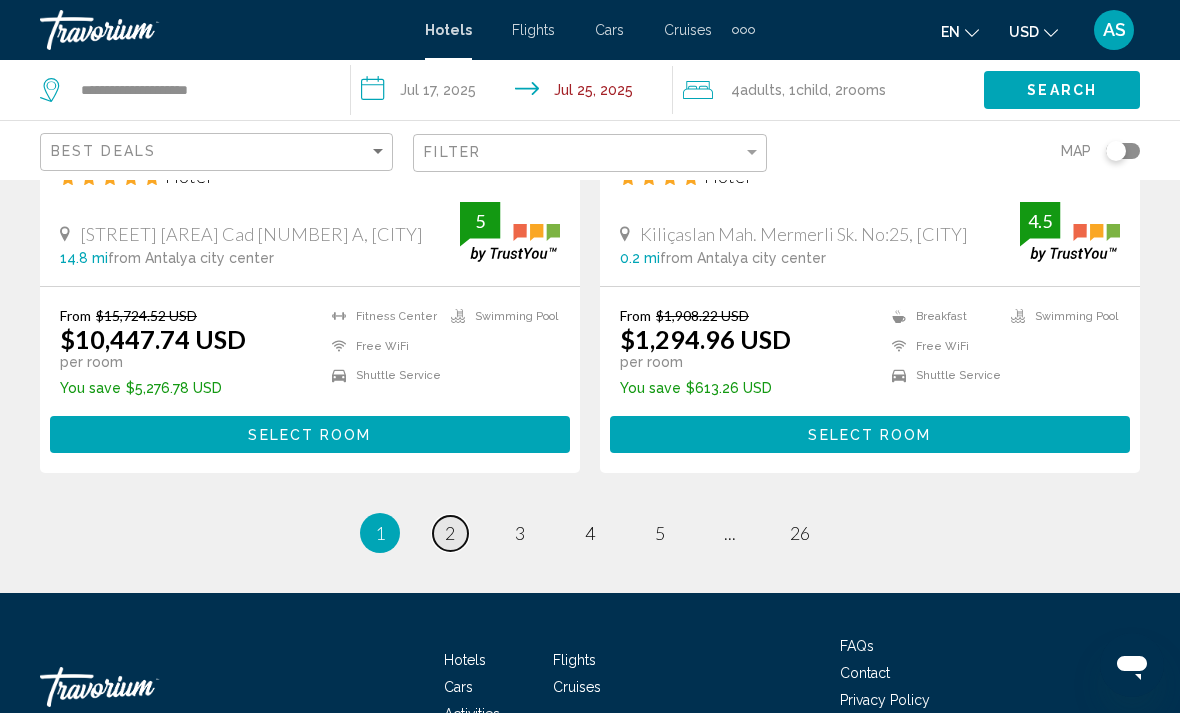click on "page  2" at bounding box center [450, 533] 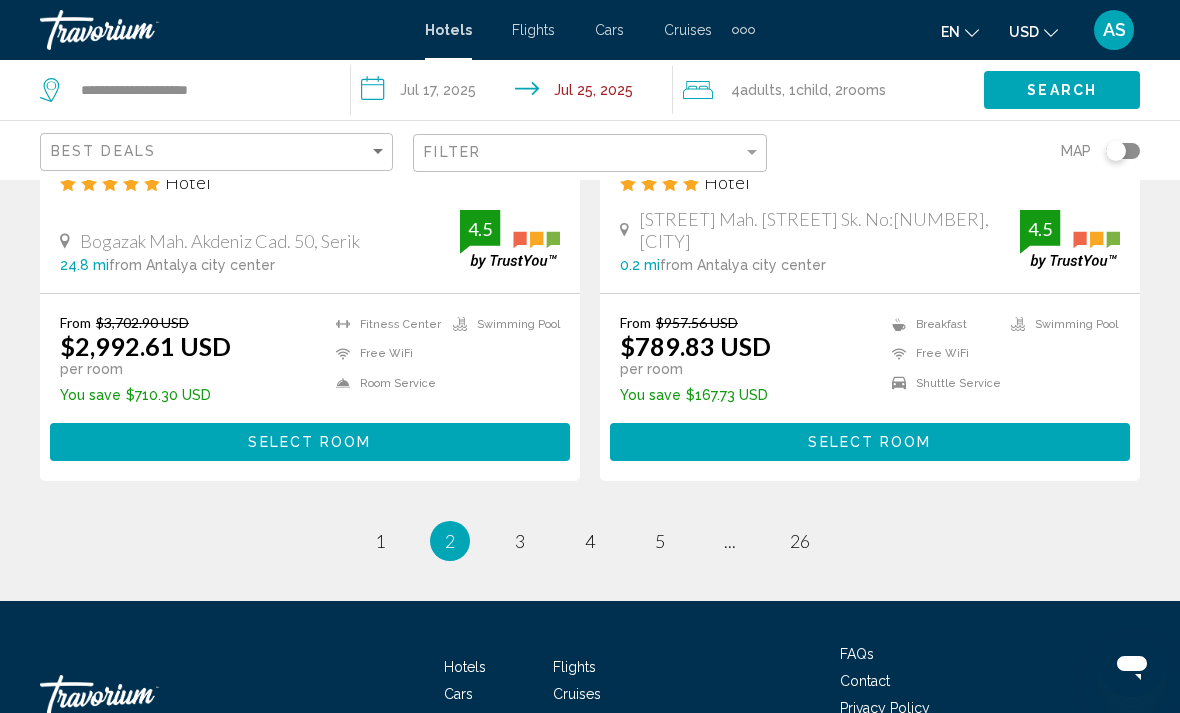 scroll, scrollTop: 4165, scrollLeft: 0, axis: vertical 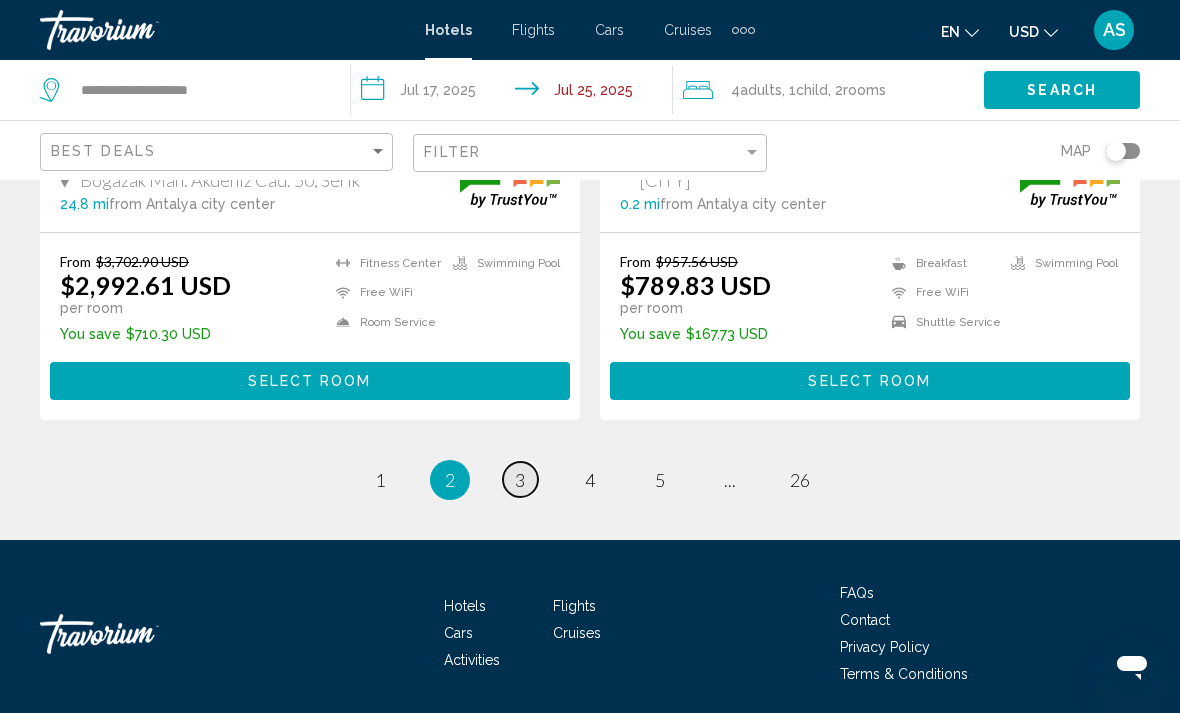 click on "3" at bounding box center [520, 480] 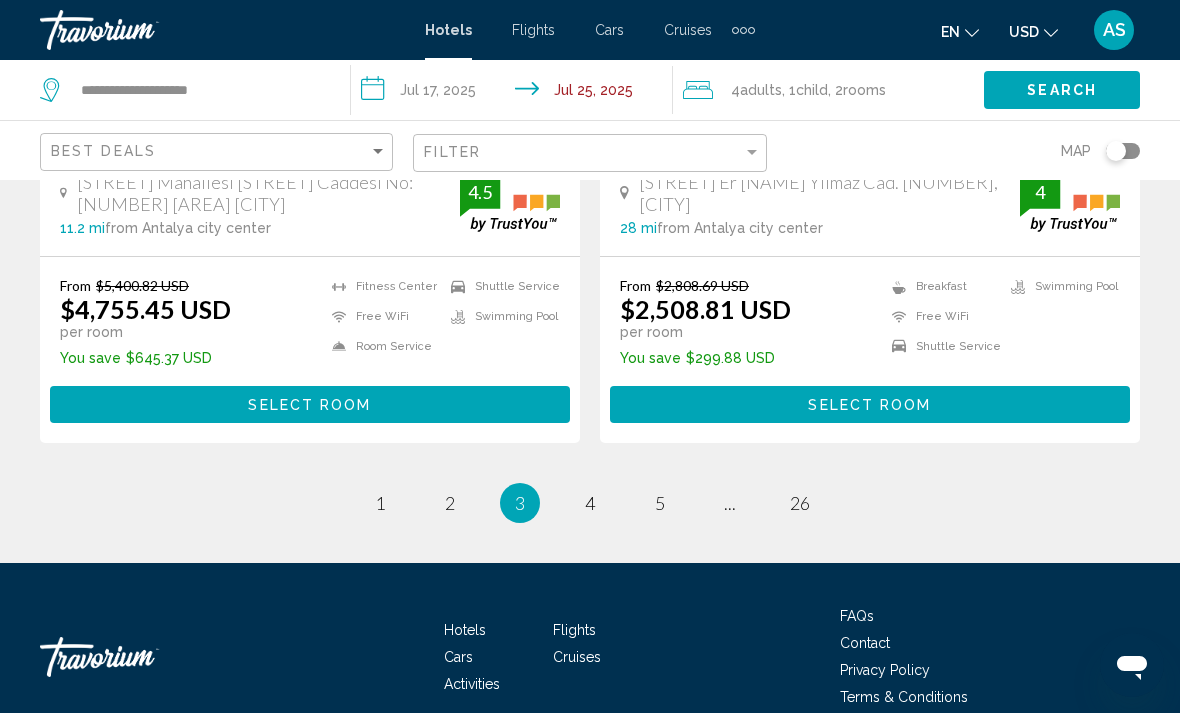 scroll, scrollTop: 4167, scrollLeft: 0, axis: vertical 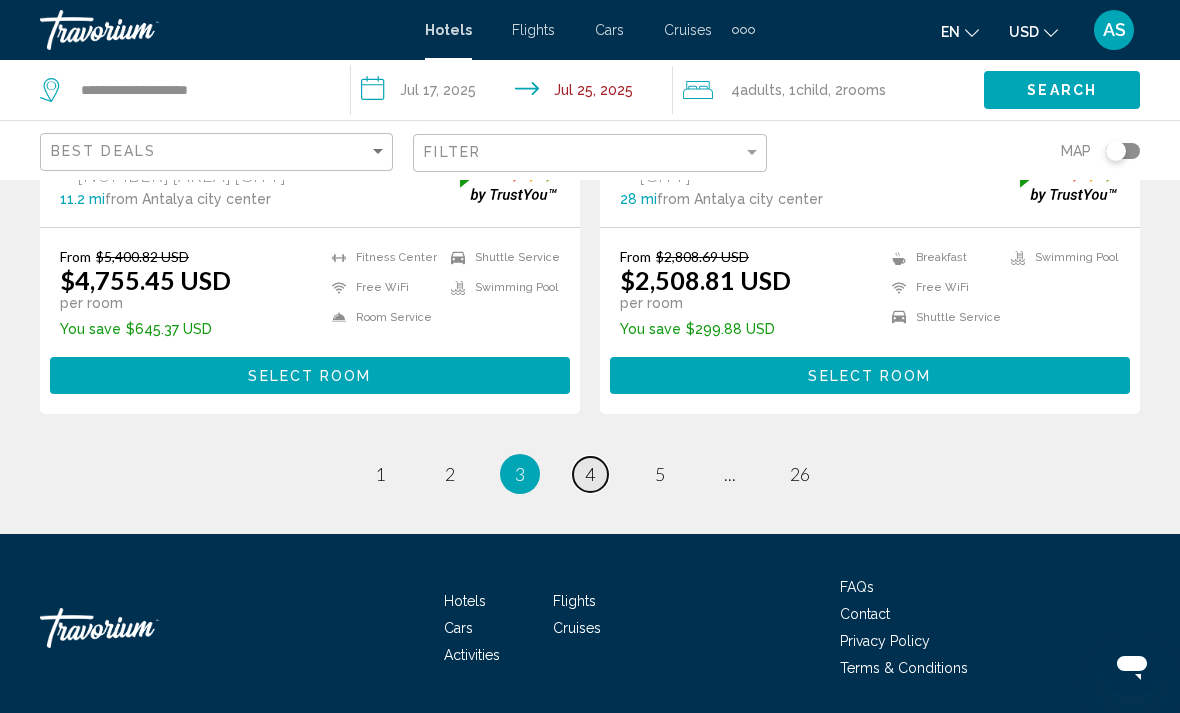 click on "page  4" at bounding box center [590, 474] 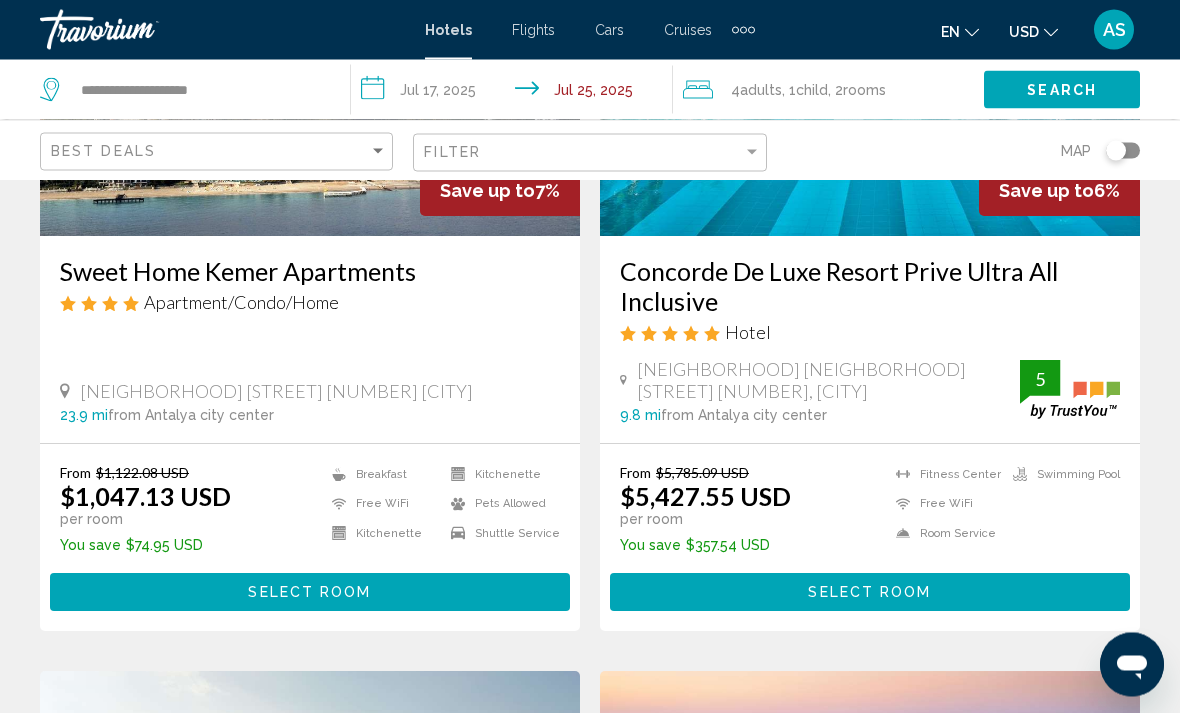 scroll, scrollTop: 3258, scrollLeft: 0, axis: vertical 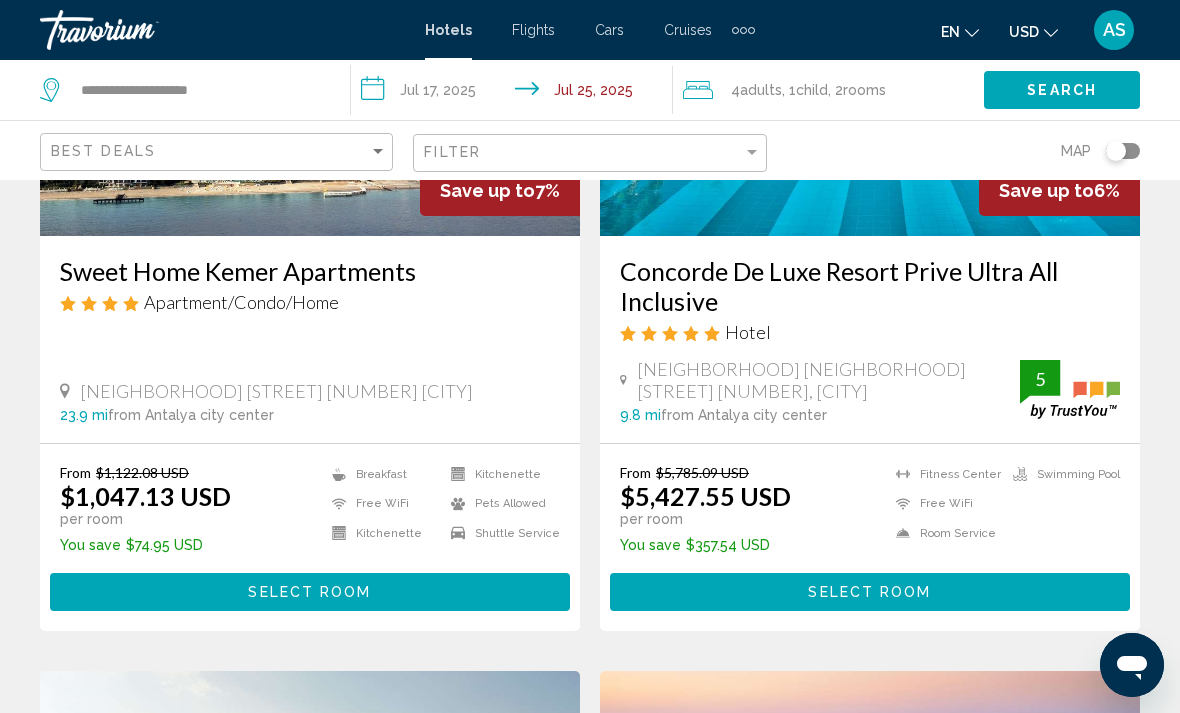 click on "Select Room" at bounding box center (310, 591) 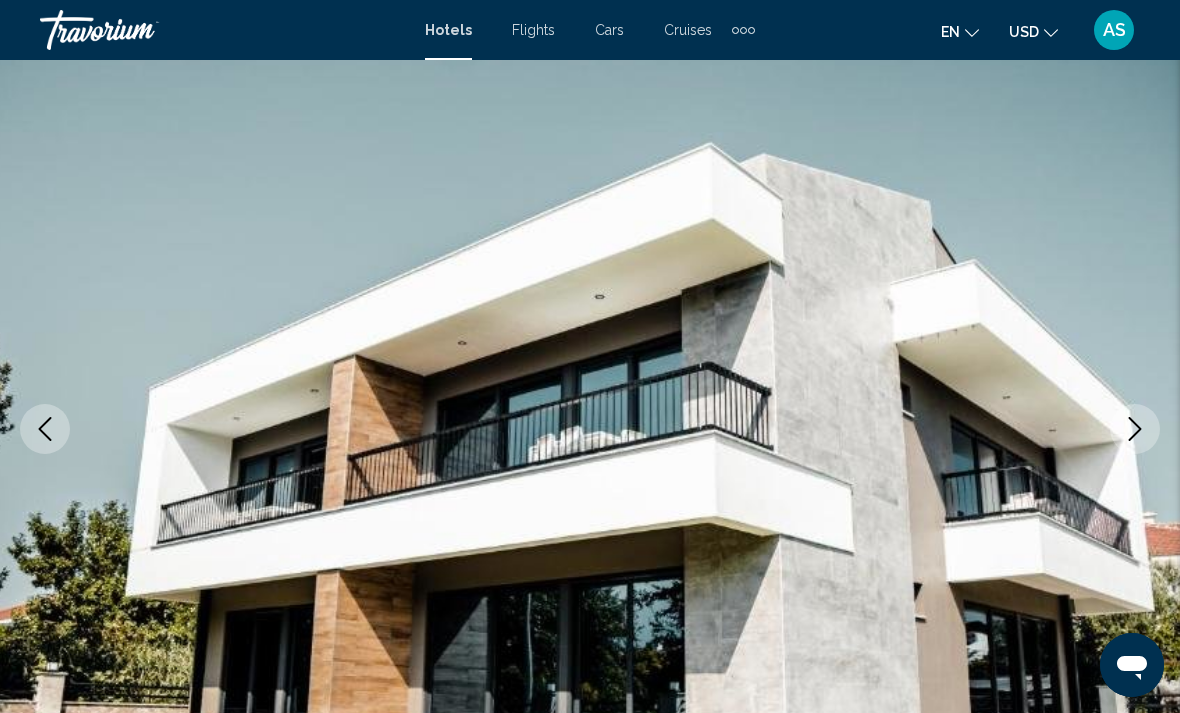 scroll, scrollTop: 237, scrollLeft: 0, axis: vertical 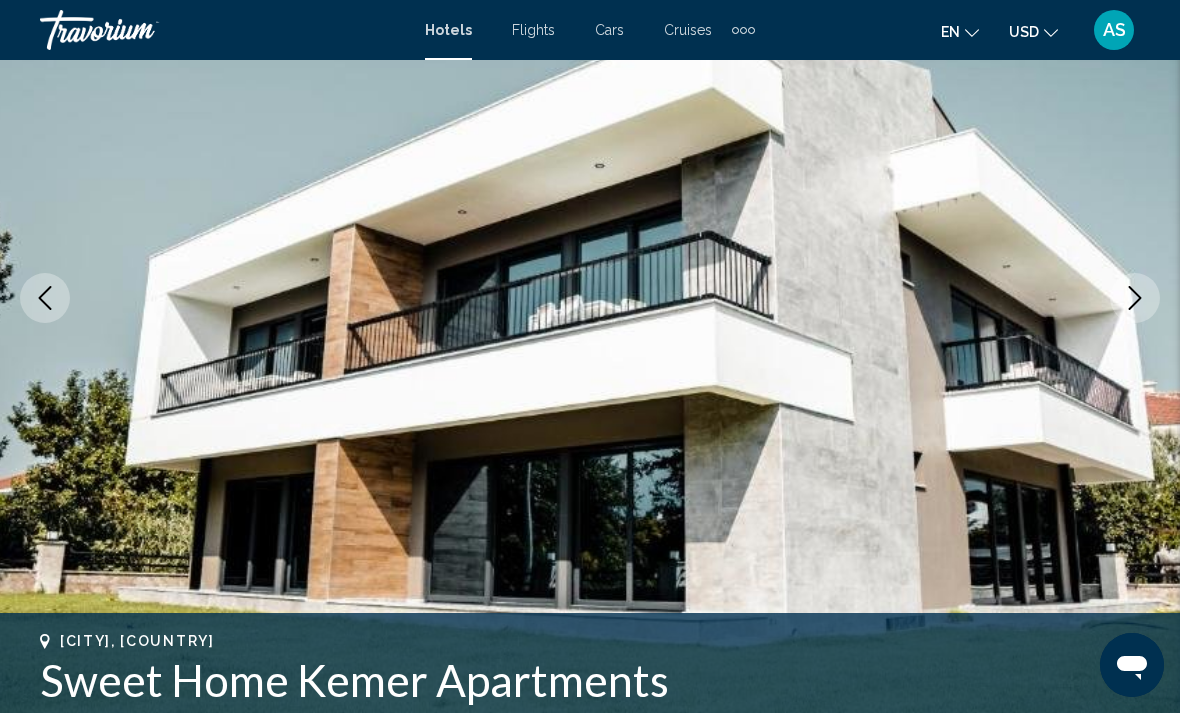 click 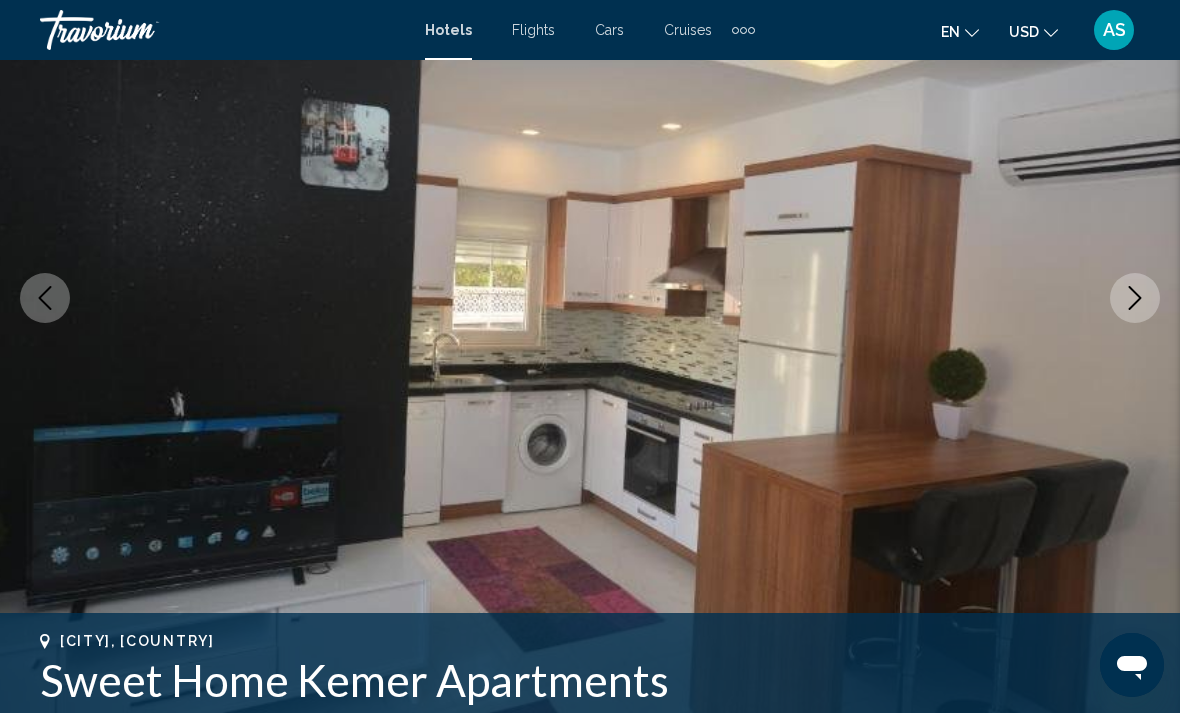 click 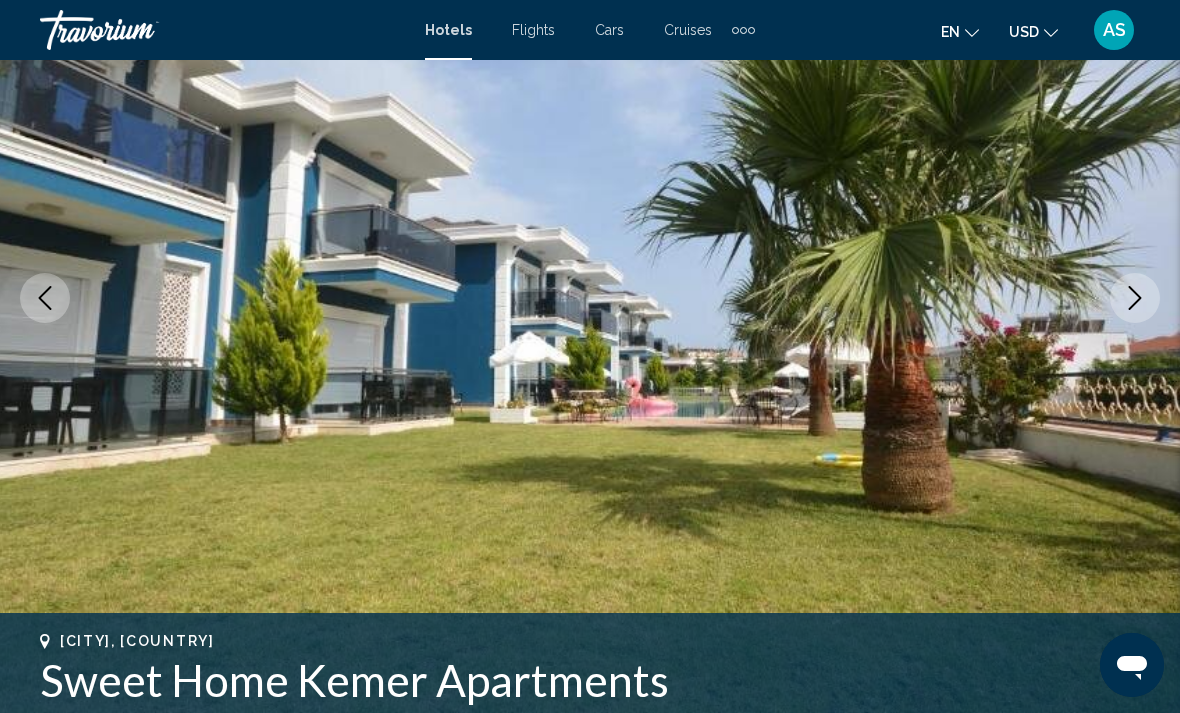click 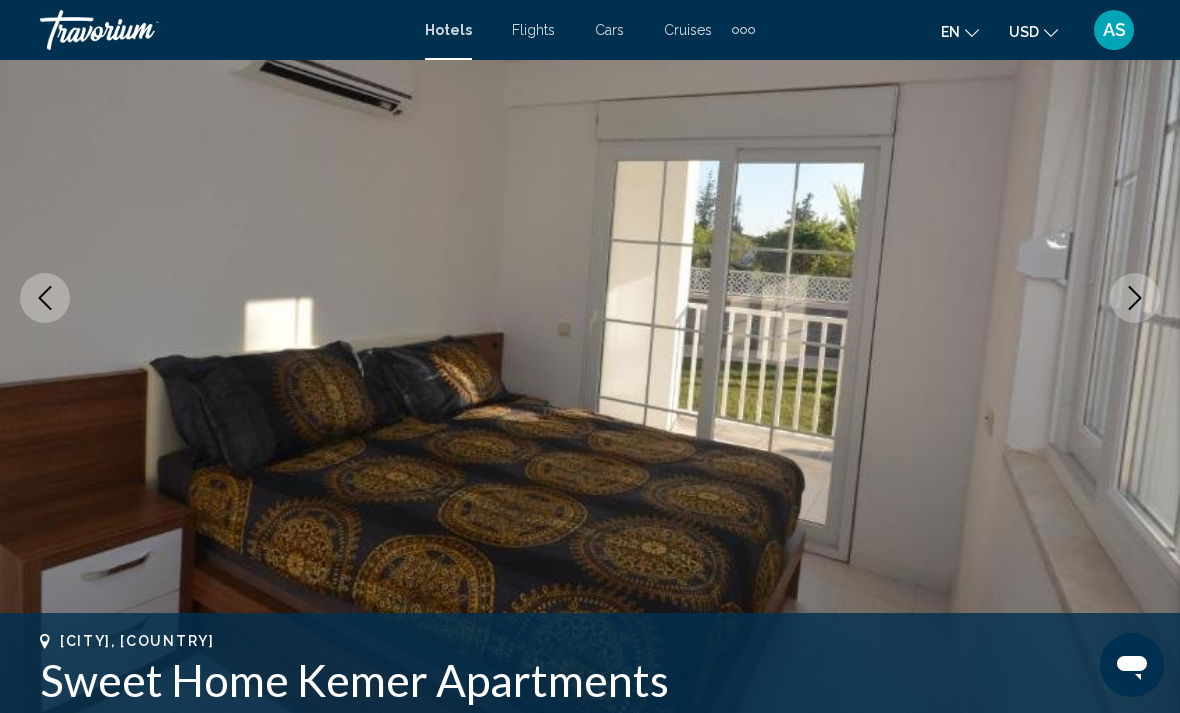 click at bounding box center [1135, 298] 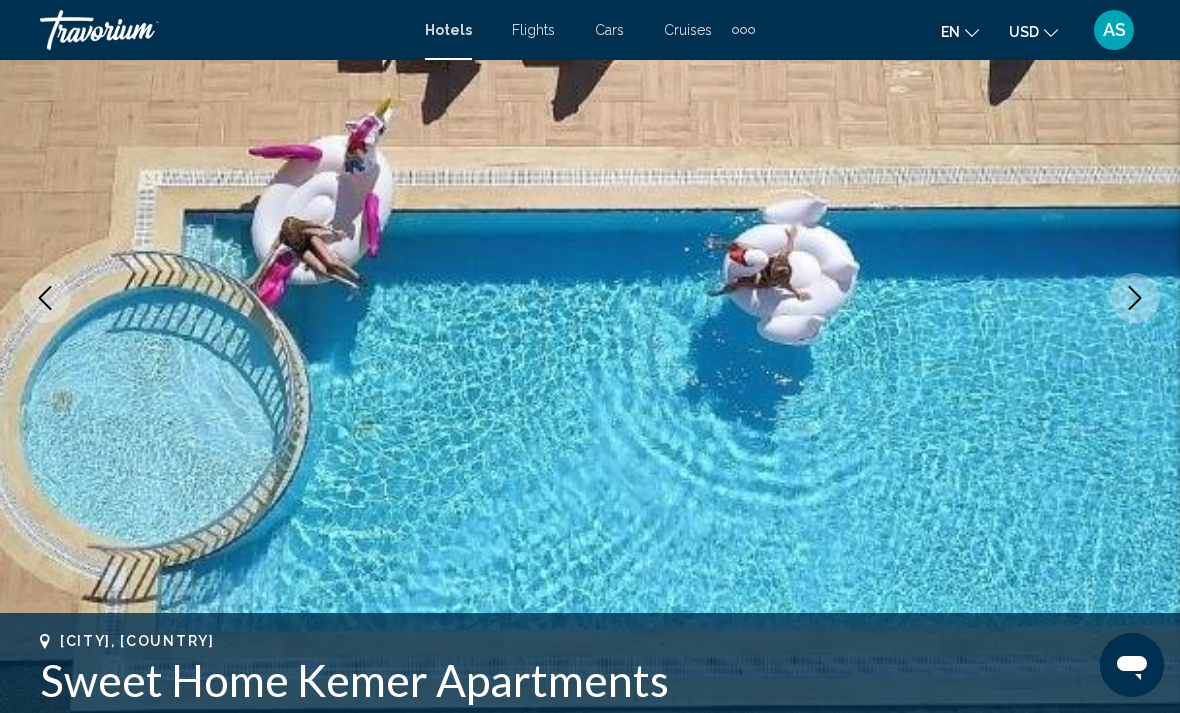 click 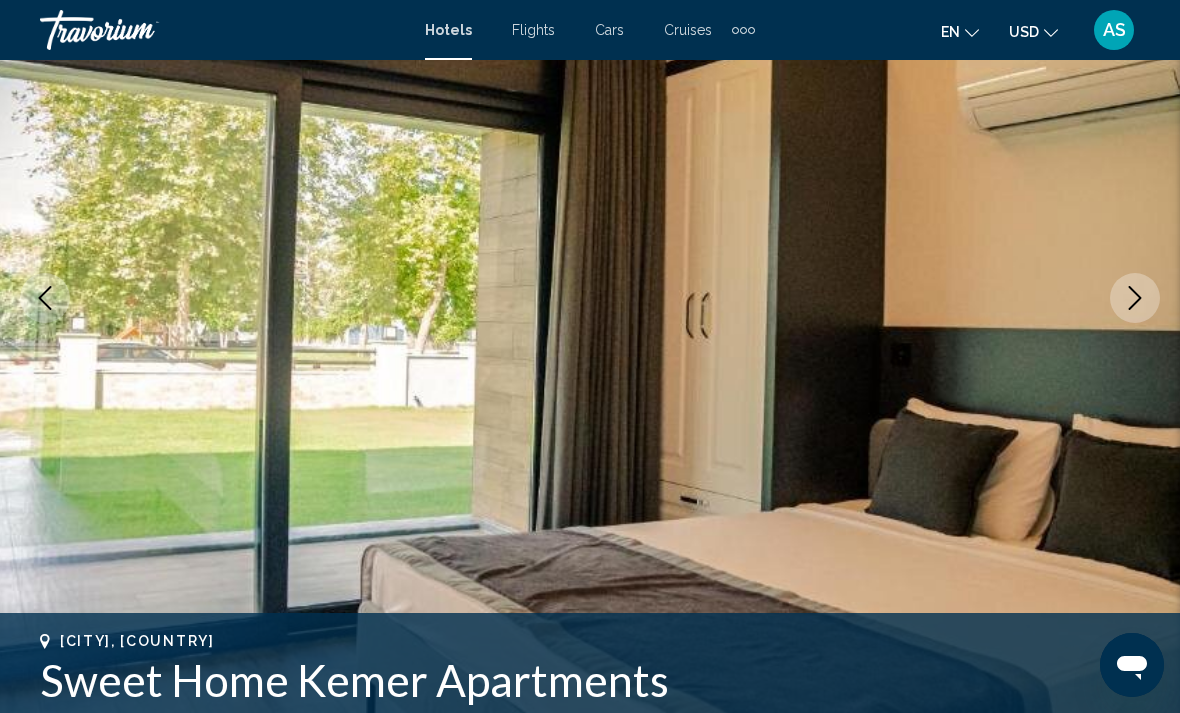 click 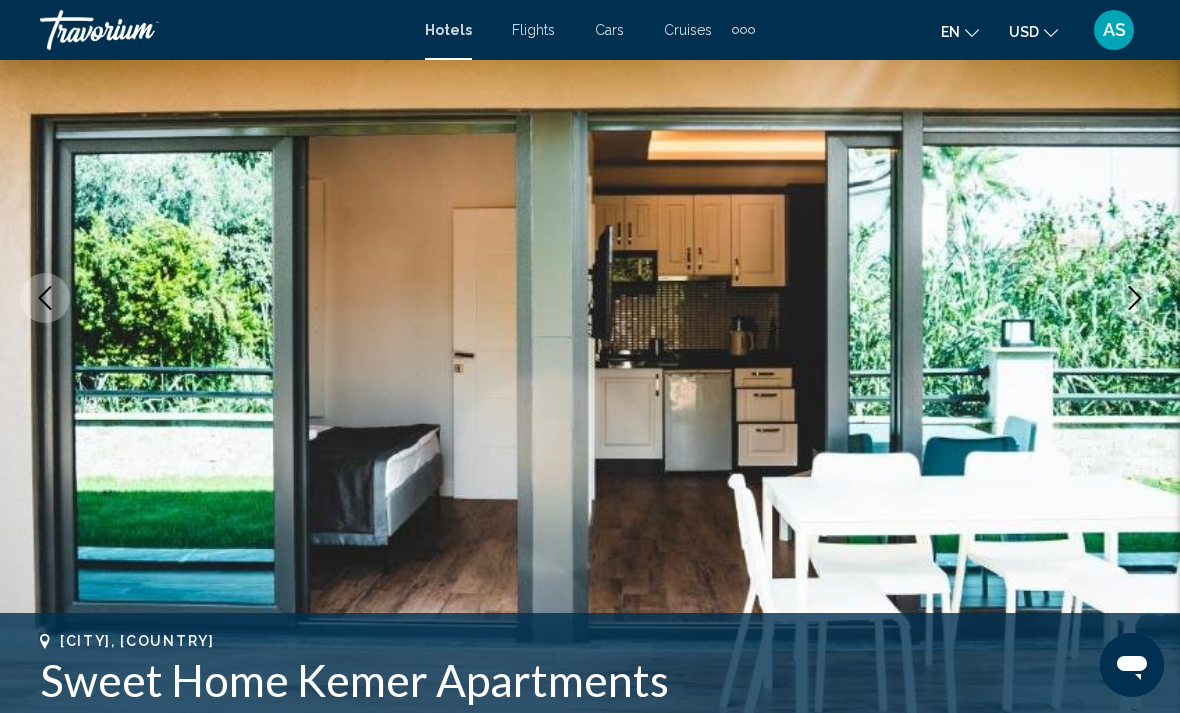 click 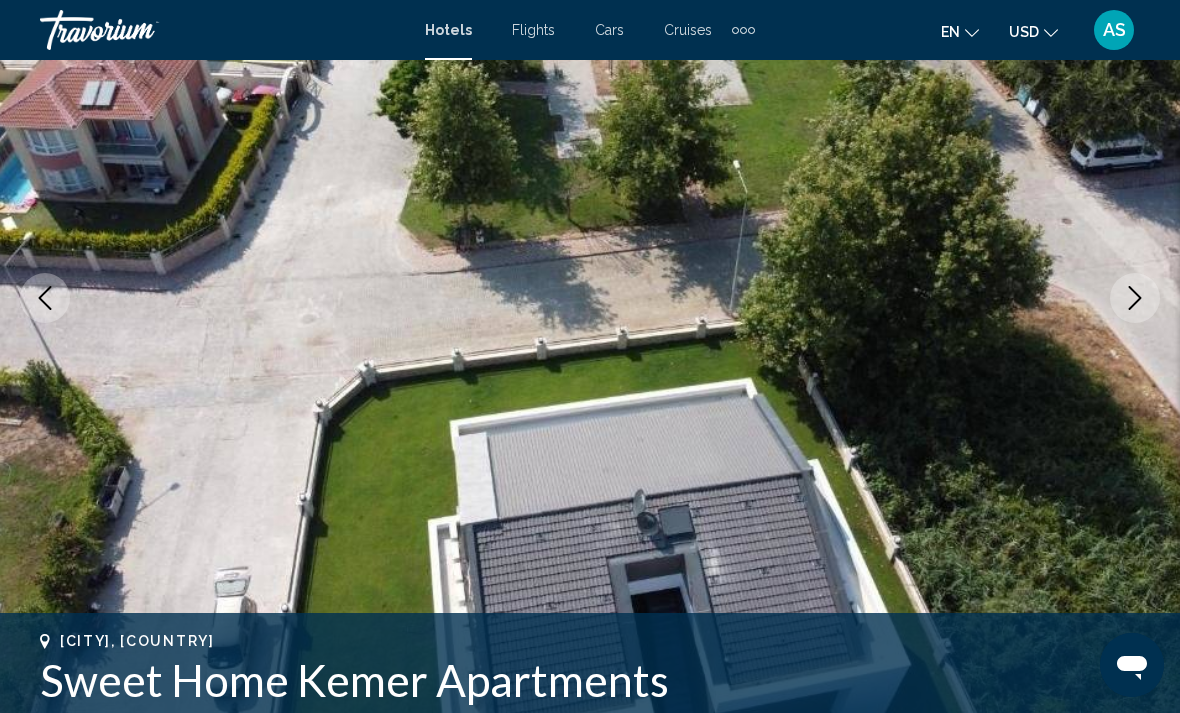click 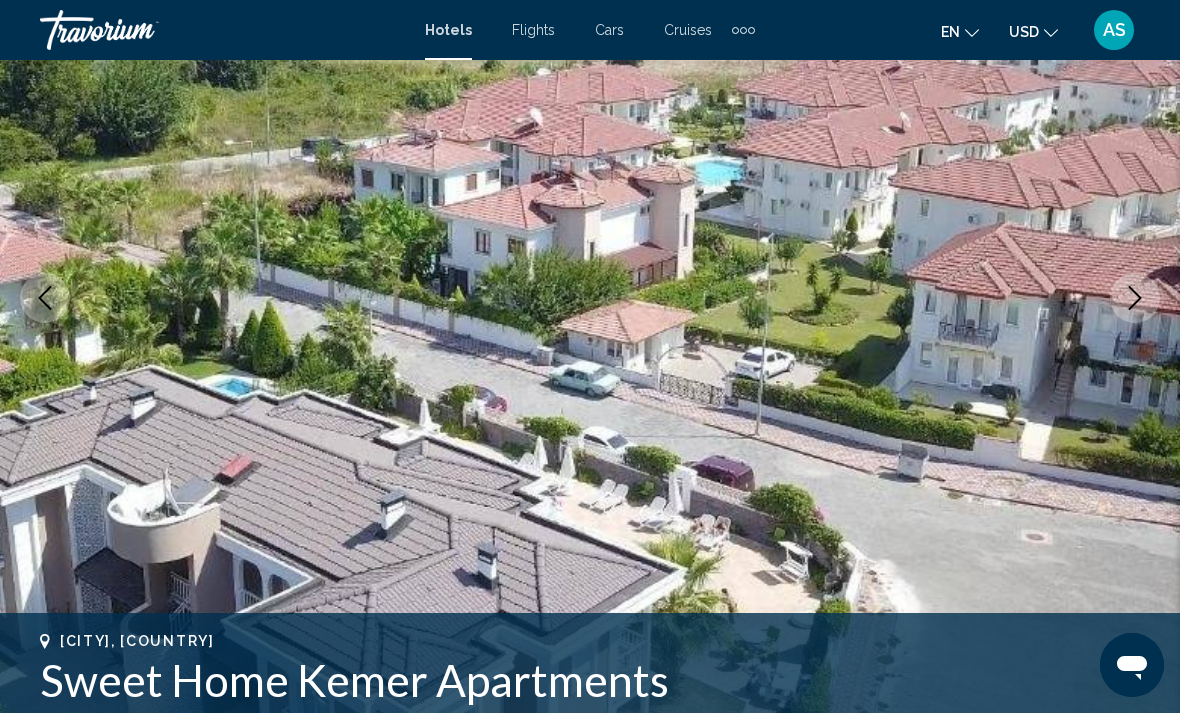 click 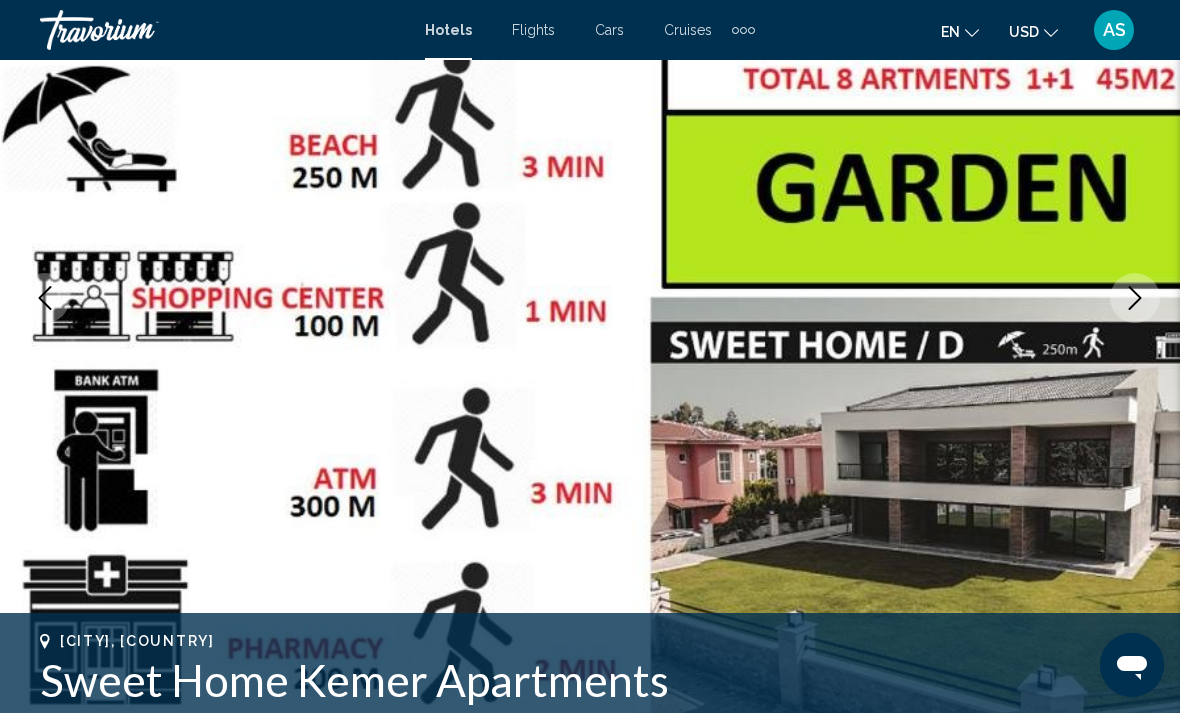 click 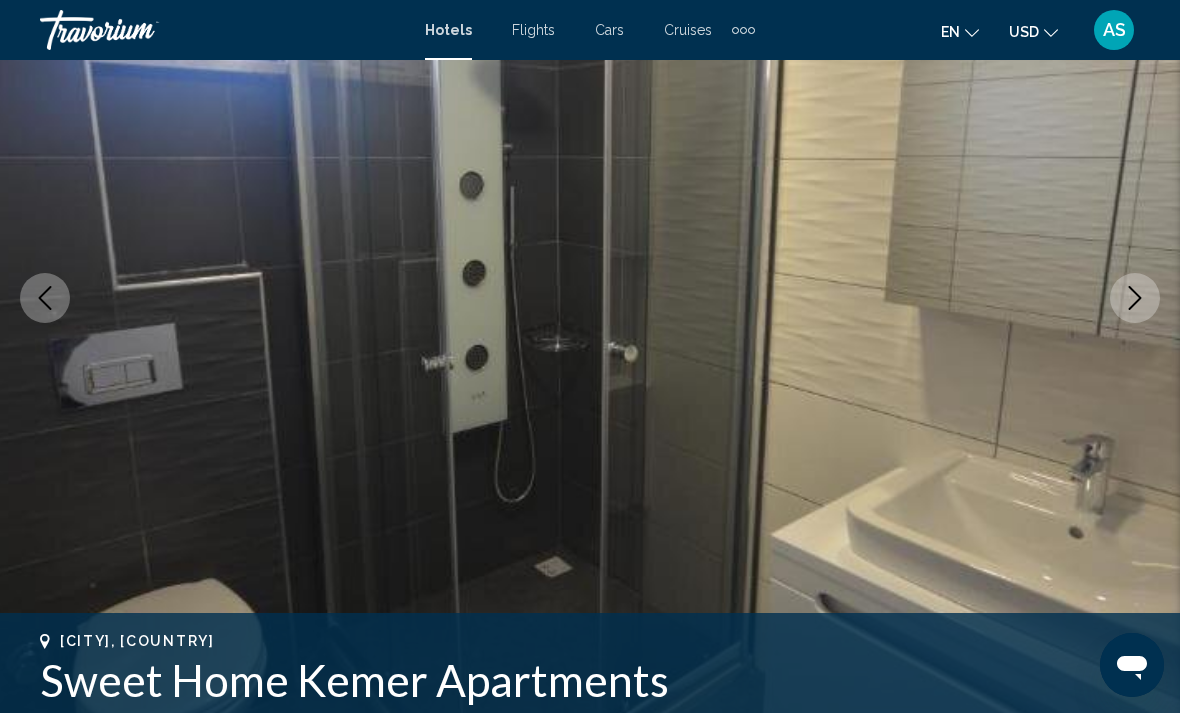 click 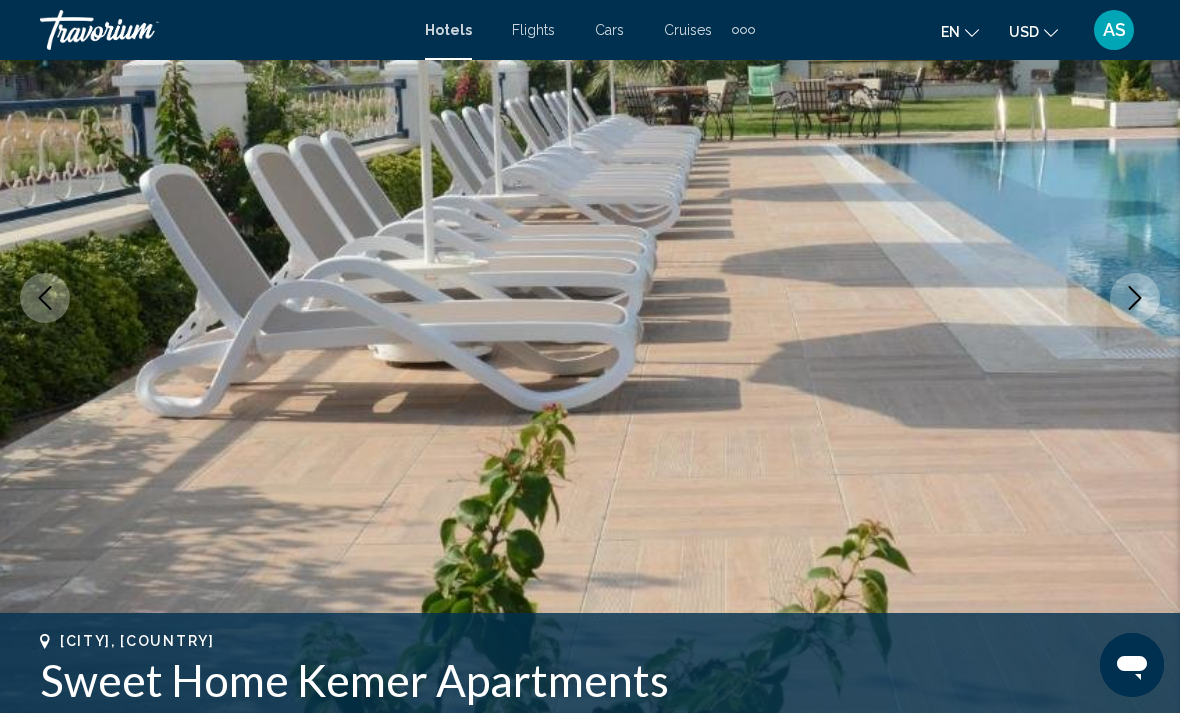 click 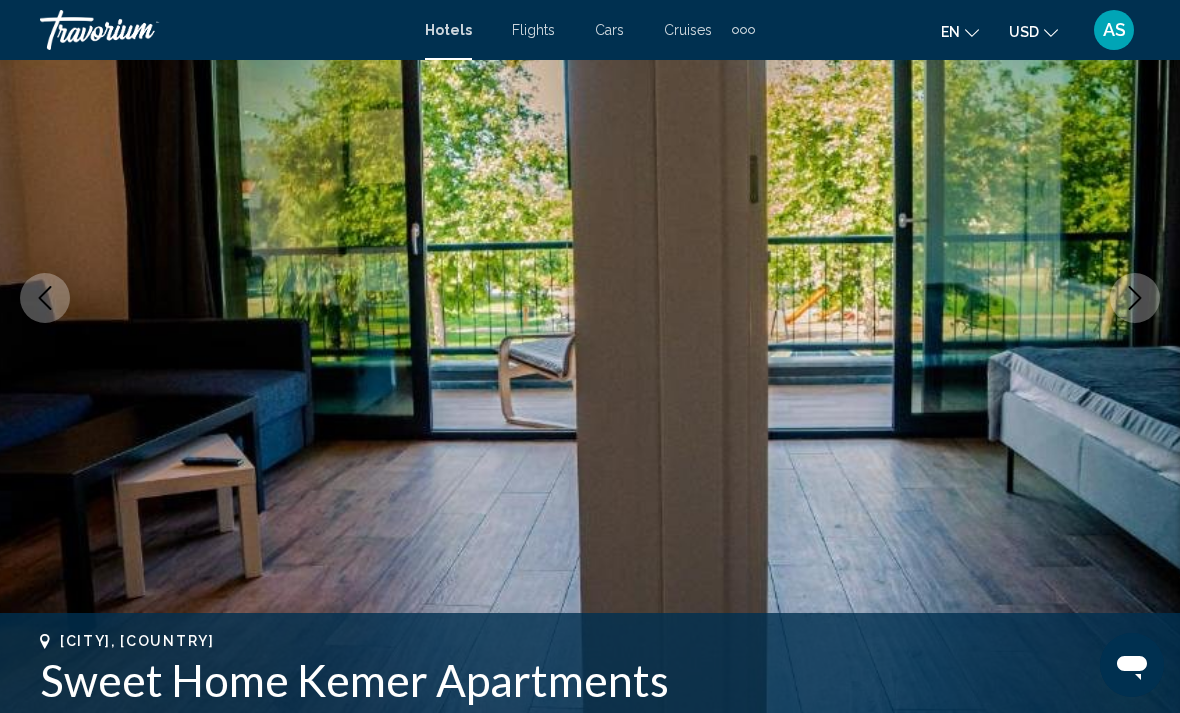 click 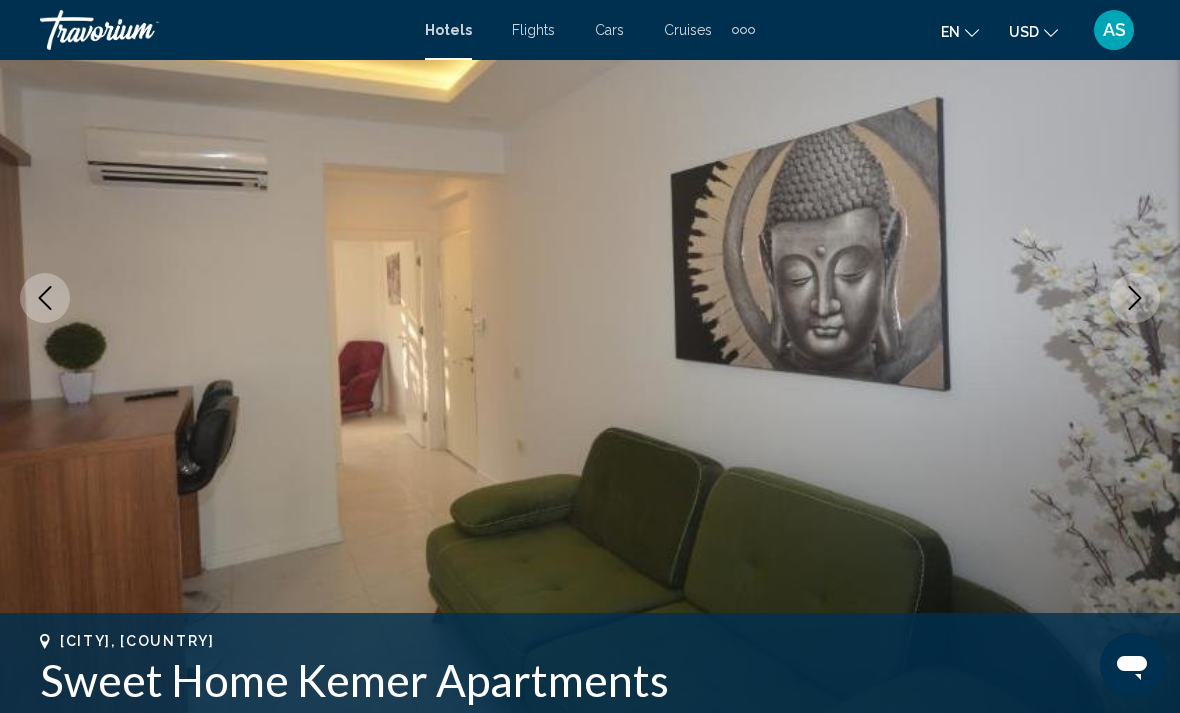 click 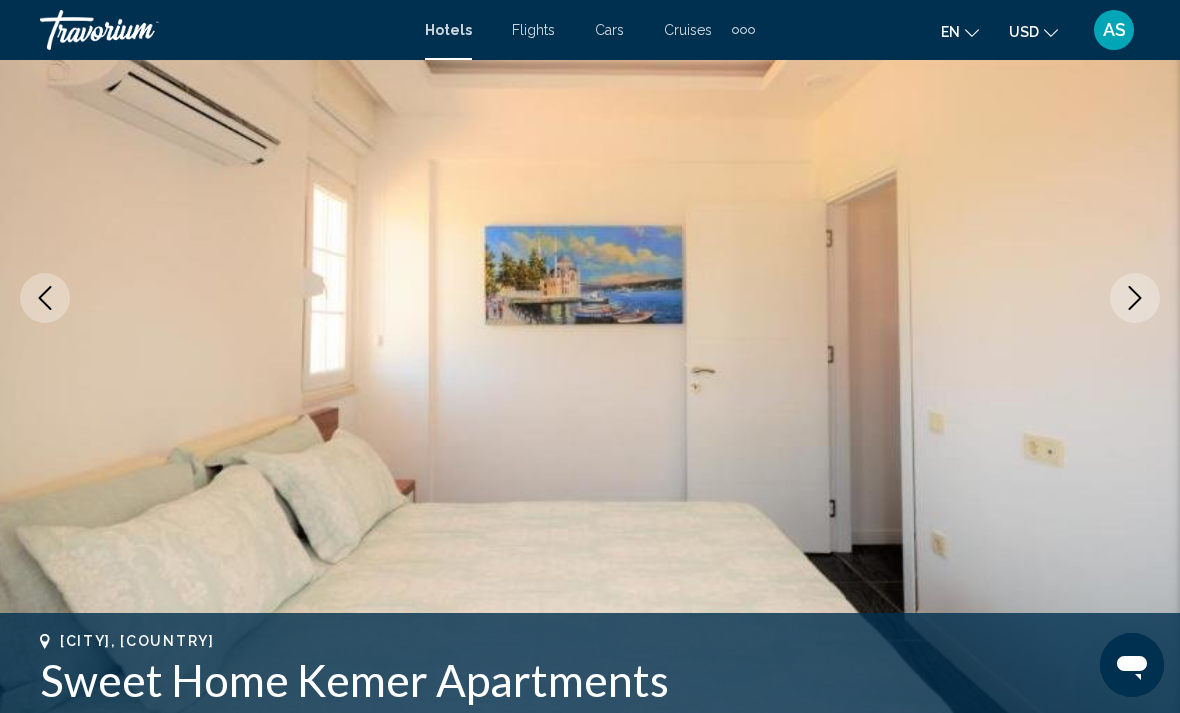 click 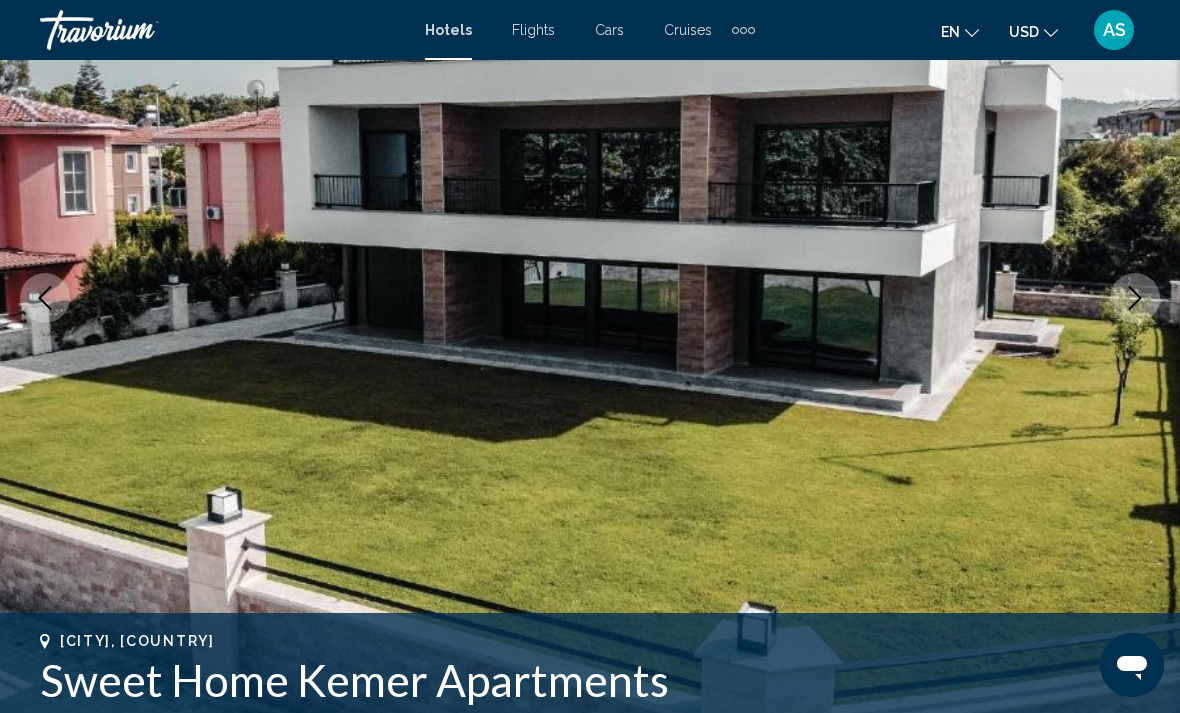 click 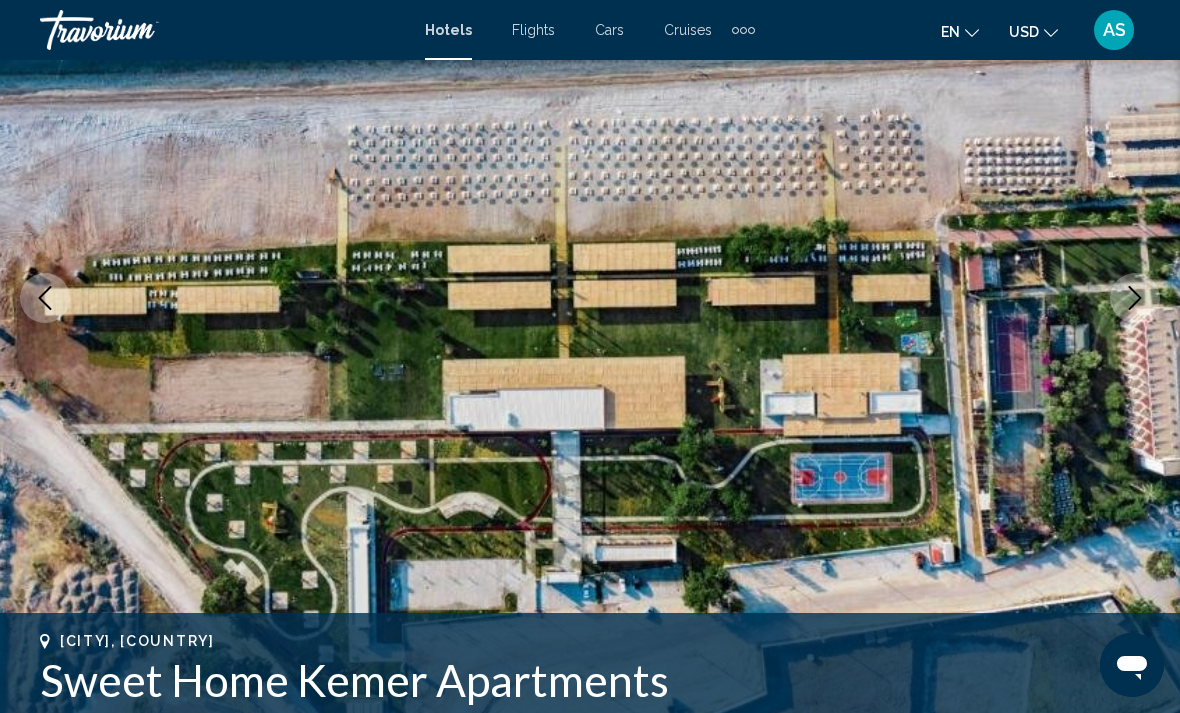 click at bounding box center (590, 298) 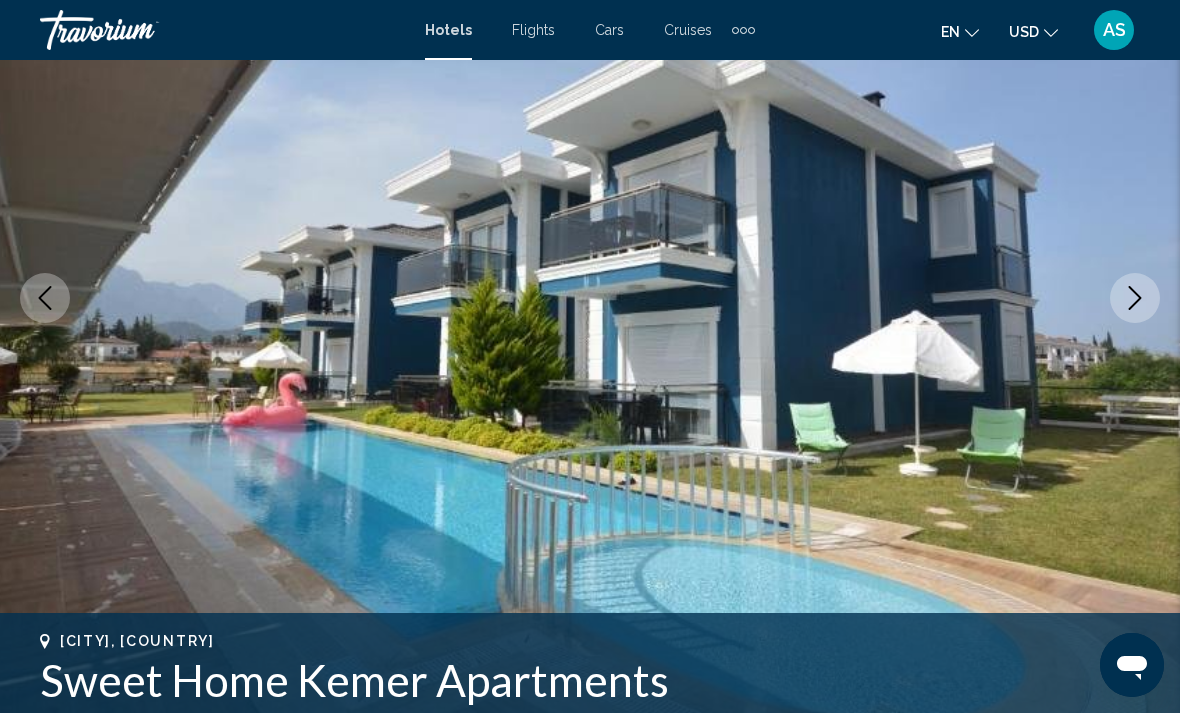 click at bounding box center [1135, 298] 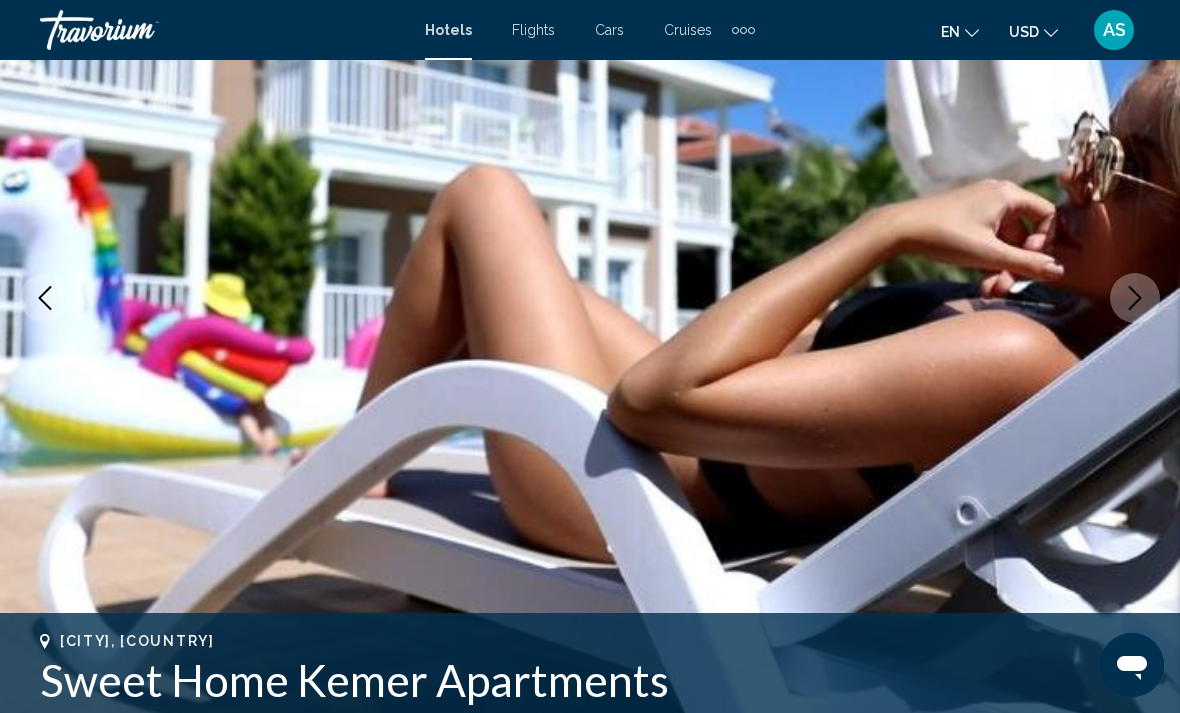 click at bounding box center [590, 298] 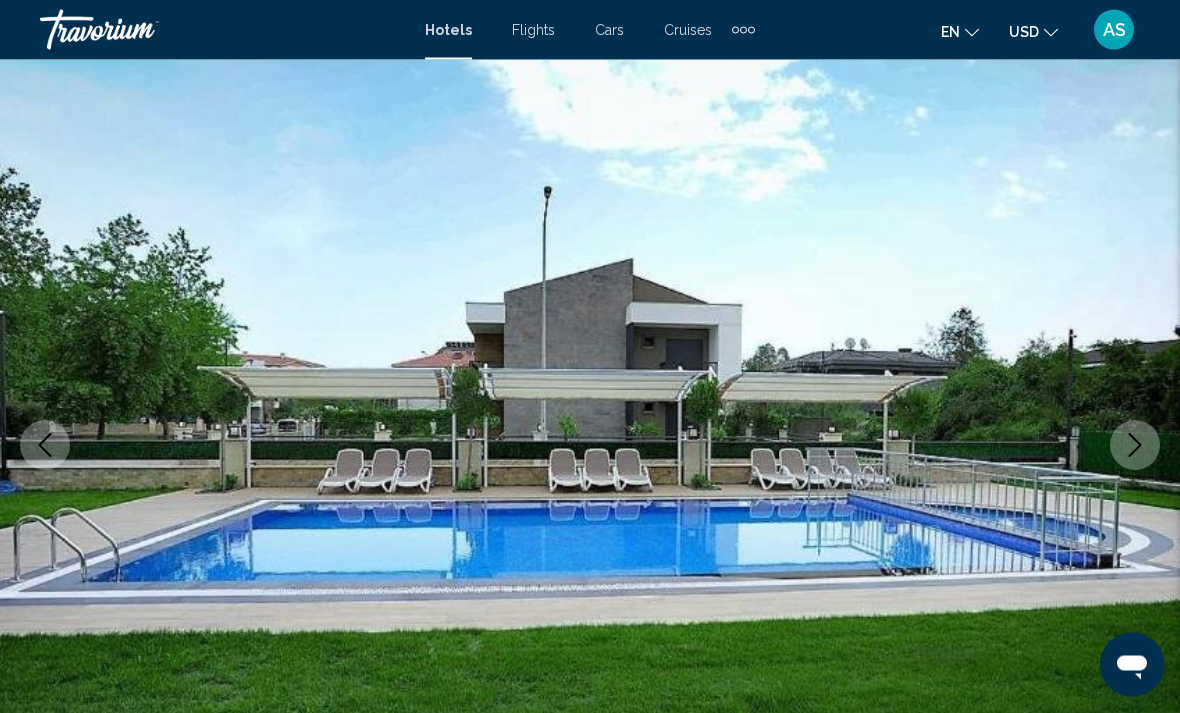 click 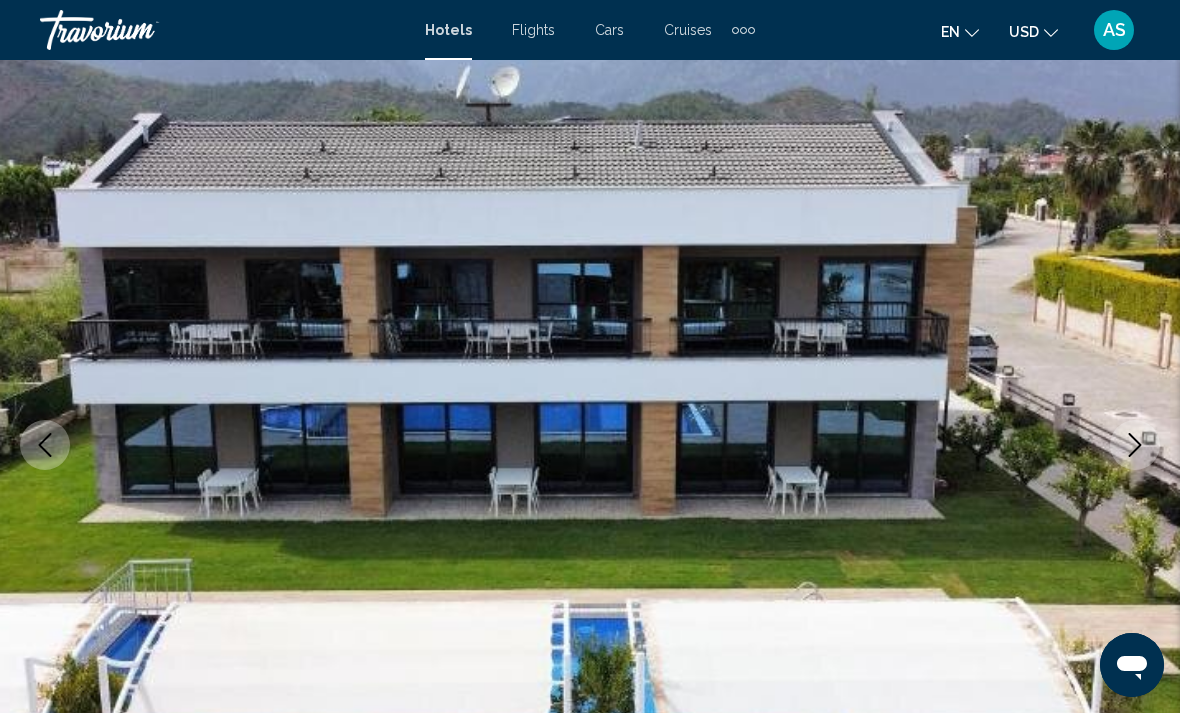 click at bounding box center (1135, 445) 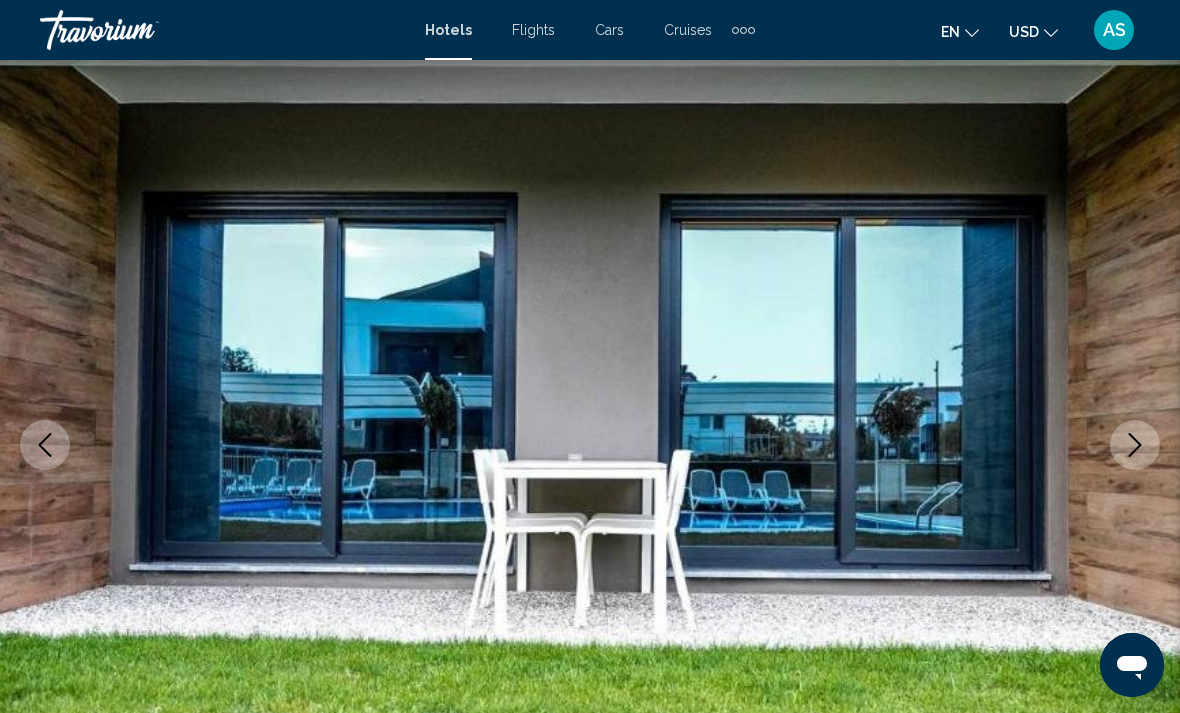 click at bounding box center [590, 445] 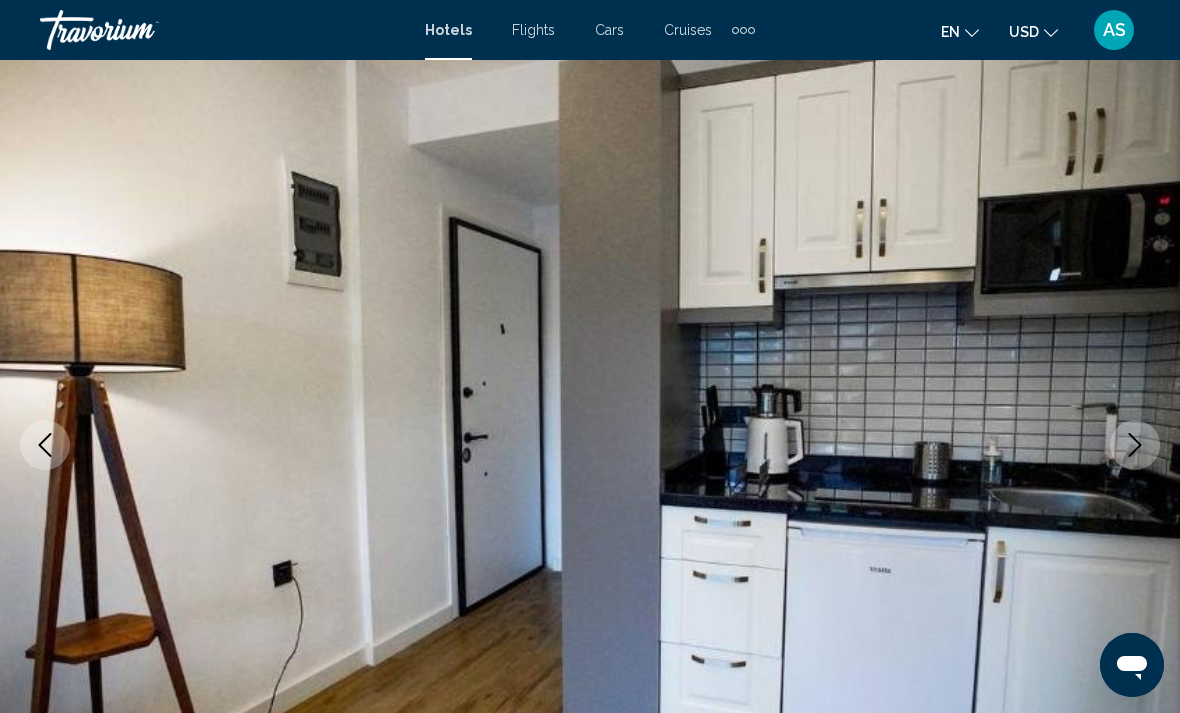 click at bounding box center (1135, 445) 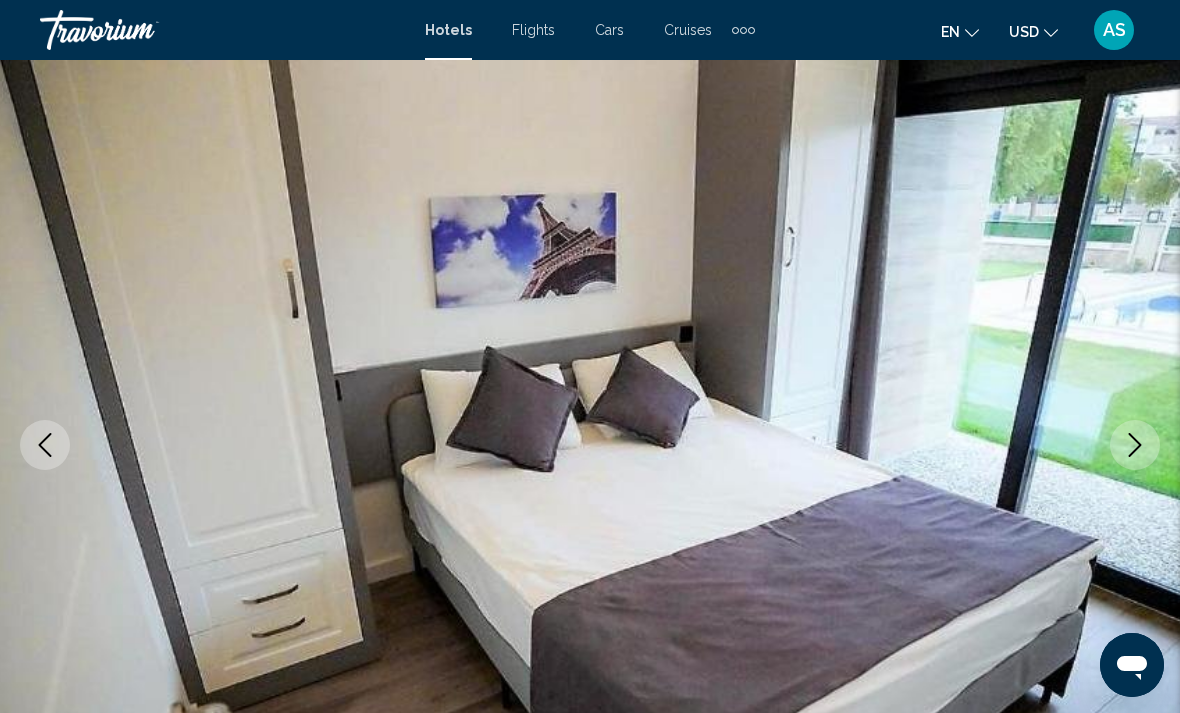 click at bounding box center (590, 445) 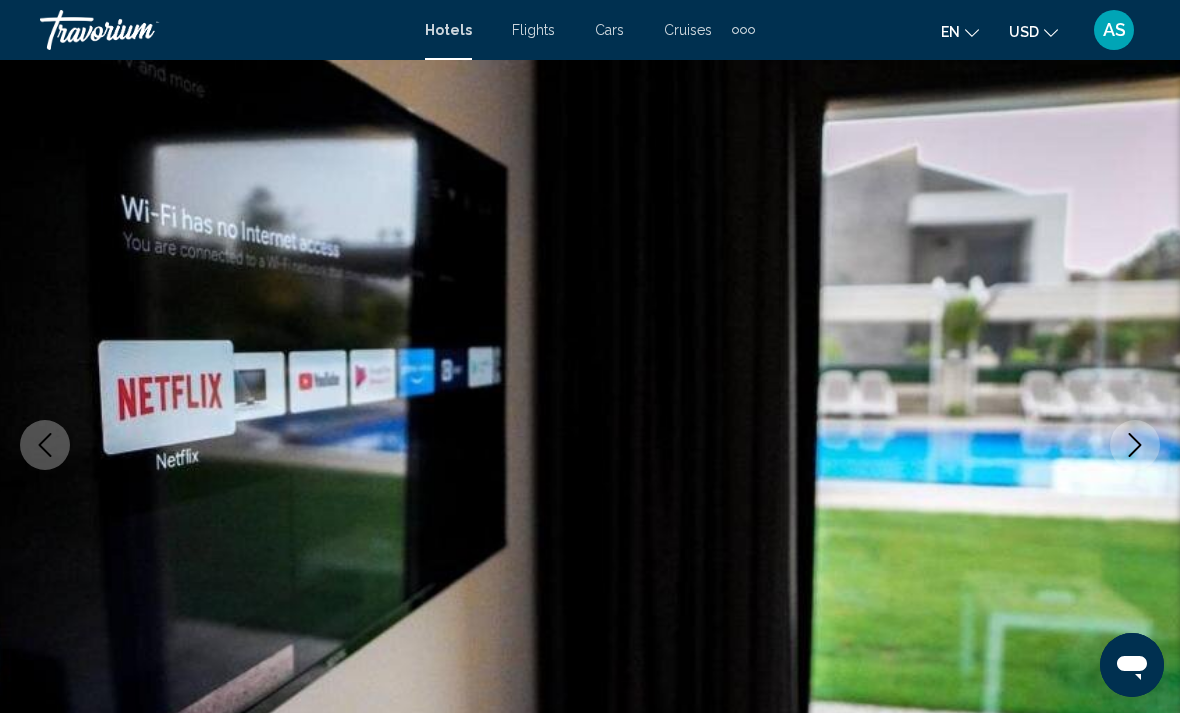 click at bounding box center (590, 445) 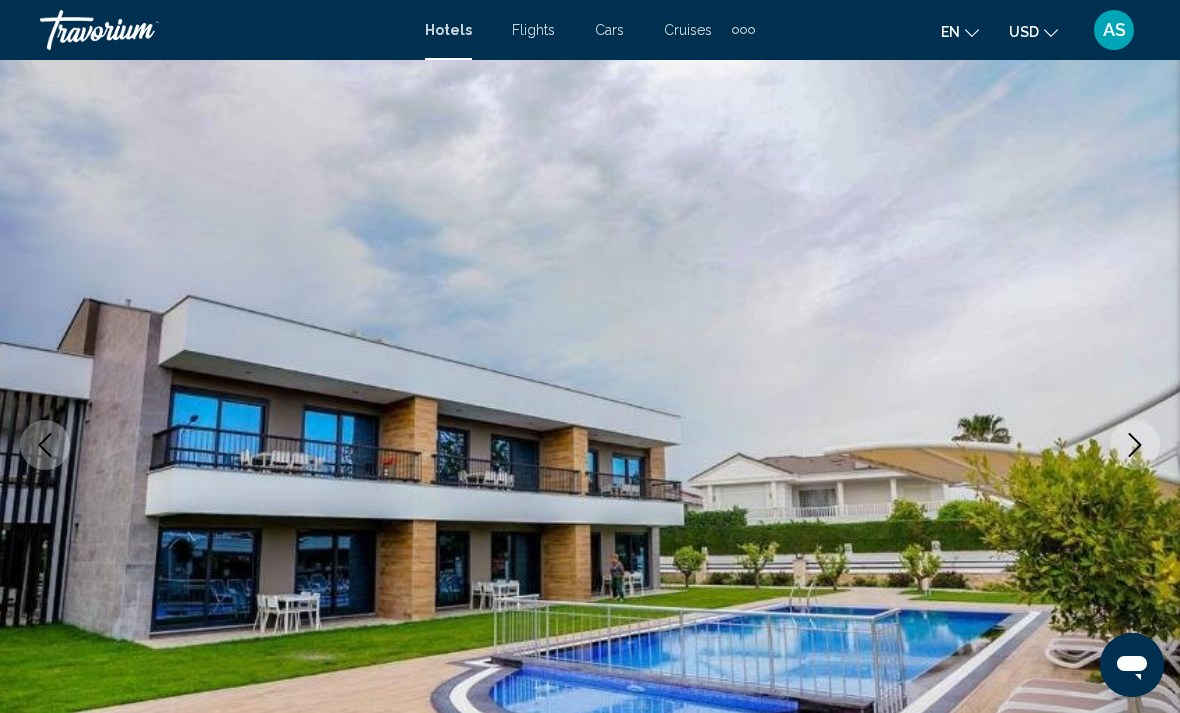 click at bounding box center [1135, 445] 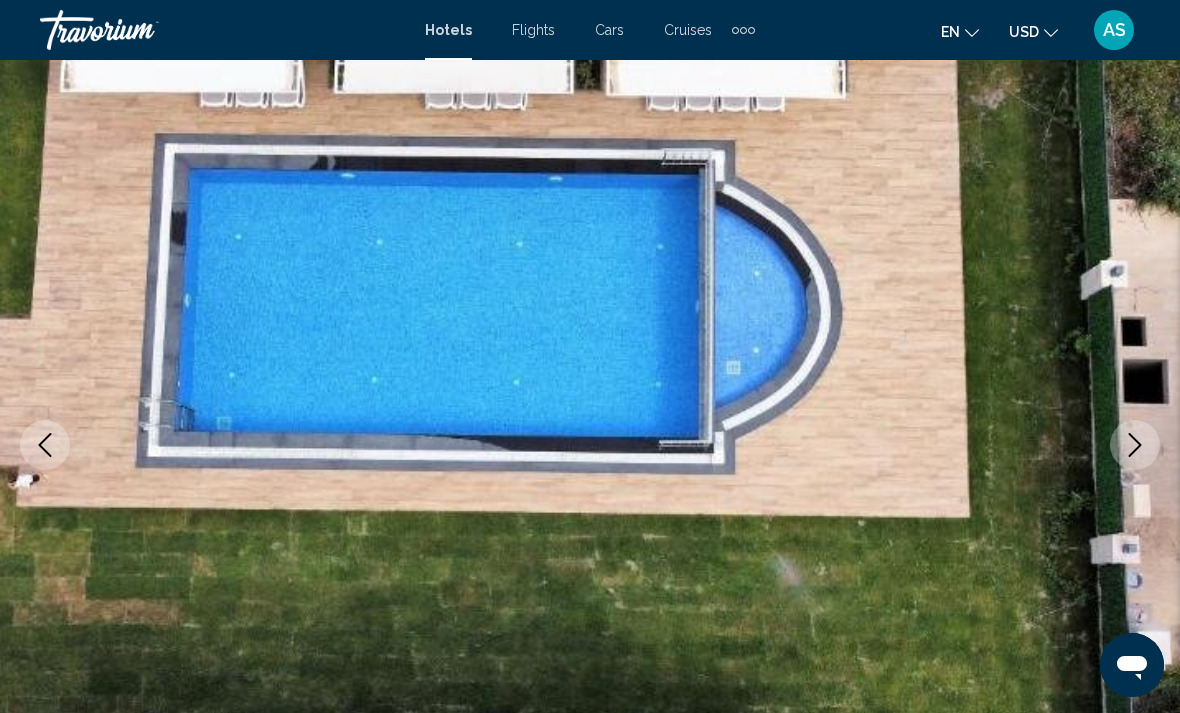 click at bounding box center [1135, 445] 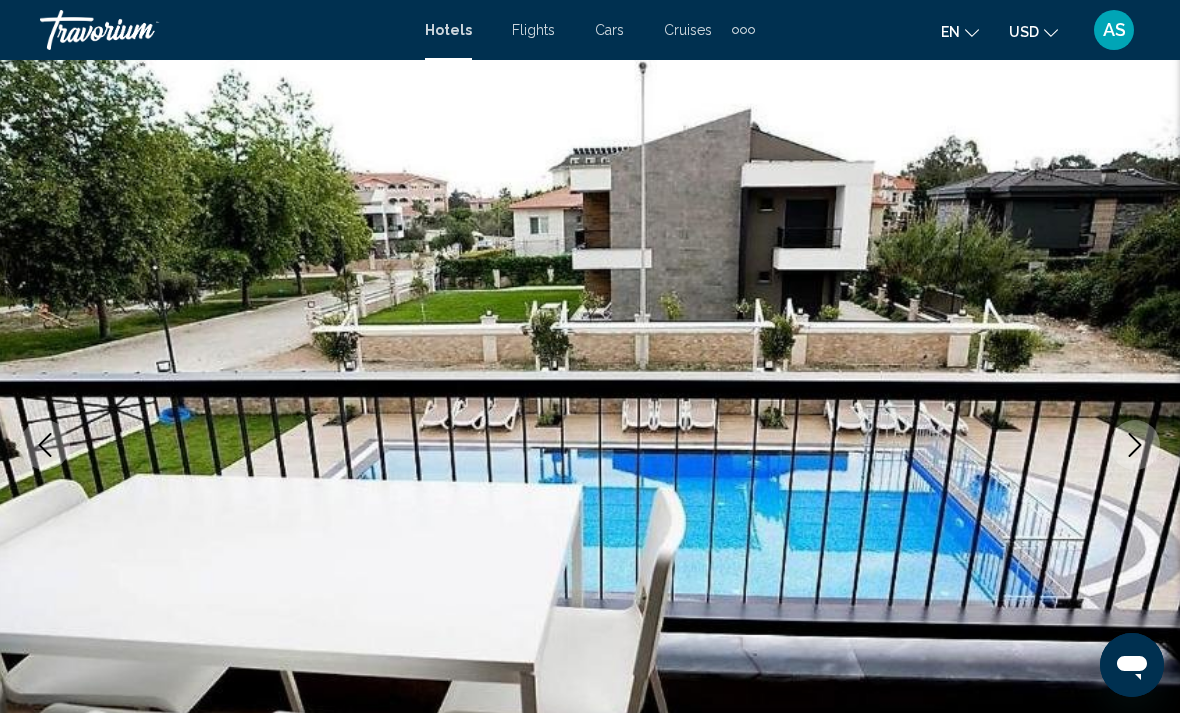 click at bounding box center (1135, 445) 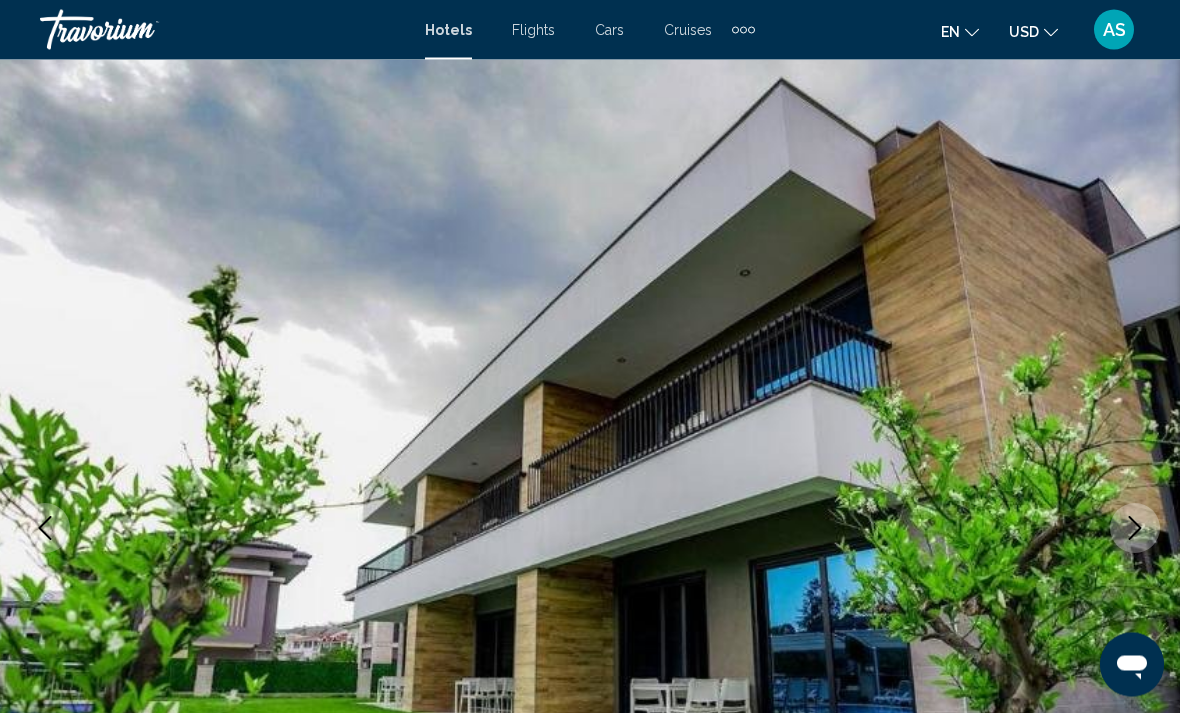 scroll, scrollTop: 0, scrollLeft: 0, axis: both 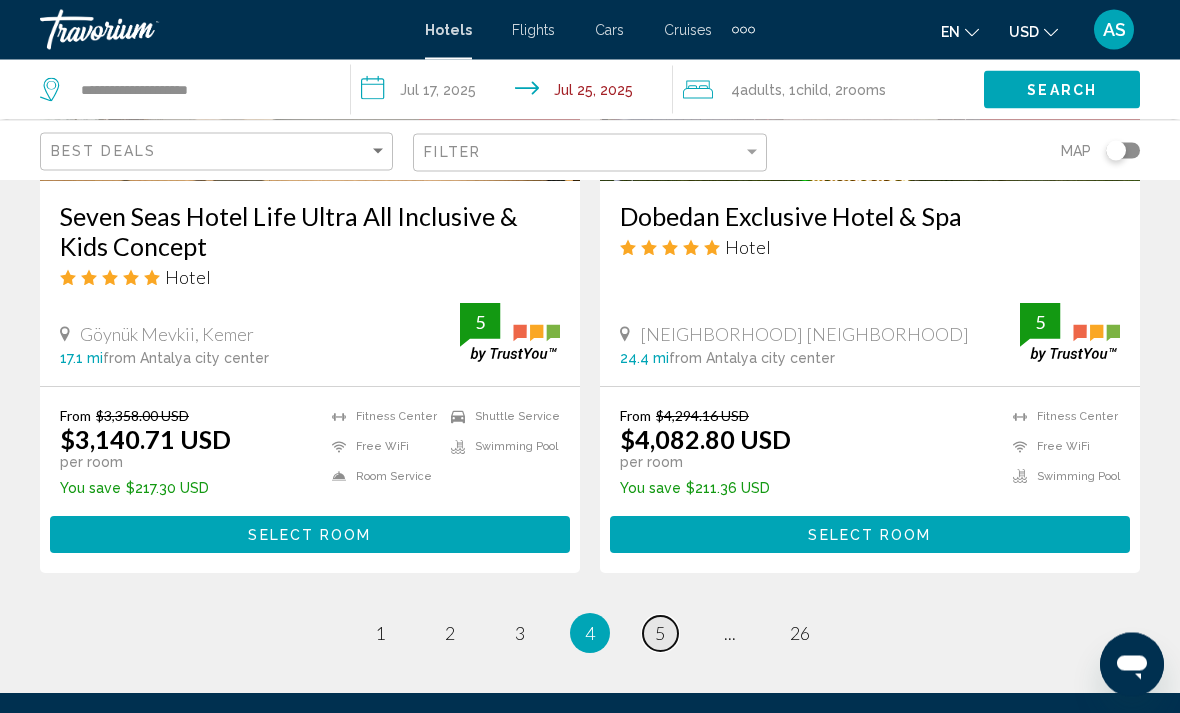 click on "page  5" at bounding box center (660, 634) 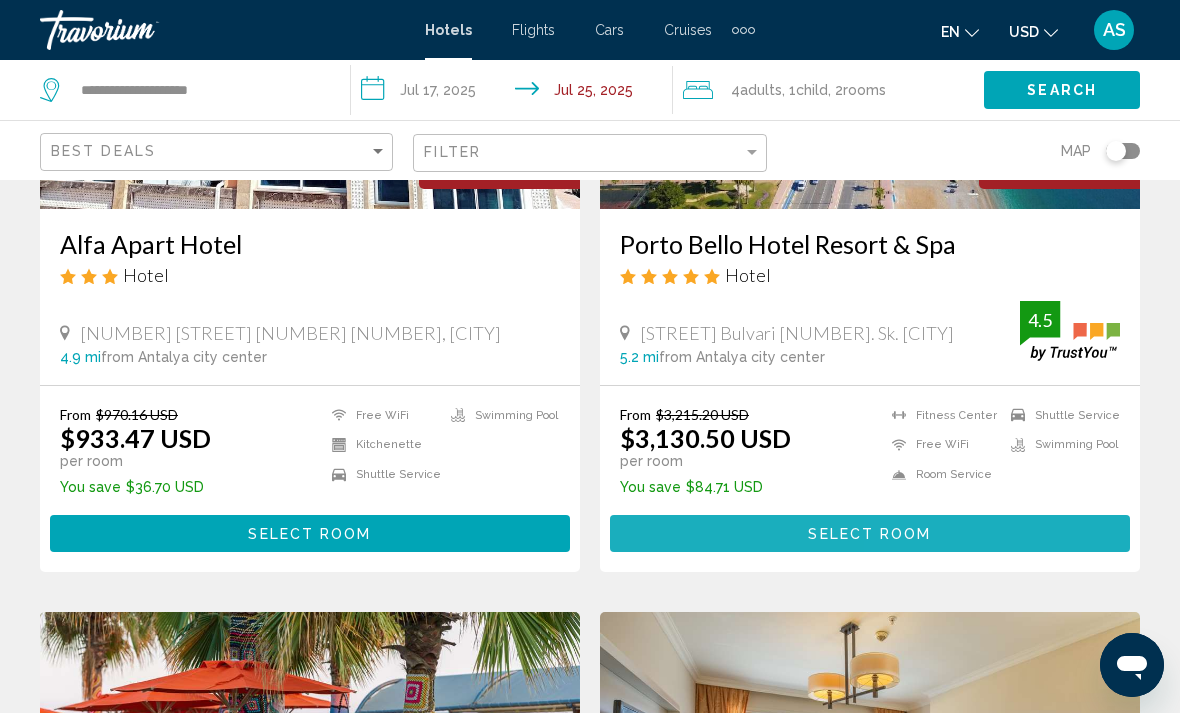scroll, scrollTop: 2618, scrollLeft: 0, axis: vertical 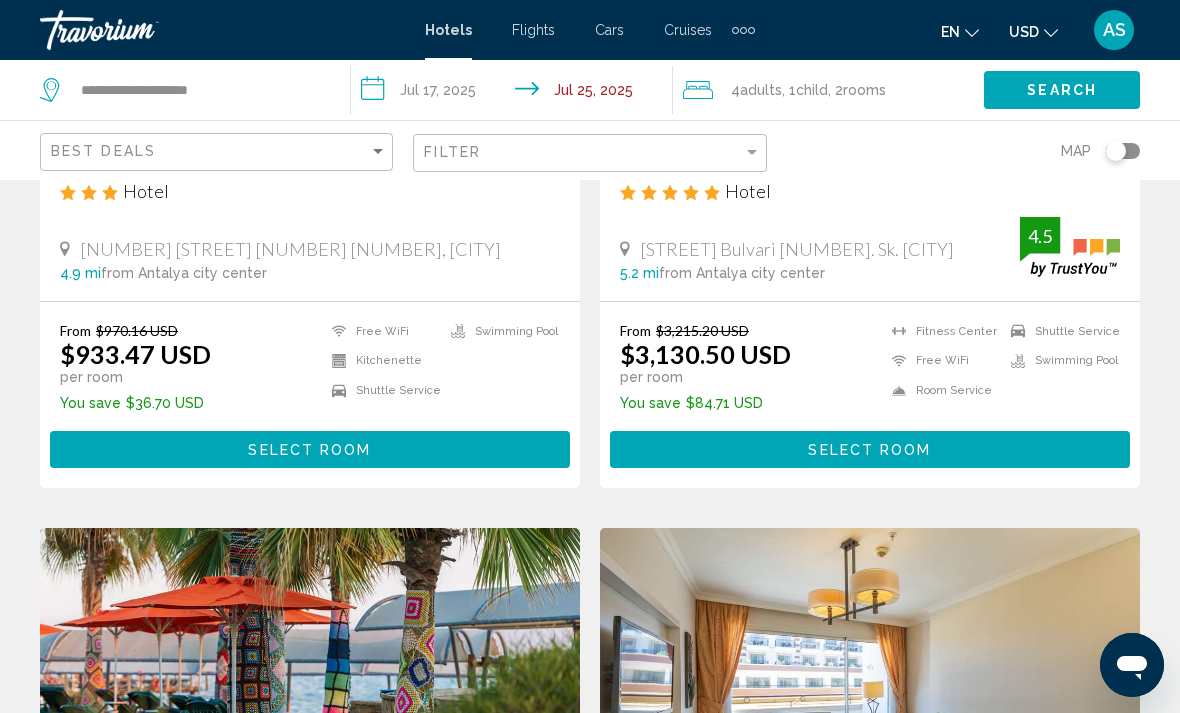 click on "Select Room" at bounding box center [310, 449] 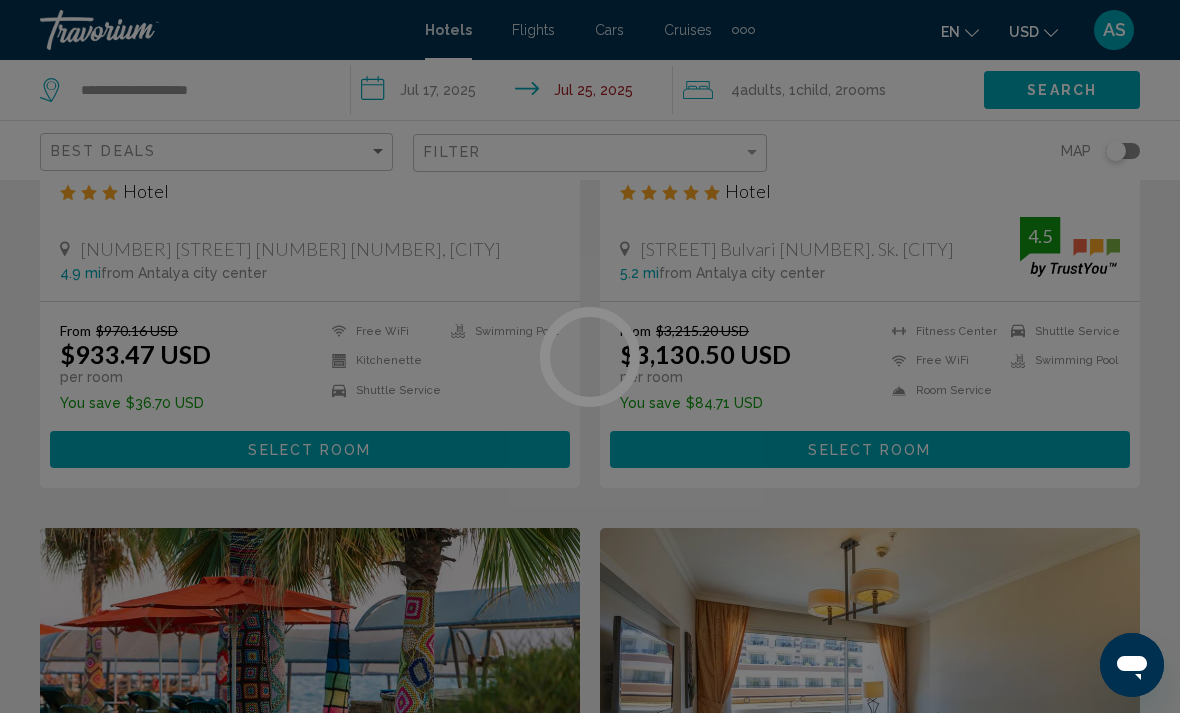 scroll, scrollTop: 0, scrollLeft: 0, axis: both 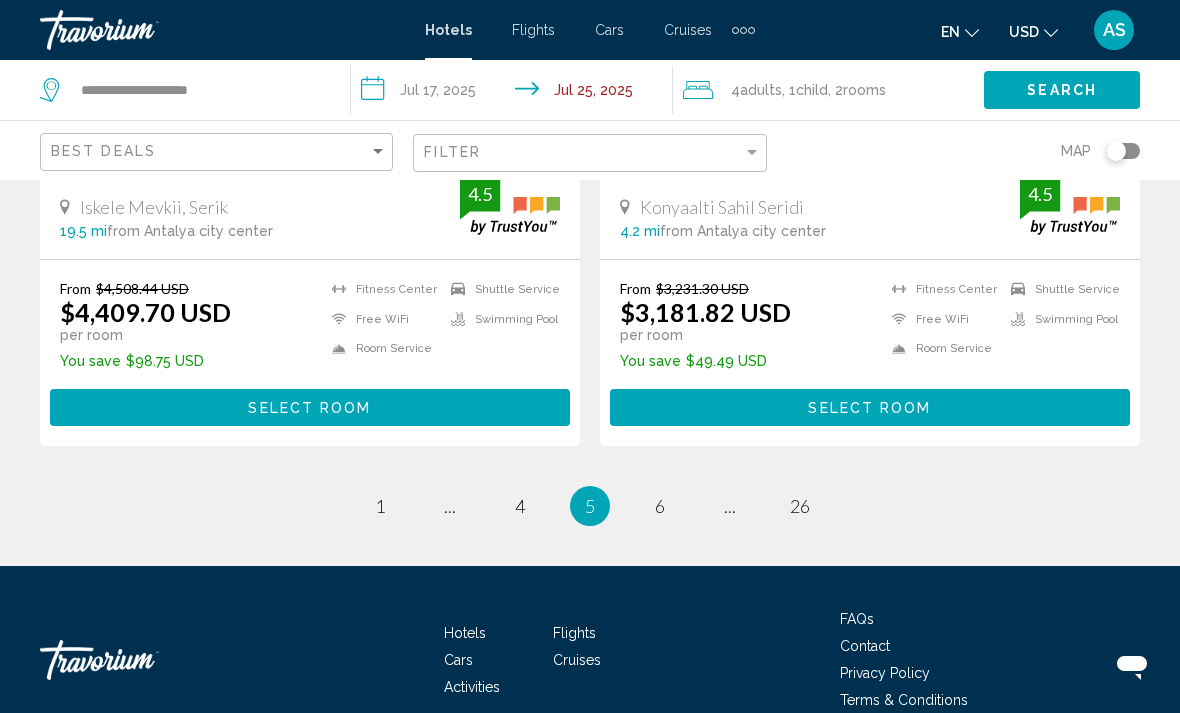 click on "5 / 26  page  1 page  ... page  4 You're on page  5 page  6 page  ... page  26" at bounding box center (590, 506) 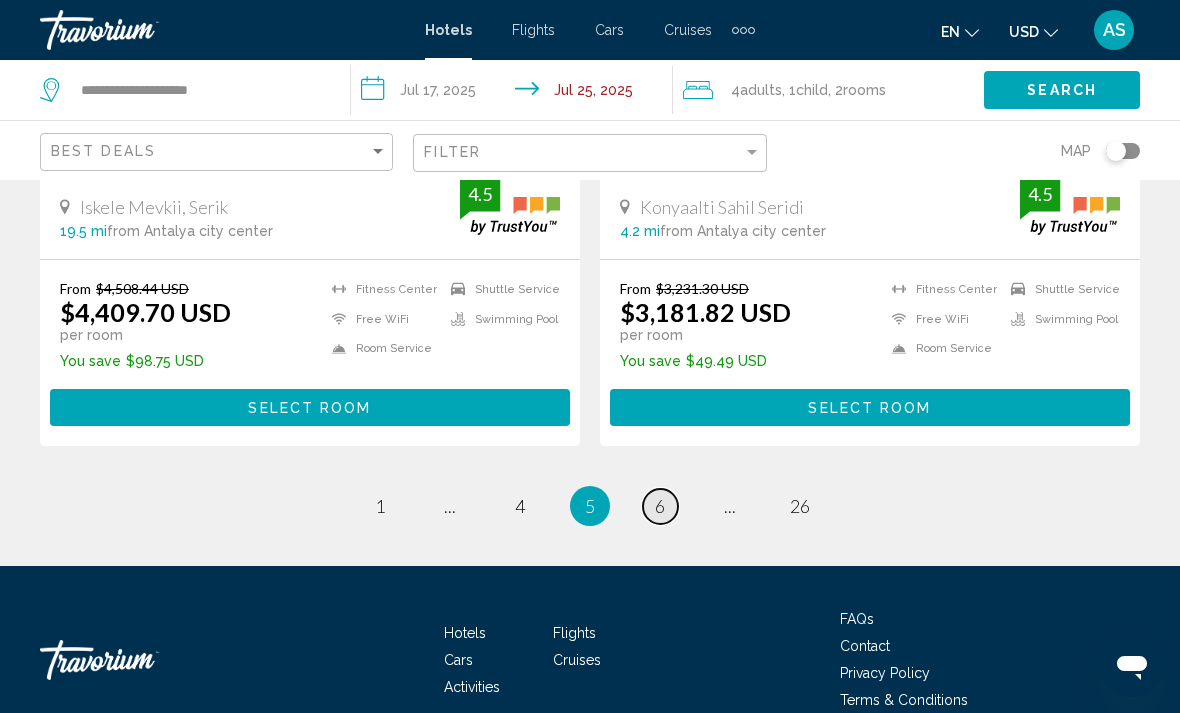 click on "page  6" at bounding box center (660, 506) 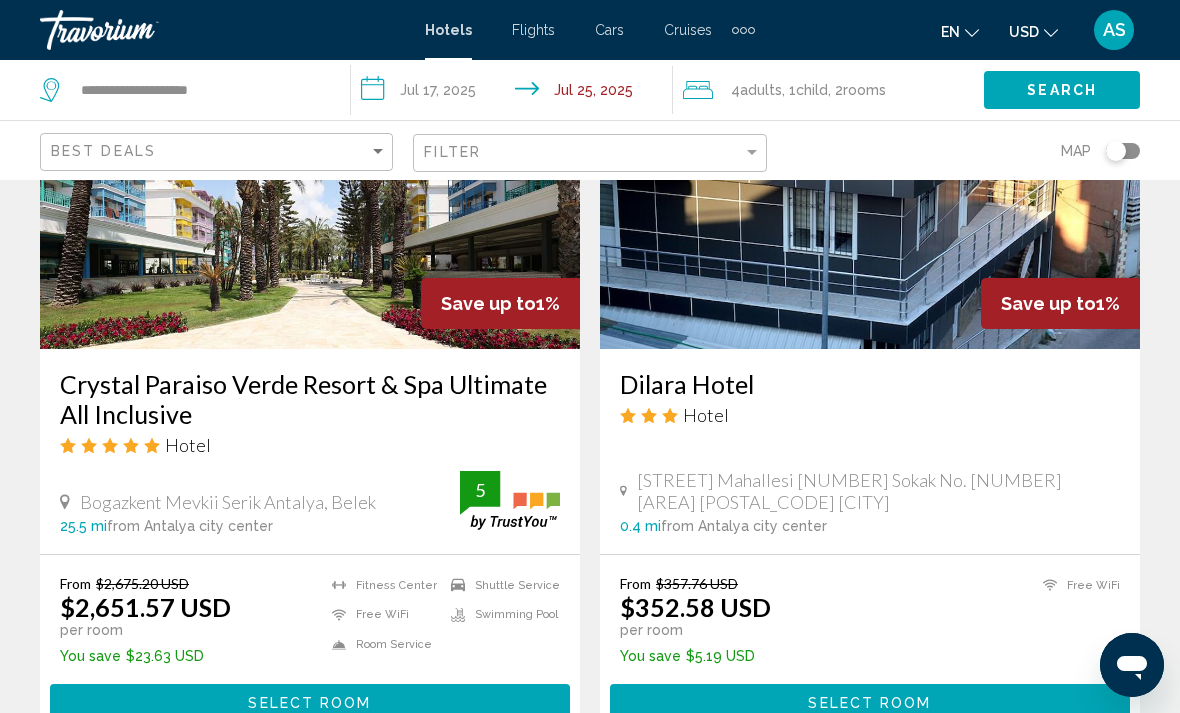 scroll, scrollTop: 2430, scrollLeft: 0, axis: vertical 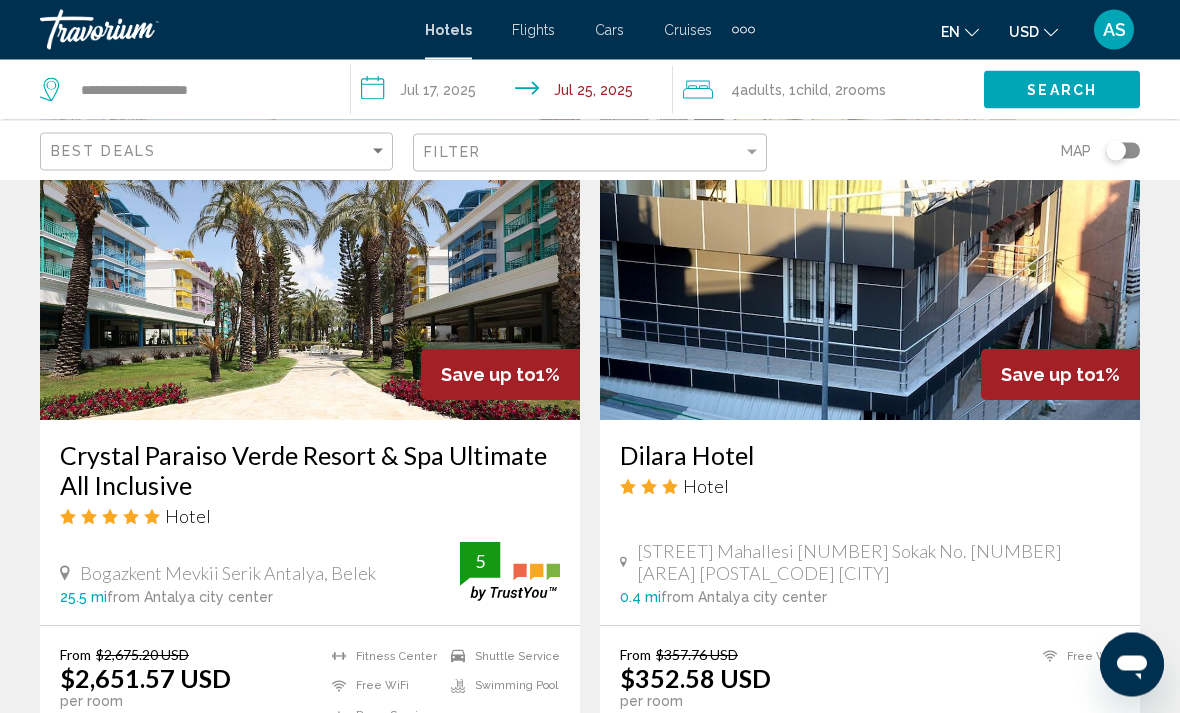 click at bounding box center (870, 261) 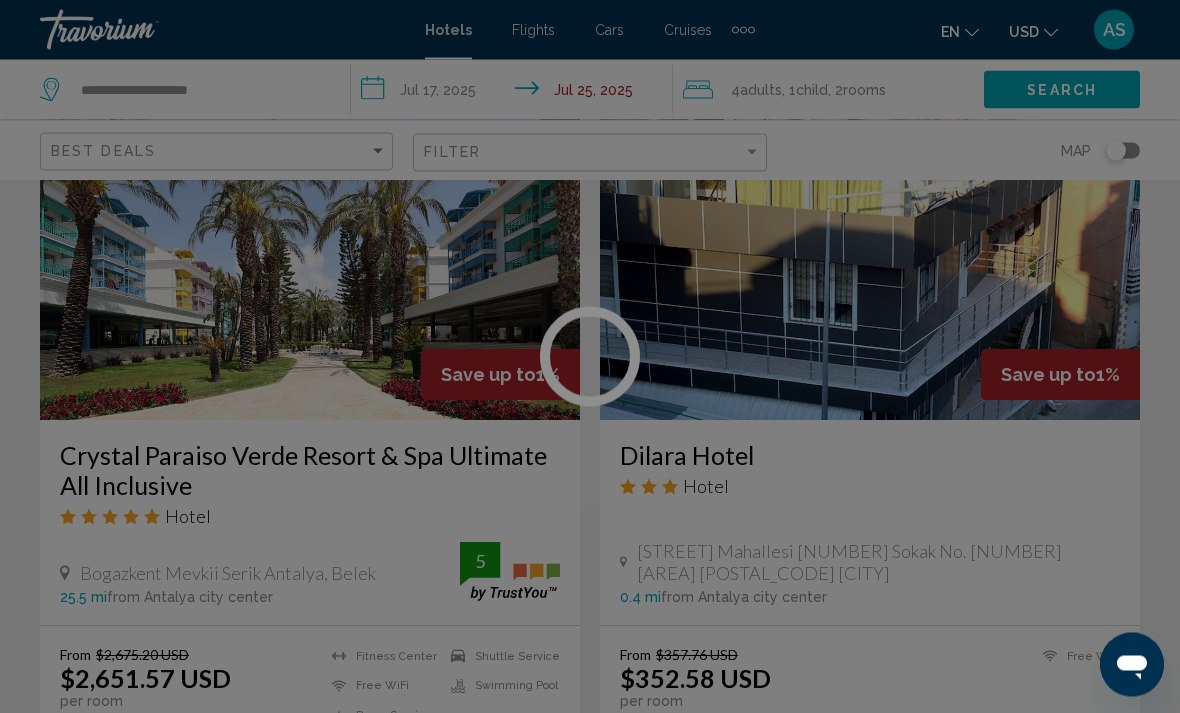 scroll, scrollTop: 2350, scrollLeft: 0, axis: vertical 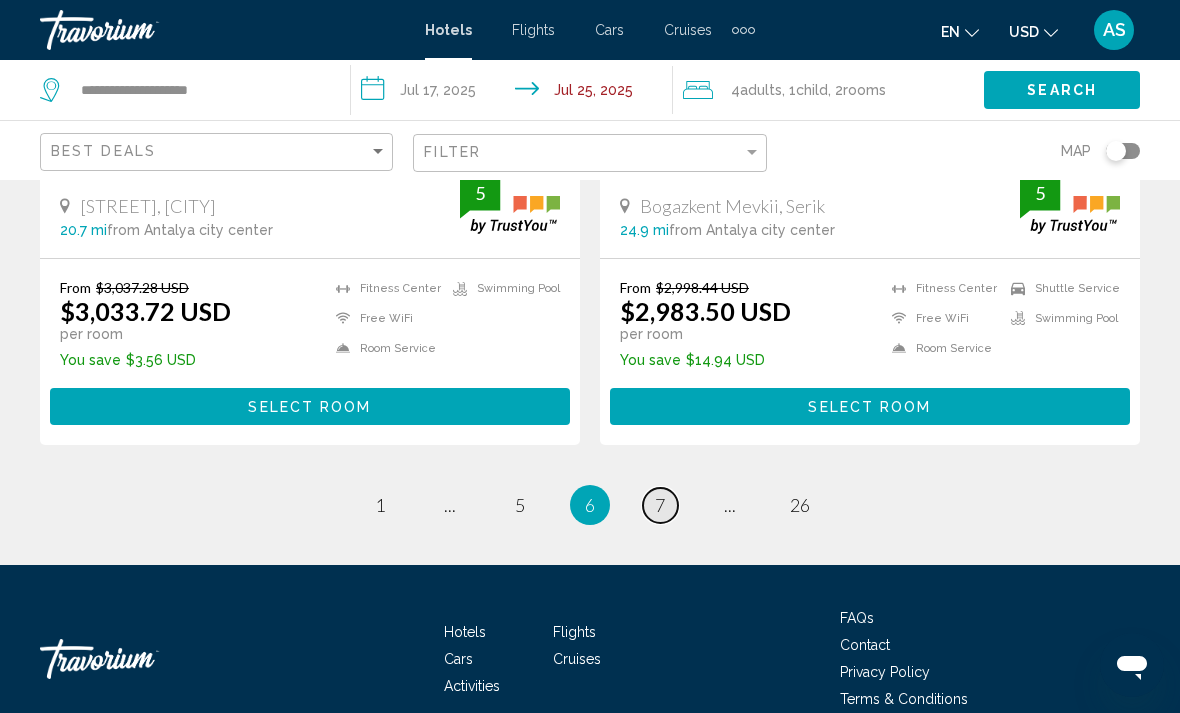 click on "7" at bounding box center (660, 505) 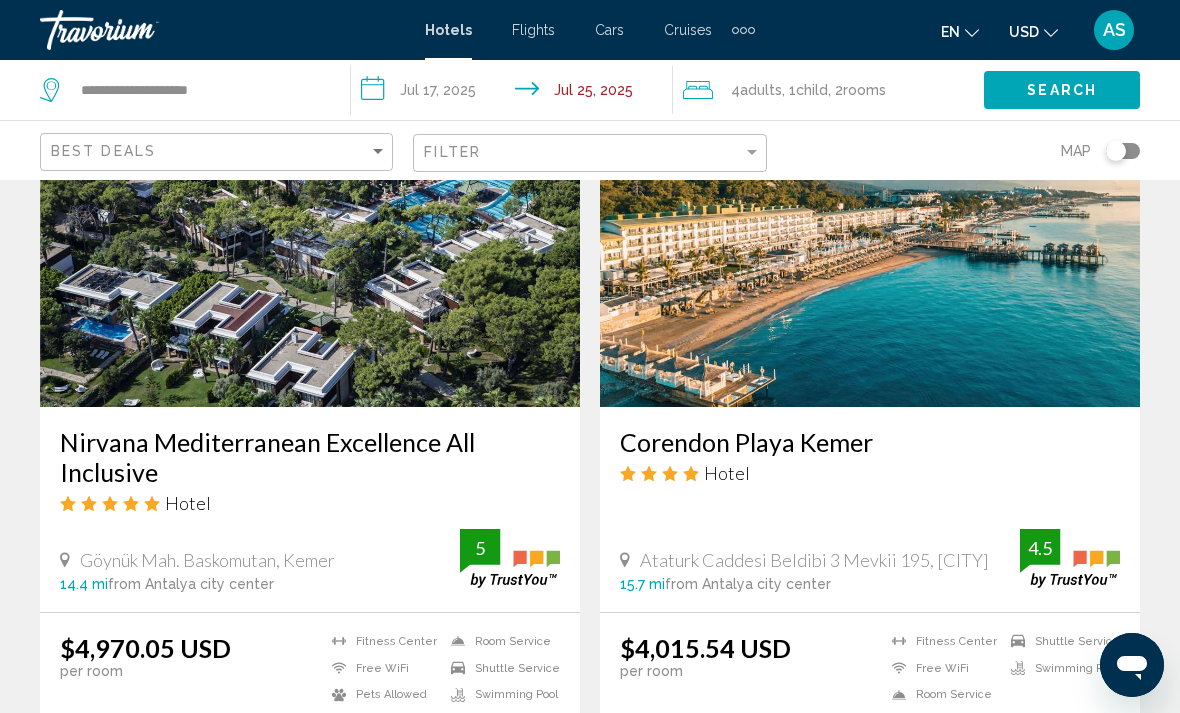 scroll, scrollTop: 3097, scrollLeft: 0, axis: vertical 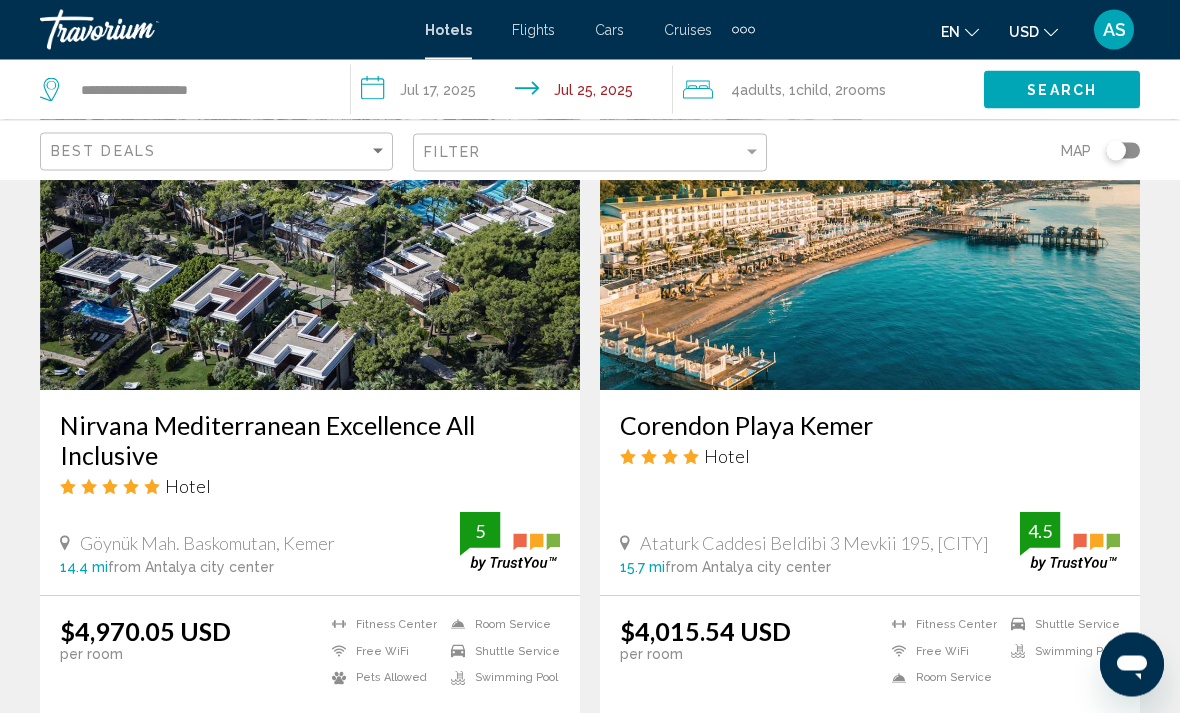 click on "rooms" 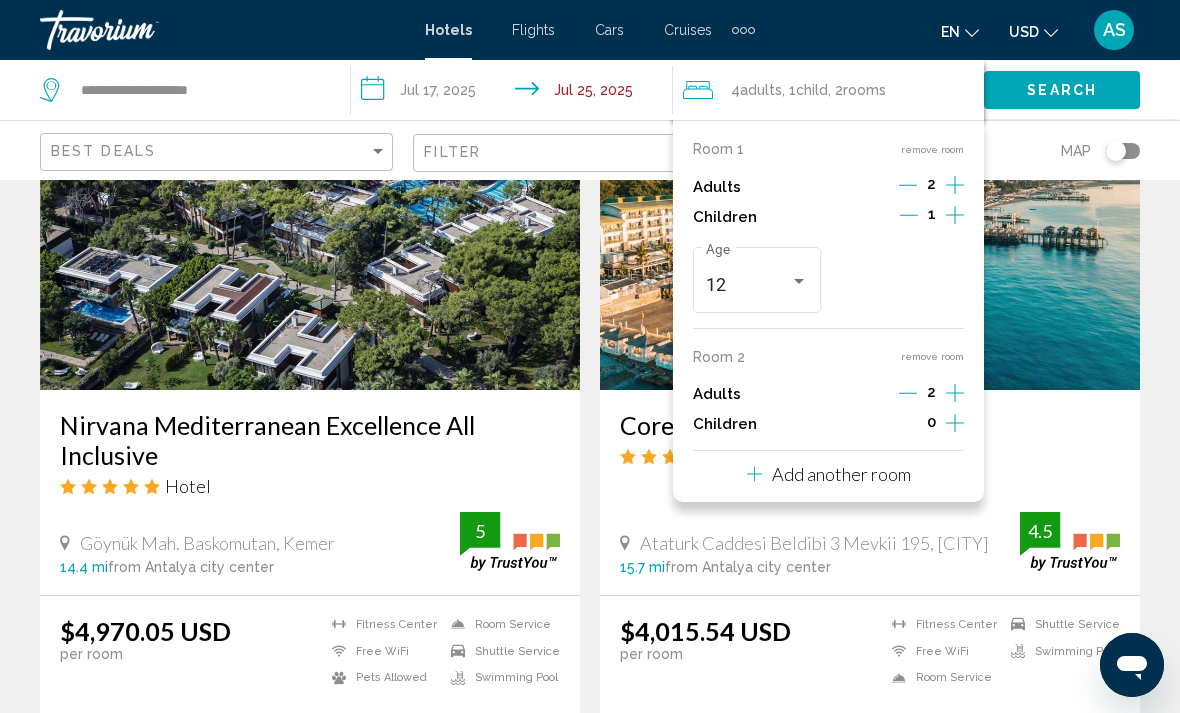 click on "remove room" at bounding box center [932, 356] 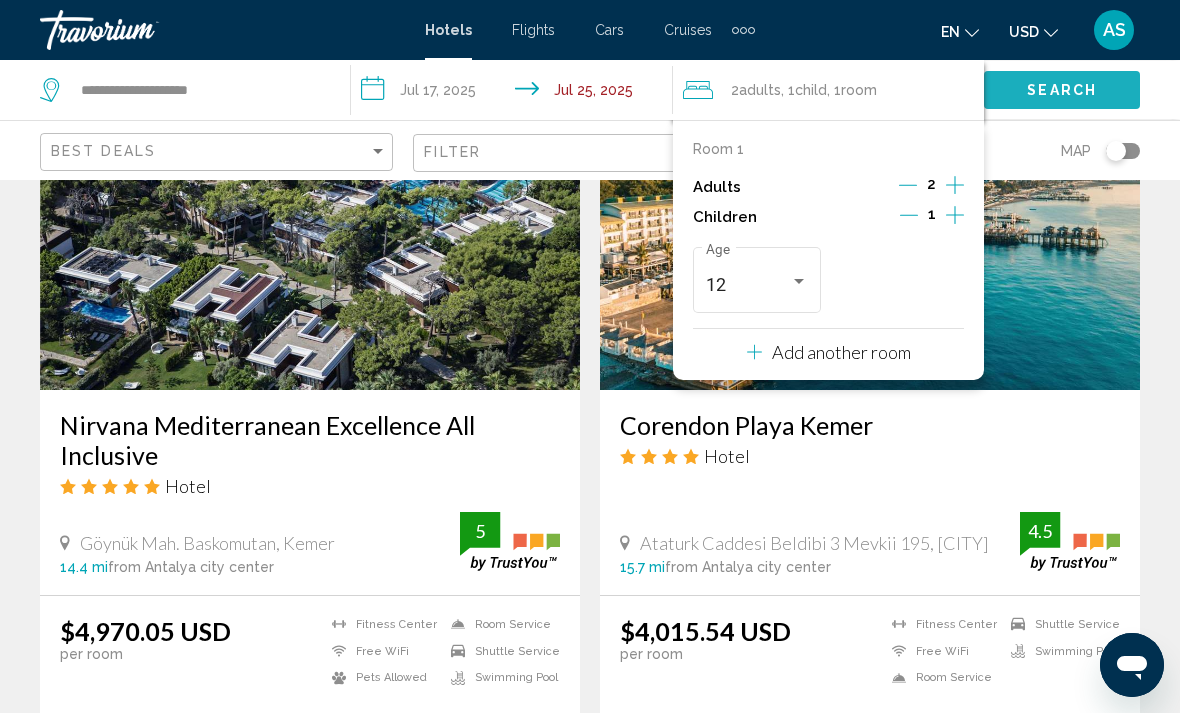 click on "Search" 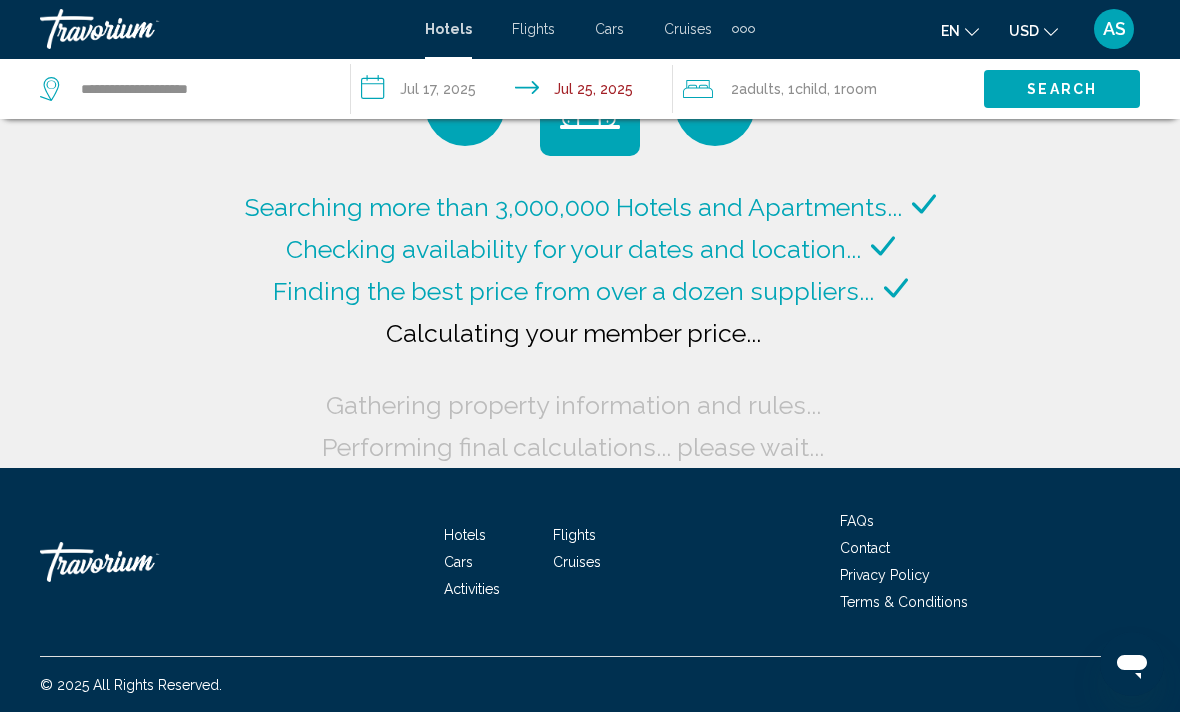 scroll, scrollTop: 94, scrollLeft: 0, axis: vertical 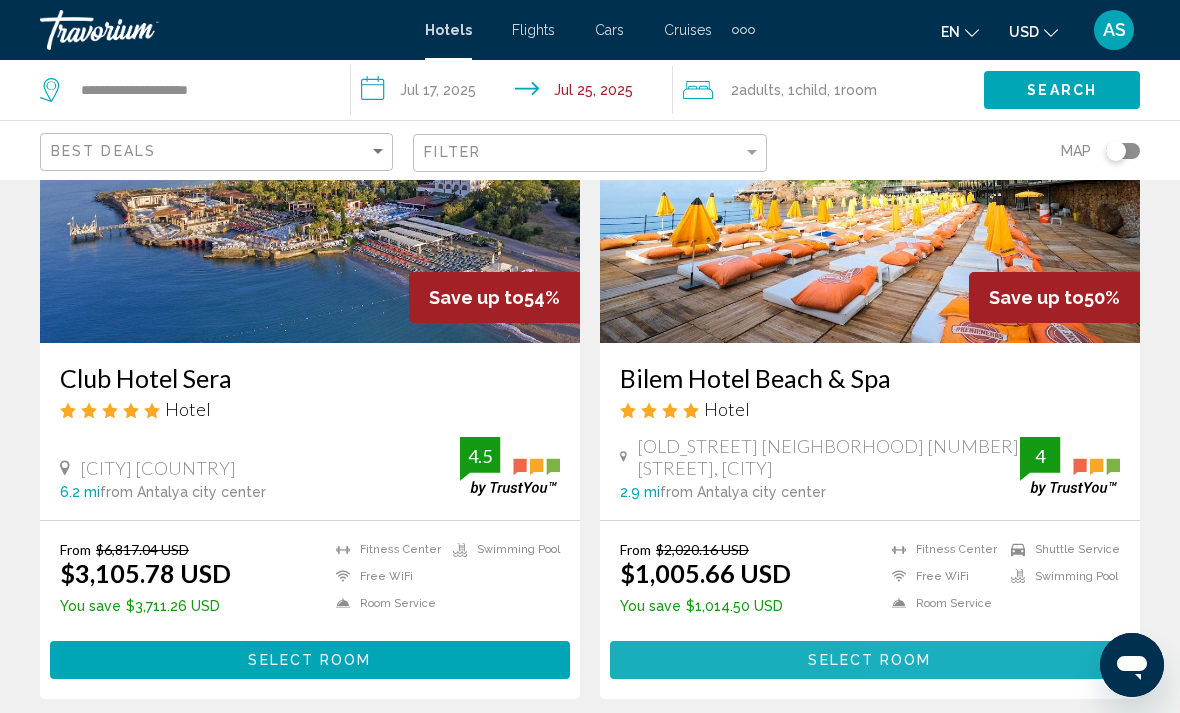 click on "Select Room" at bounding box center (869, 661) 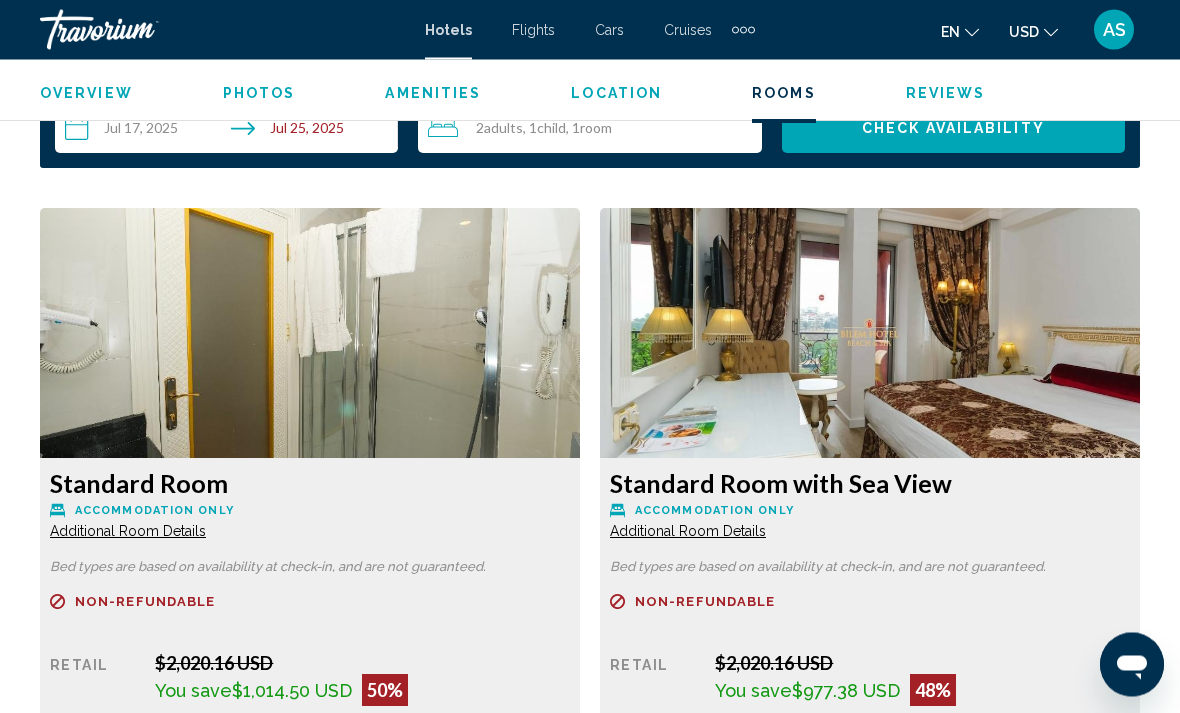 scroll, scrollTop: 3095, scrollLeft: 0, axis: vertical 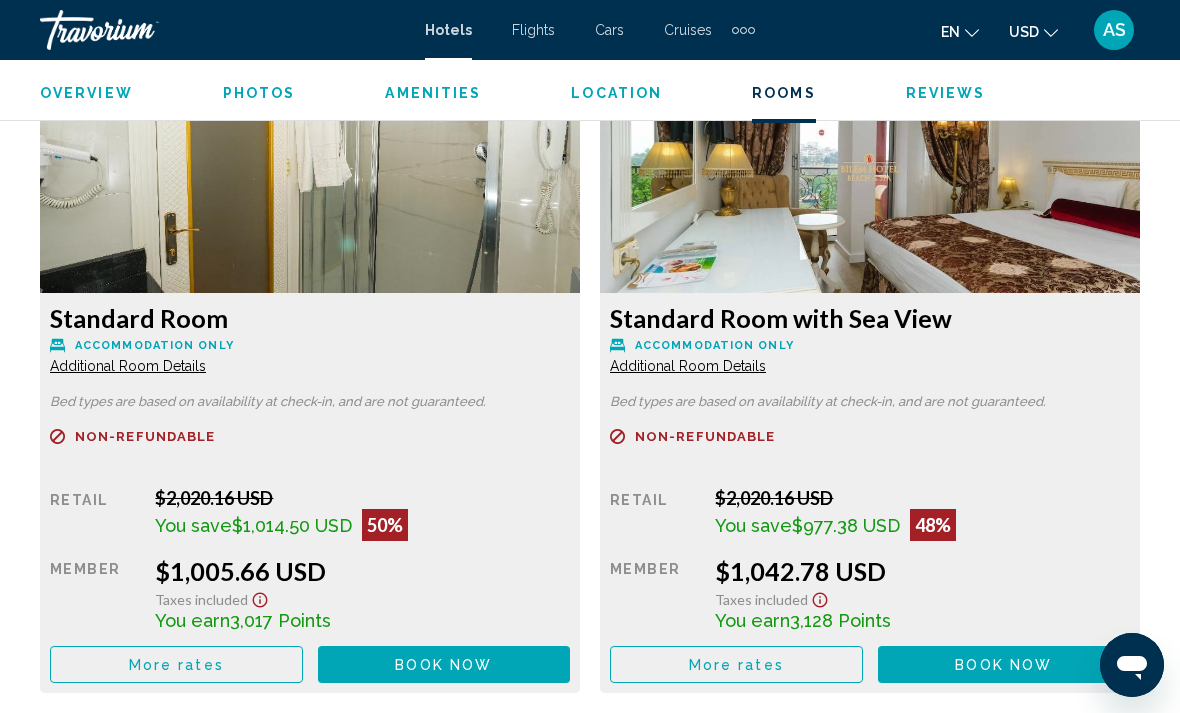 click on "More rates" at bounding box center [176, 664] 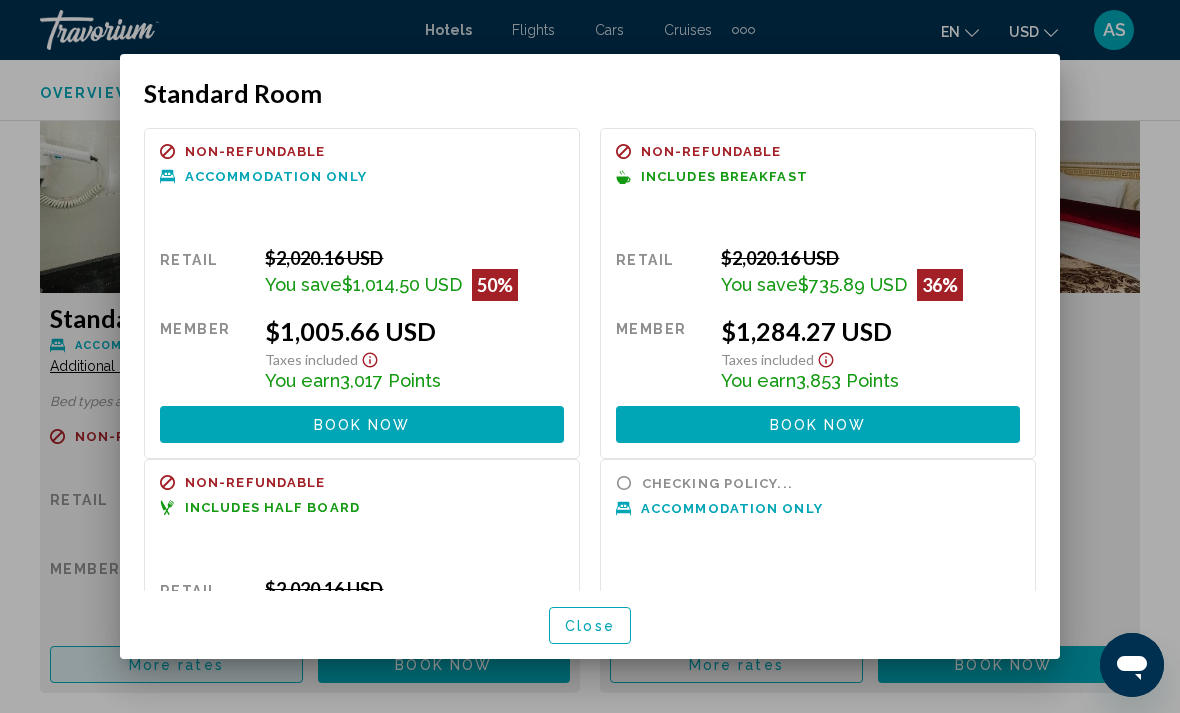 scroll, scrollTop: 0, scrollLeft: 0, axis: both 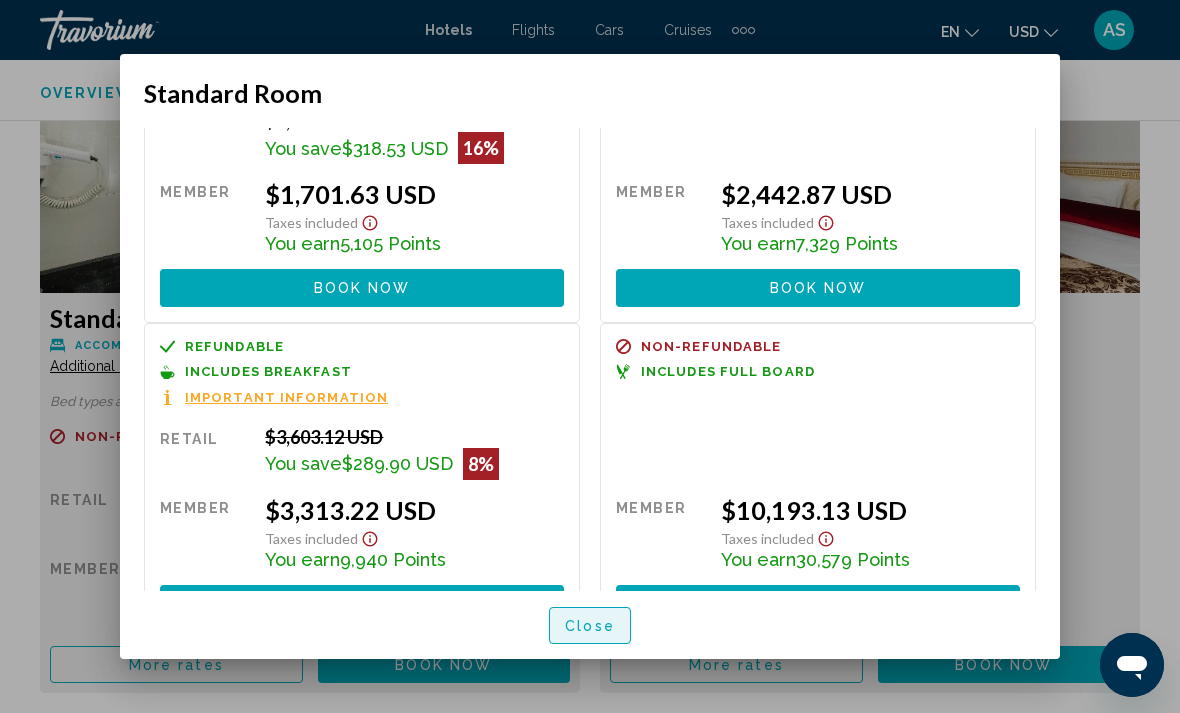 click on "Close" at bounding box center [590, 626] 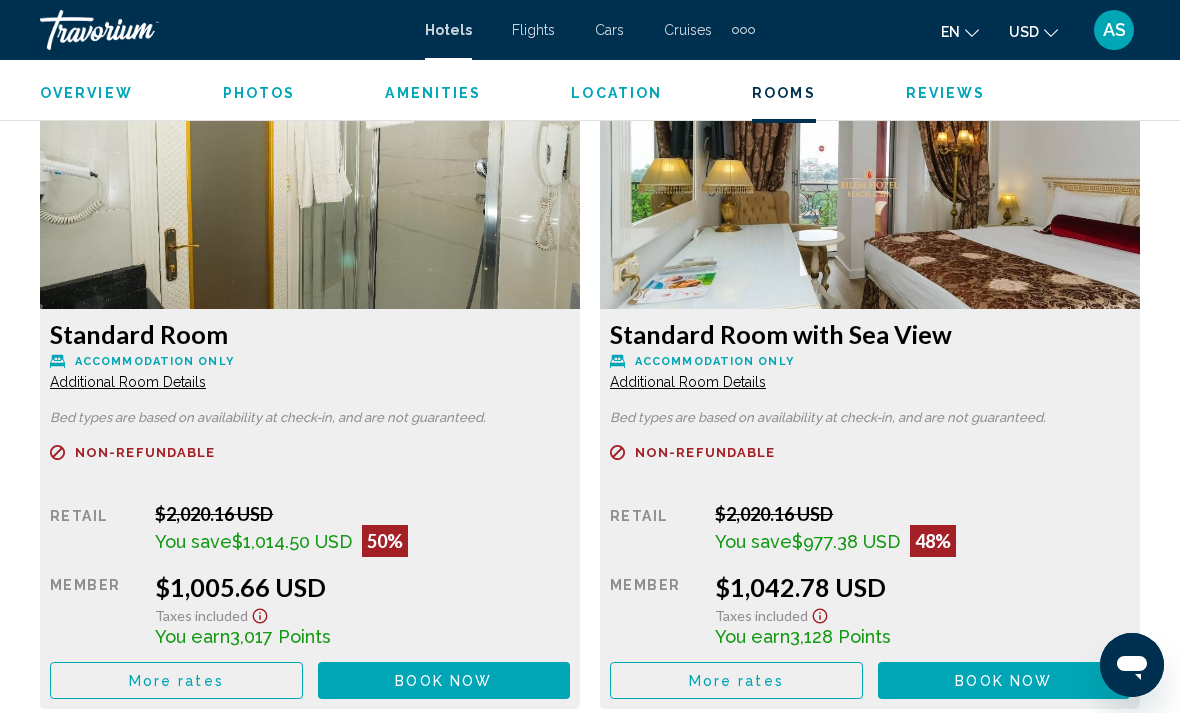 scroll, scrollTop: 3061, scrollLeft: 0, axis: vertical 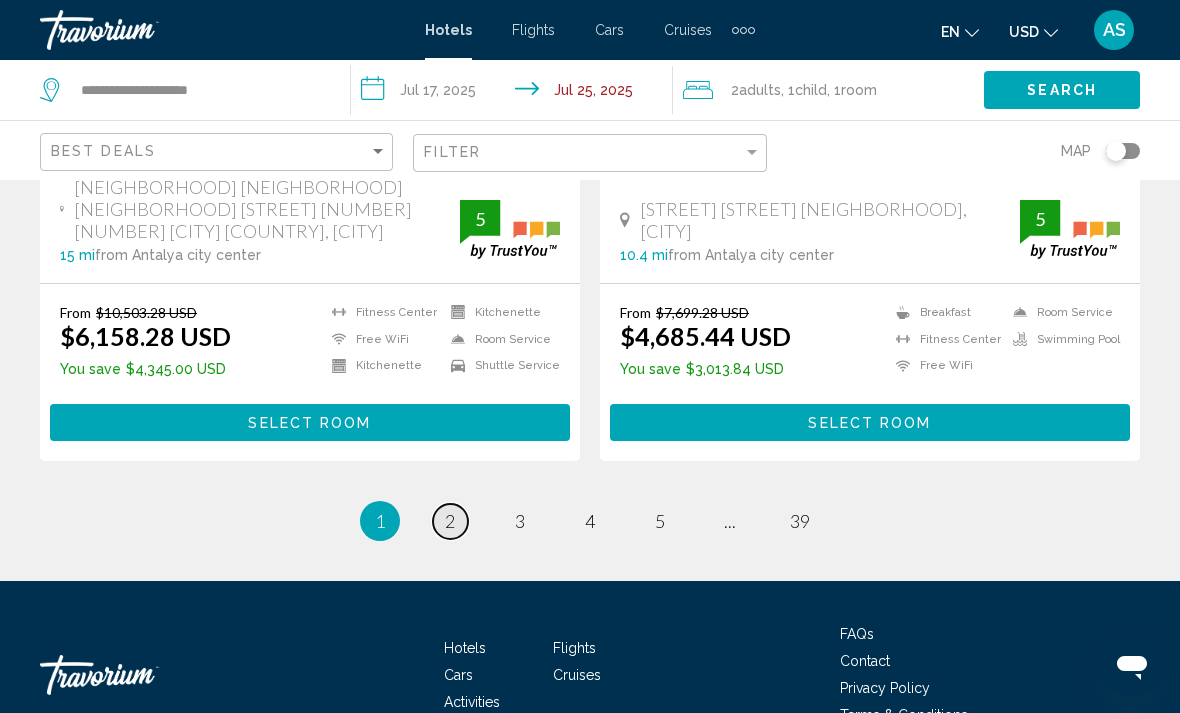 click on "page  2" at bounding box center (450, 521) 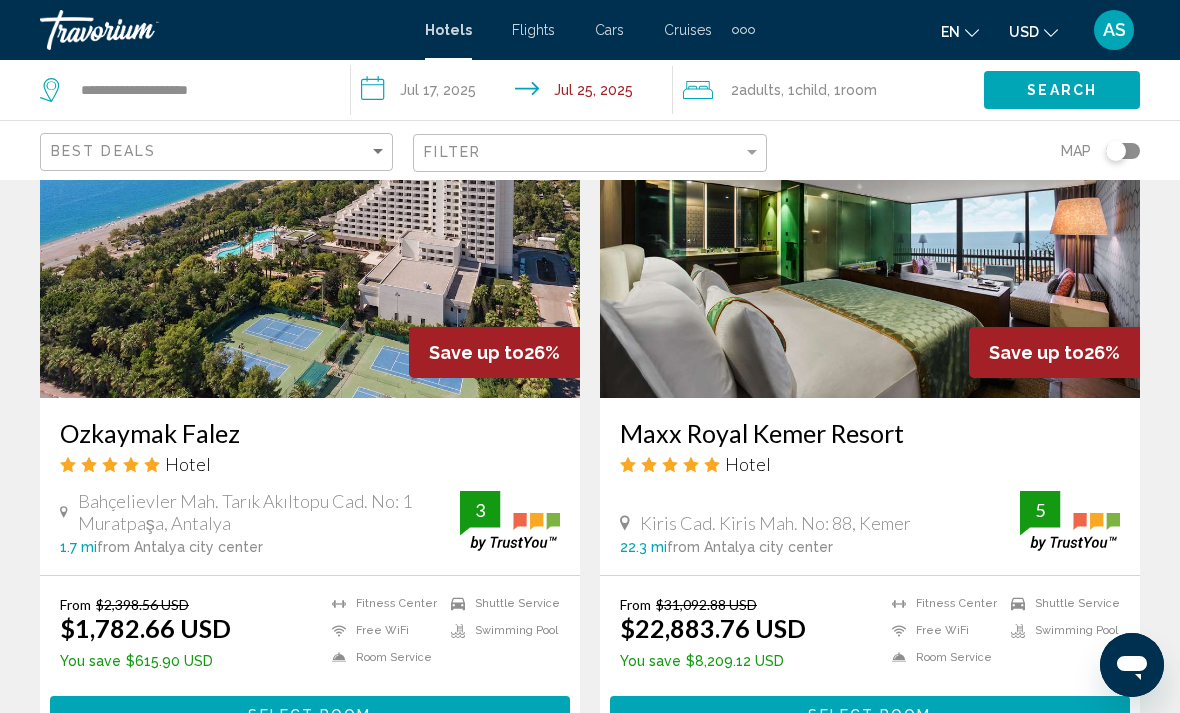scroll, scrollTop: 3808, scrollLeft: 0, axis: vertical 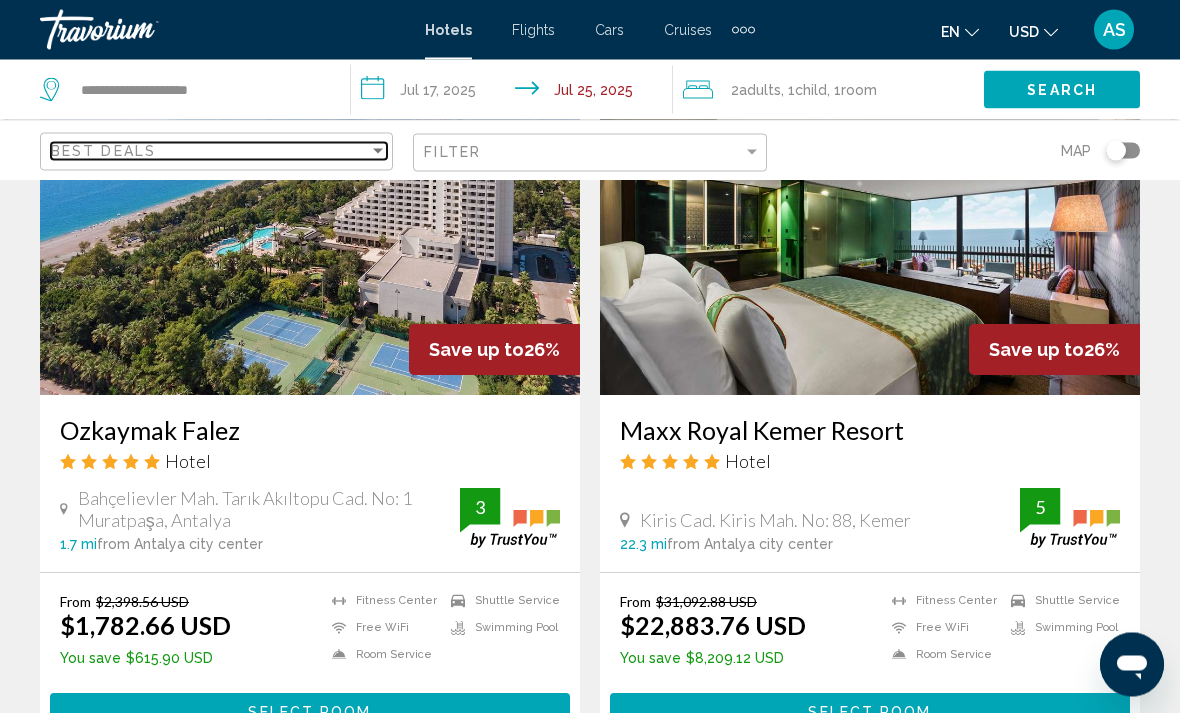 click on "Best Deals" at bounding box center [210, 151] 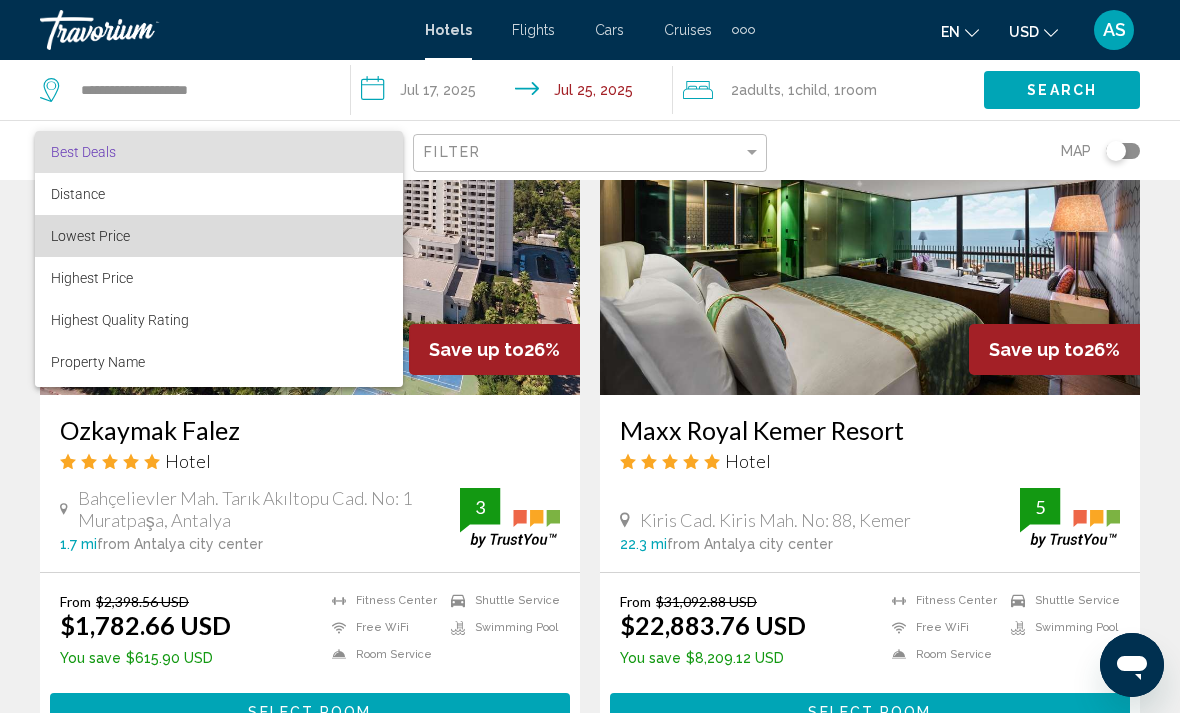 click on "Lowest Price" at bounding box center [219, 236] 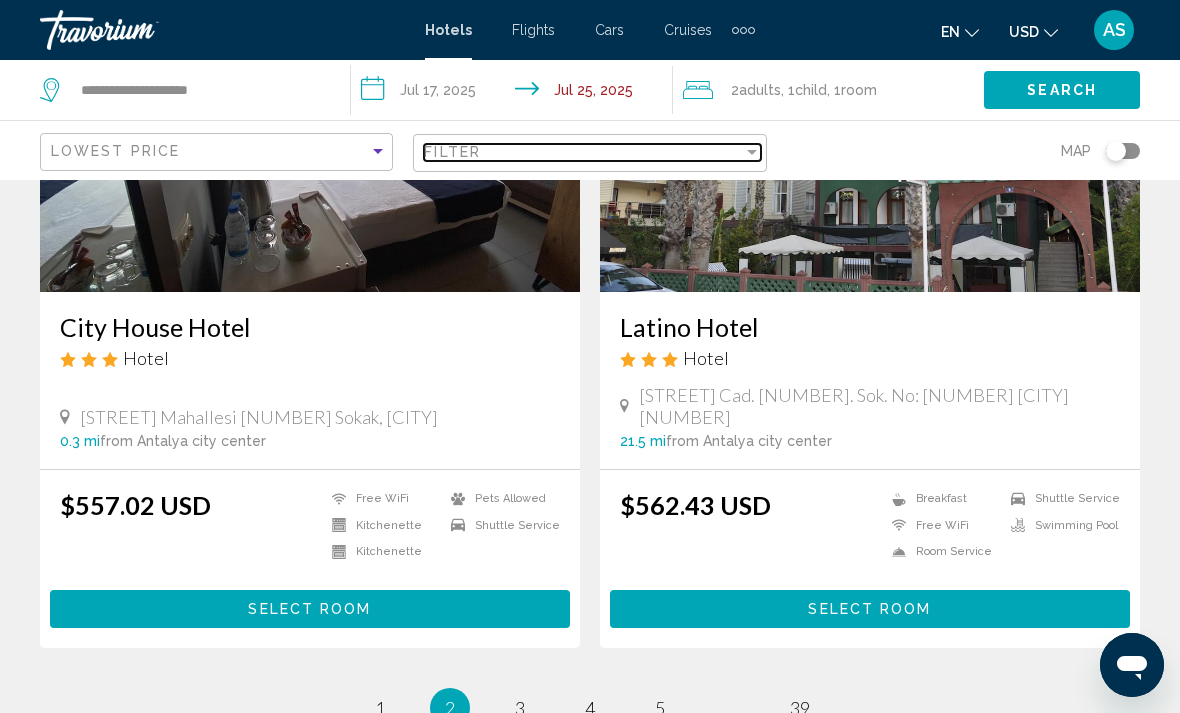 click on "Filter" at bounding box center (583, 152) 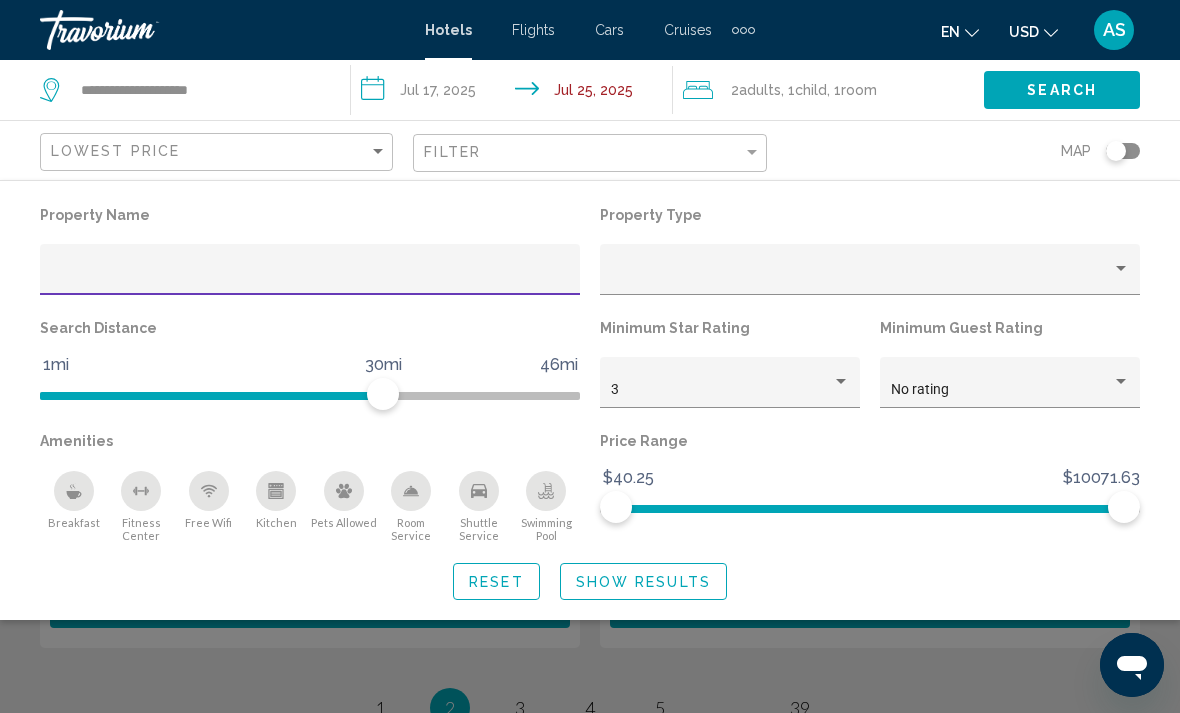 scroll, scrollTop: 3808, scrollLeft: 0, axis: vertical 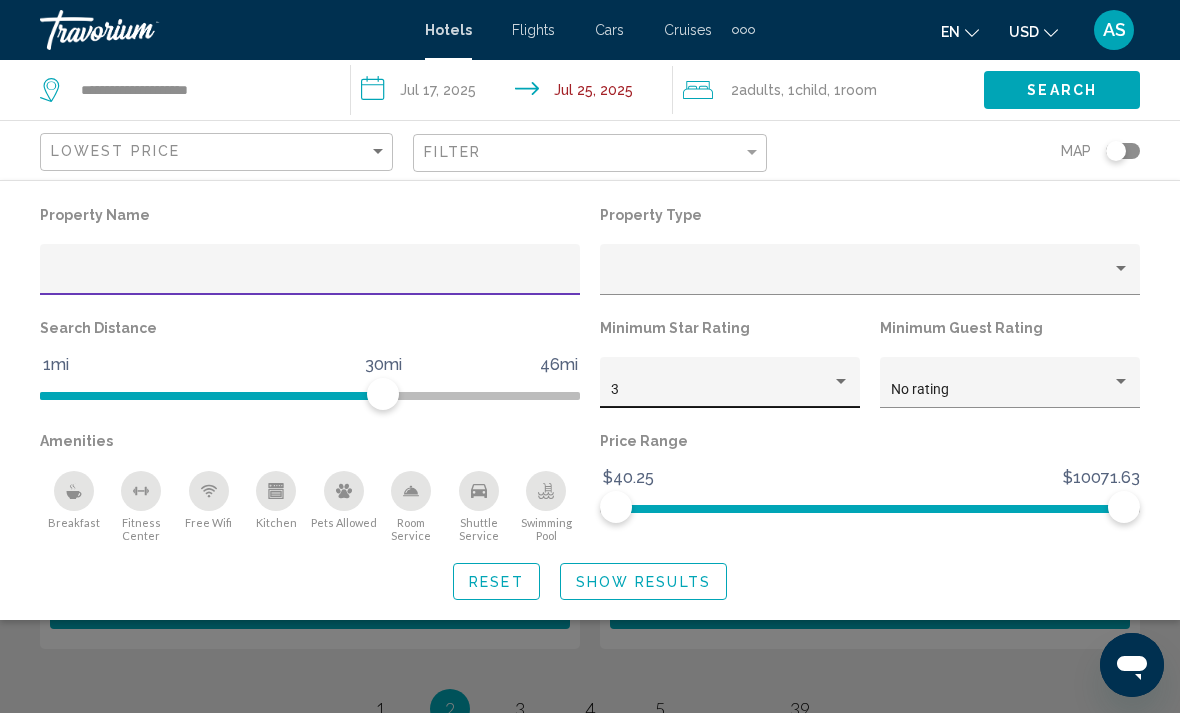 click on "3" at bounding box center [721, 390] 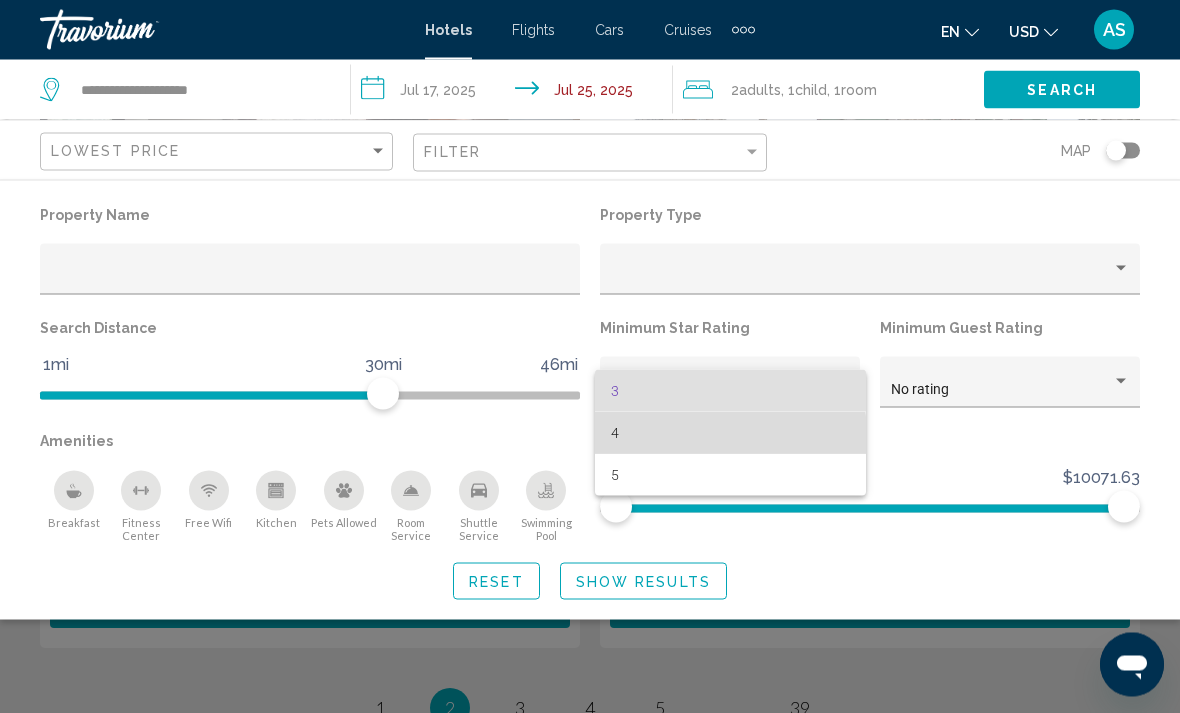 click on "4" at bounding box center [730, 433] 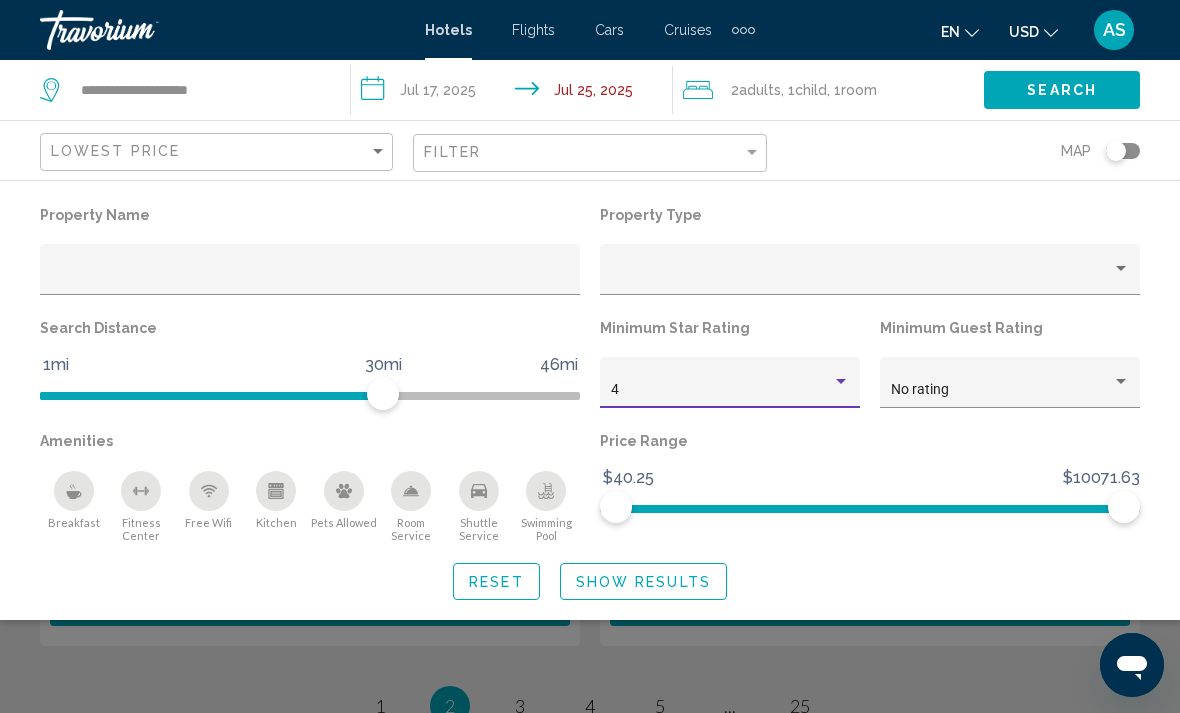 click on "Show Results" 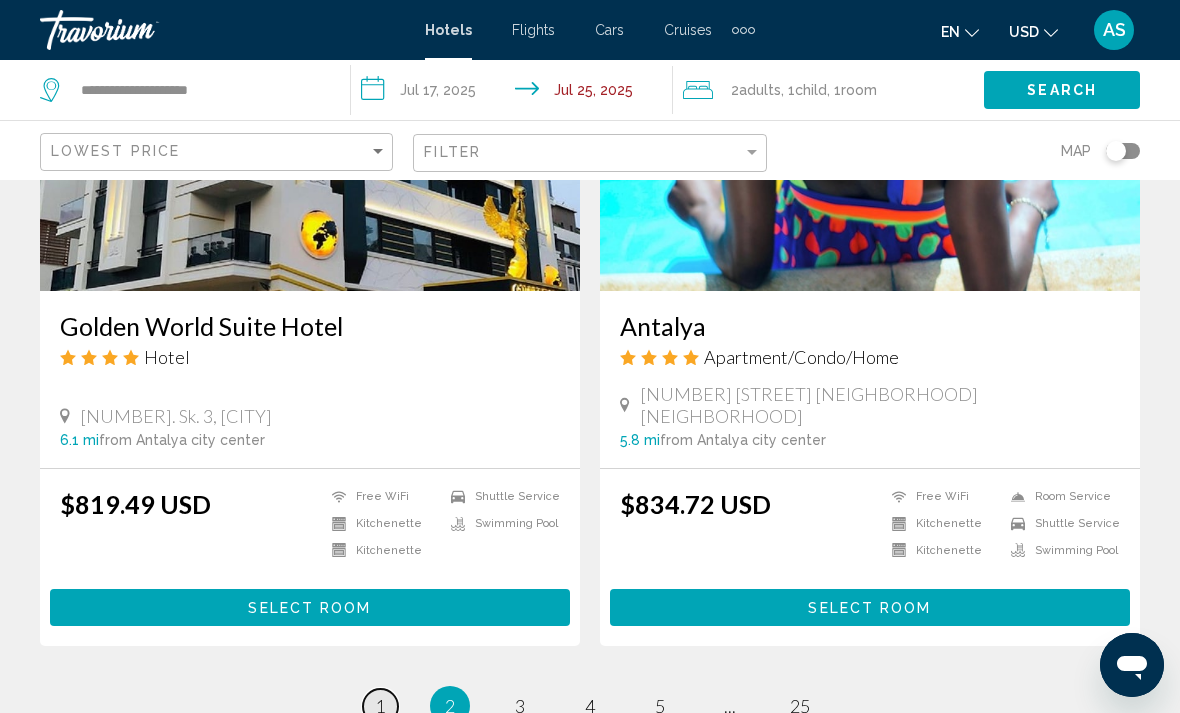 click on "page  1" at bounding box center (380, 706) 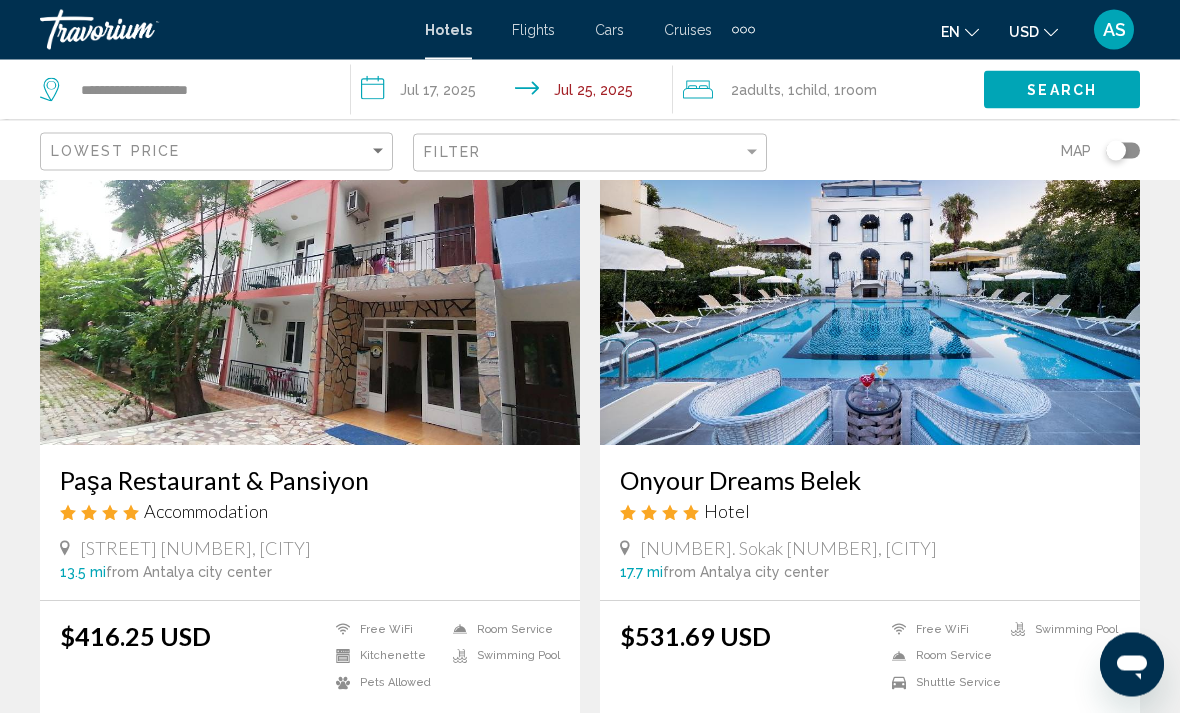 scroll, scrollTop: 289, scrollLeft: 0, axis: vertical 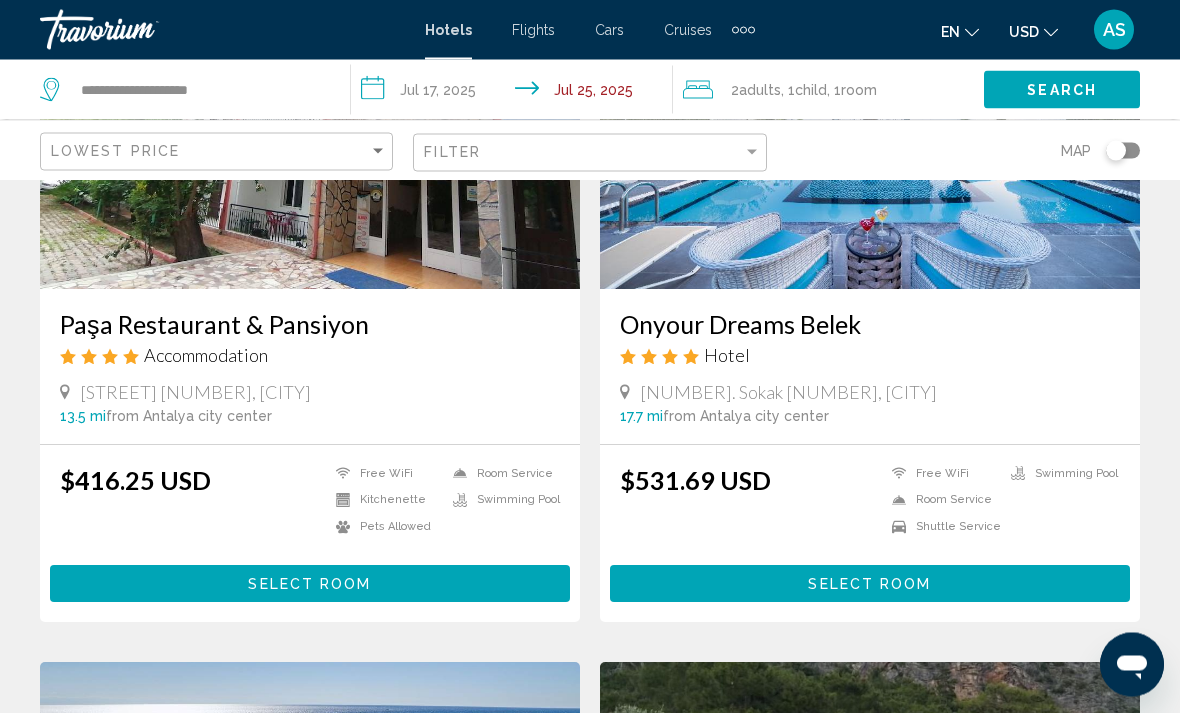 click on "Select Room" at bounding box center (870, 584) 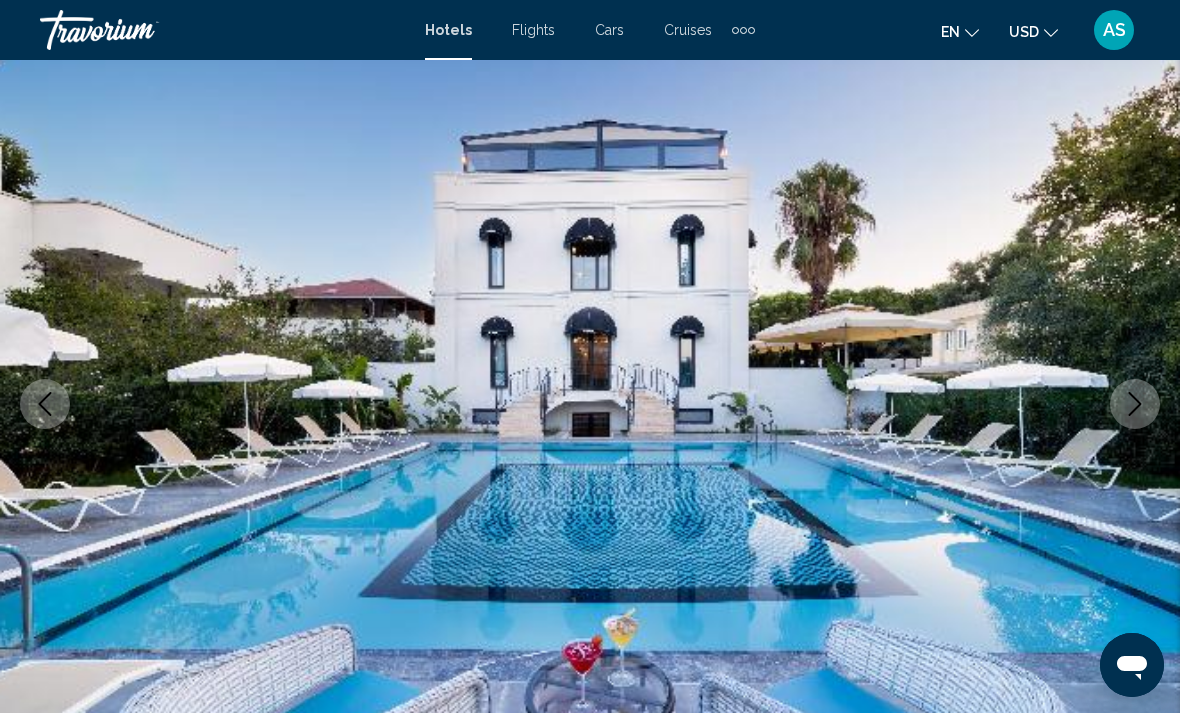scroll, scrollTop: 143, scrollLeft: 0, axis: vertical 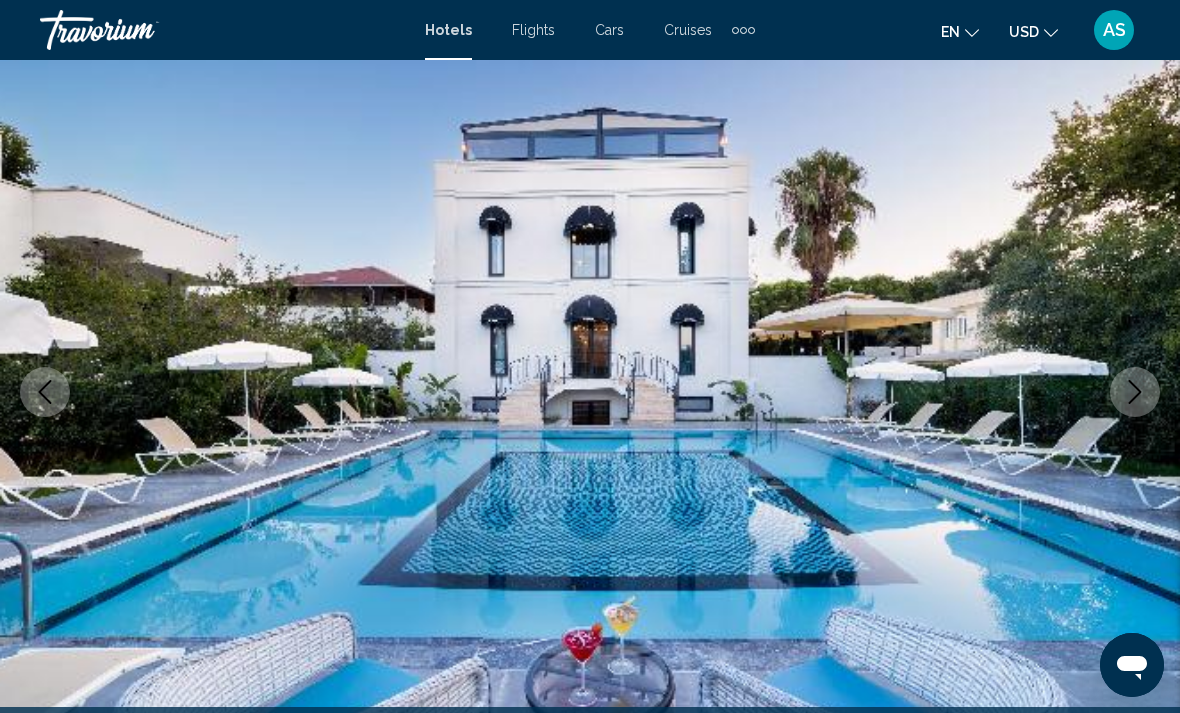 click 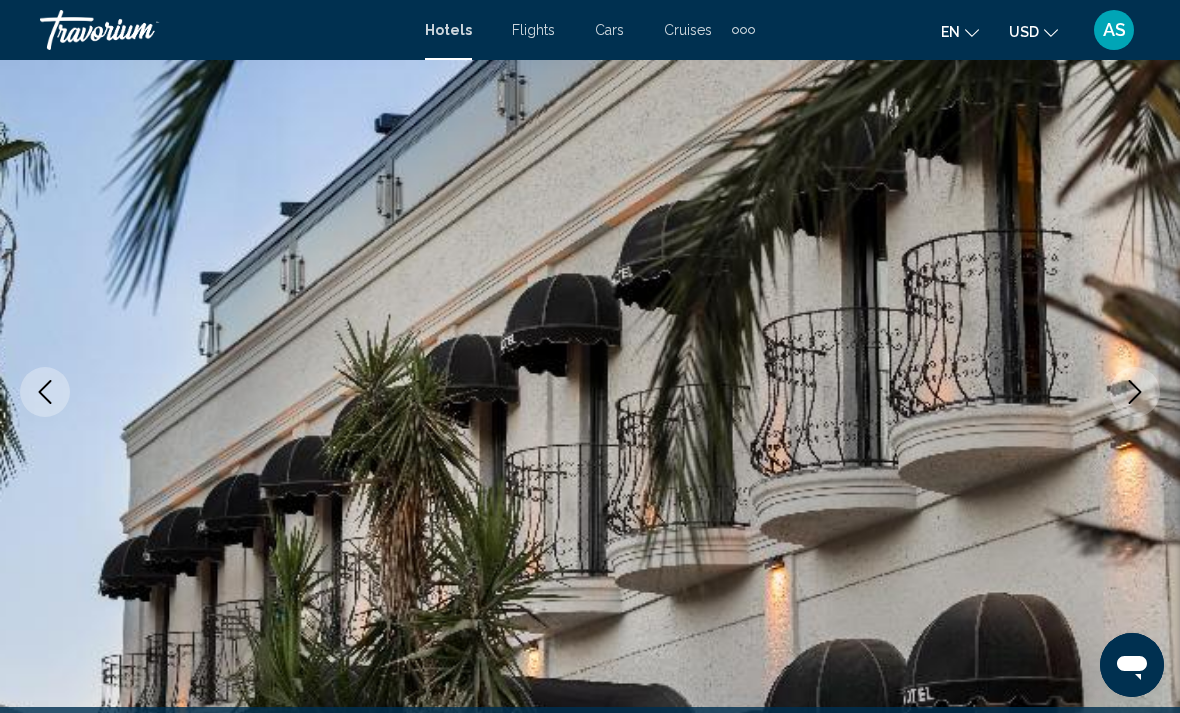 click at bounding box center (1135, 392) 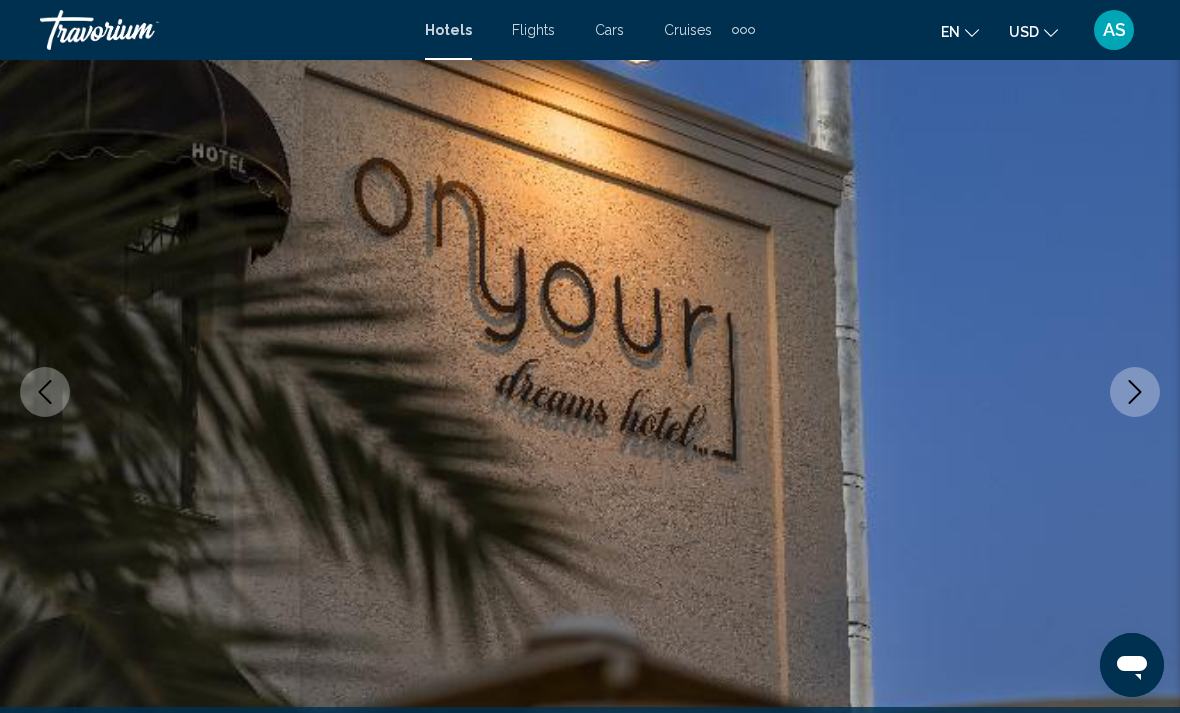 click at bounding box center [1135, 392] 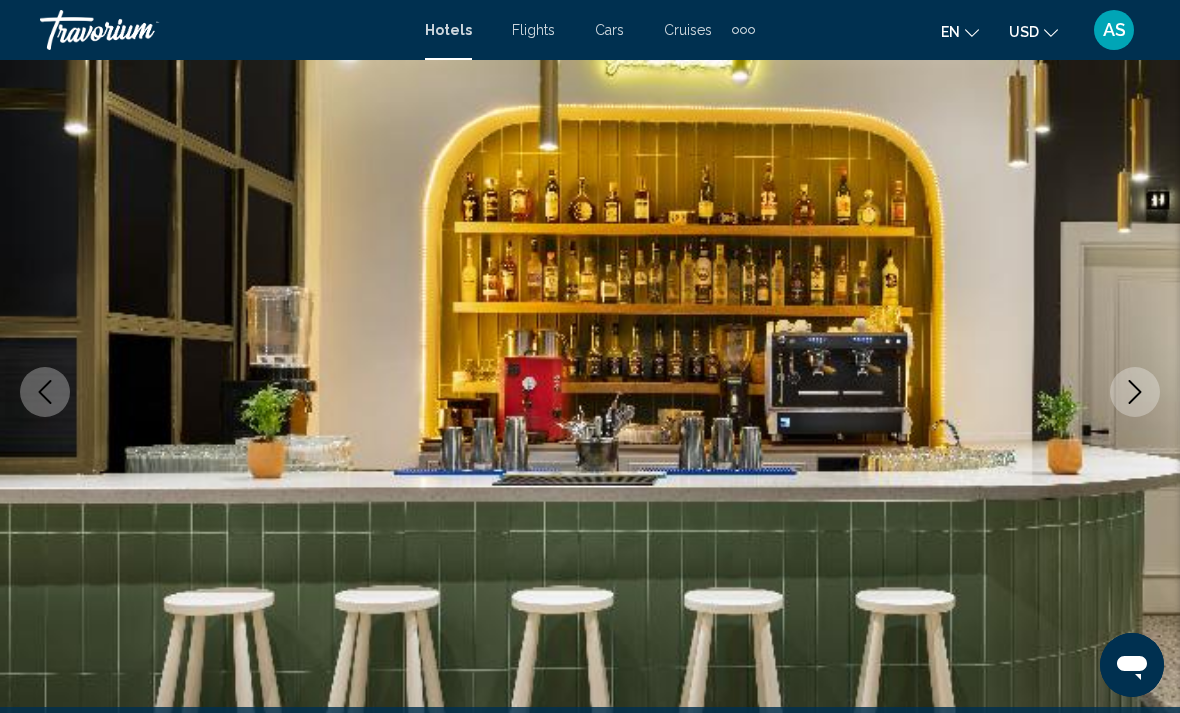 click at bounding box center [1135, 392] 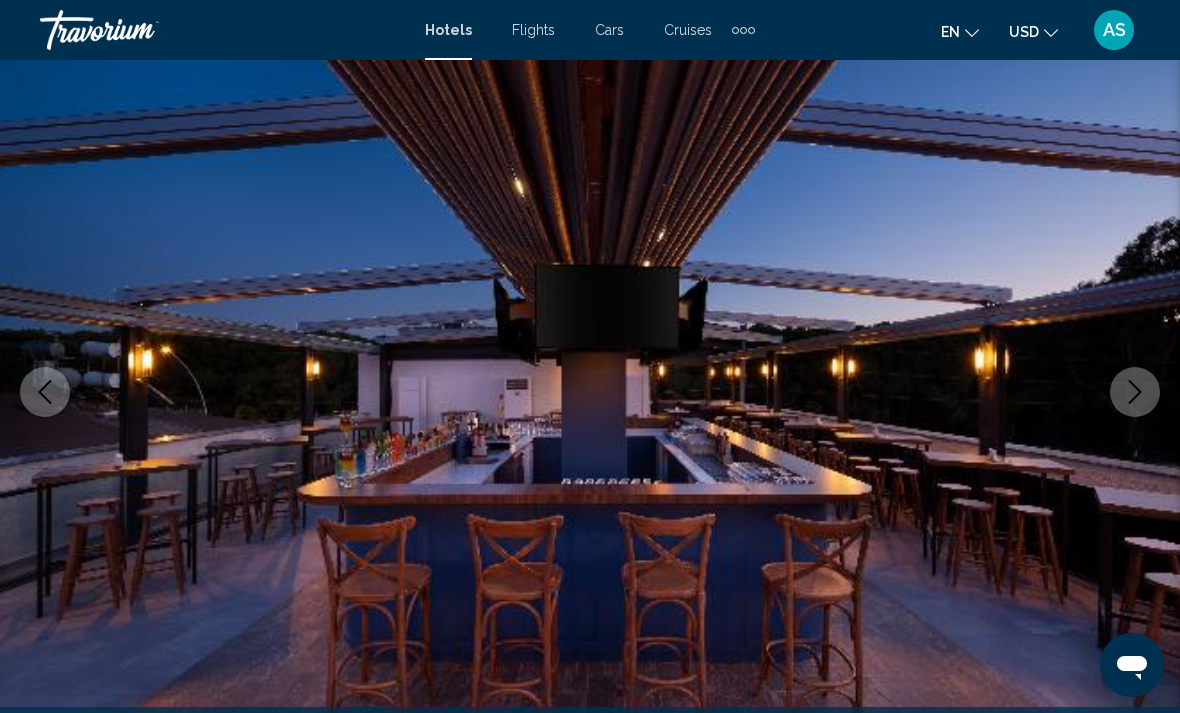 click at bounding box center [1135, 392] 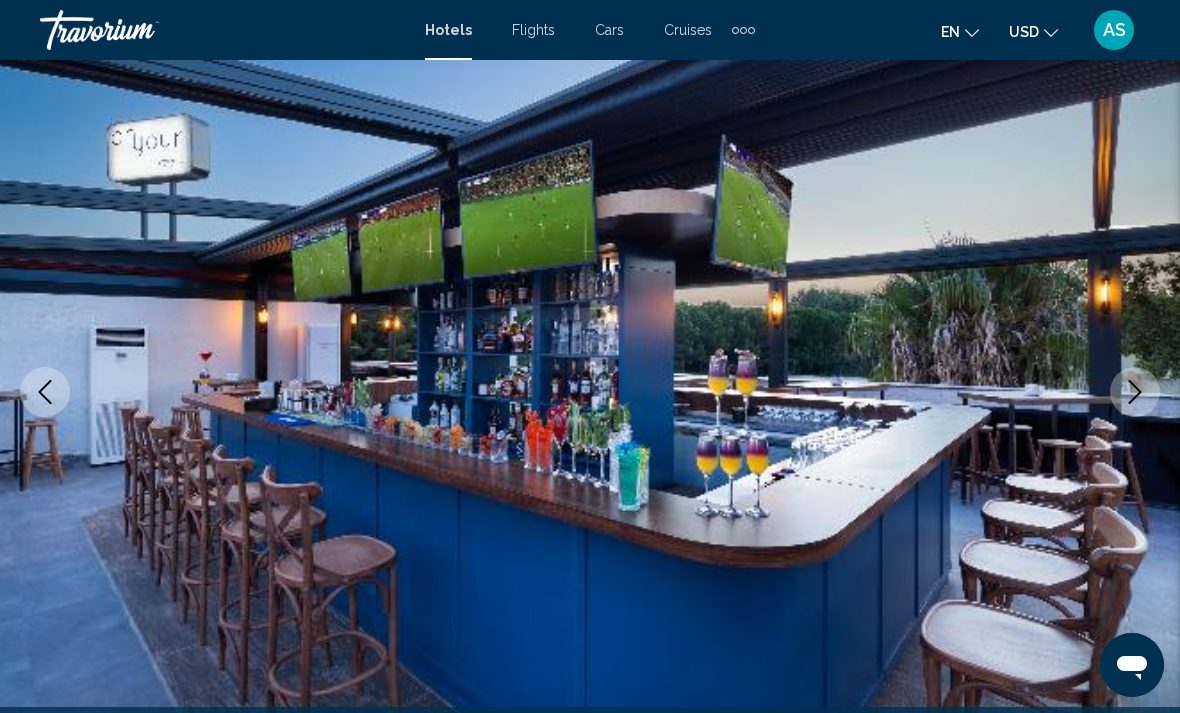 click at bounding box center [1135, 392] 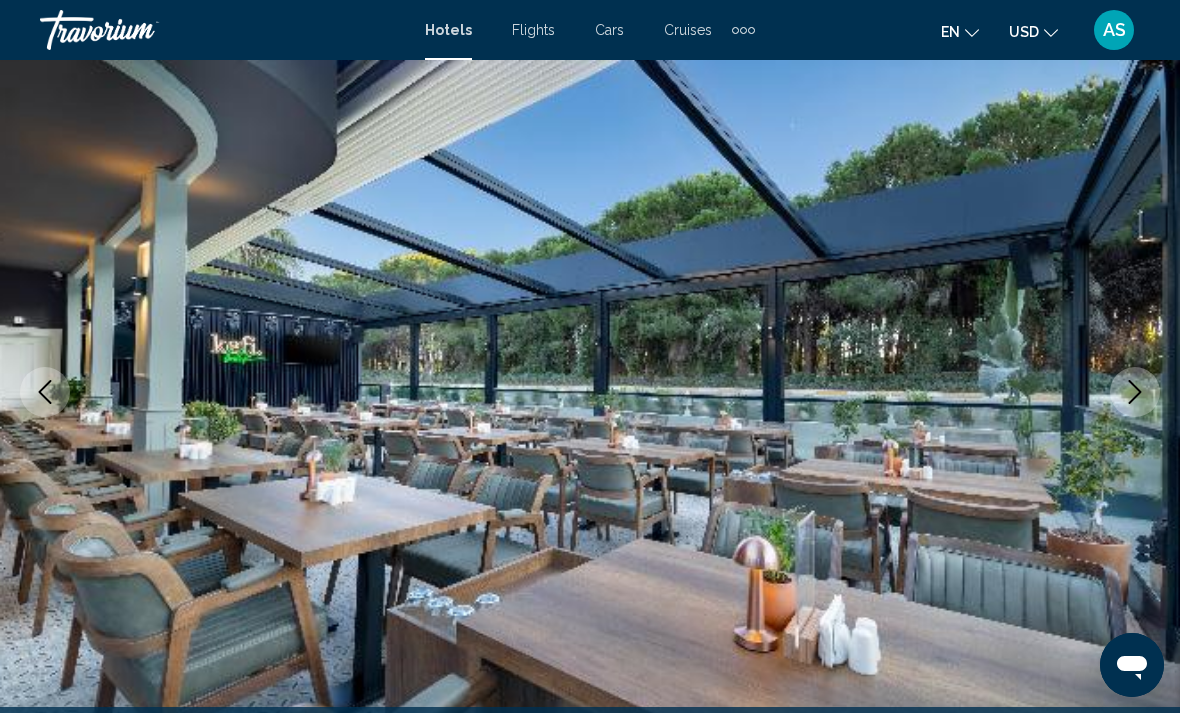 click at bounding box center [1135, 392] 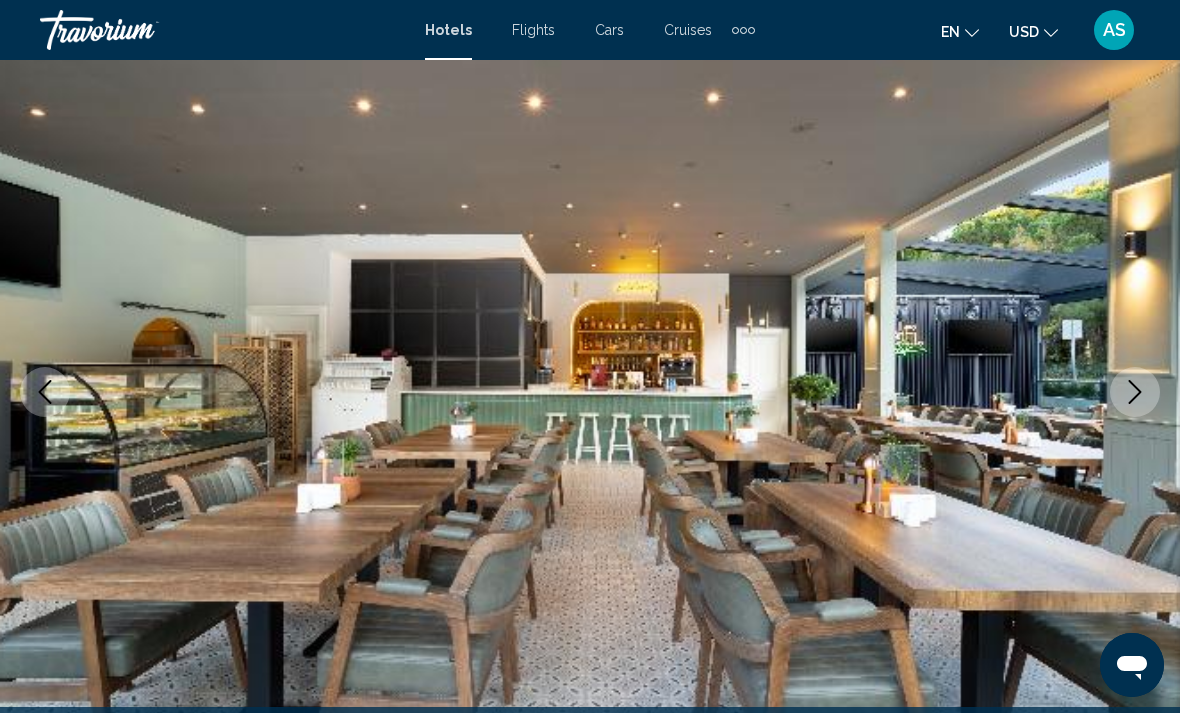 click at bounding box center [1135, 392] 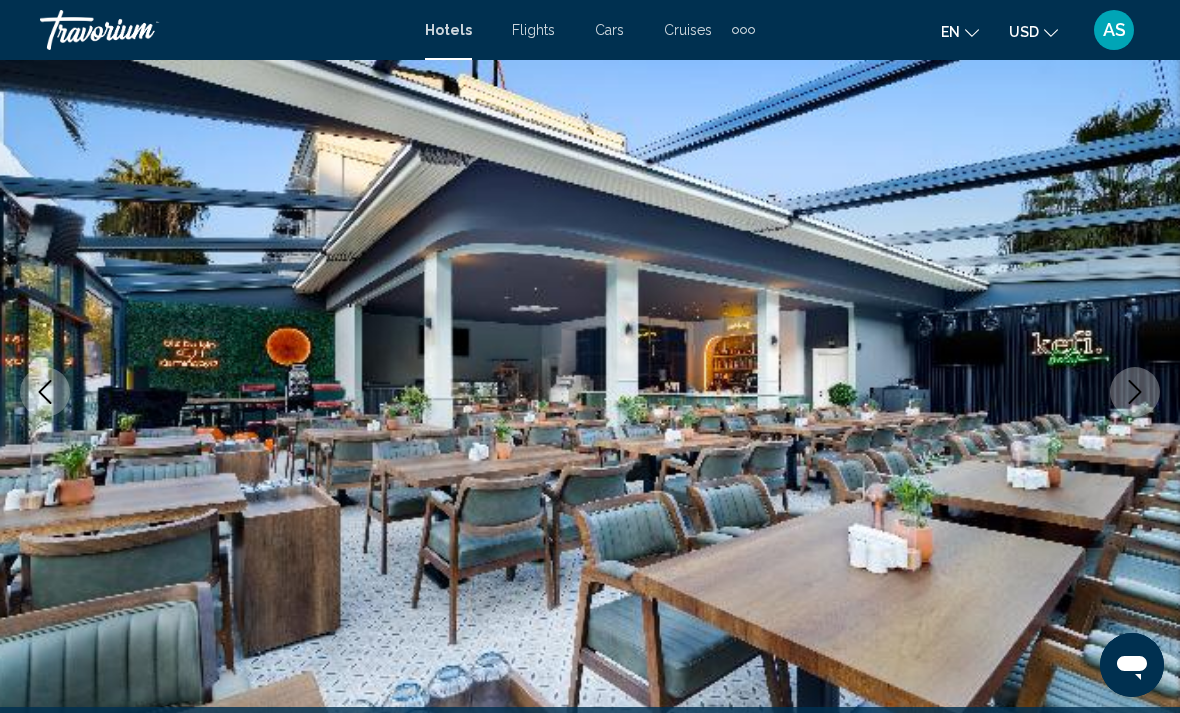 click at bounding box center (1135, 392) 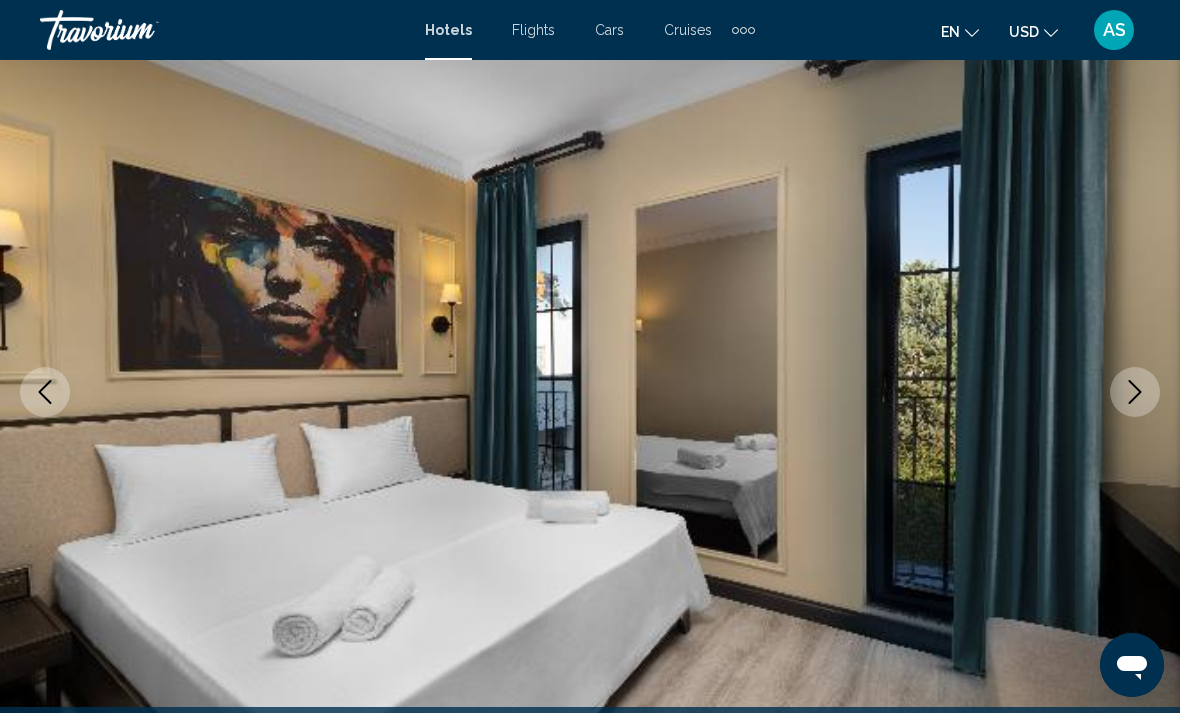 click 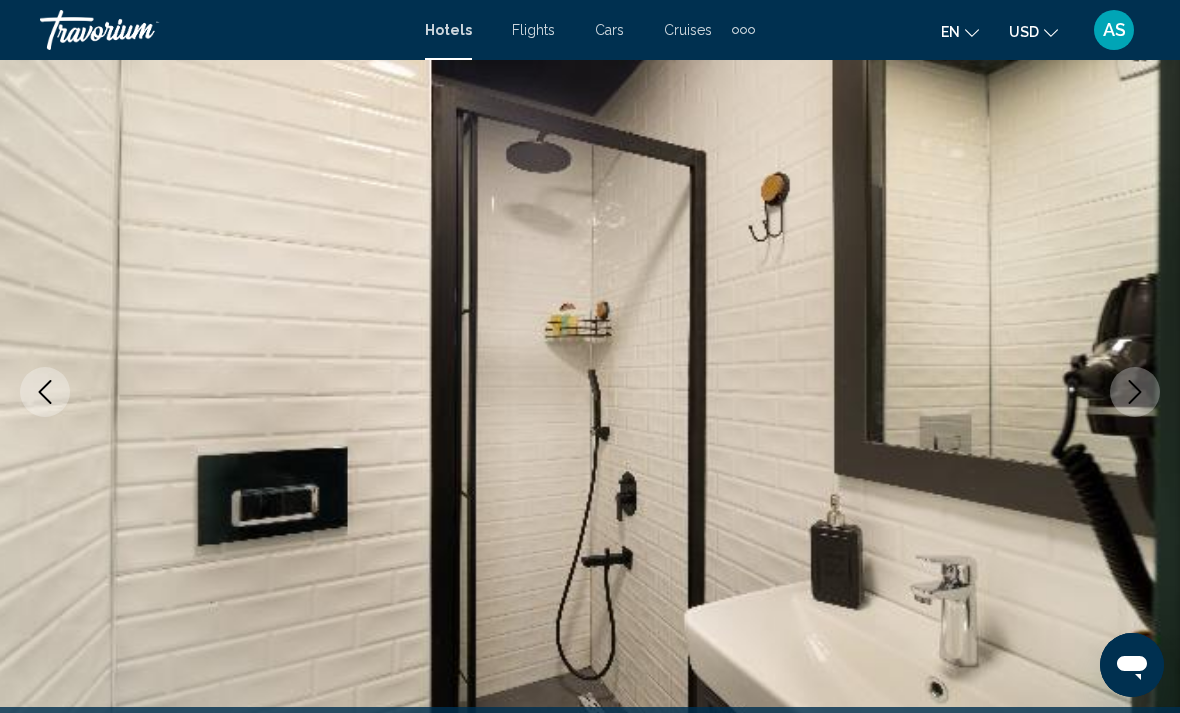 click 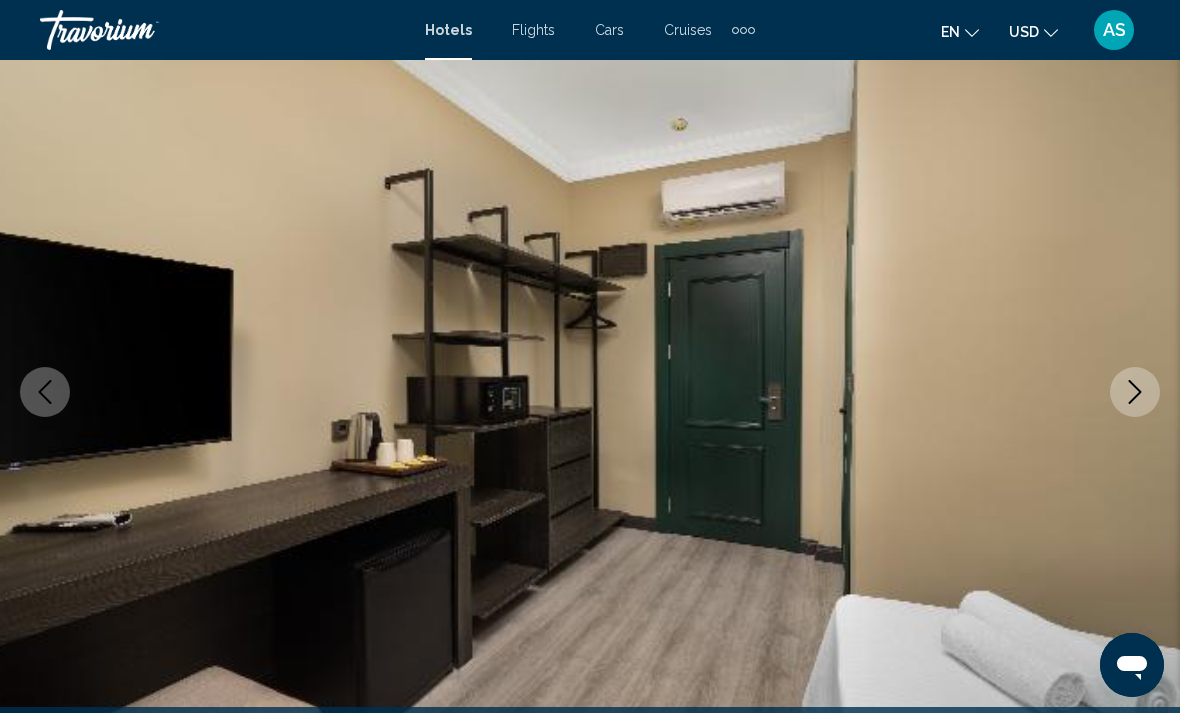 click 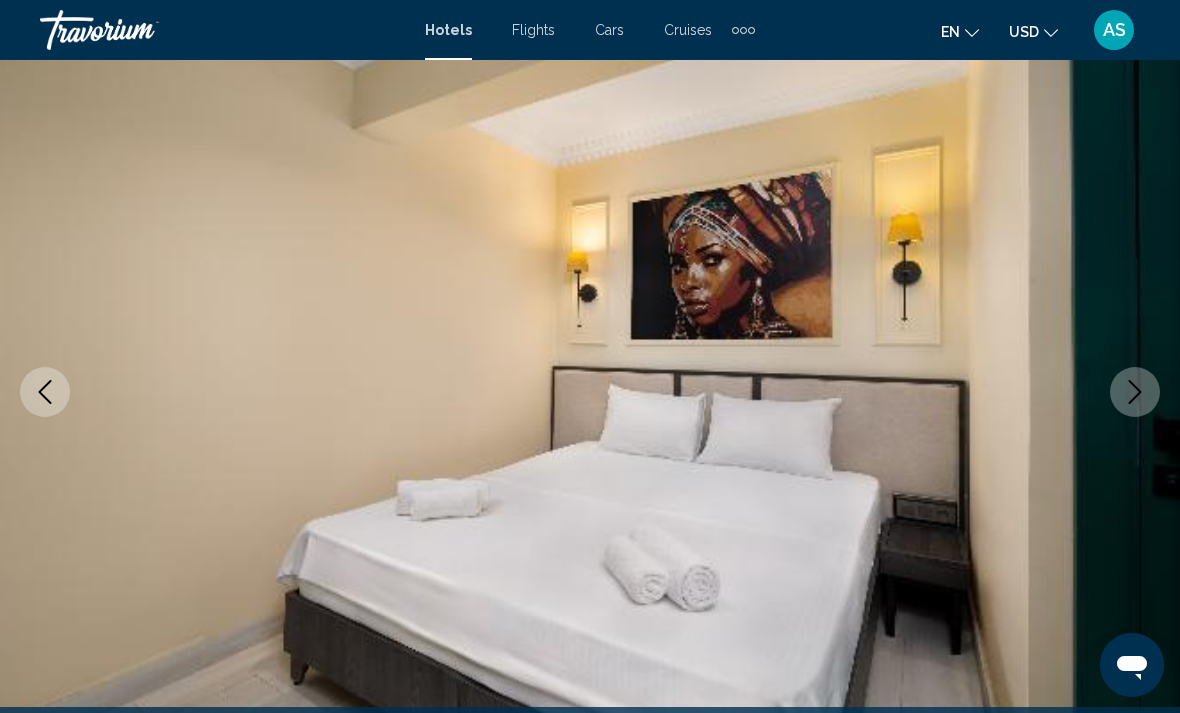 click 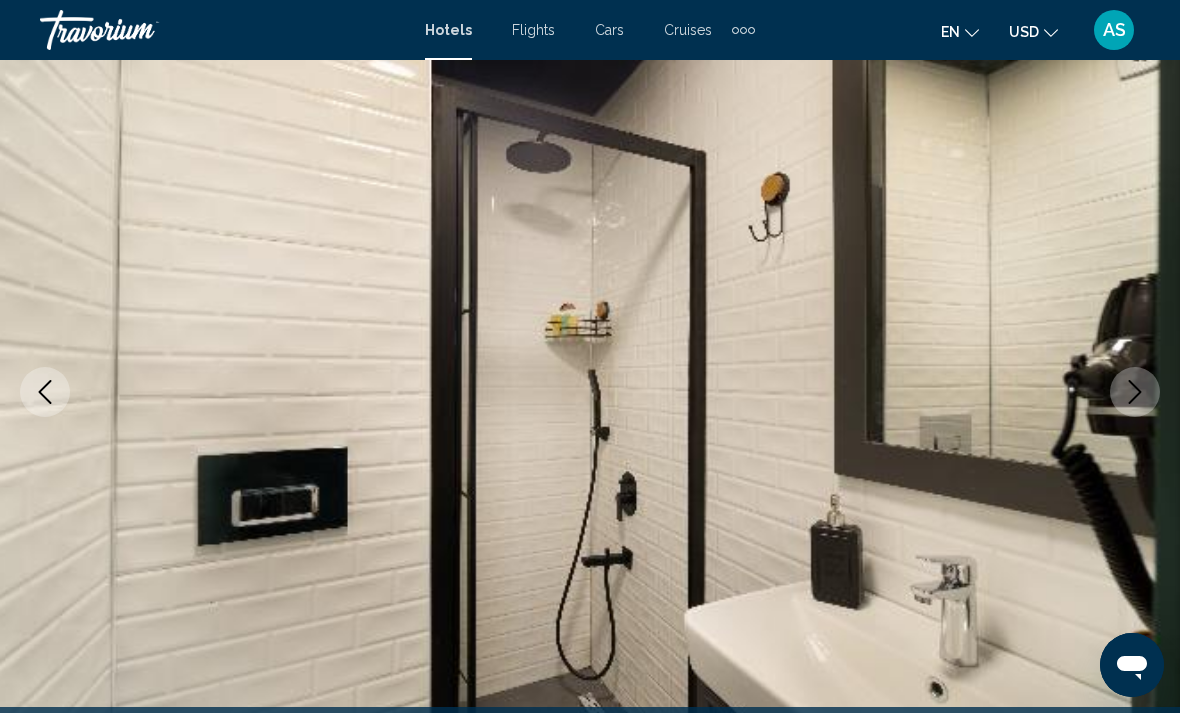 click 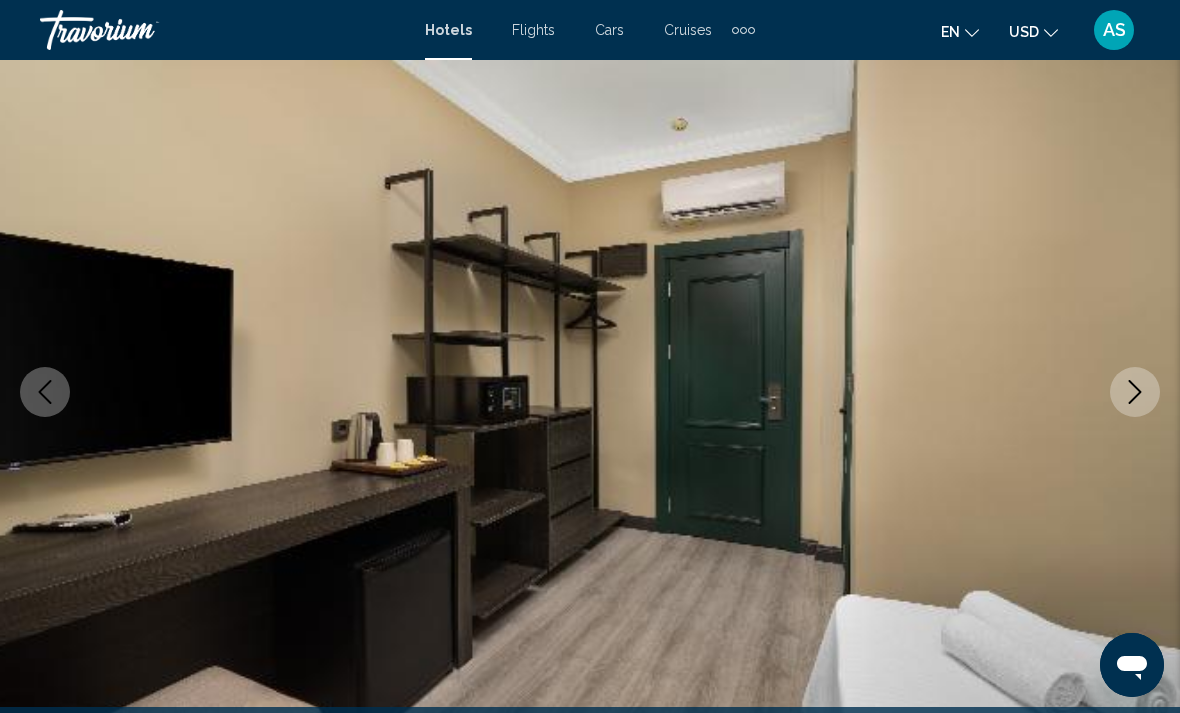 click at bounding box center [1135, 392] 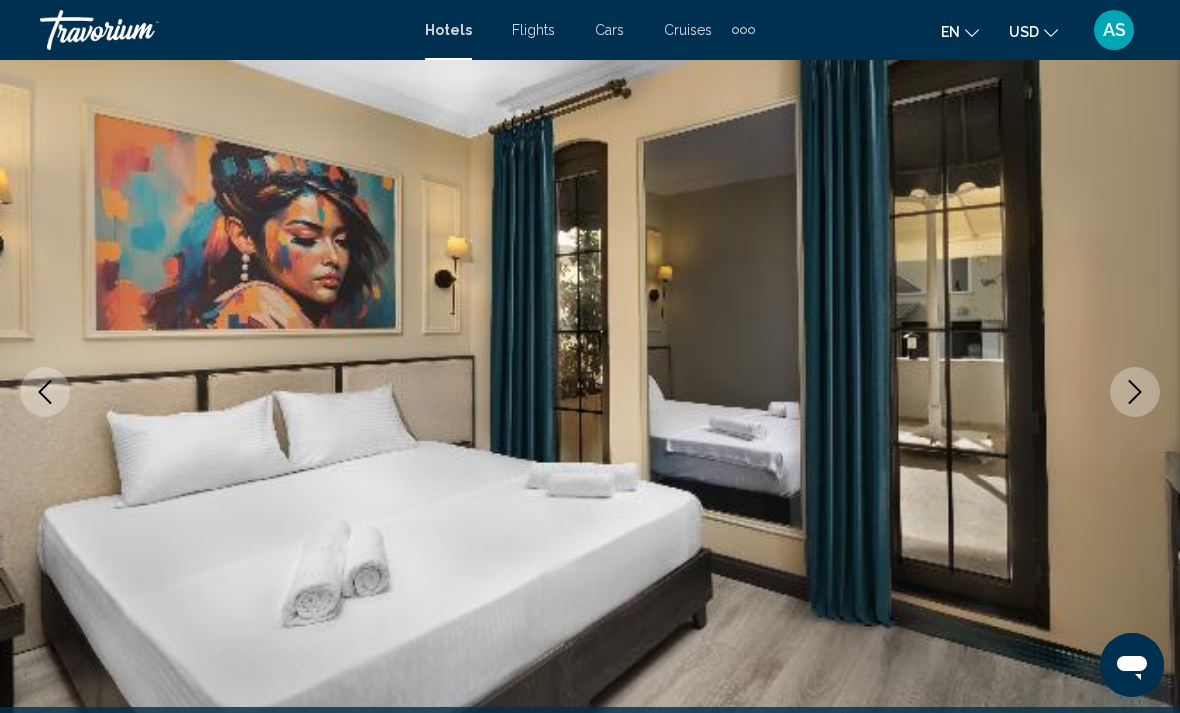 click at bounding box center [590, 392] 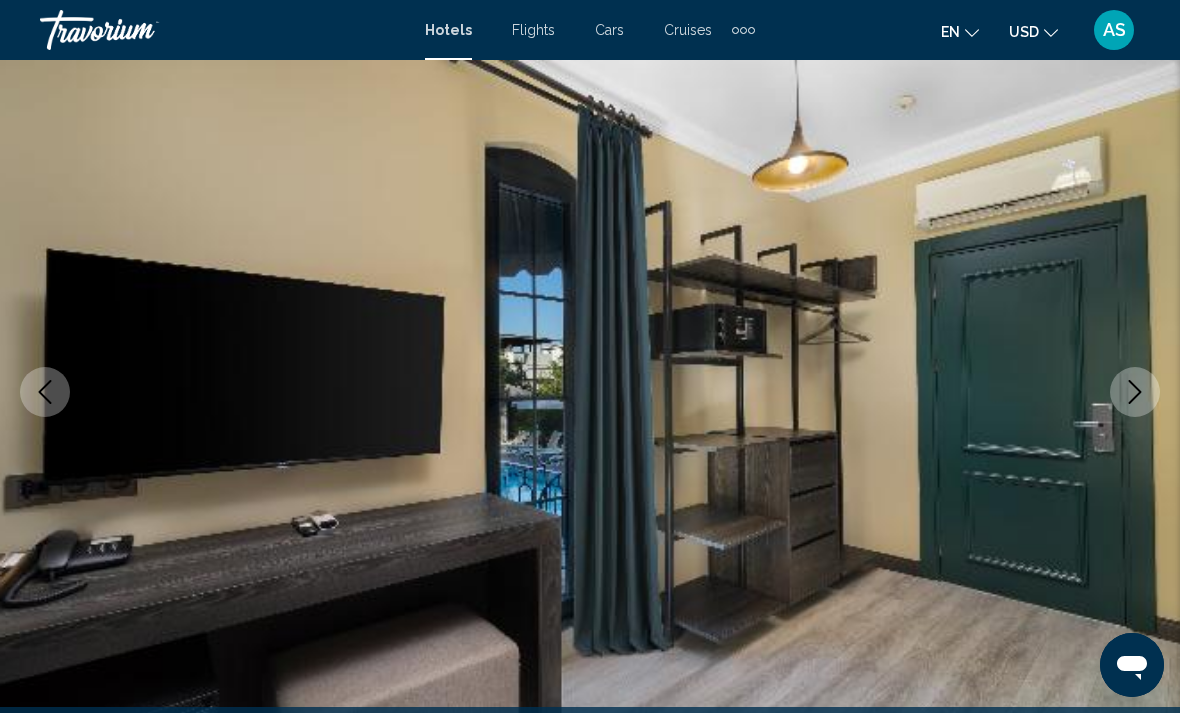 click at bounding box center [1135, 392] 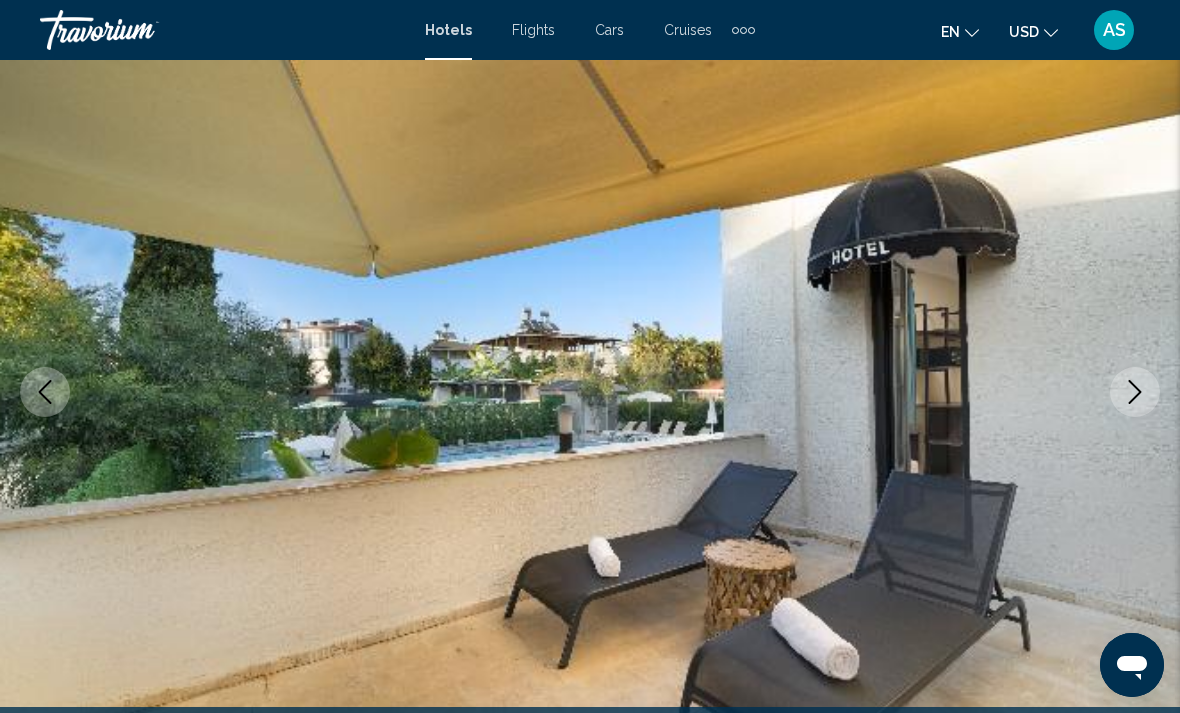 click 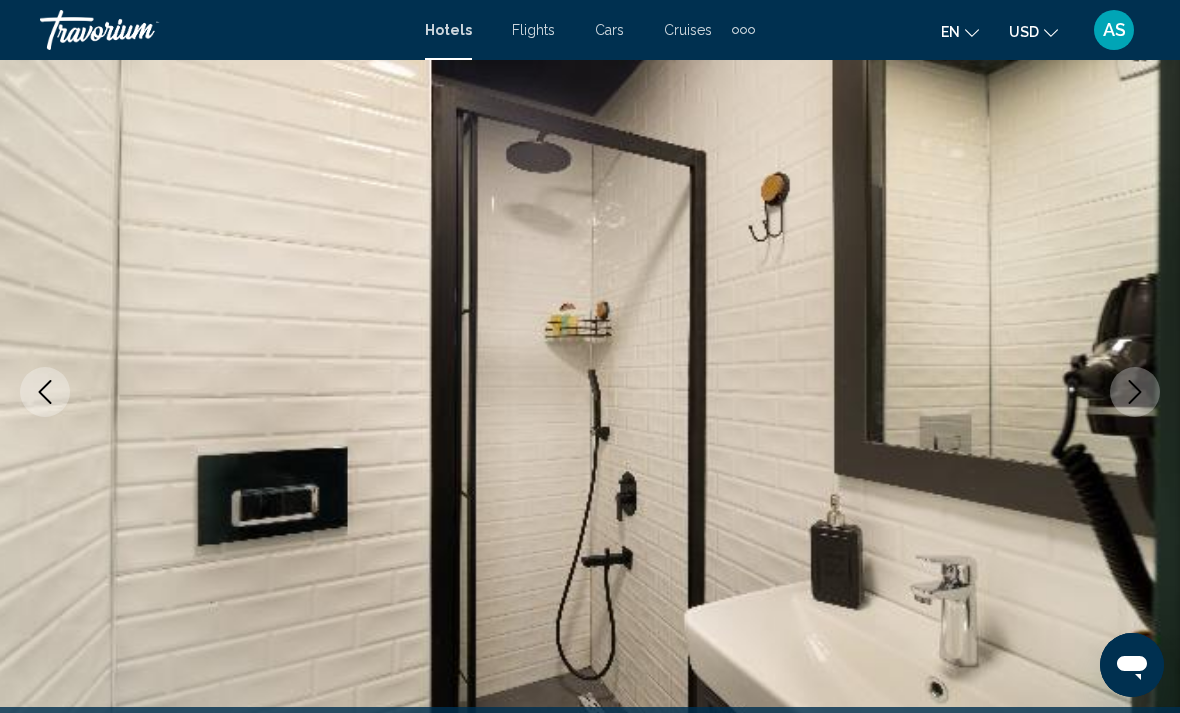 click at bounding box center [590, 392] 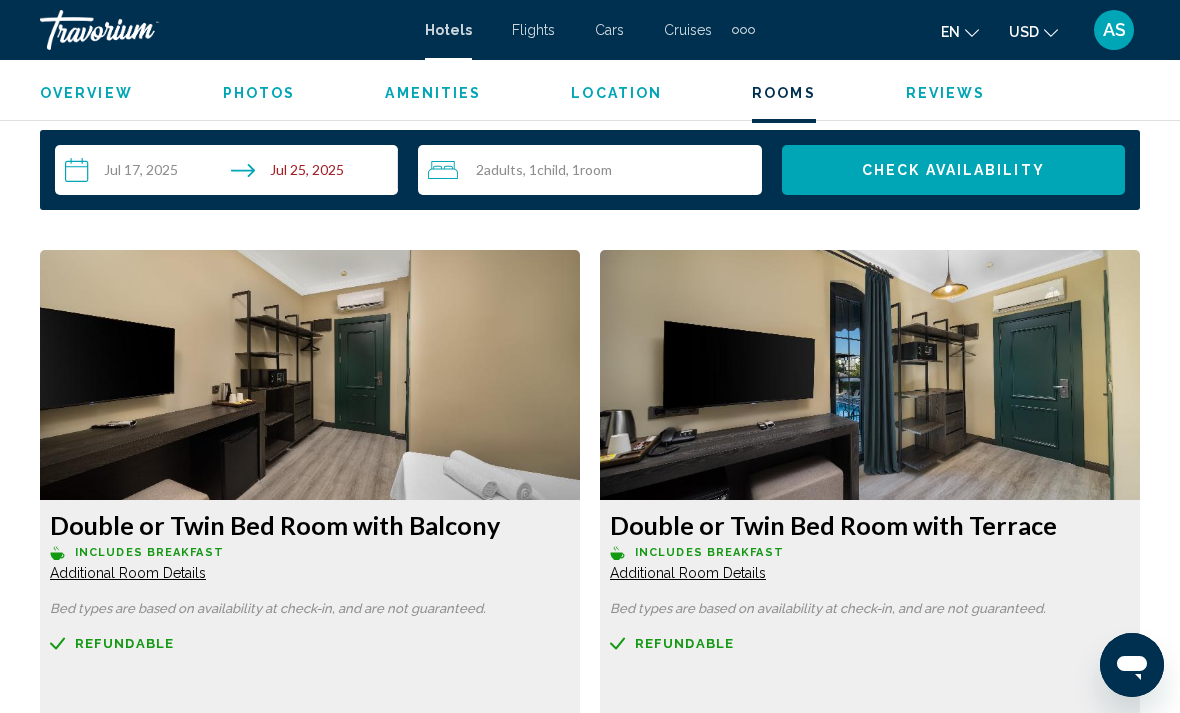 scroll, scrollTop: 2823, scrollLeft: 0, axis: vertical 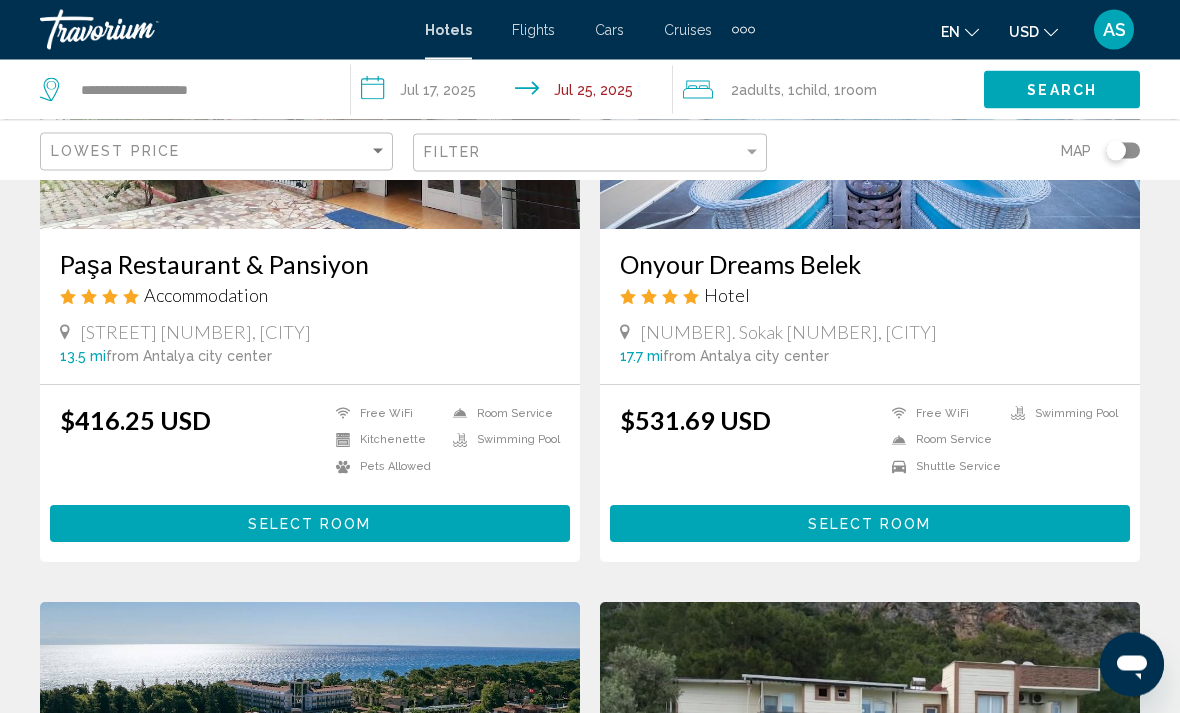 click on "Select Room" at bounding box center [310, 524] 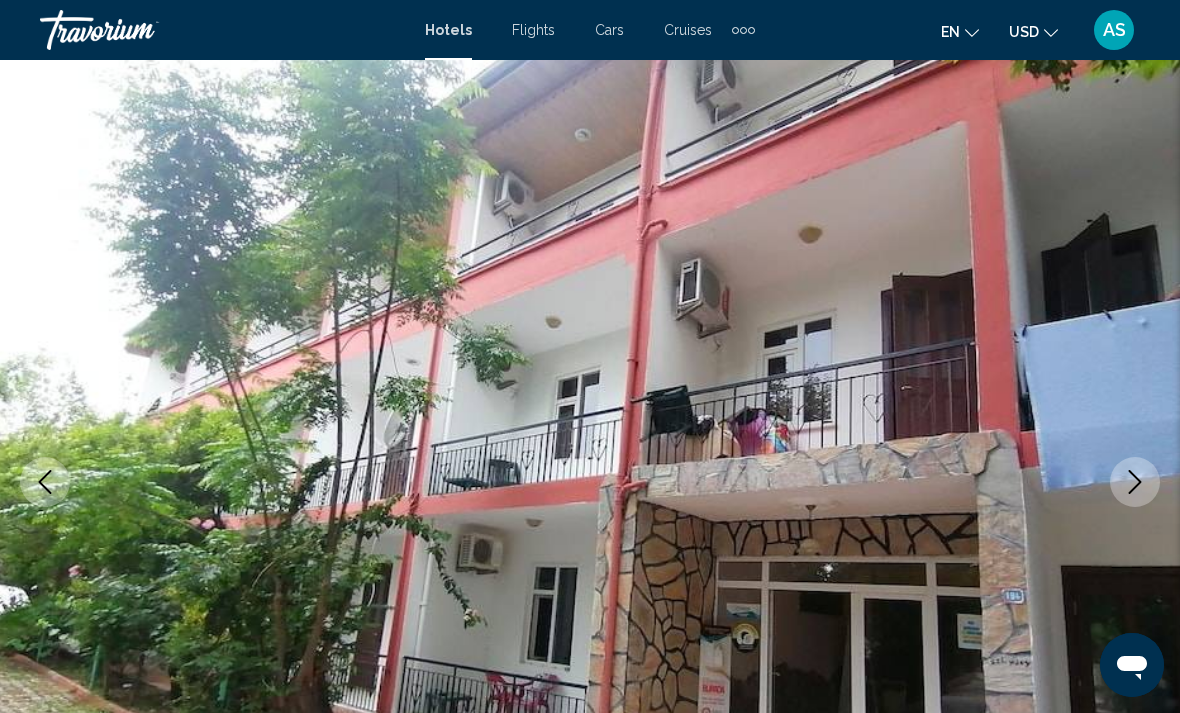 scroll, scrollTop: 201, scrollLeft: 0, axis: vertical 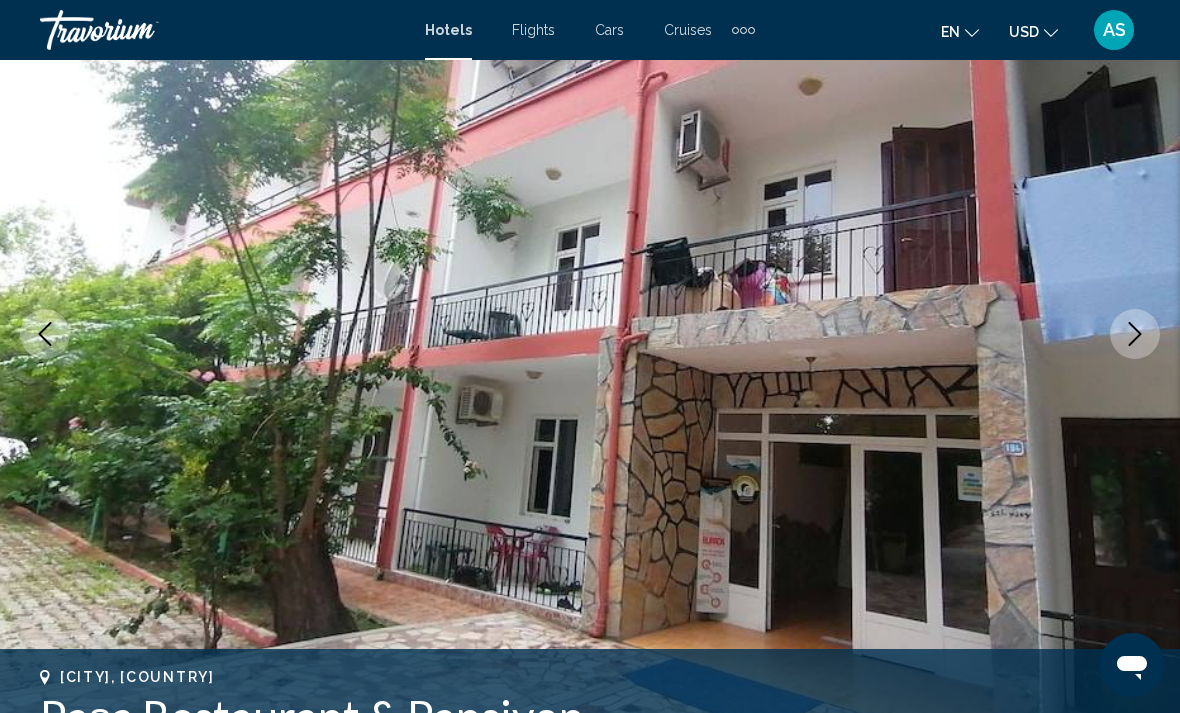 click 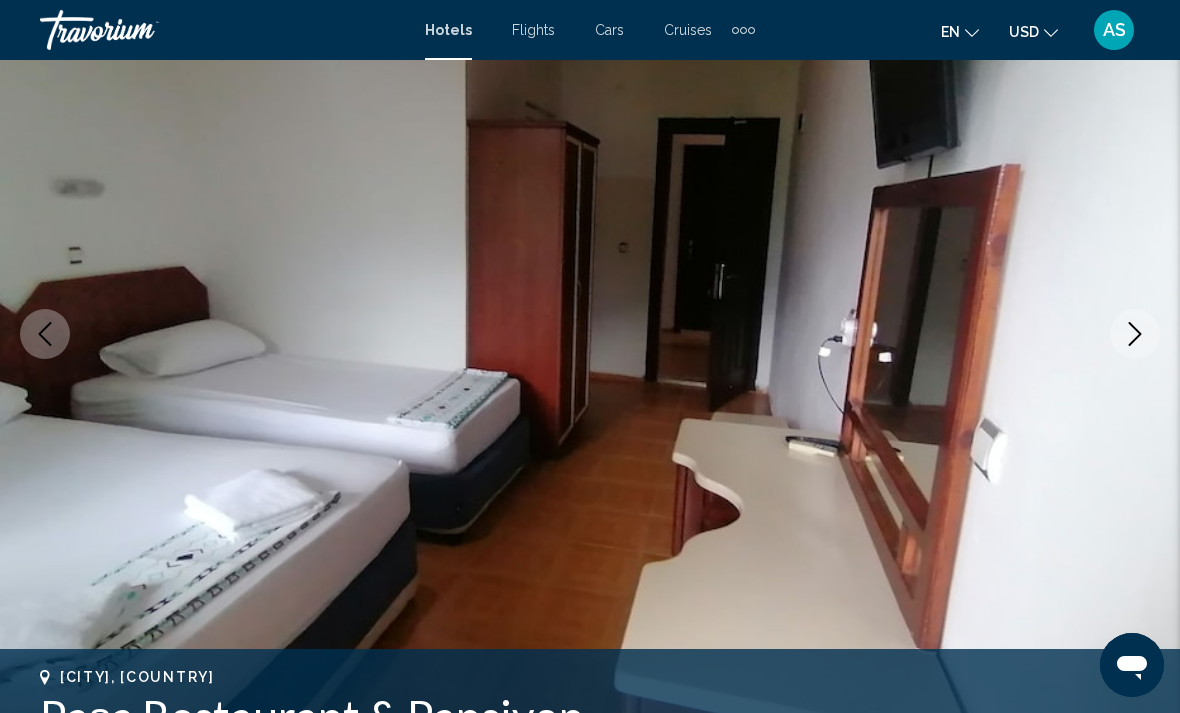 click 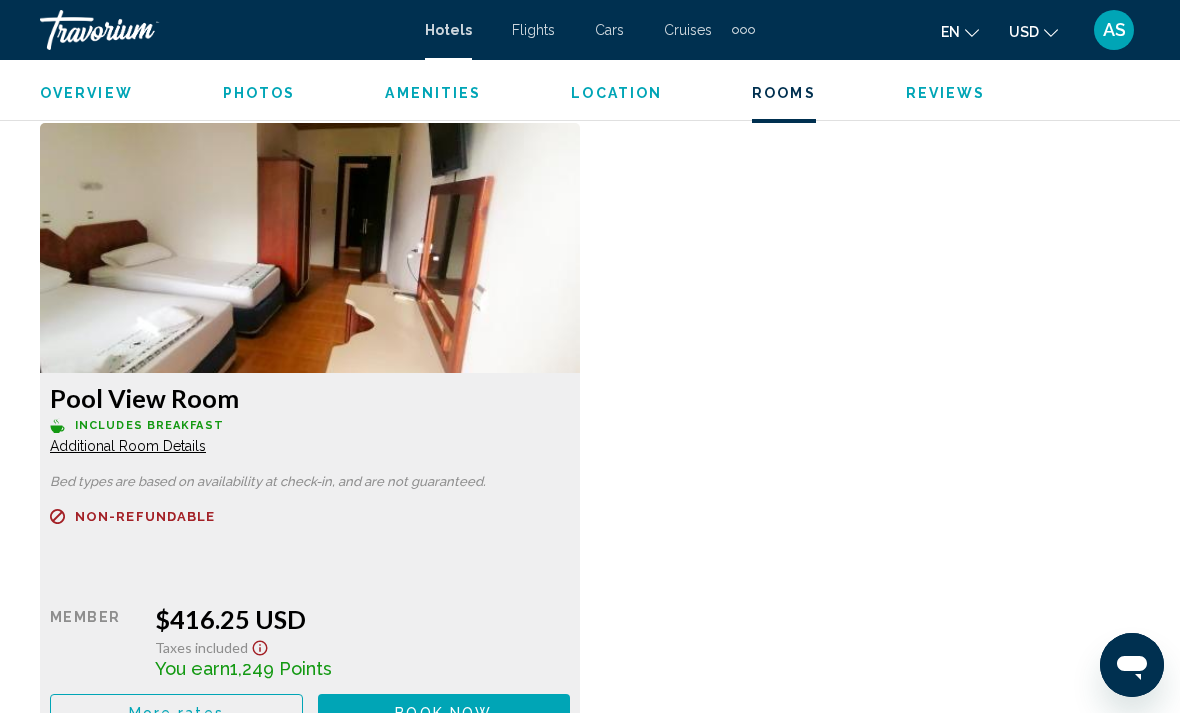 scroll, scrollTop: 2858, scrollLeft: 0, axis: vertical 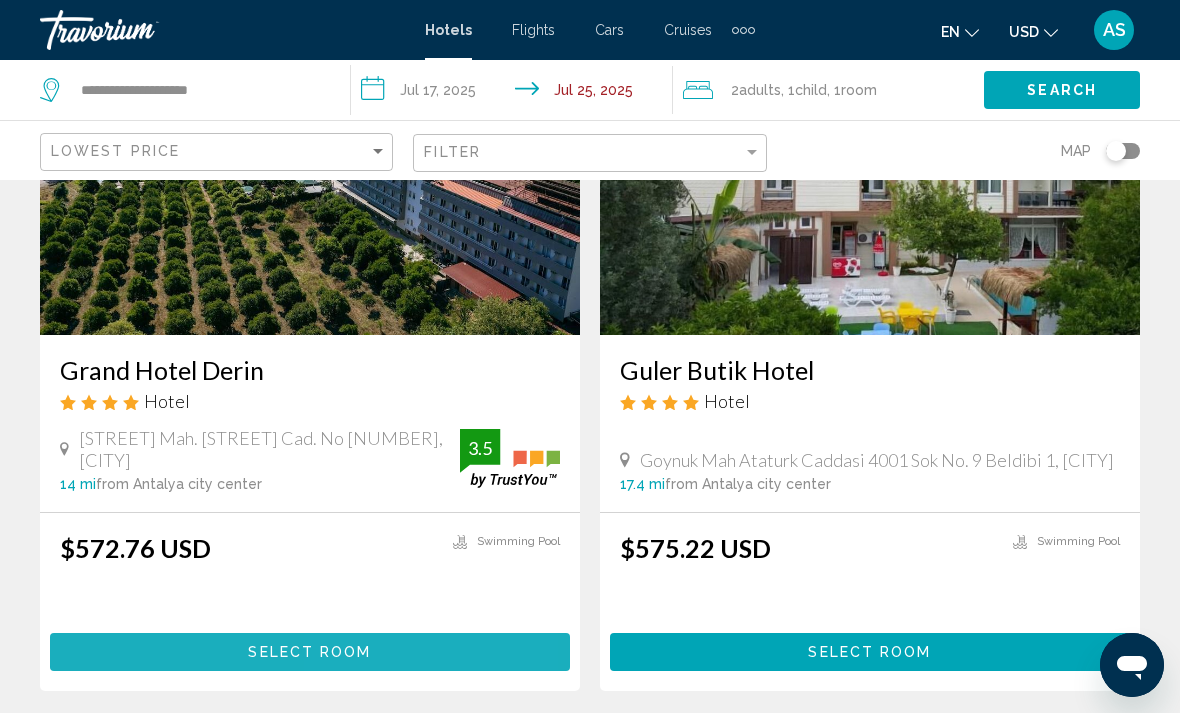 click on "Select Room" at bounding box center (310, 651) 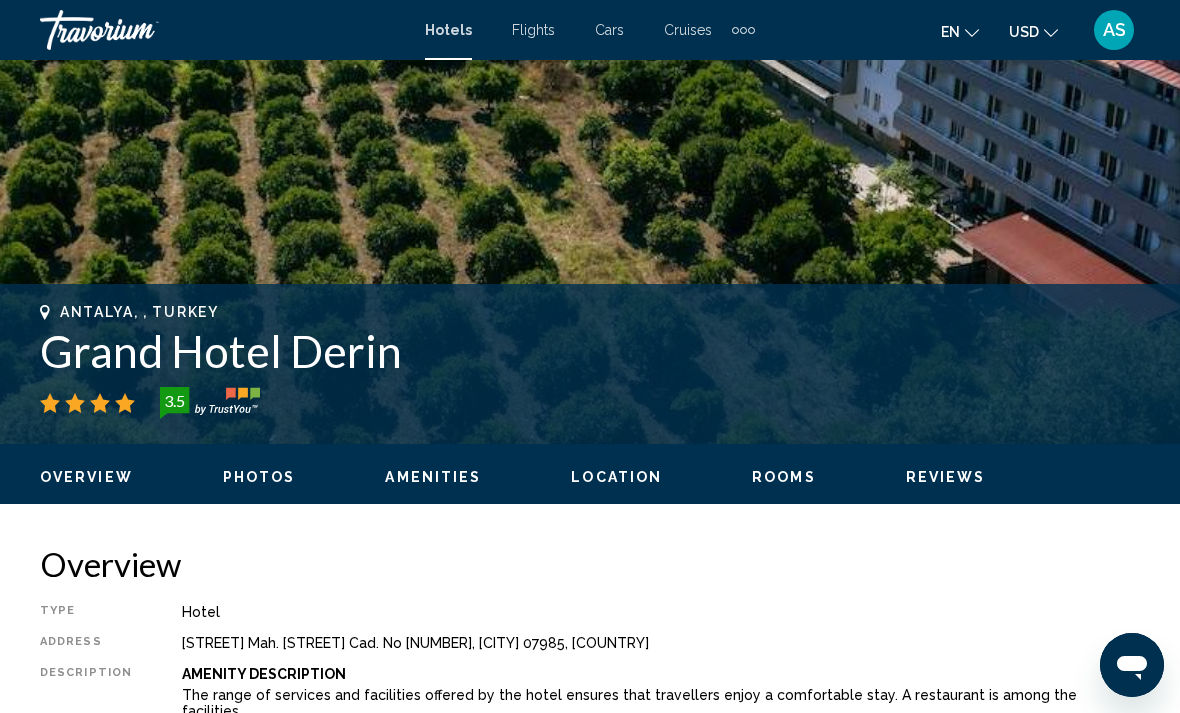 scroll, scrollTop: 422, scrollLeft: 0, axis: vertical 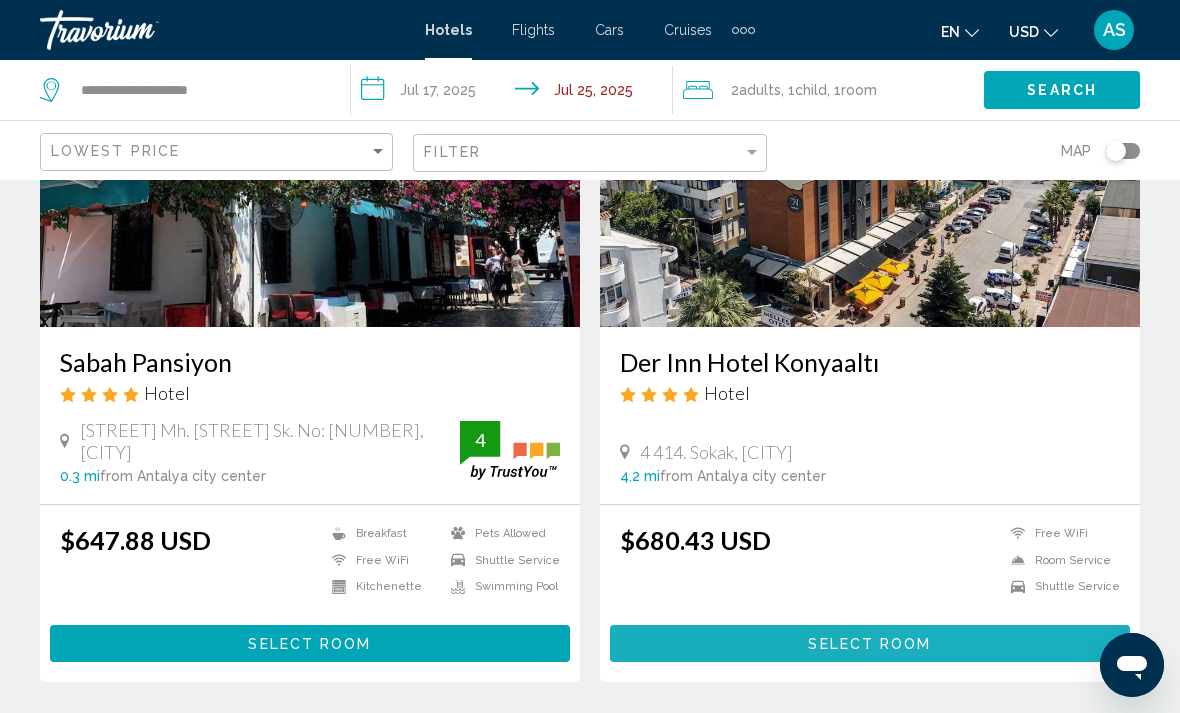 click on "Select Room" at bounding box center [870, 643] 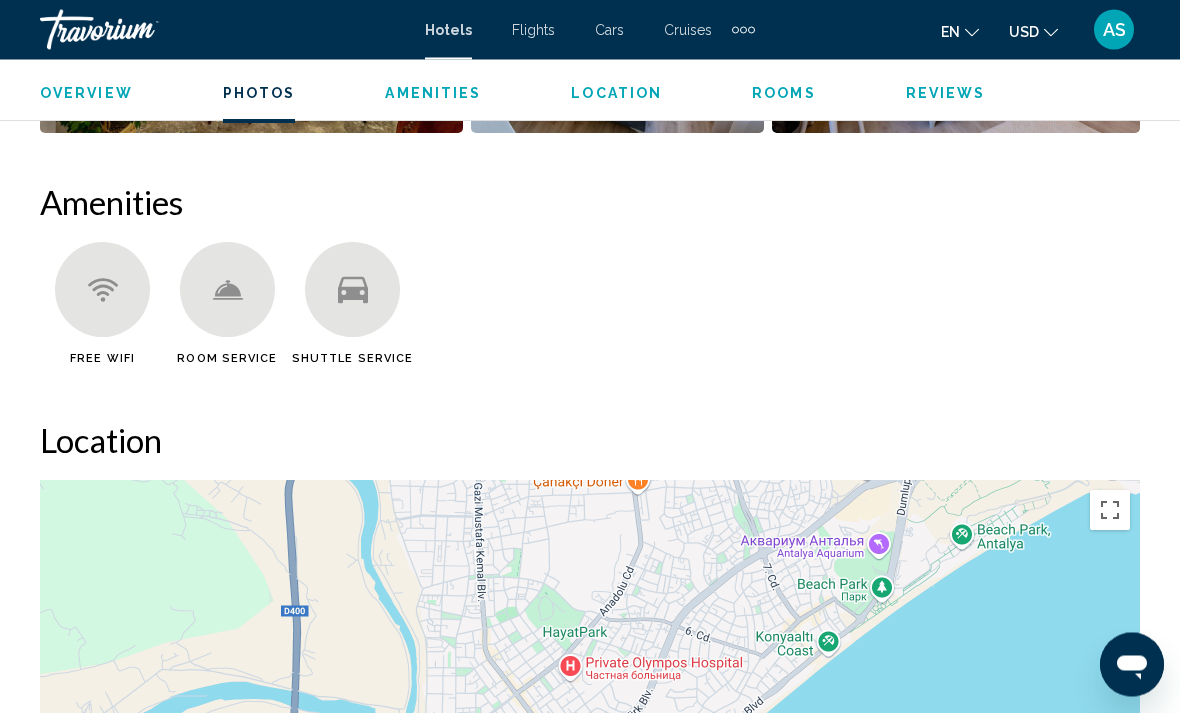 scroll, scrollTop: 1992, scrollLeft: 0, axis: vertical 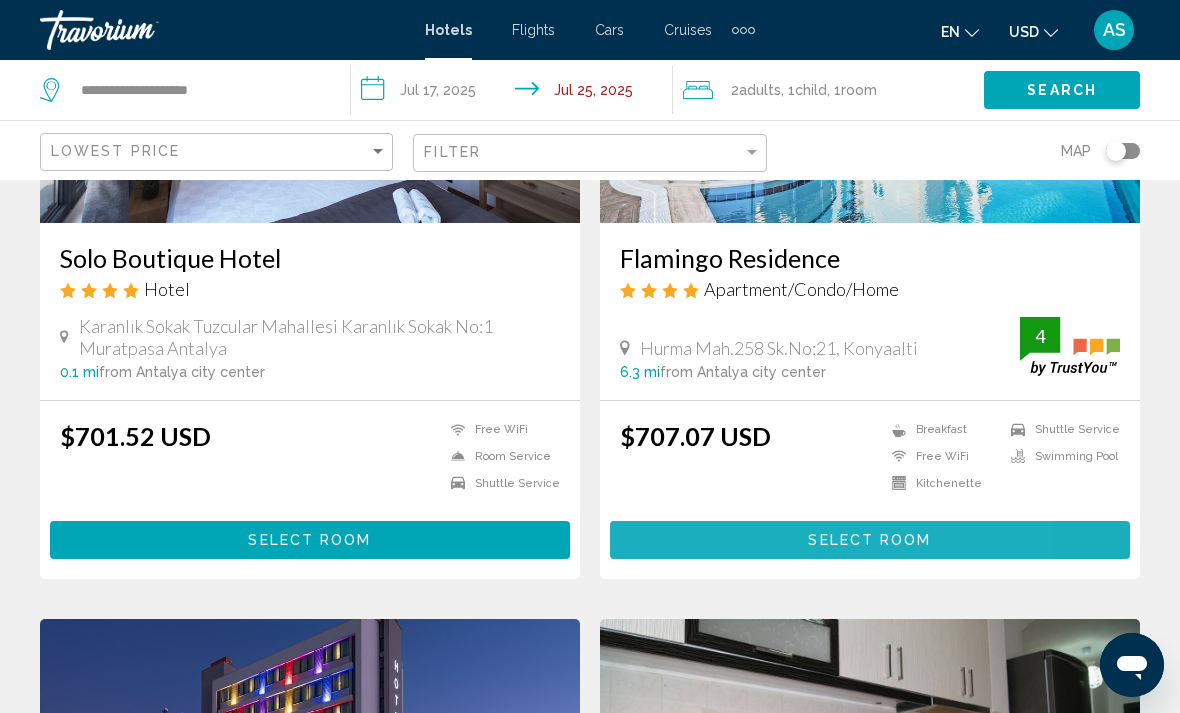 click on "Select Room" at bounding box center (870, 539) 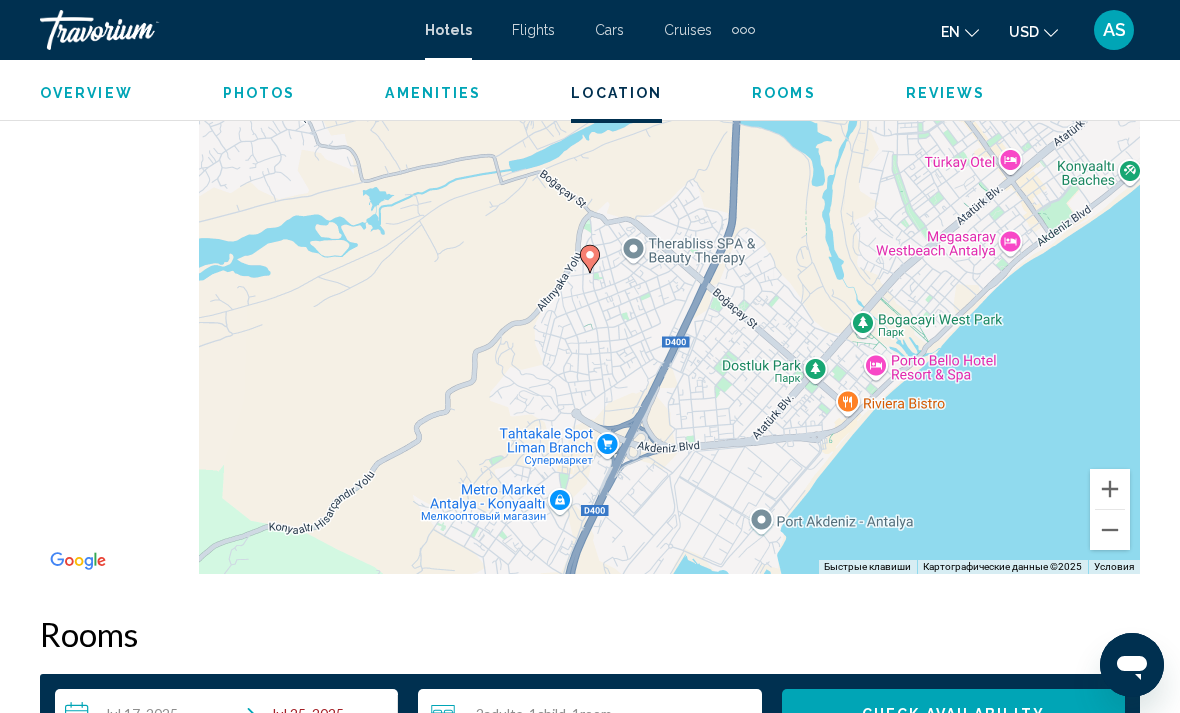 scroll, scrollTop: 2357, scrollLeft: 0, axis: vertical 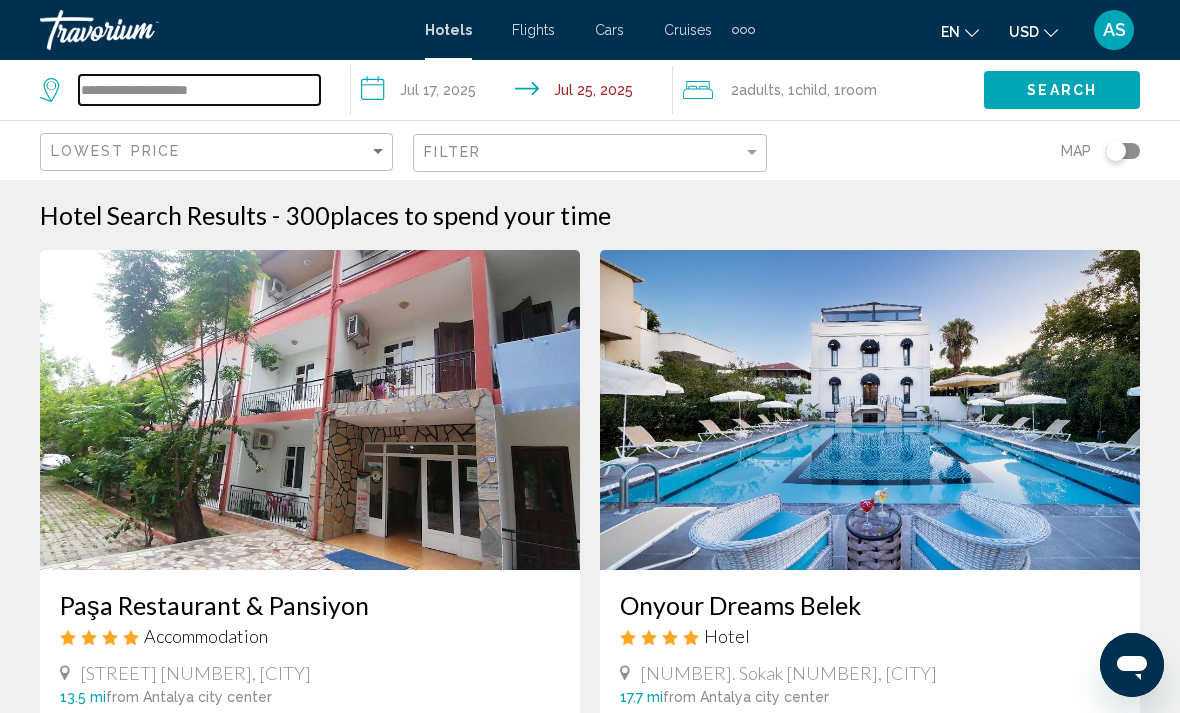 click on "**********" at bounding box center [199, 90] 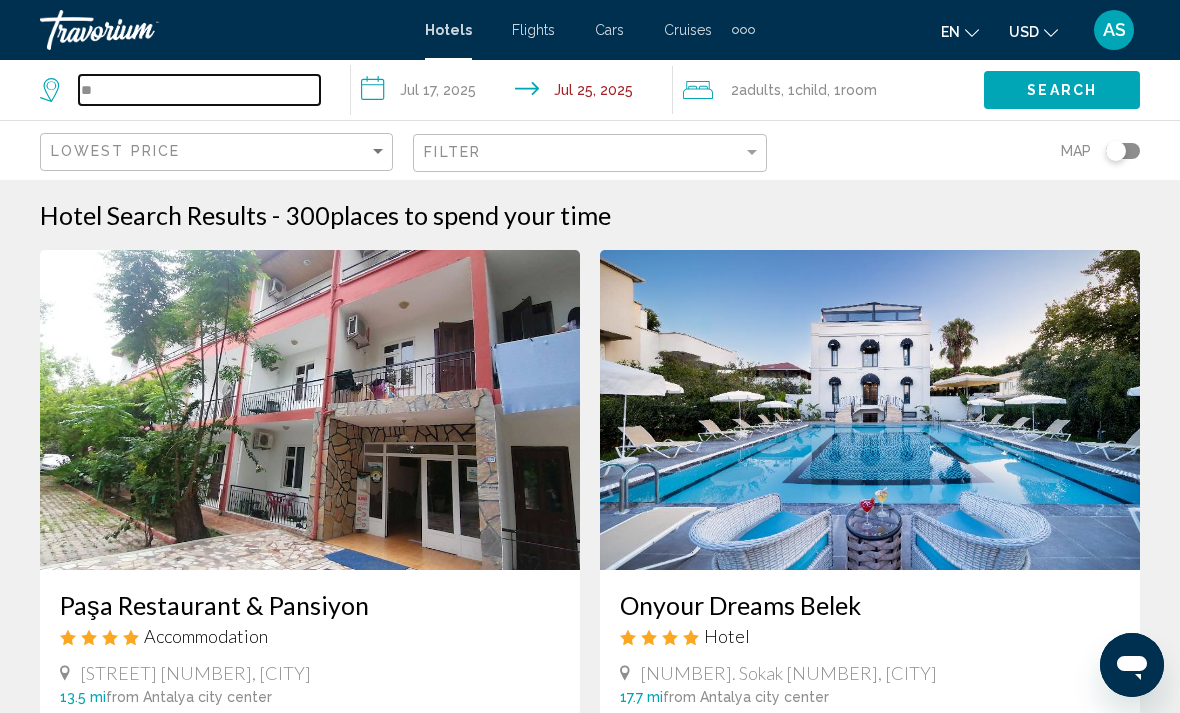 type on "*" 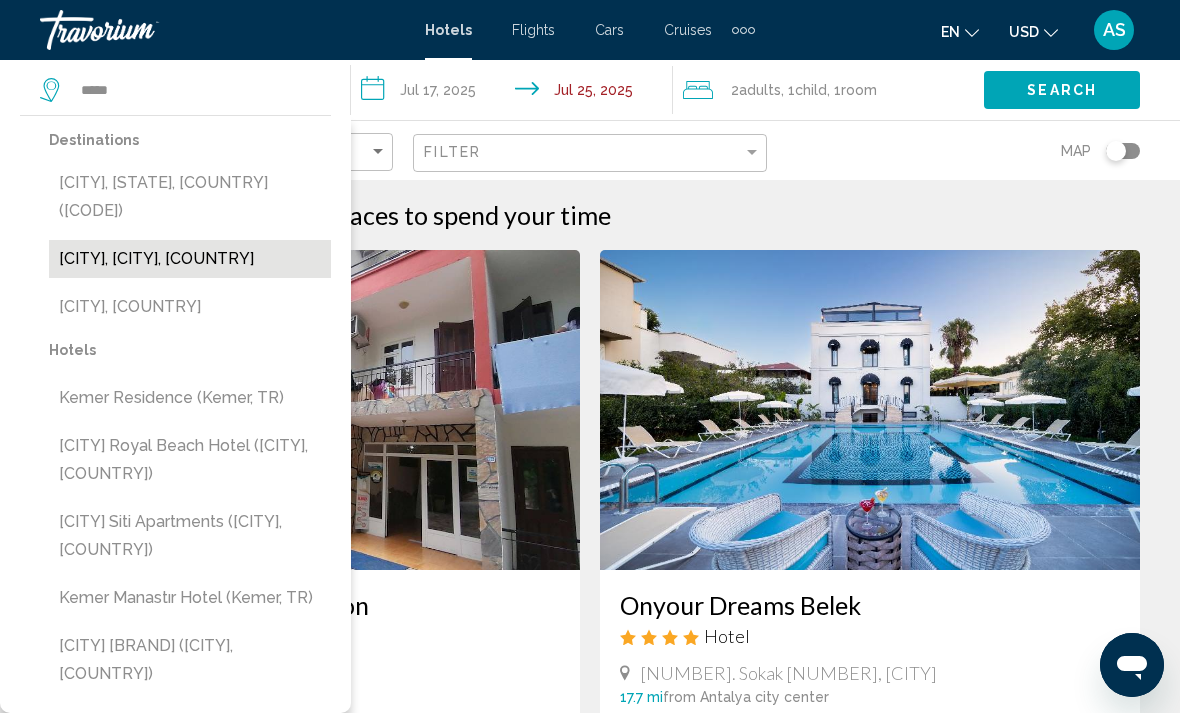click on "[CITY], [CITY], [COUNTRY]" at bounding box center [190, 259] 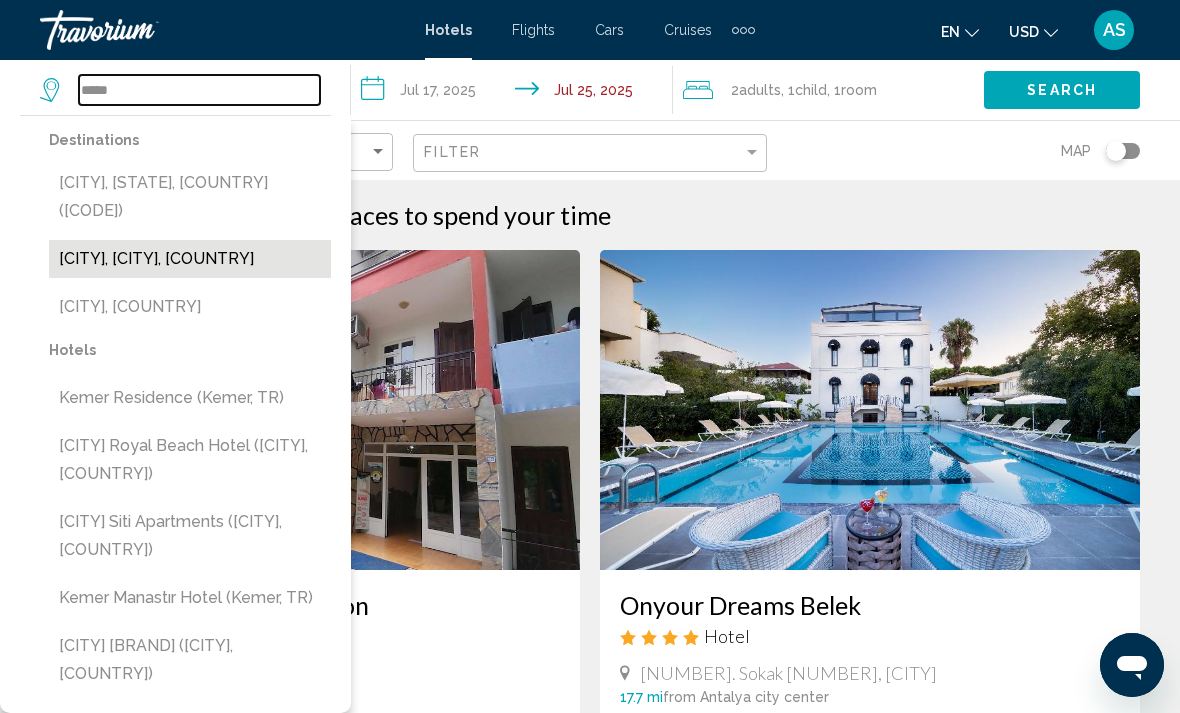 type on "**********" 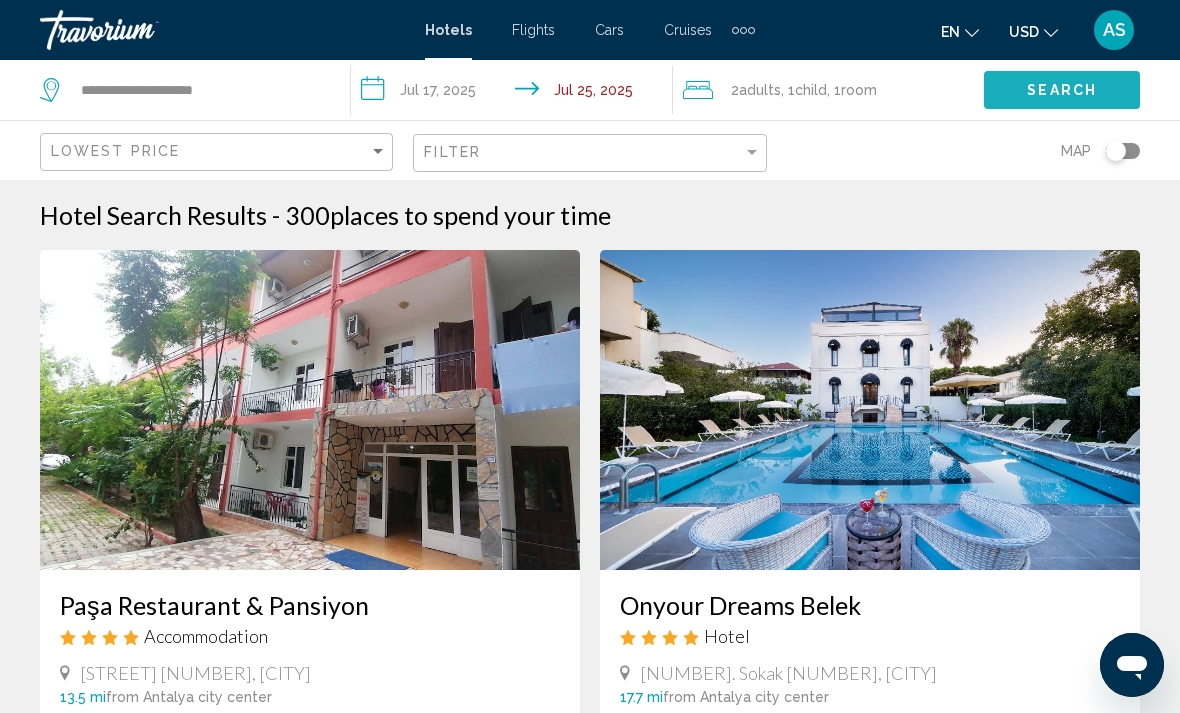 click on "Search" 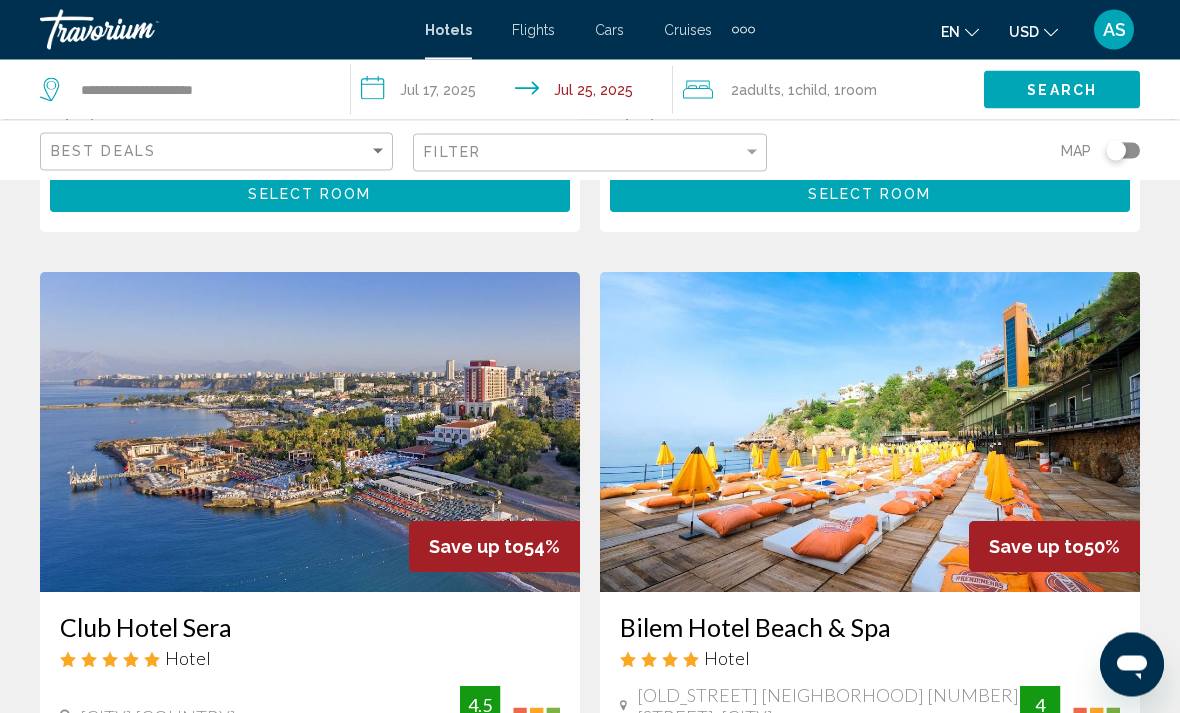 scroll, scrollTop: 693, scrollLeft: 0, axis: vertical 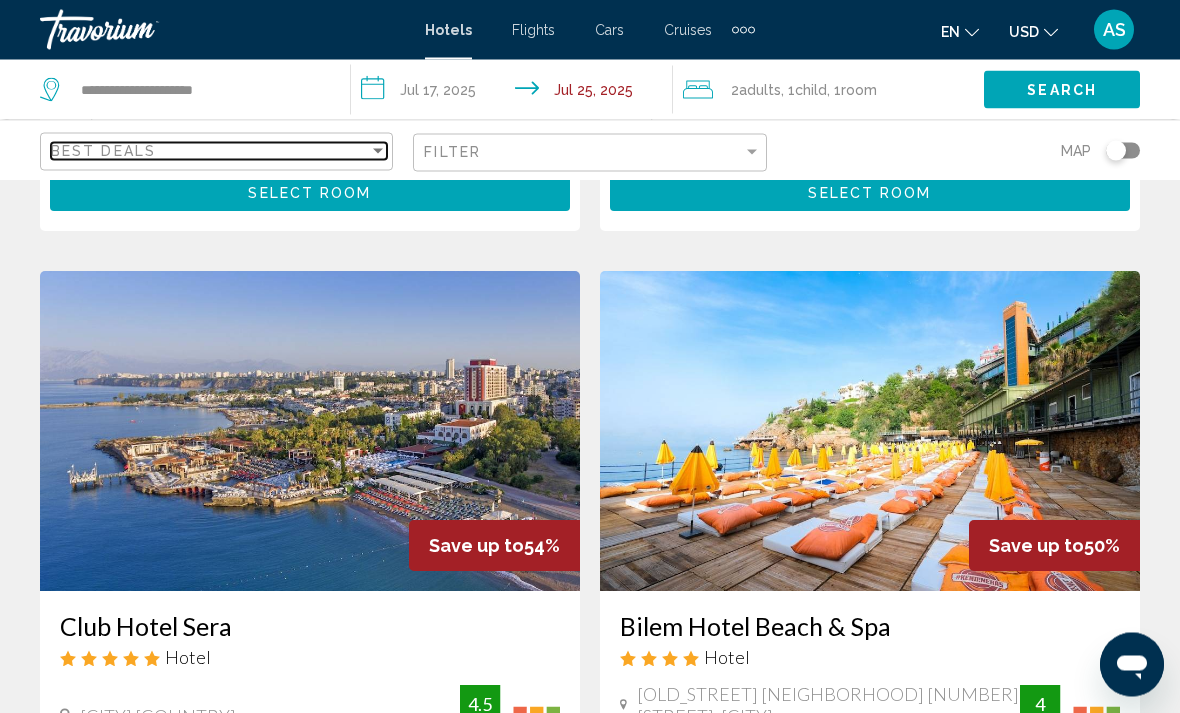 click at bounding box center [378, 151] 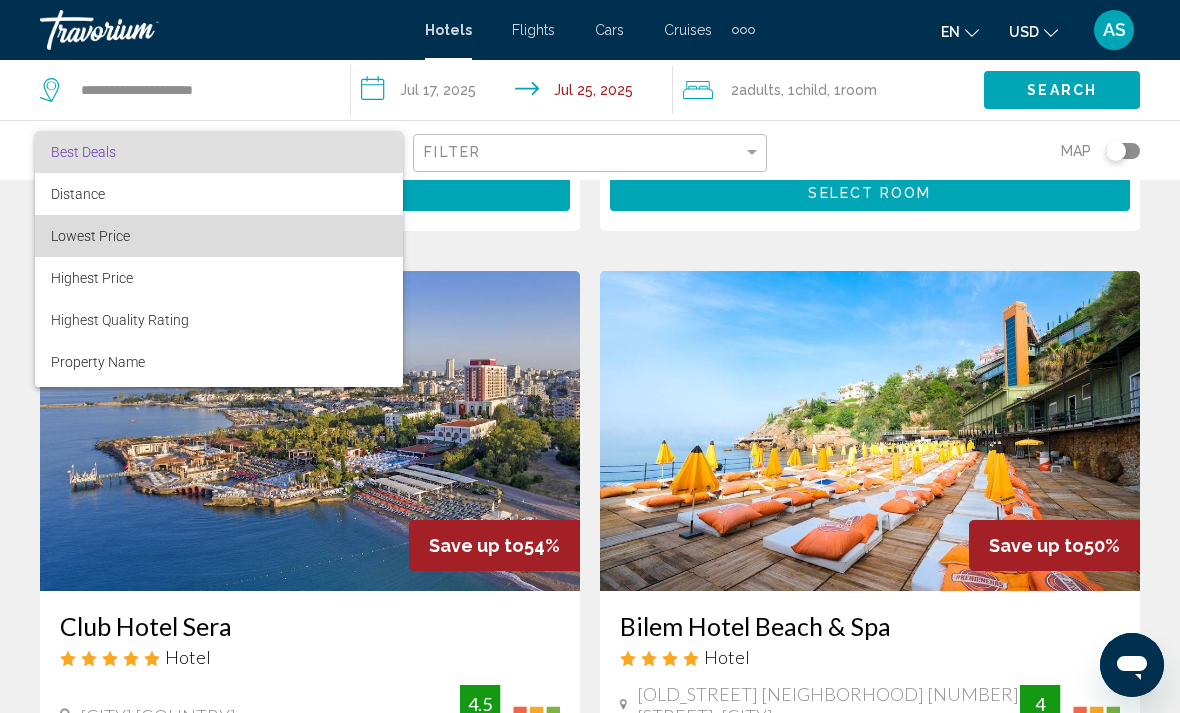 click on "Lowest Price" at bounding box center [219, 236] 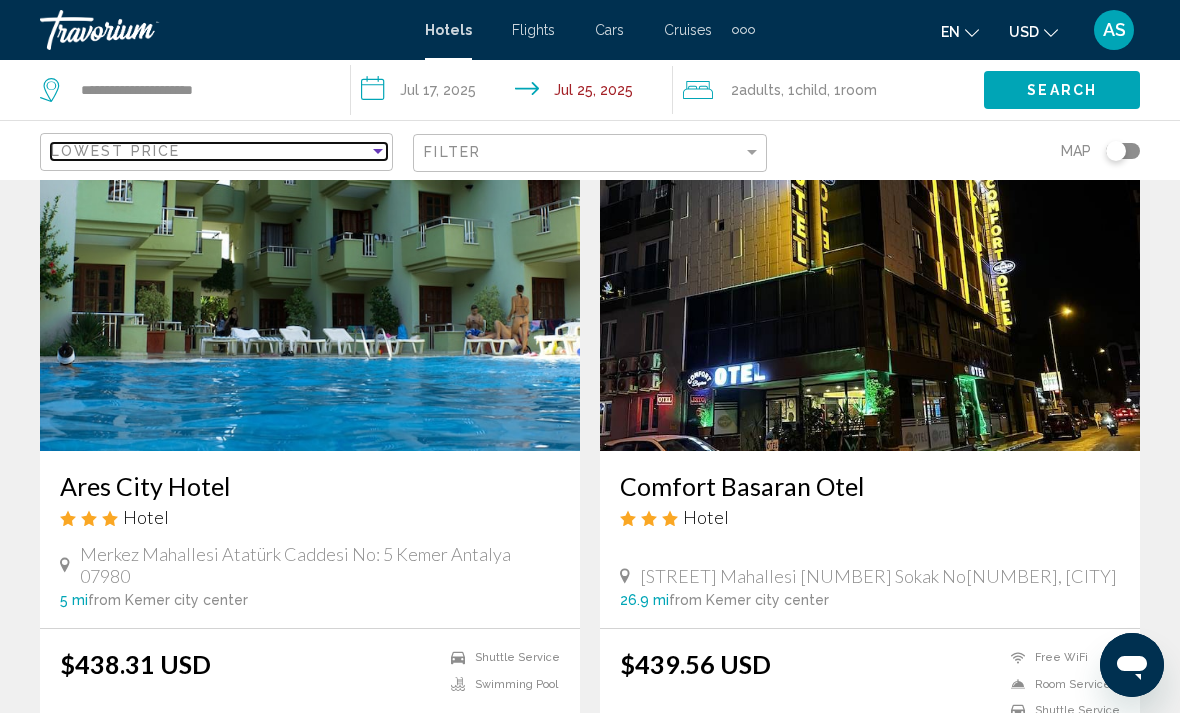 scroll, scrollTop: 3788, scrollLeft: 0, axis: vertical 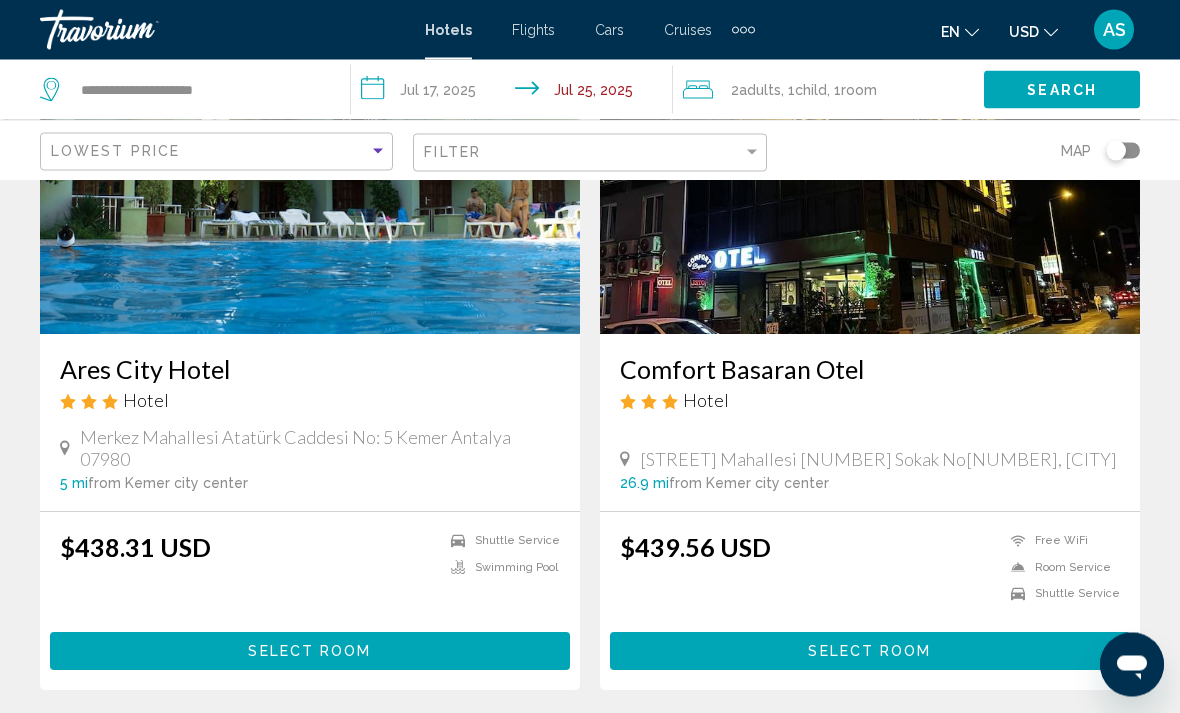 click on "Select Room" at bounding box center [310, 651] 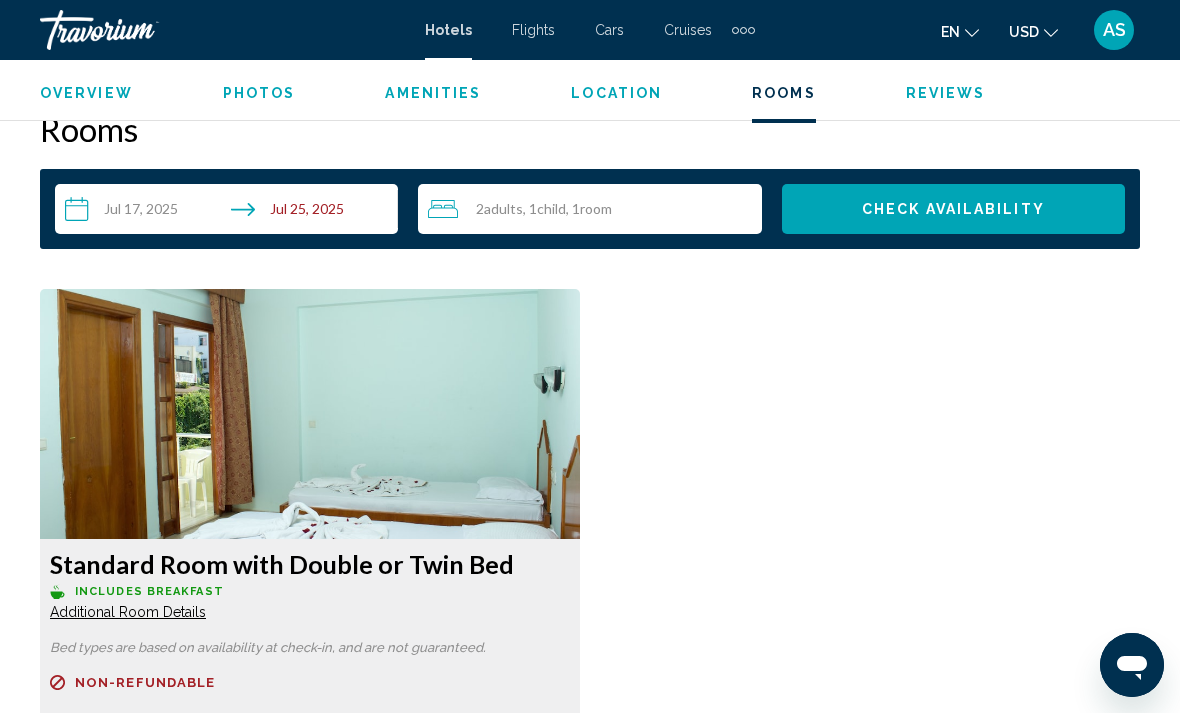 scroll, scrollTop: 2887, scrollLeft: 0, axis: vertical 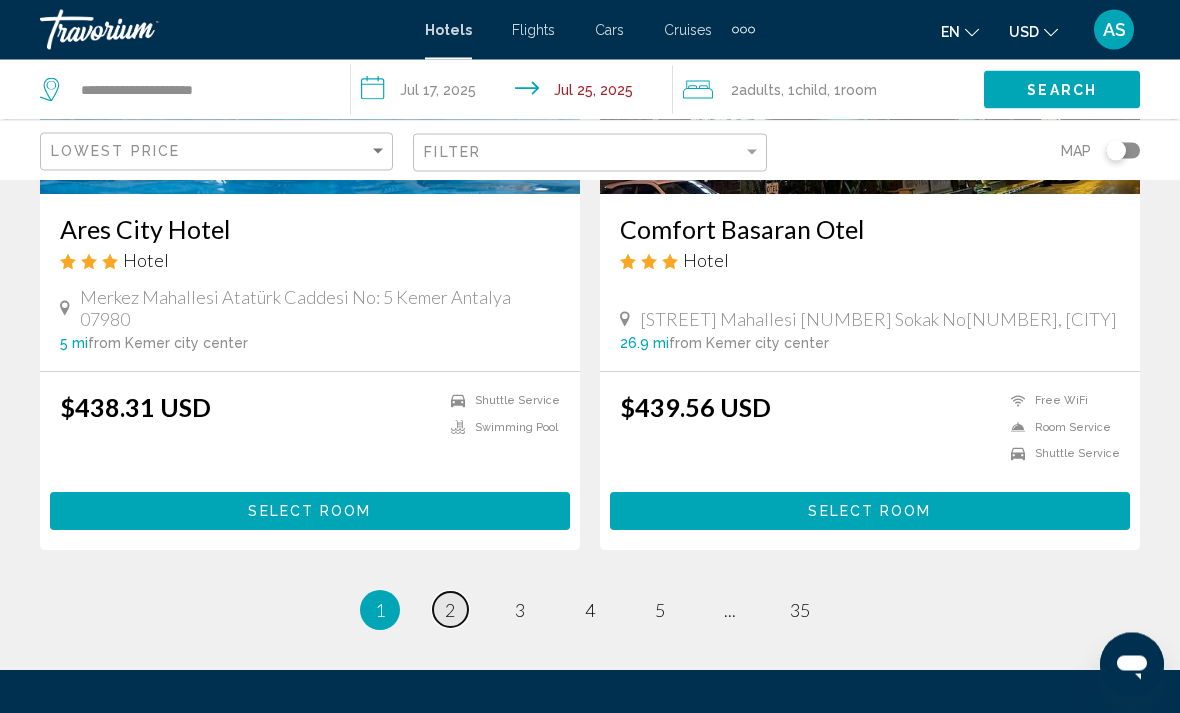click on "page  2" at bounding box center [450, 610] 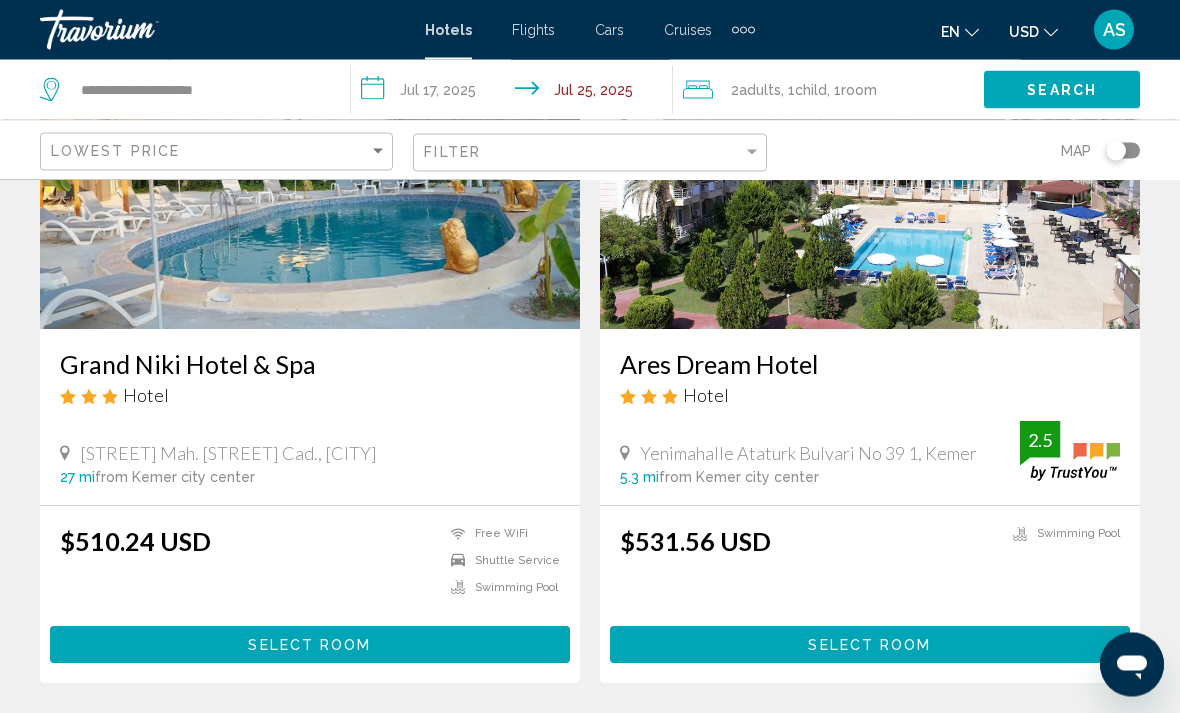 scroll, scrollTop: 2344, scrollLeft: 0, axis: vertical 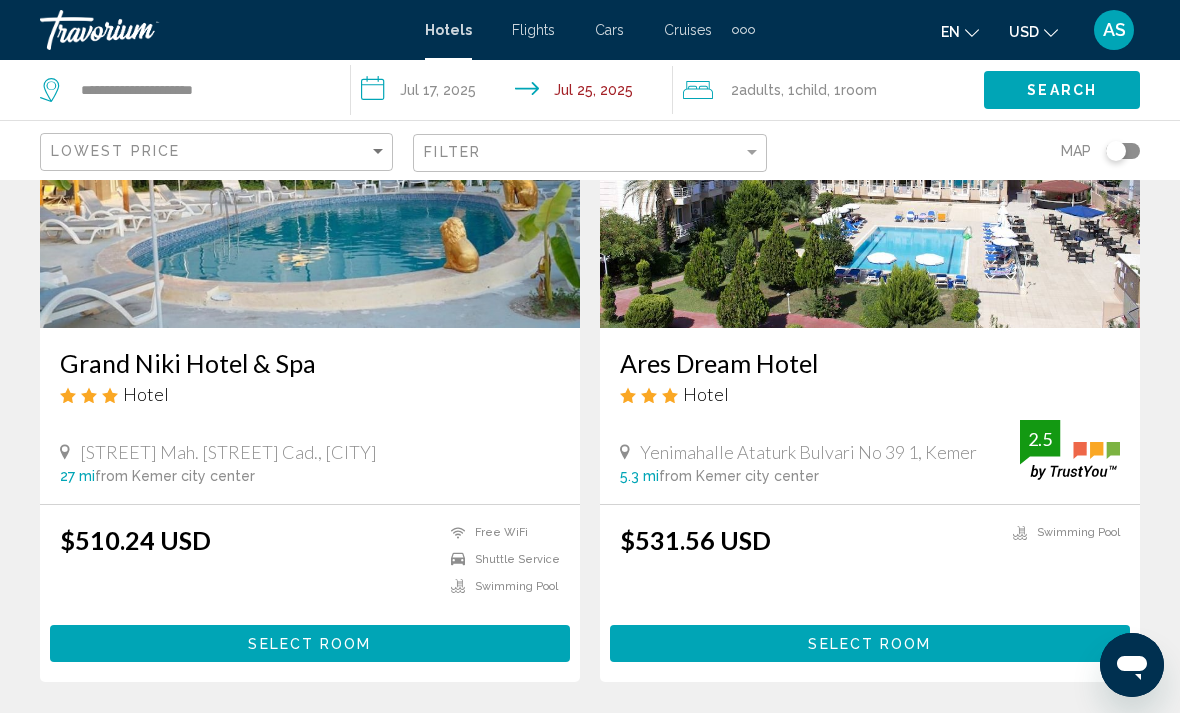click on "Select Room" at bounding box center (870, 643) 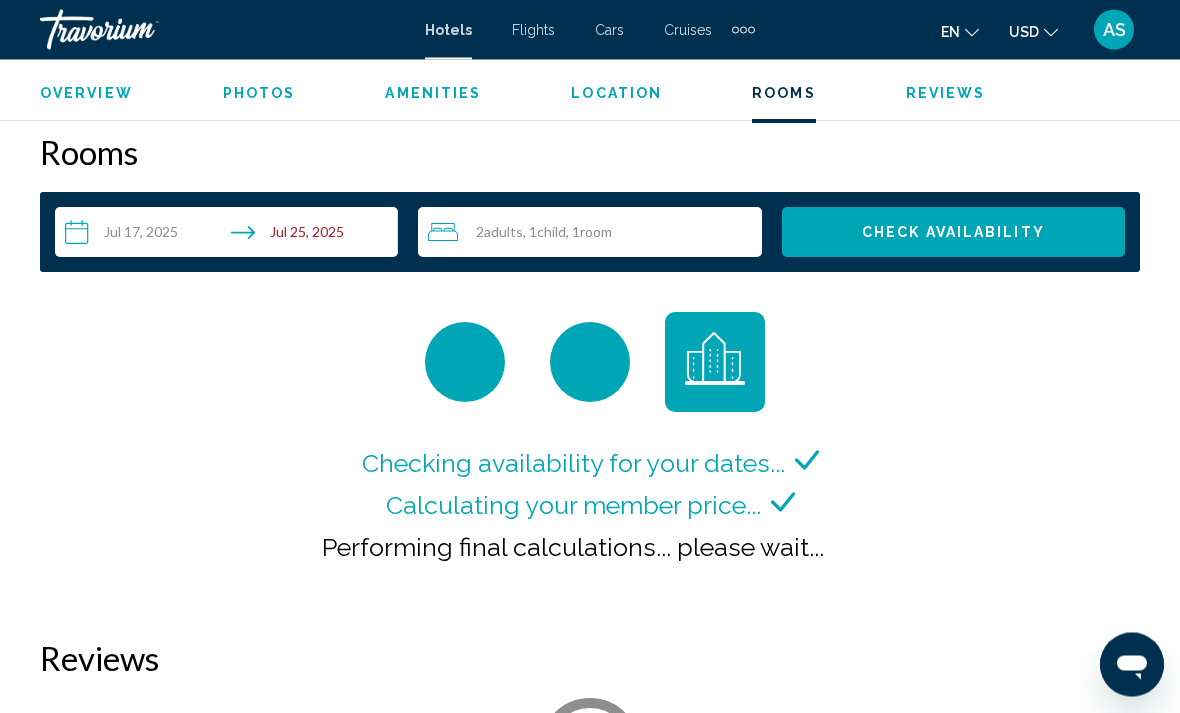 scroll, scrollTop: 2868, scrollLeft: 0, axis: vertical 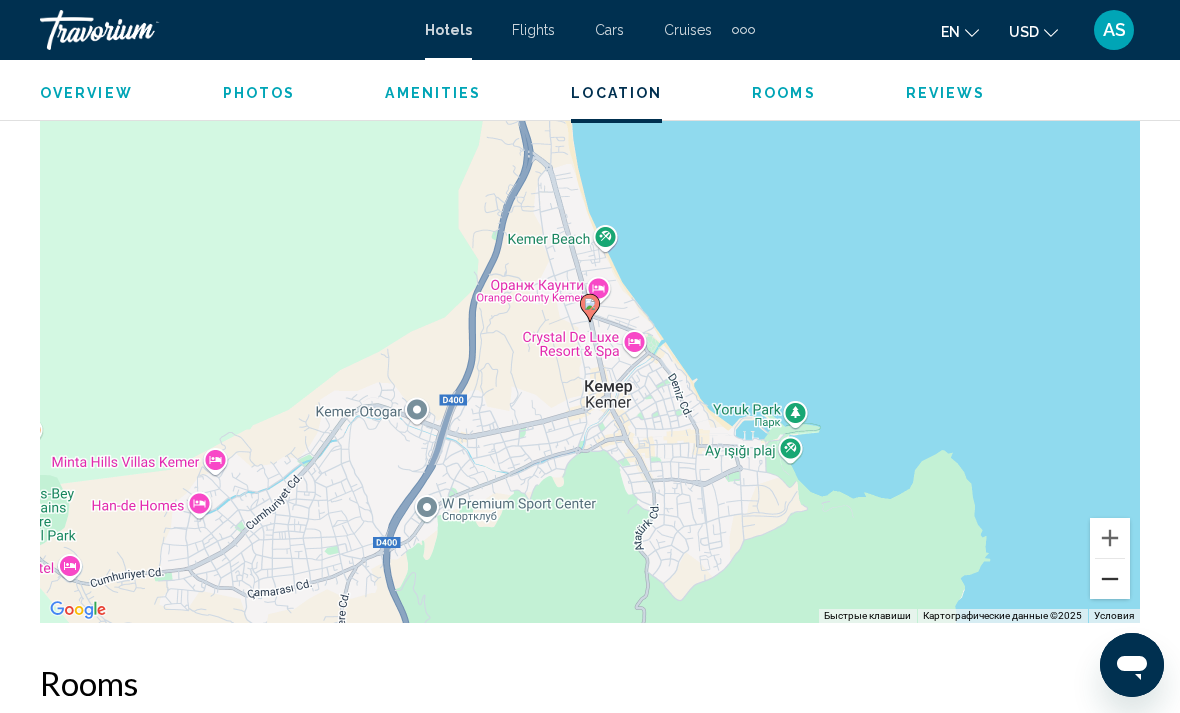 click at bounding box center [1110, 579] 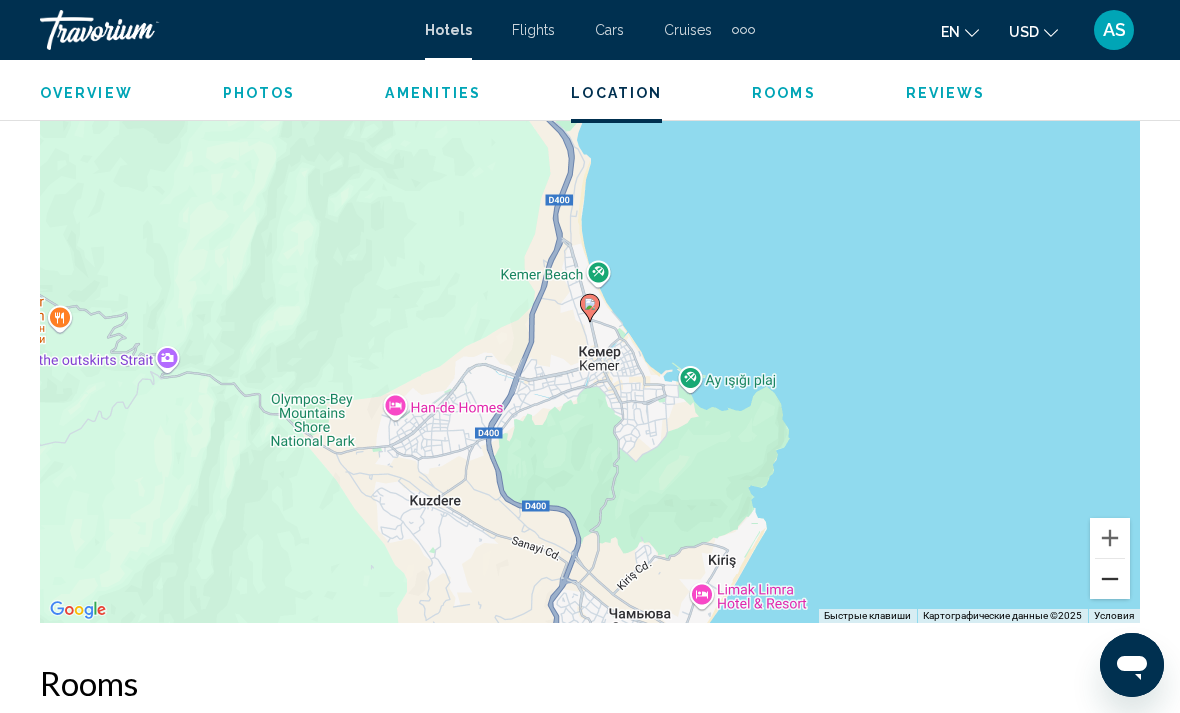 click at bounding box center [1110, 579] 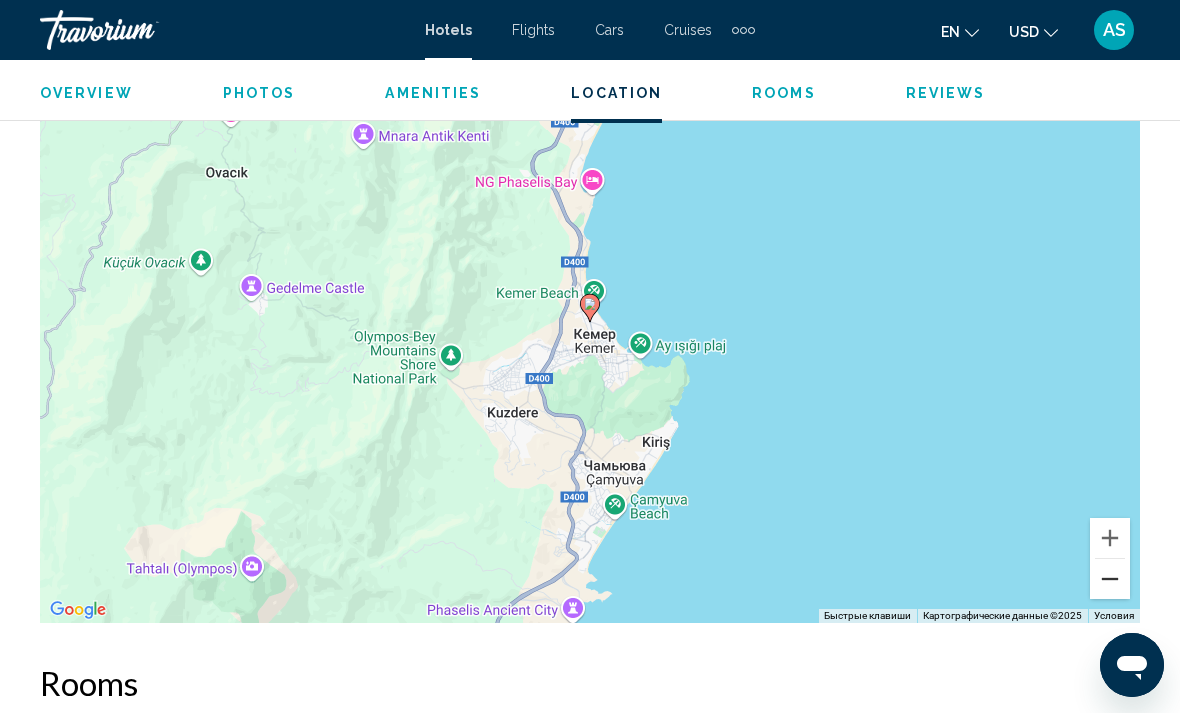 click at bounding box center [1110, 579] 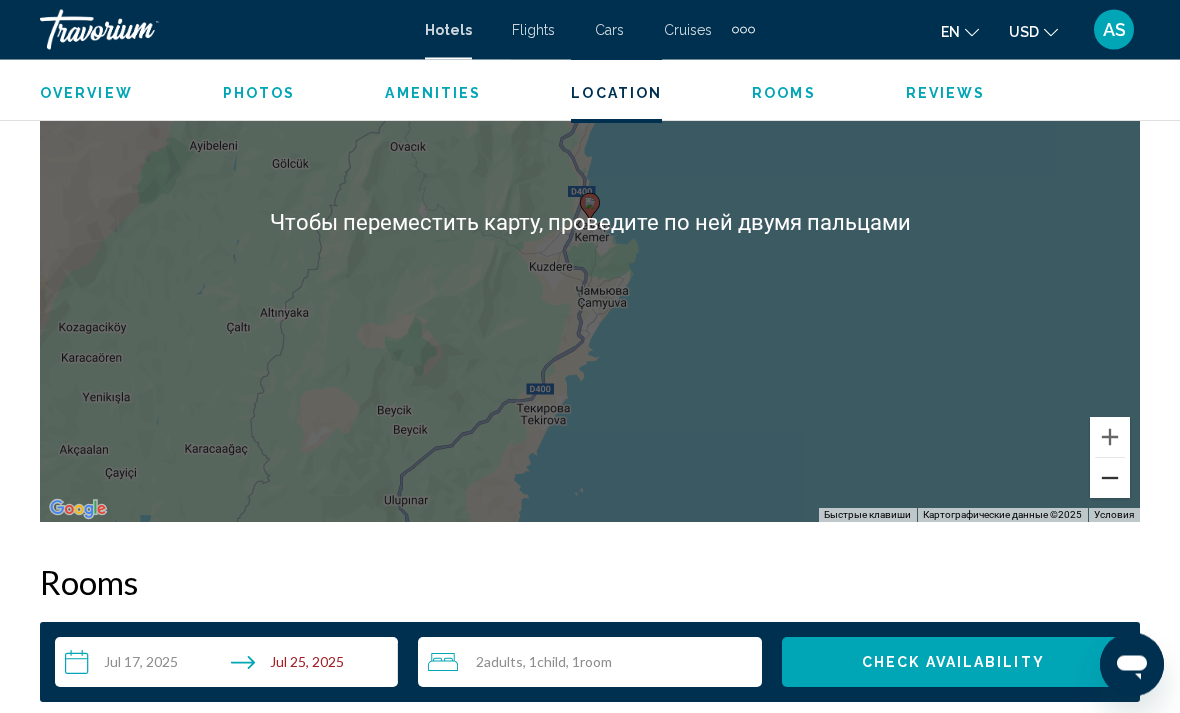 scroll, scrollTop: 2438, scrollLeft: 0, axis: vertical 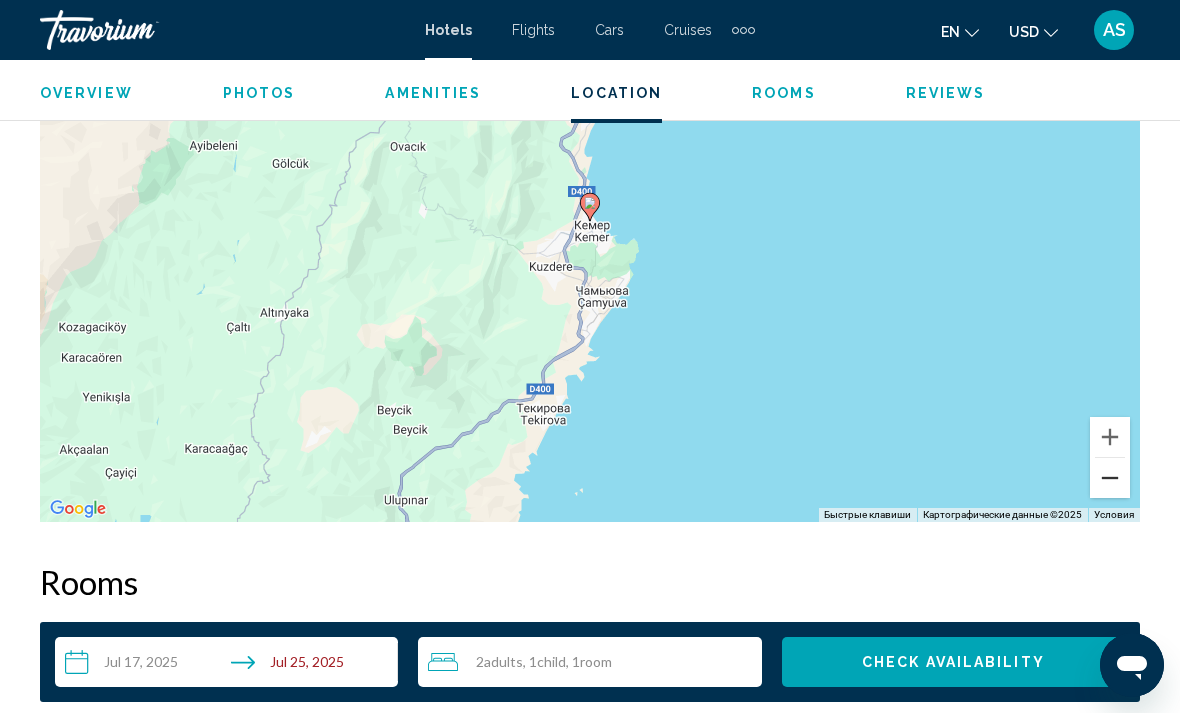 click at bounding box center (1110, 478) 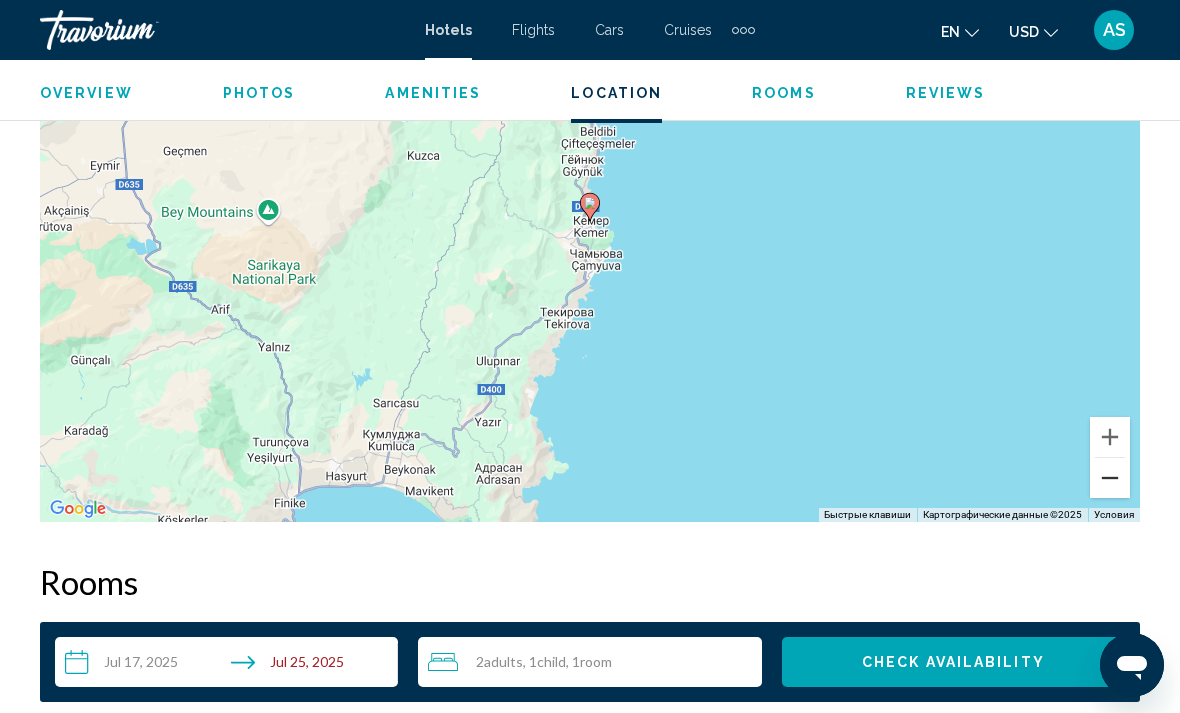 click at bounding box center [1110, 478] 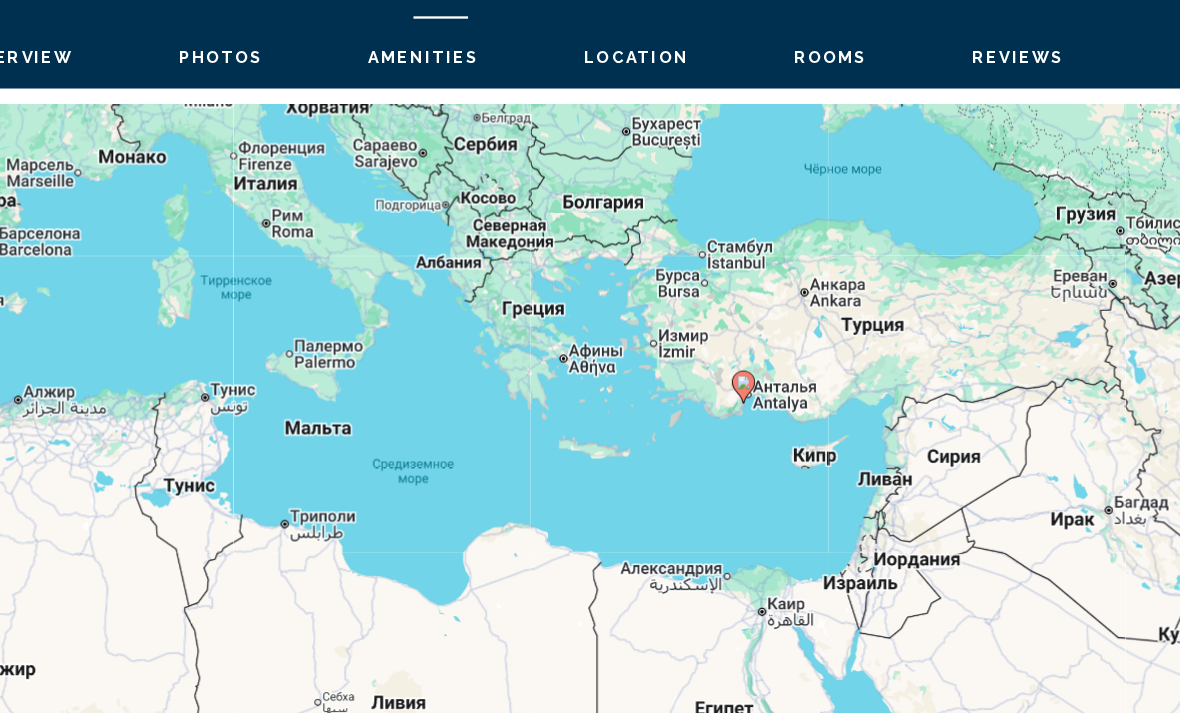 scroll, scrollTop: 2232, scrollLeft: 0, axis: vertical 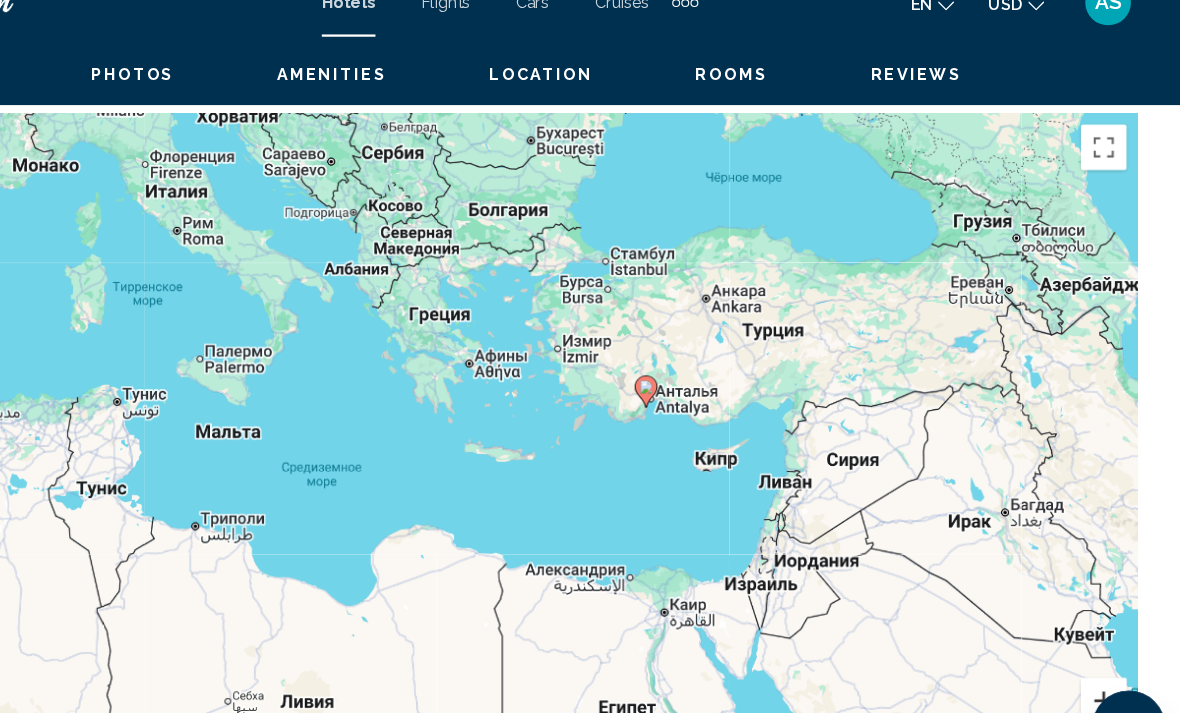 click at bounding box center (1110, 642) 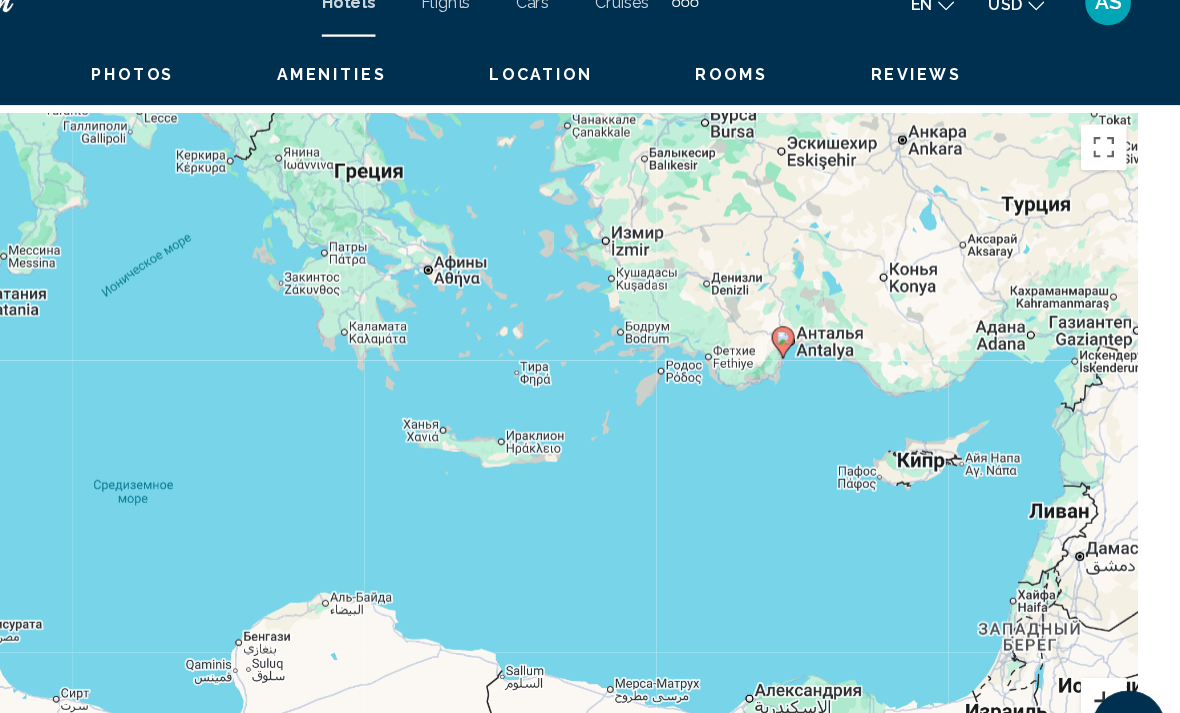 click at bounding box center (1110, 642) 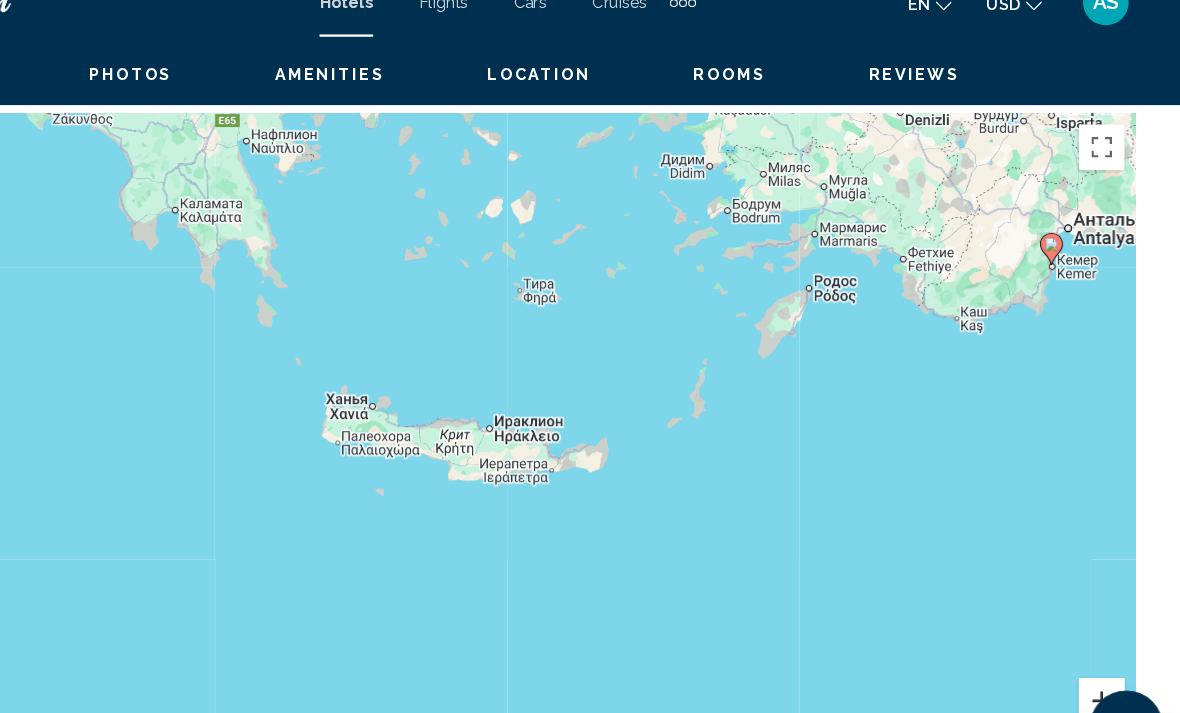 click at bounding box center (1110, 642) 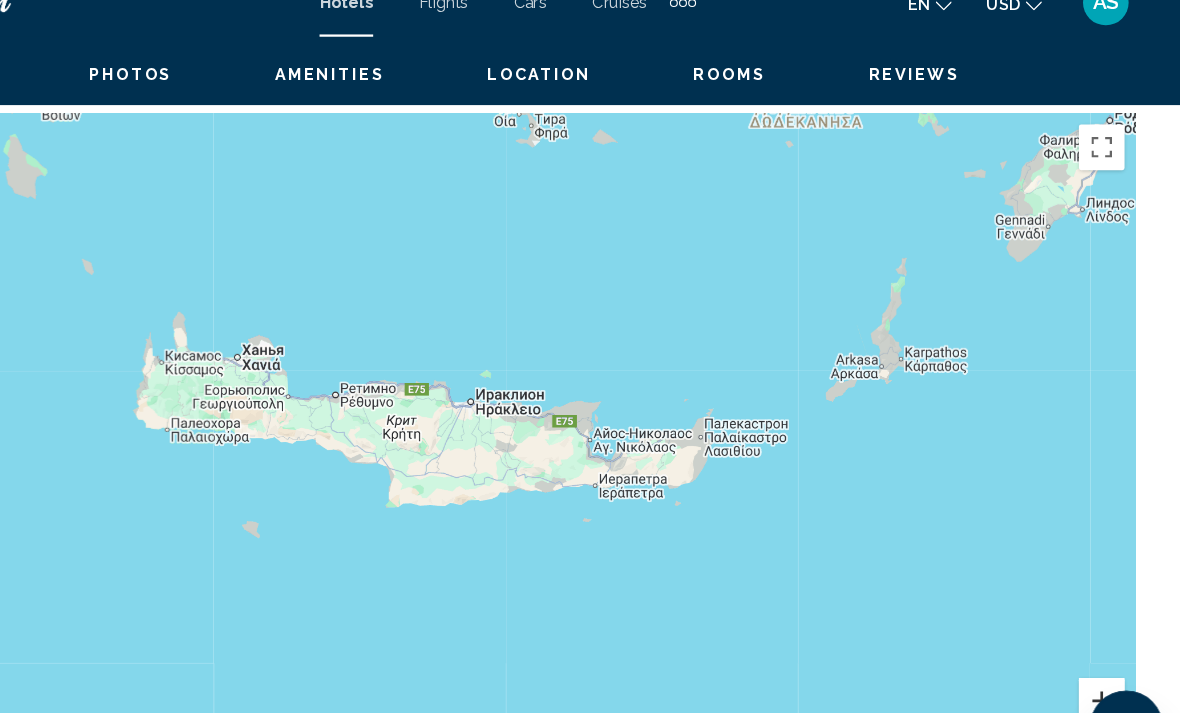 click at bounding box center (1110, 642) 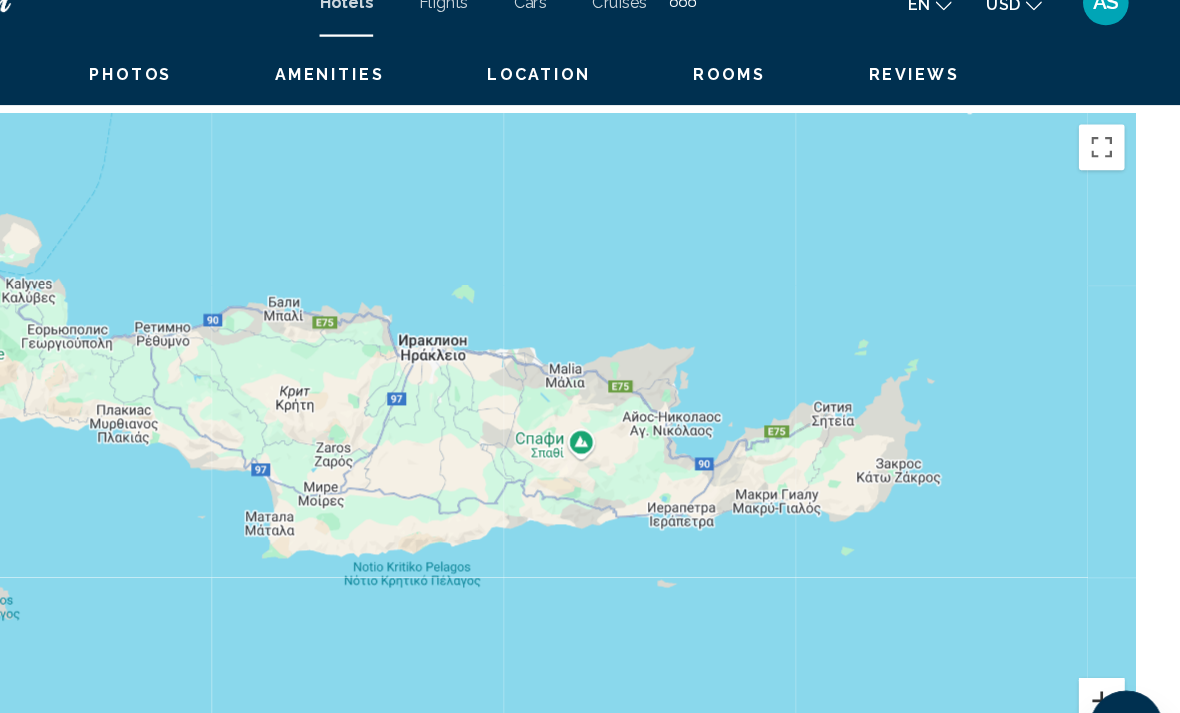 click at bounding box center [1110, 642] 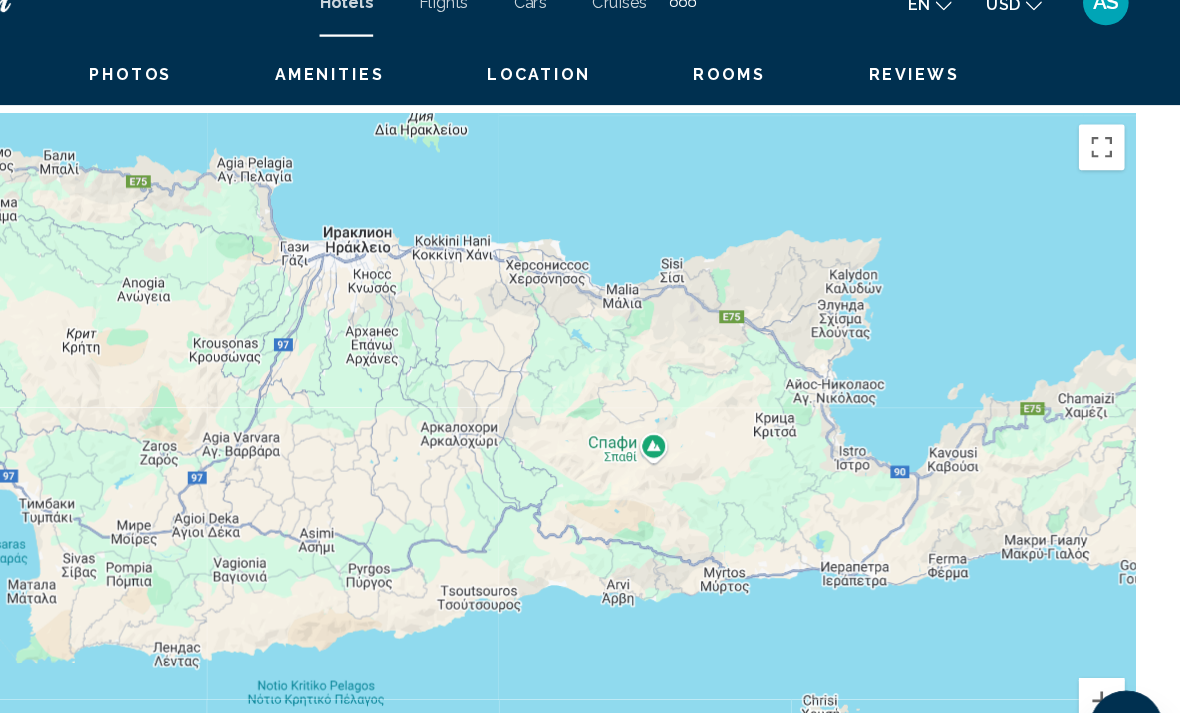 click at bounding box center [1121, 722] 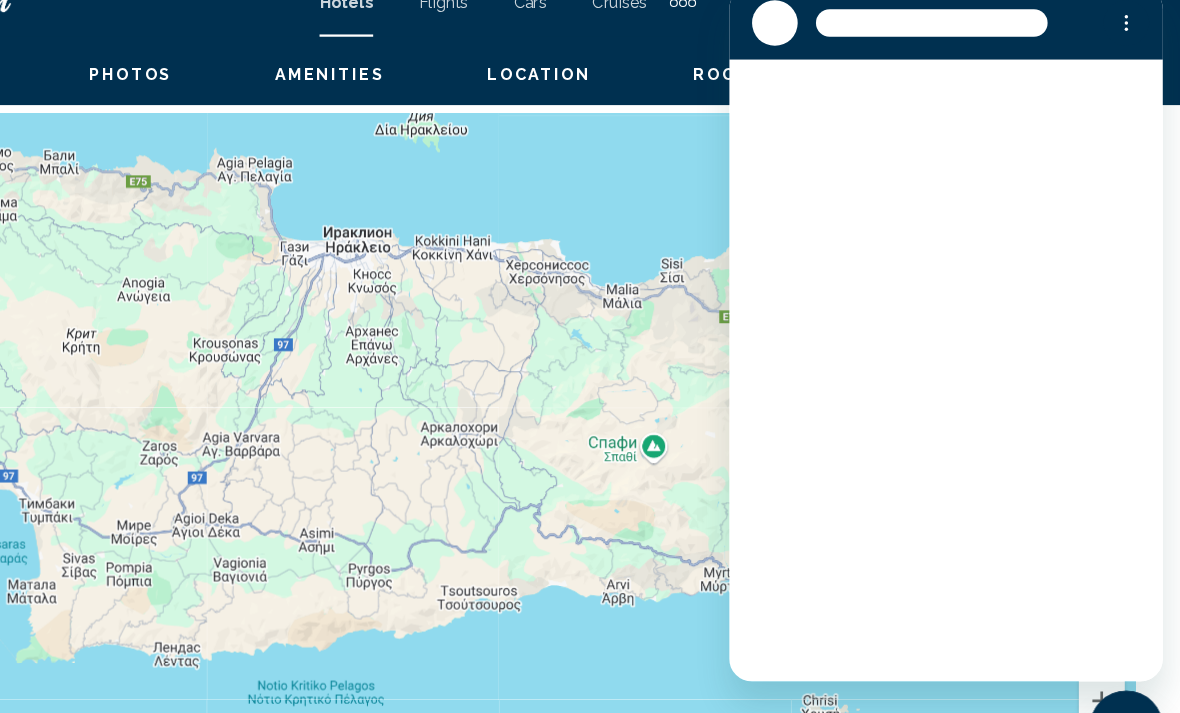 scroll, scrollTop: 0, scrollLeft: 0, axis: both 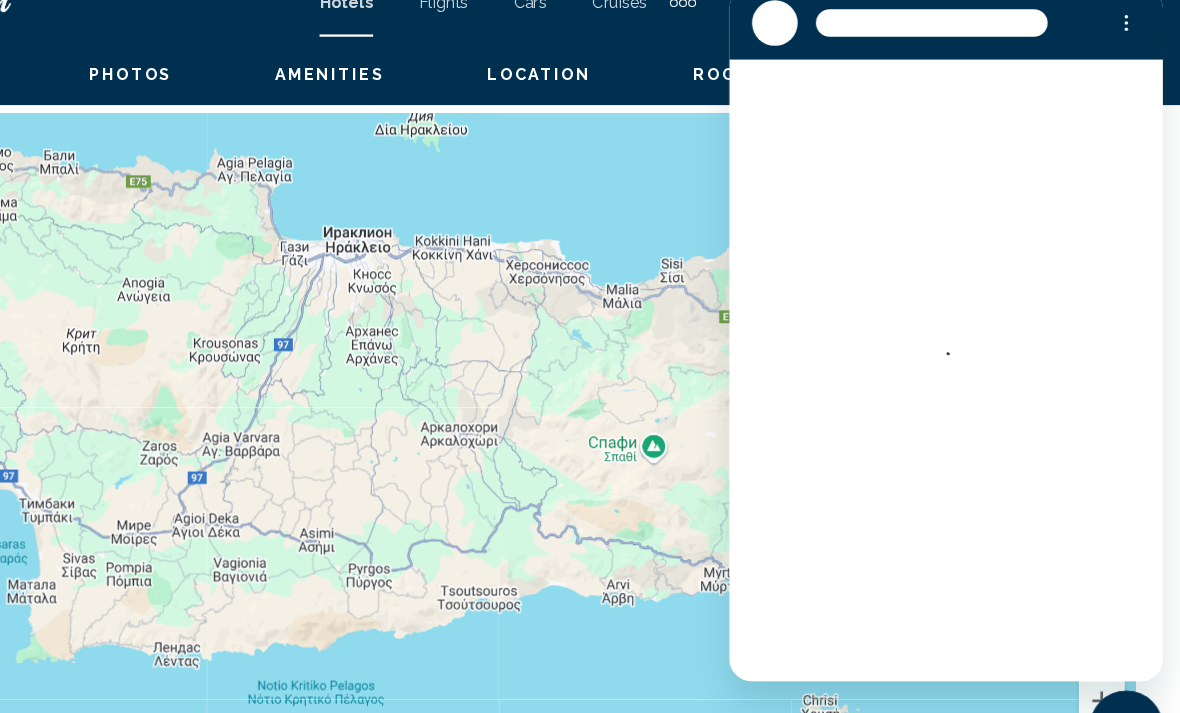 click at bounding box center [590, 427] 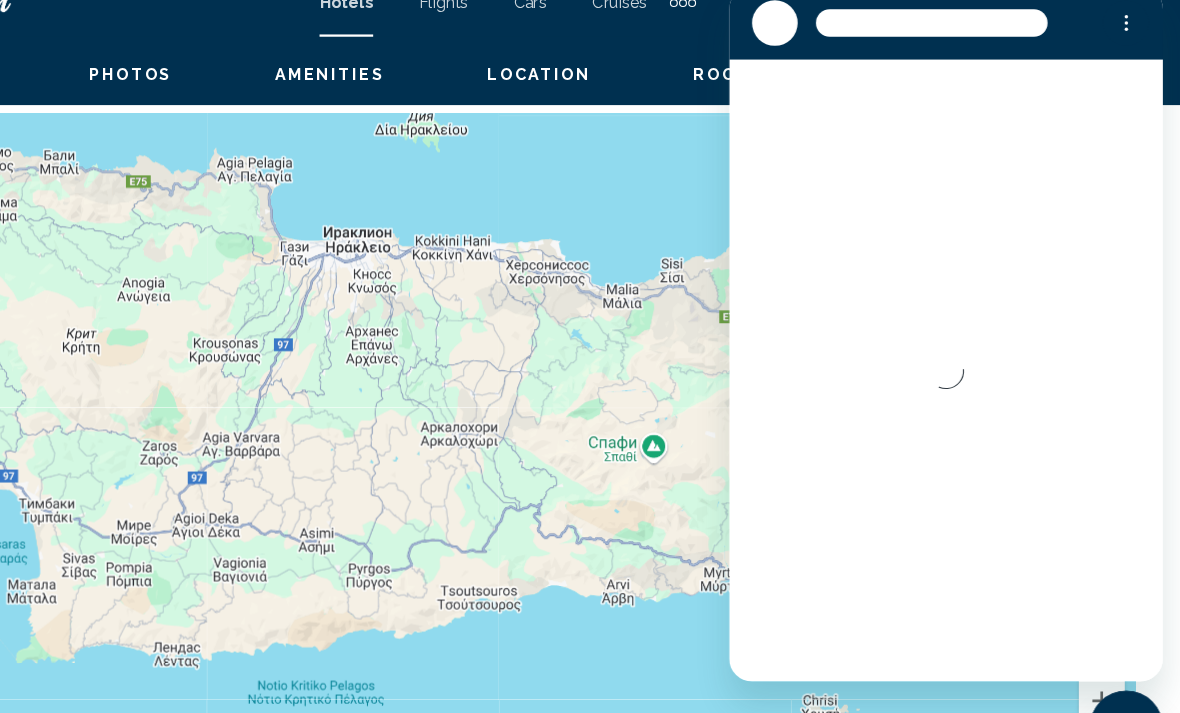 click 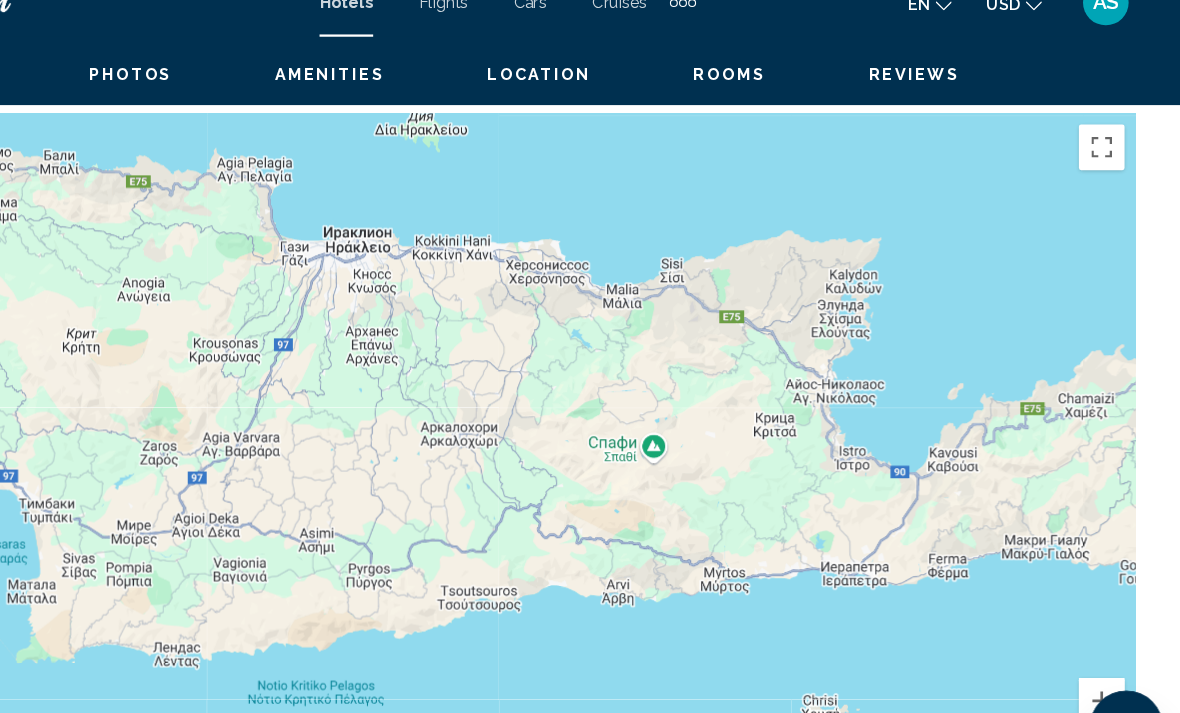 click at bounding box center (590, 427) 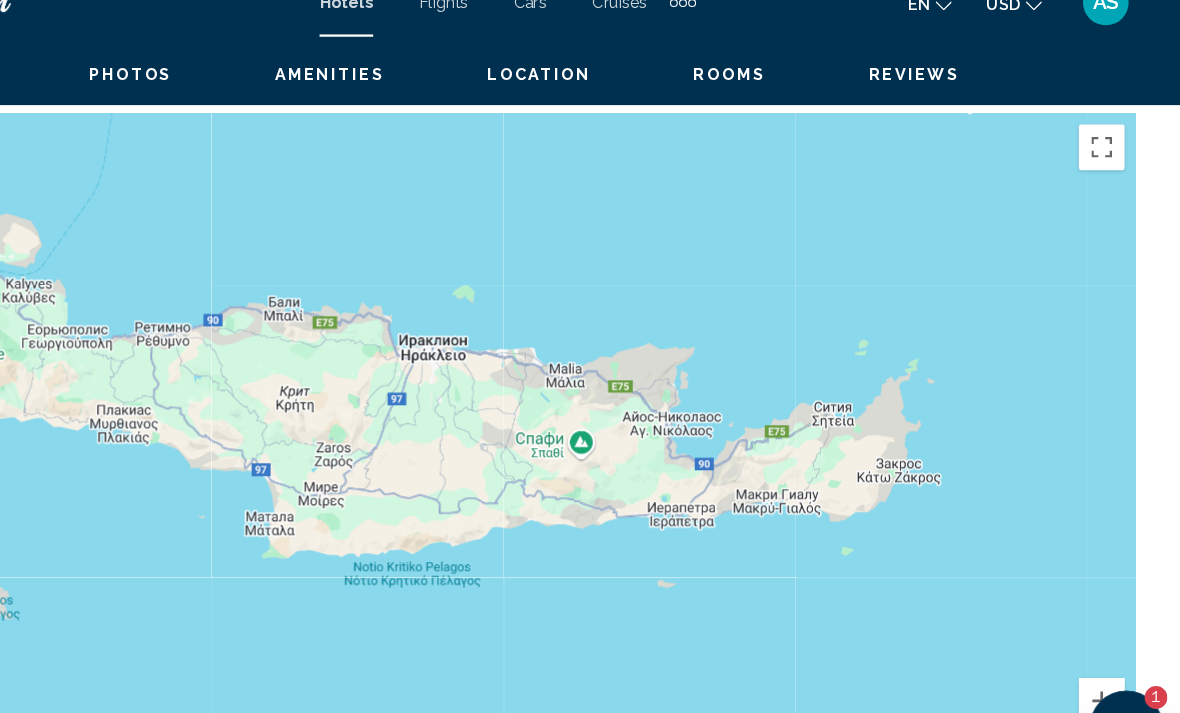 scroll, scrollTop: 0, scrollLeft: 0, axis: both 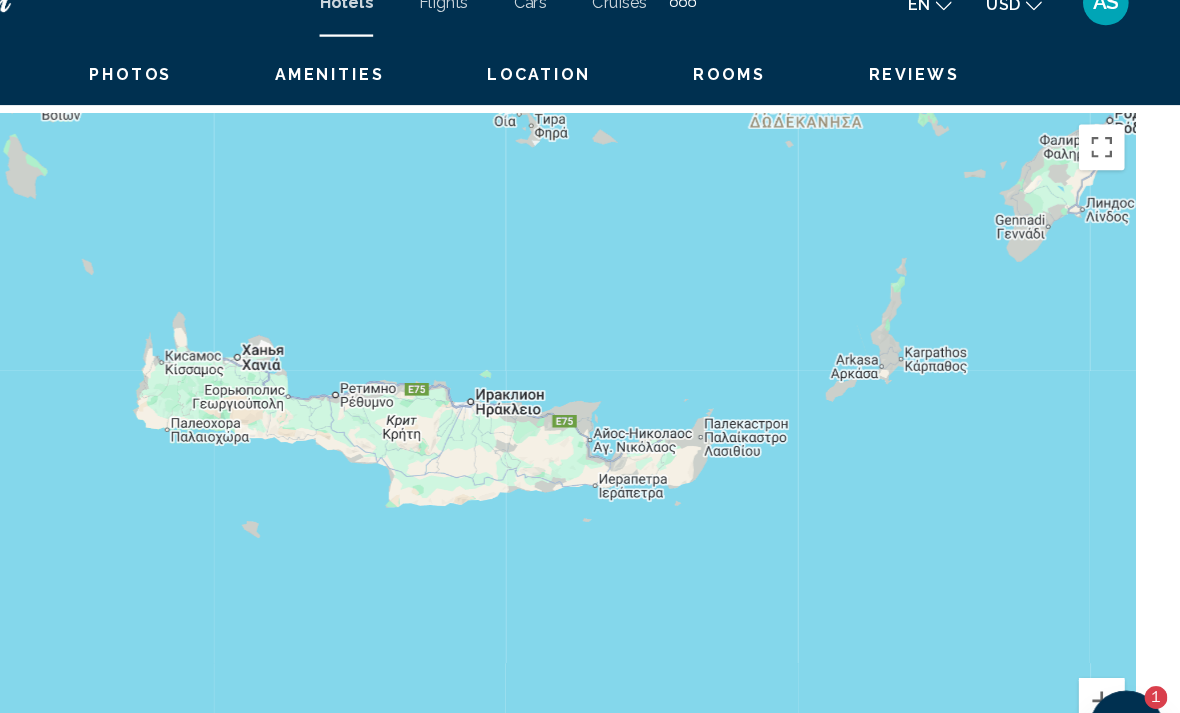 click at bounding box center (590, 427) 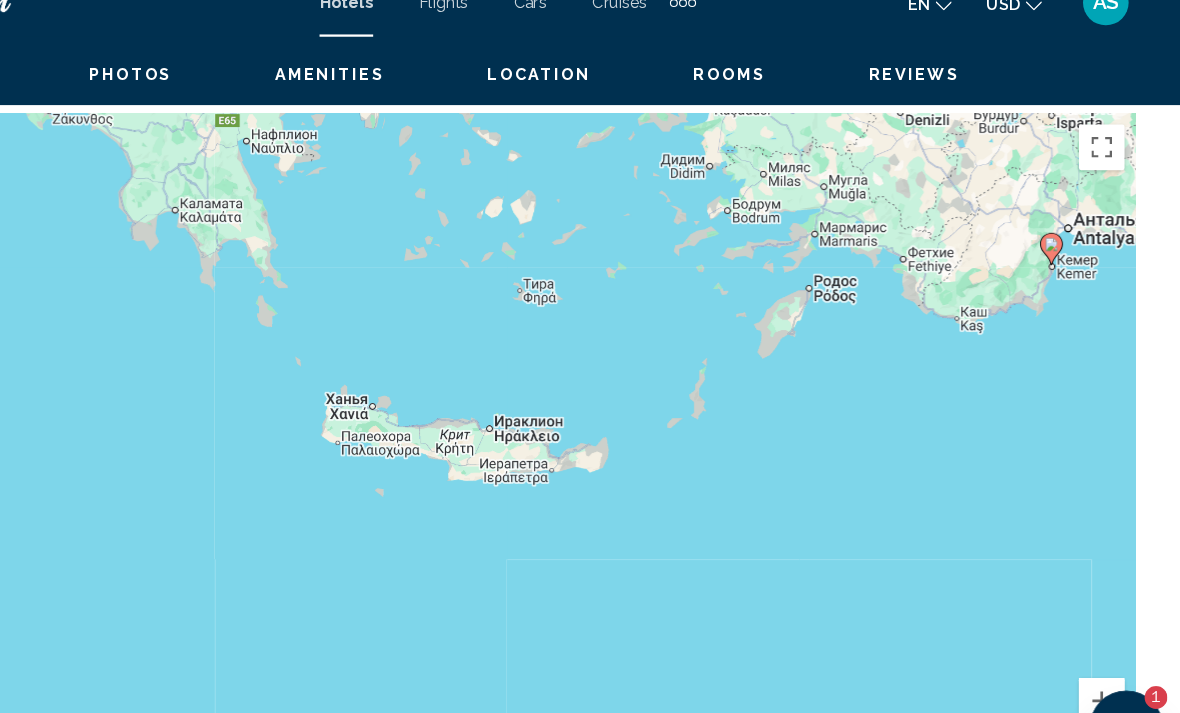 click at bounding box center [1110, 683] 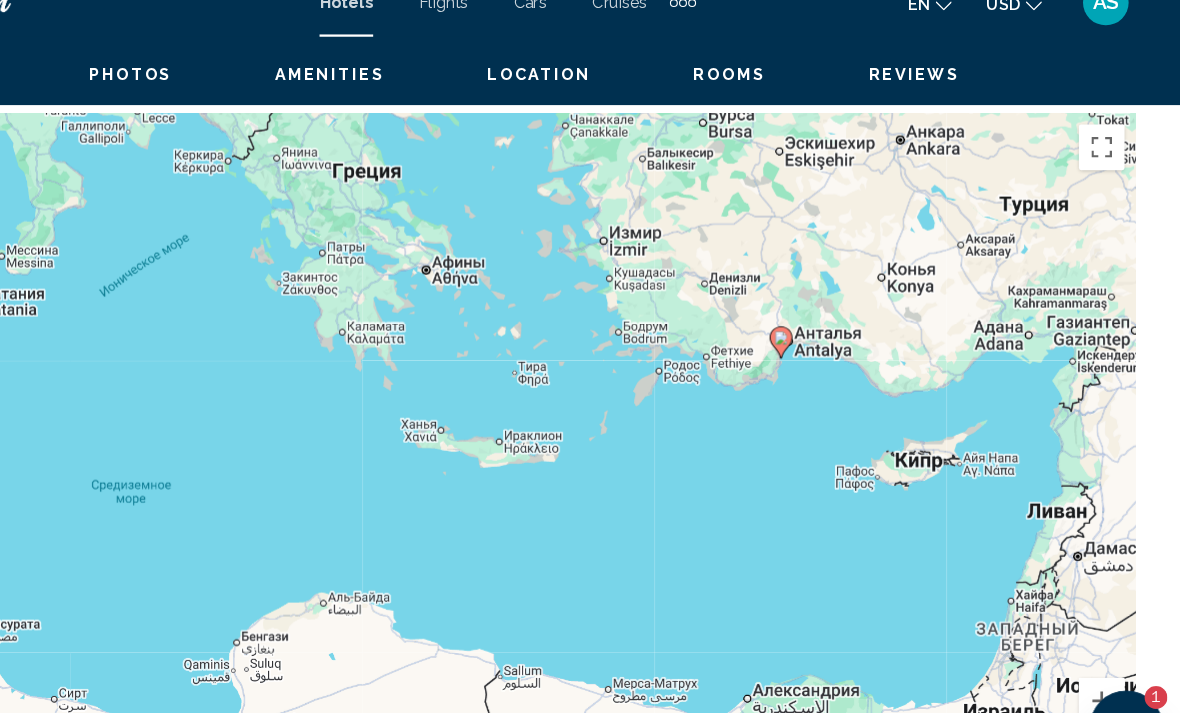 click at bounding box center (1110, 683) 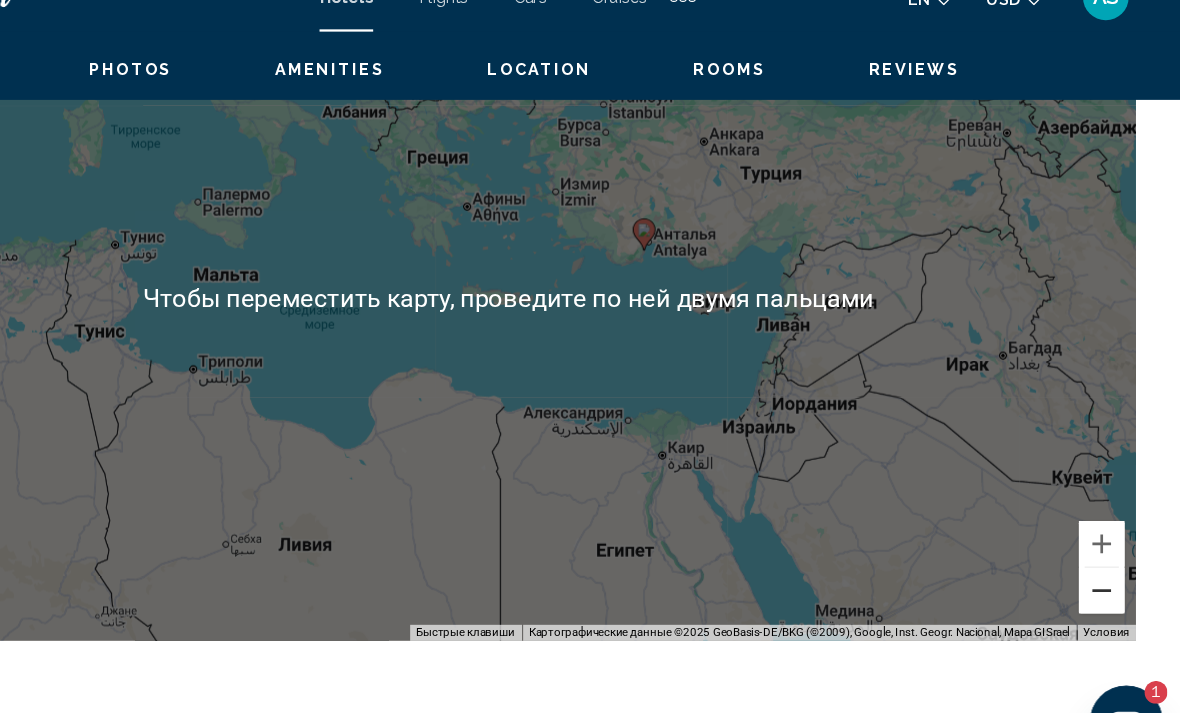 scroll, scrollTop: 2369, scrollLeft: 0, axis: vertical 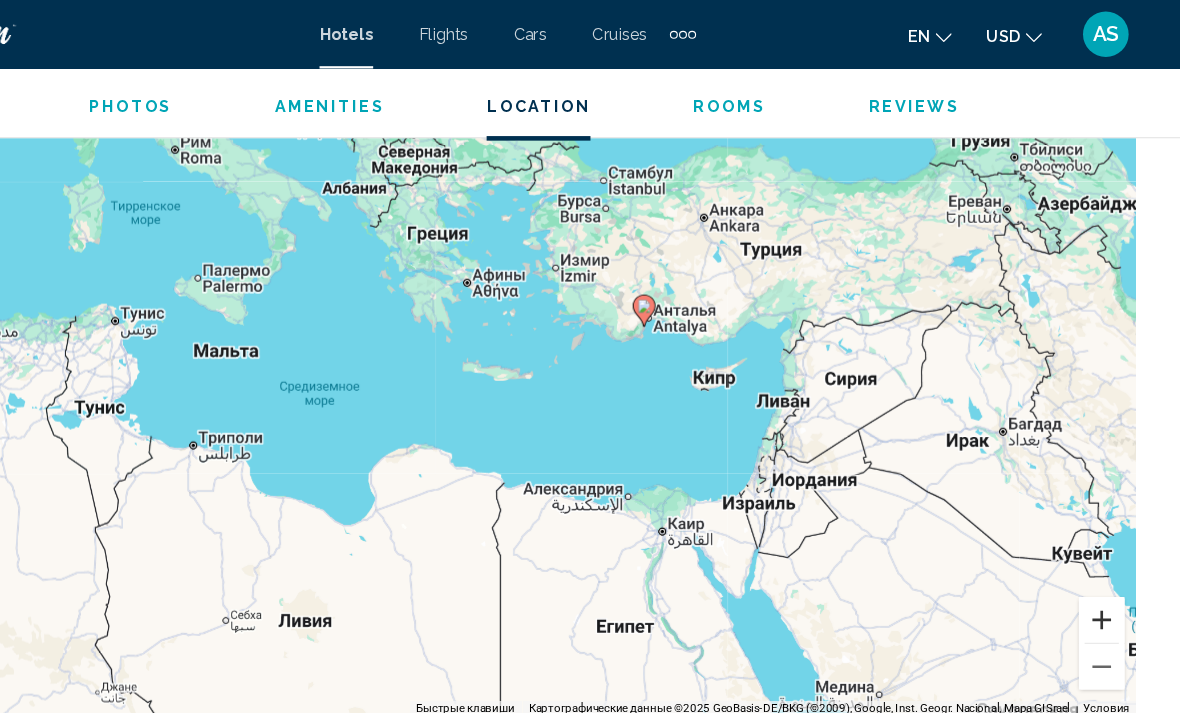 click at bounding box center (1110, 543) 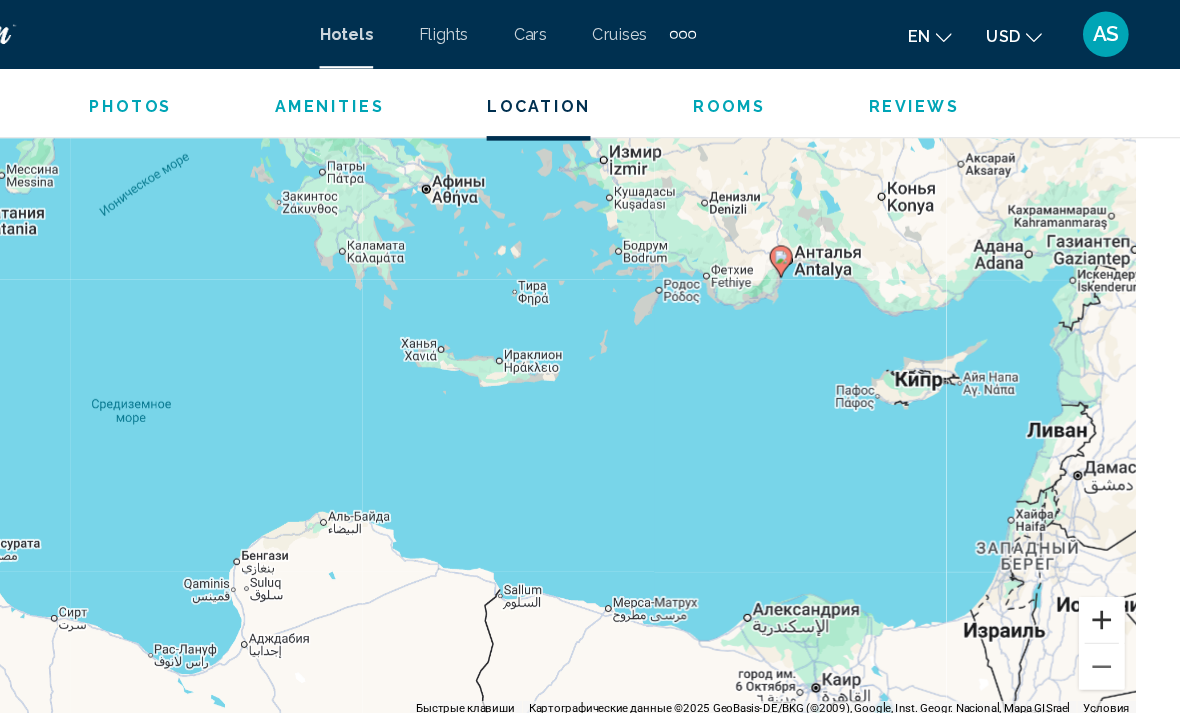 scroll, scrollTop: 2332, scrollLeft: 0, axis: vertical 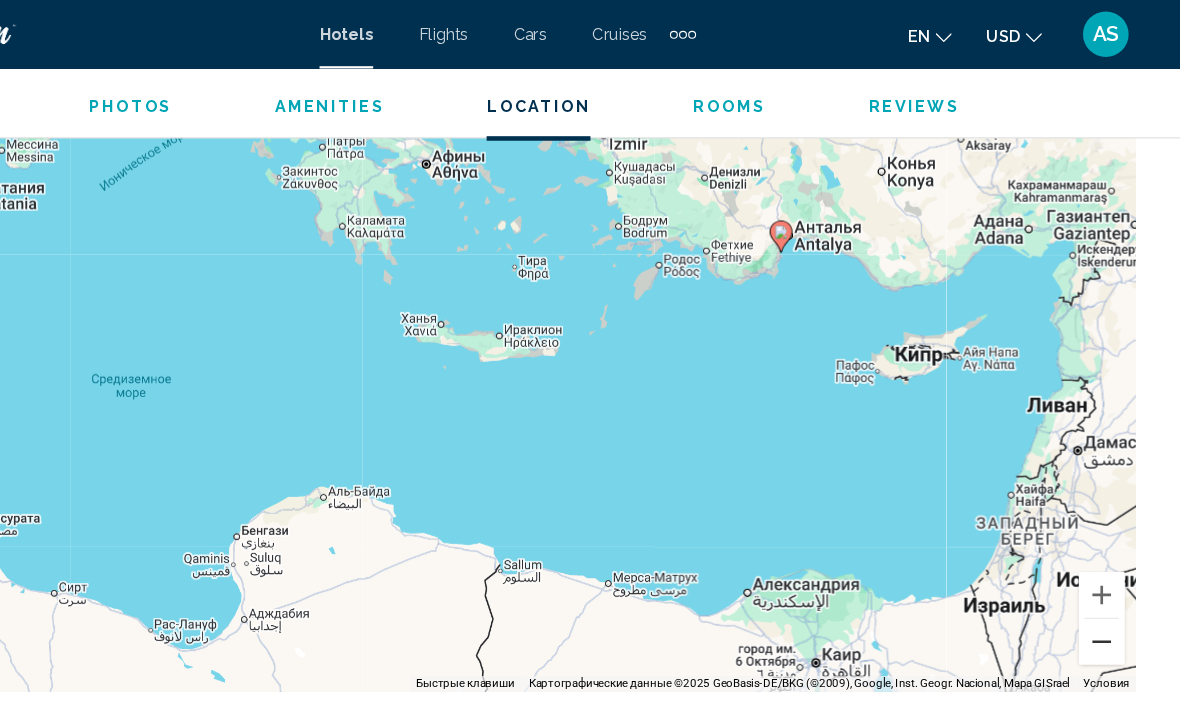 click at bounding box center [1110, 562] 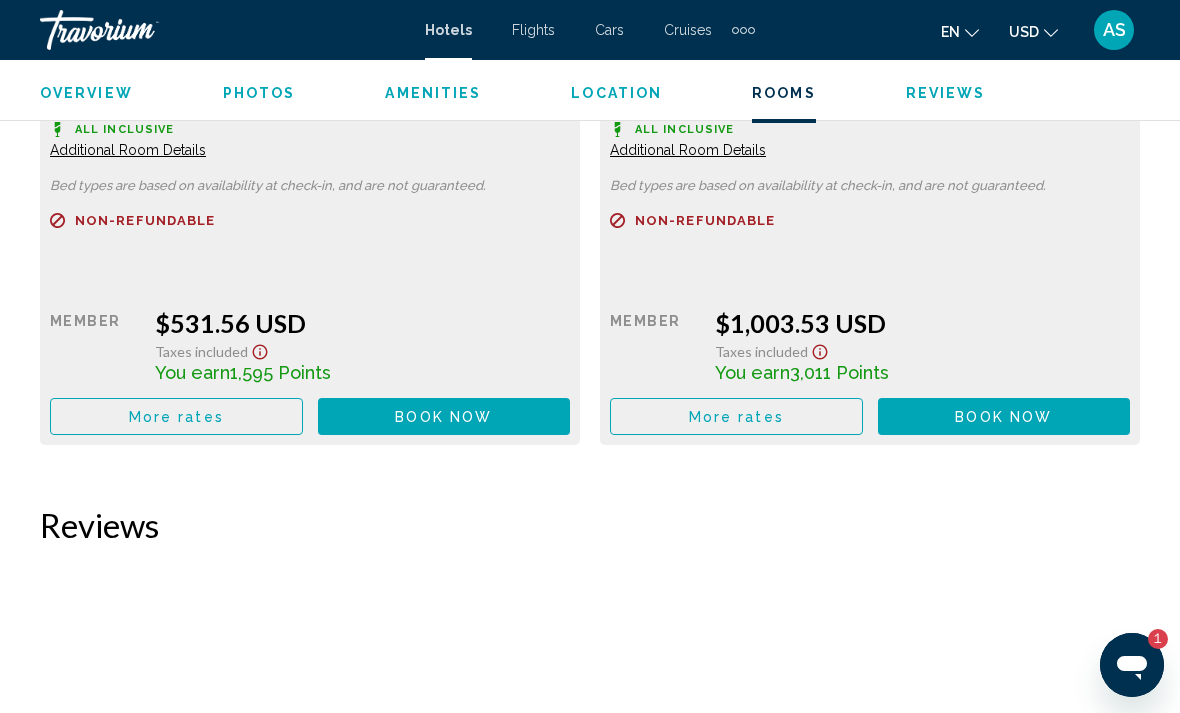 scroll, scrollTop: 3347, scrollLeft: 0, axis: vertical 